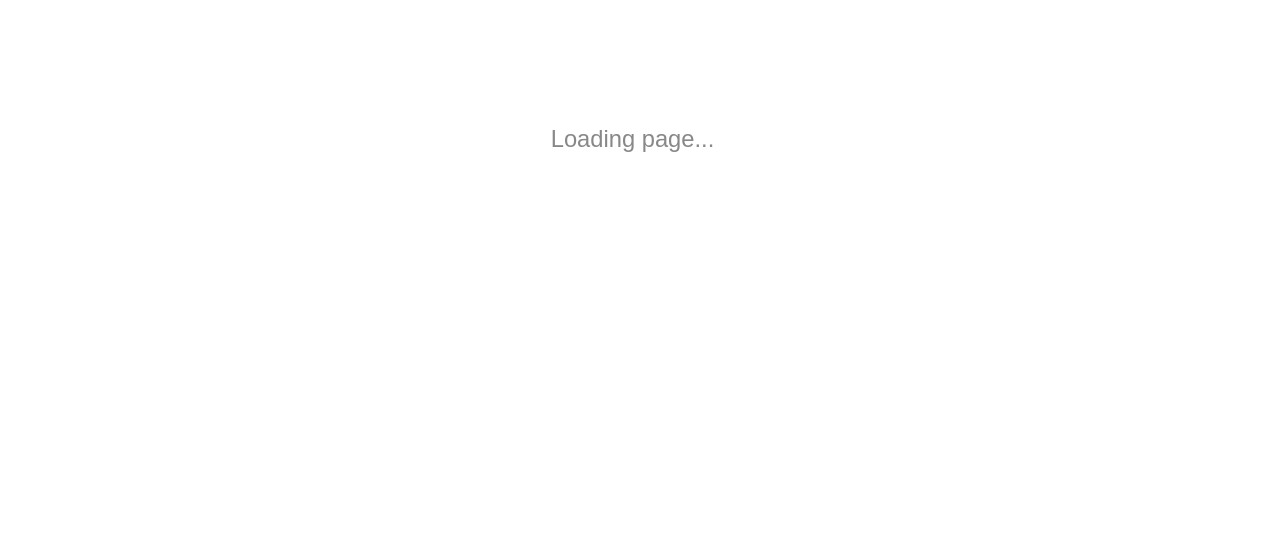 scroll, scrollTop: 0, scrollLeft: 0, axis: both 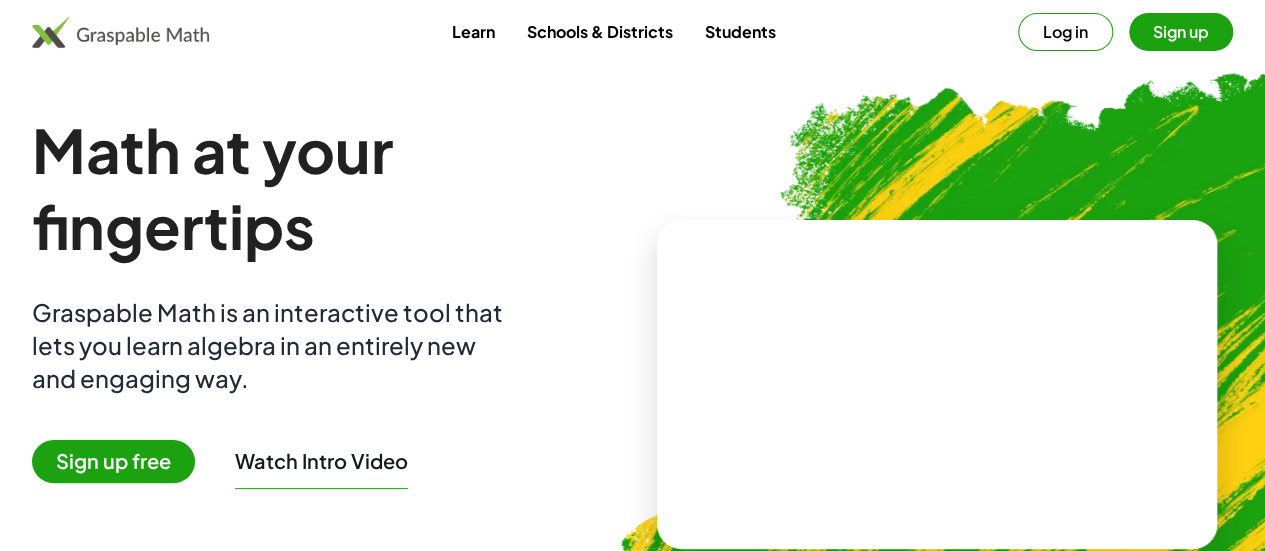 click on "Sign up" at bounding box center [1181, 32] 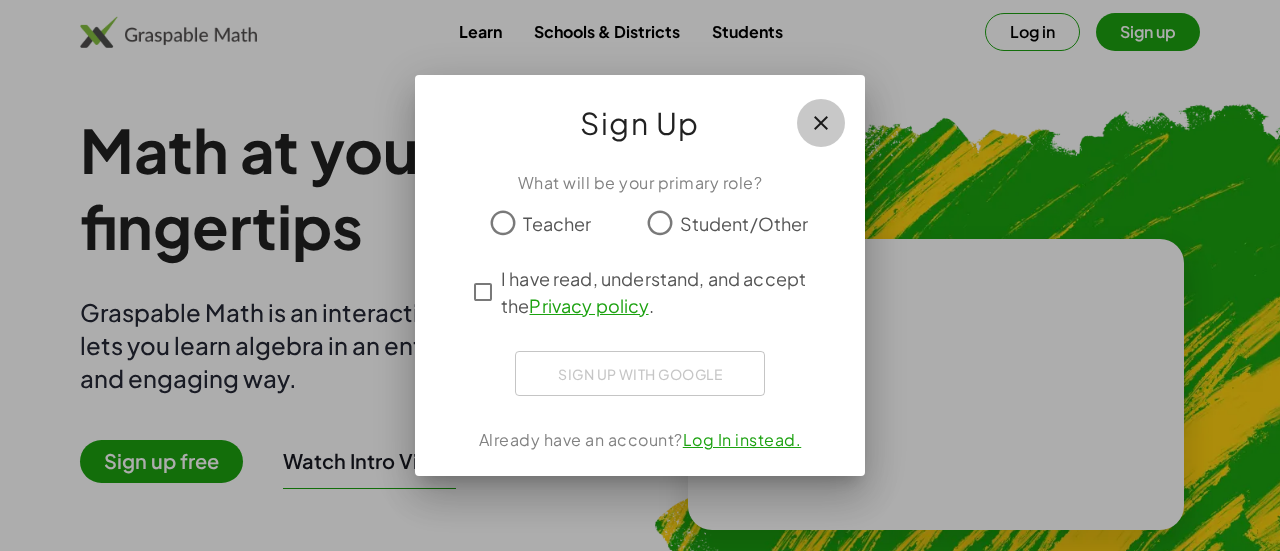 click 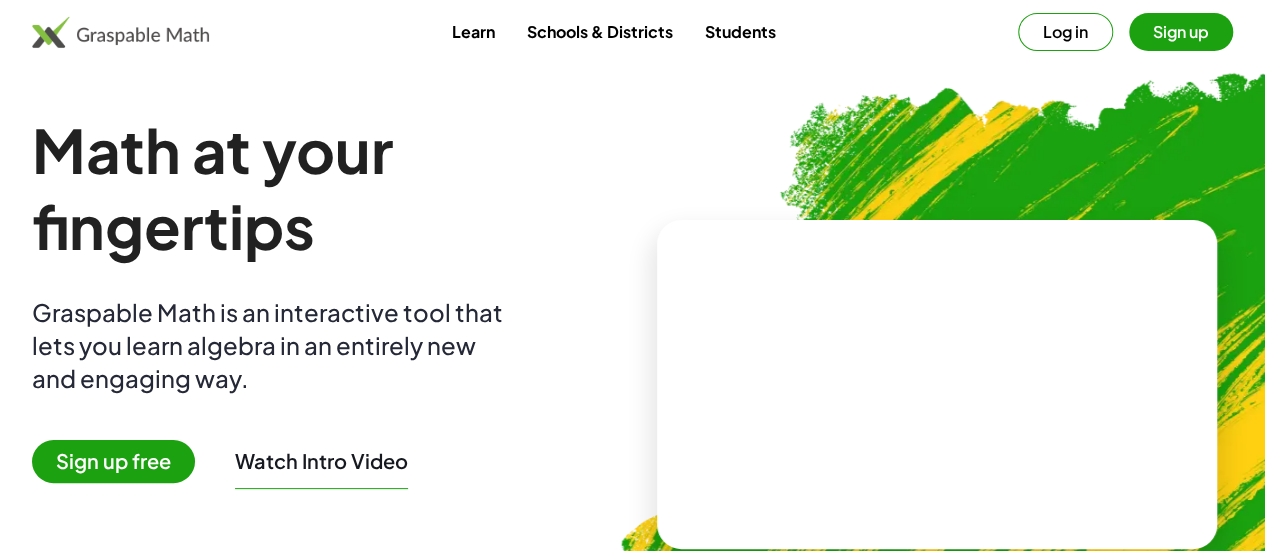 click on "Log in" at bounding box center [1065, 32] 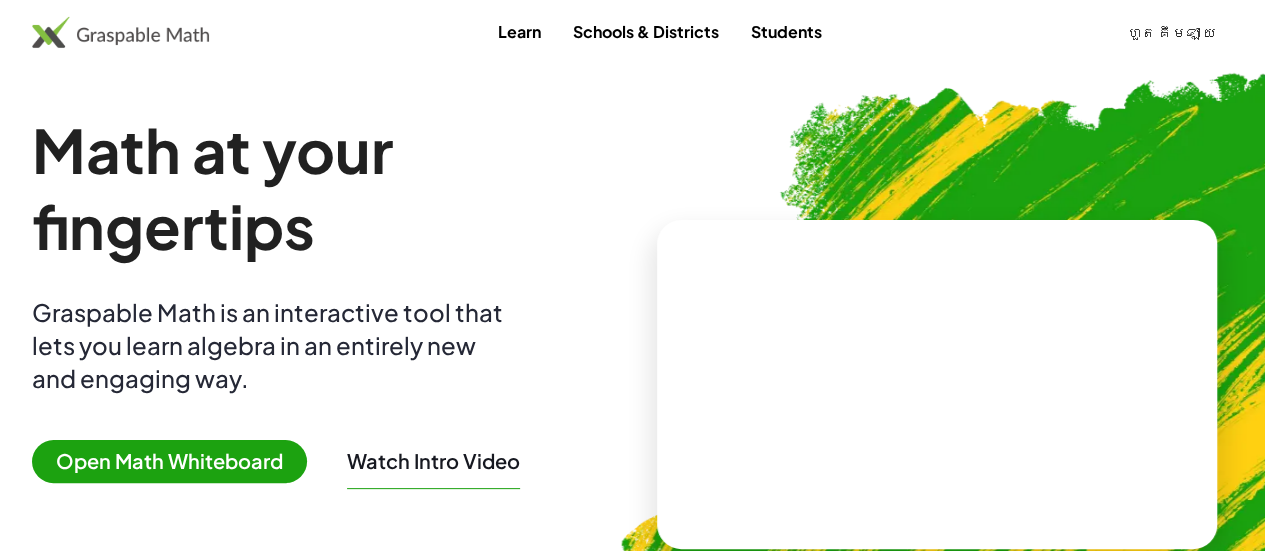 click on "ហួត គឹមឡាយ" 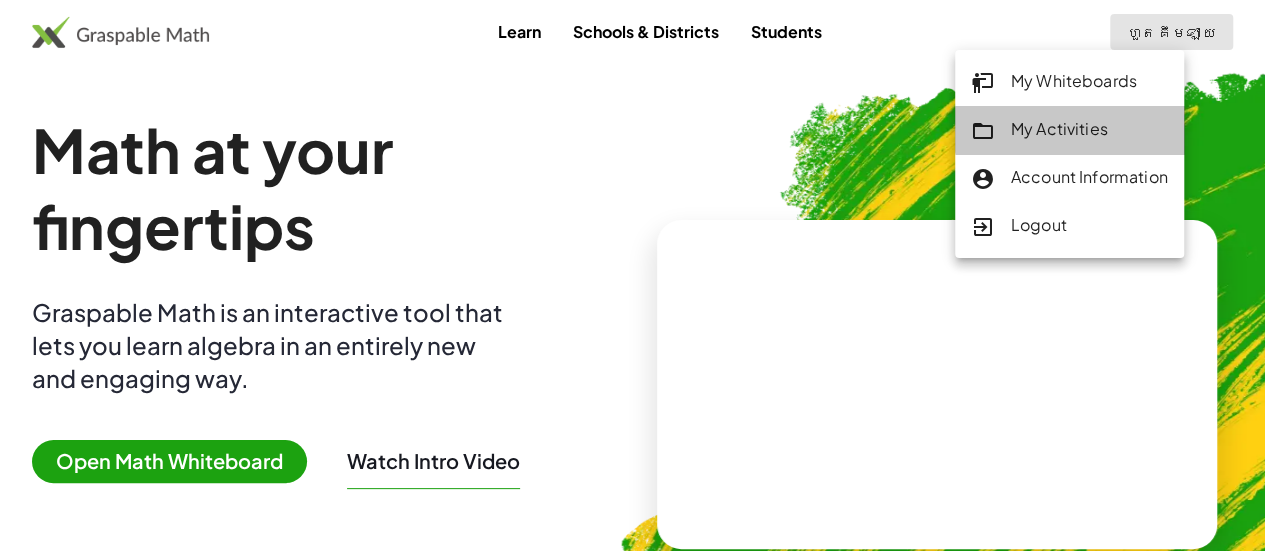 click on "My Activities" 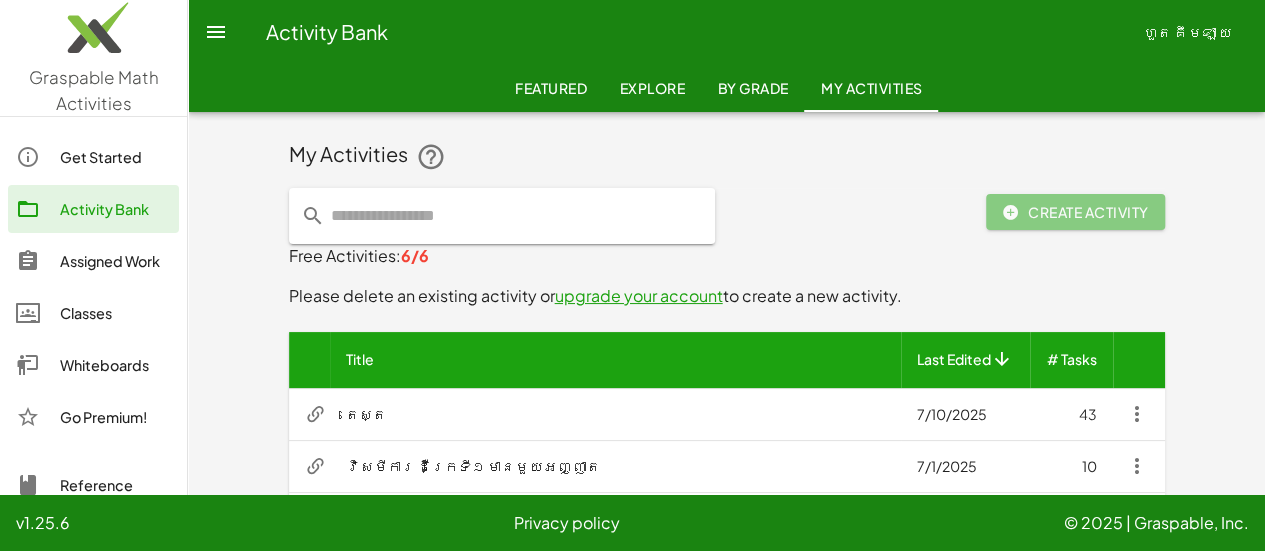 click on "តេស្ត" at bounding box center [615, 414] 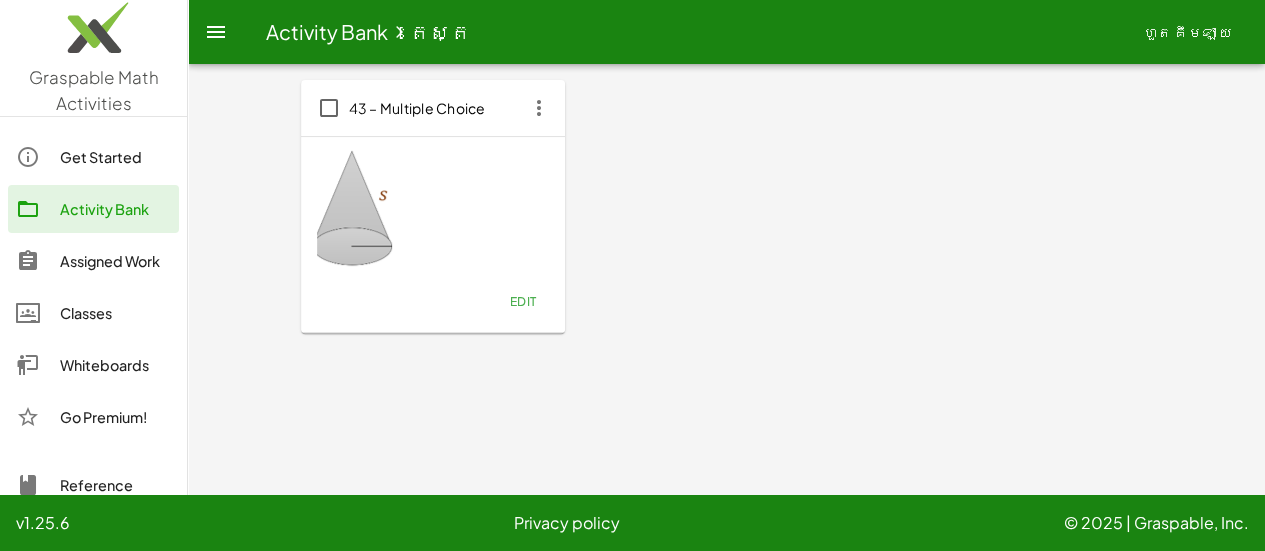 scroll, scrollTop: 3972, scrollLeft: 0, axis: vertical 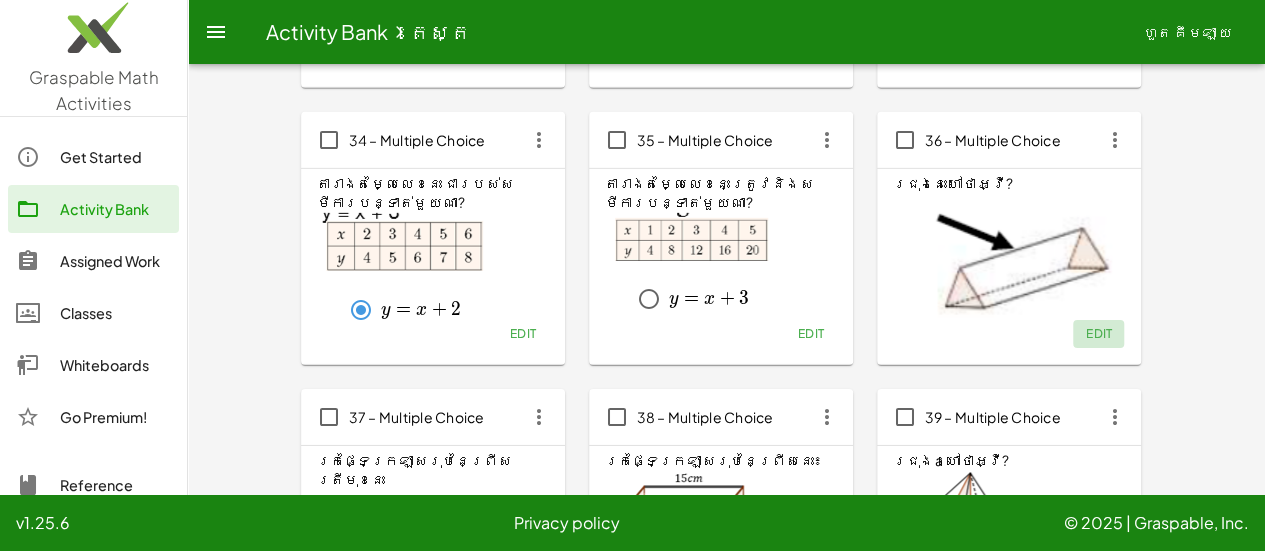click on "Edit" 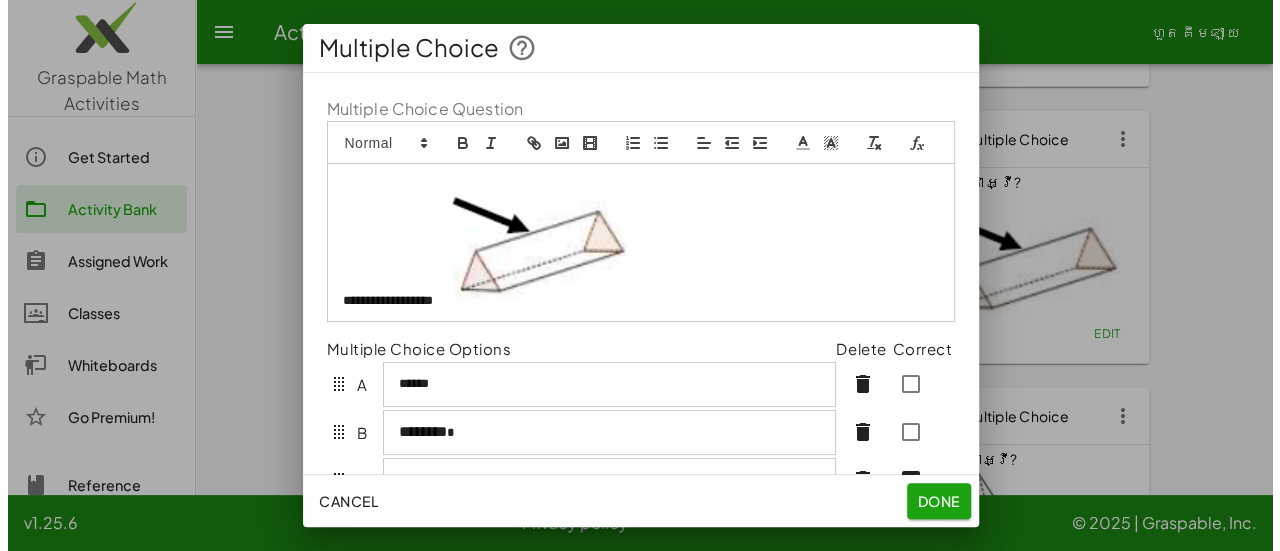 scroll, scrollTop: 0, scrollLeft: 0, axis: both 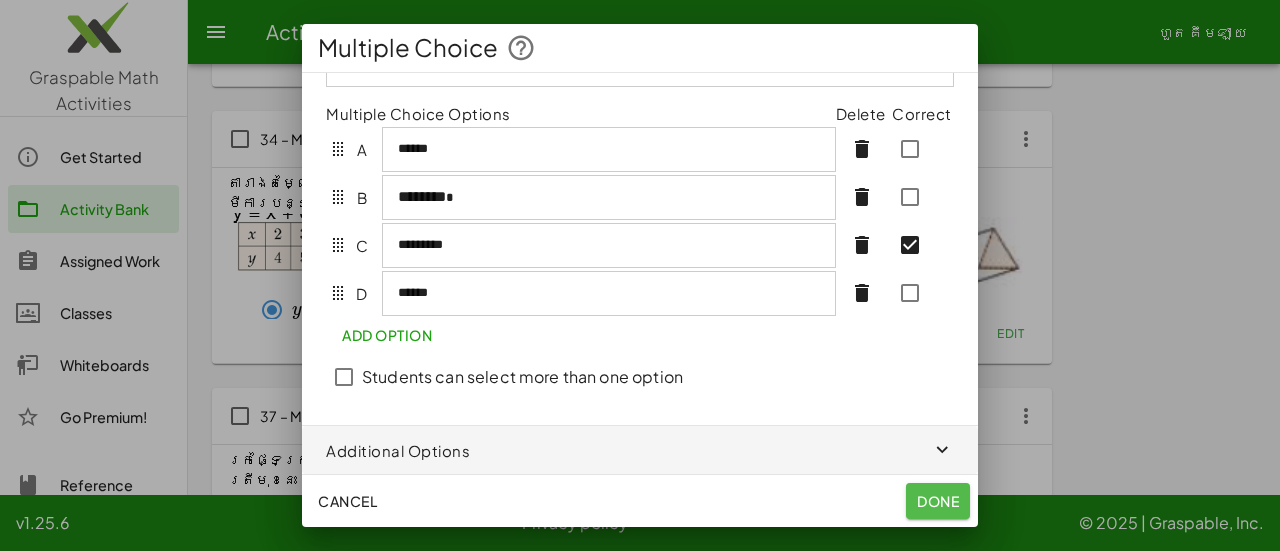 click on "Done" 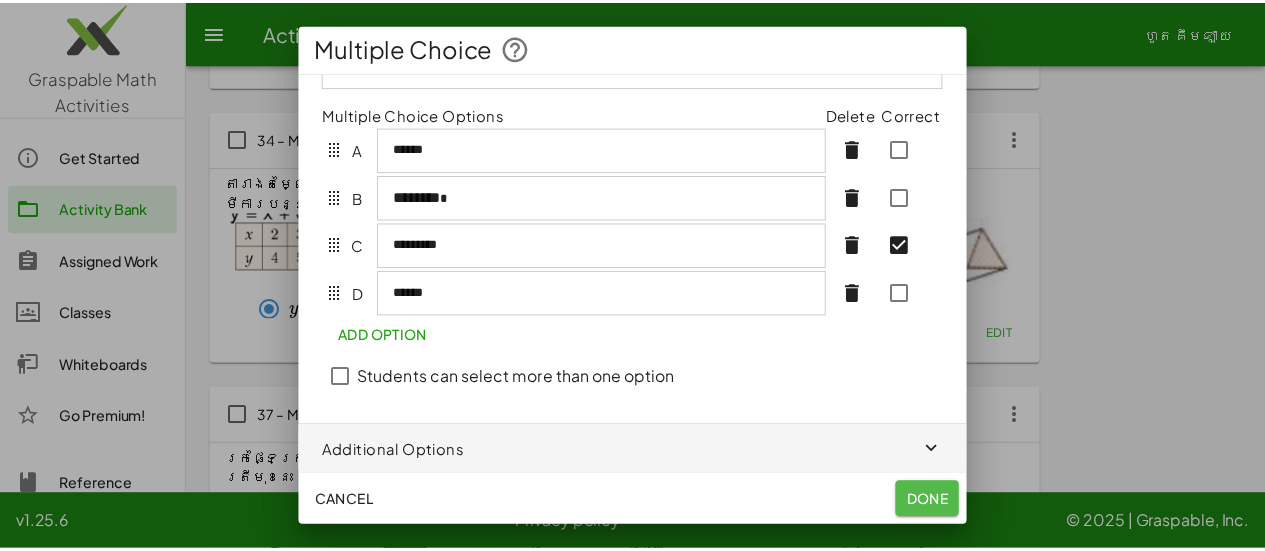scroll, scrollTop: 3089, scrollLeft: 0, axis: vertical 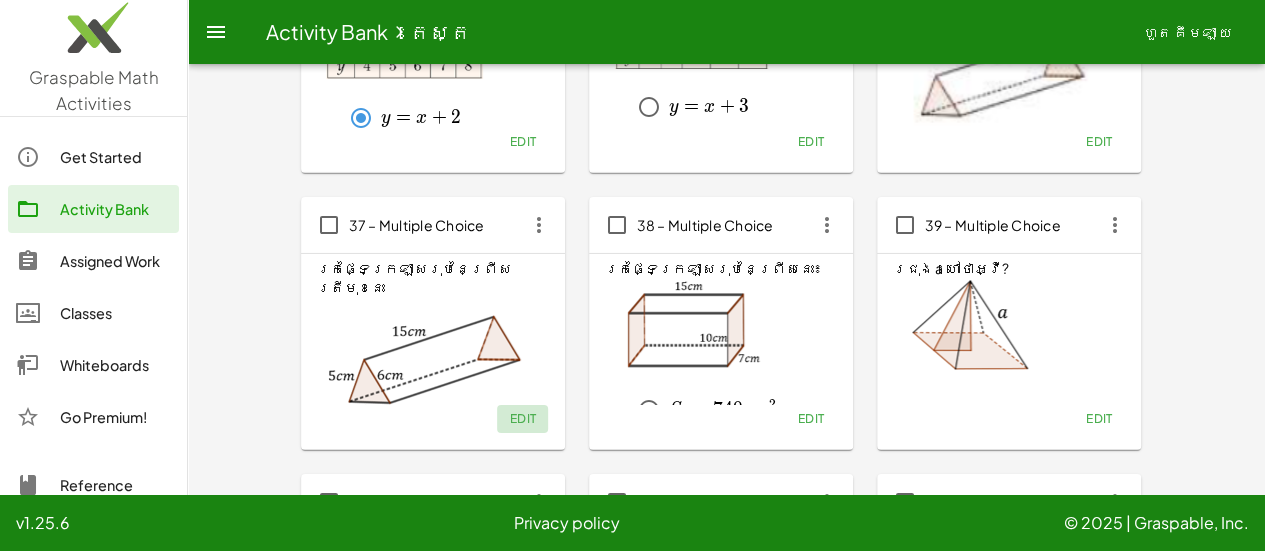 click on "Edit" 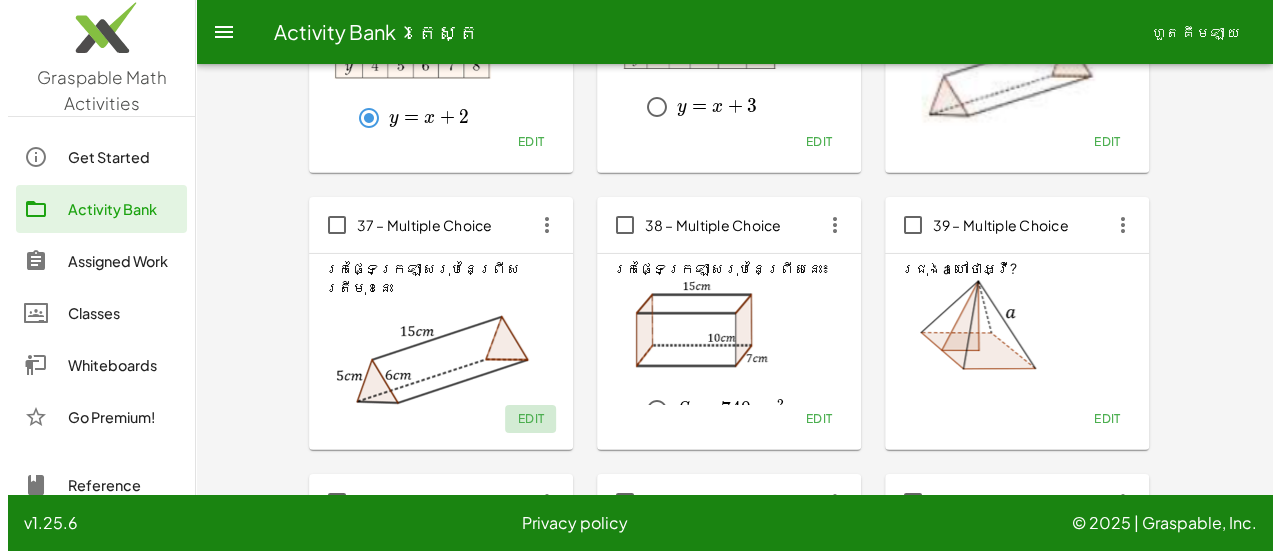 scroll, scrollTop: 0, scrollLeft: 0, axis: both 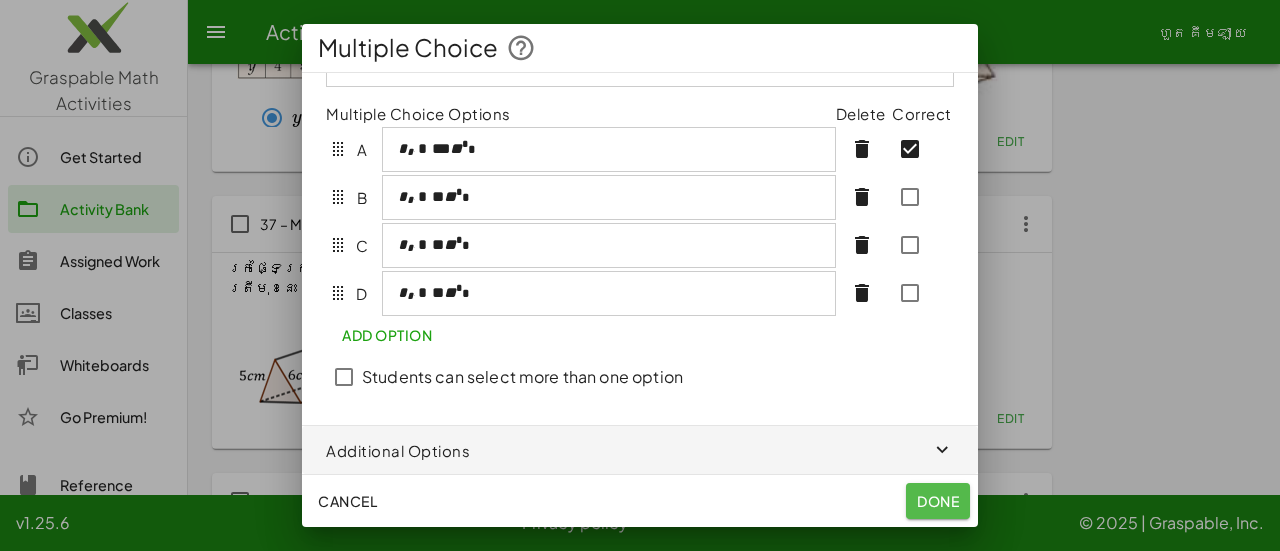 click on "Done" 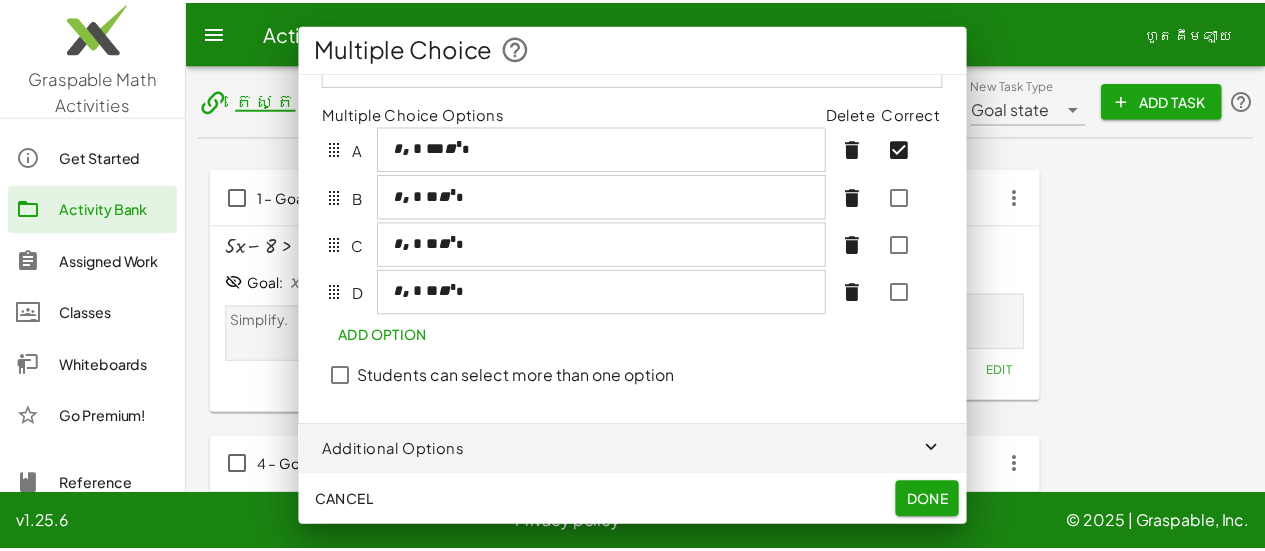 scroll, scrollTop: 3281, scrollLeft: 0, axis: vertical 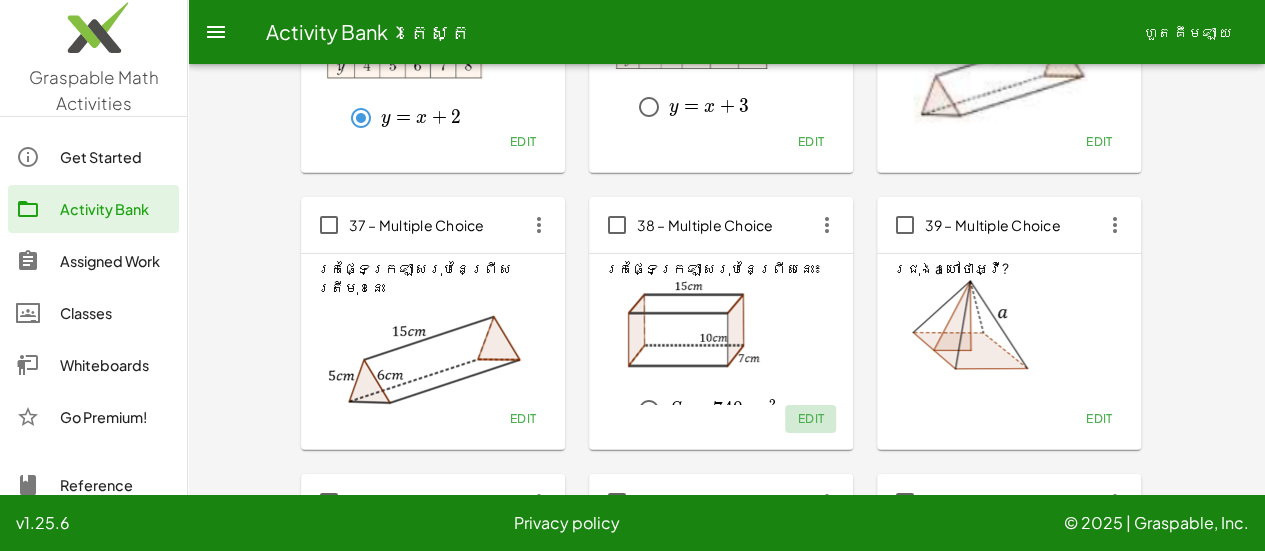 click on "Edit" 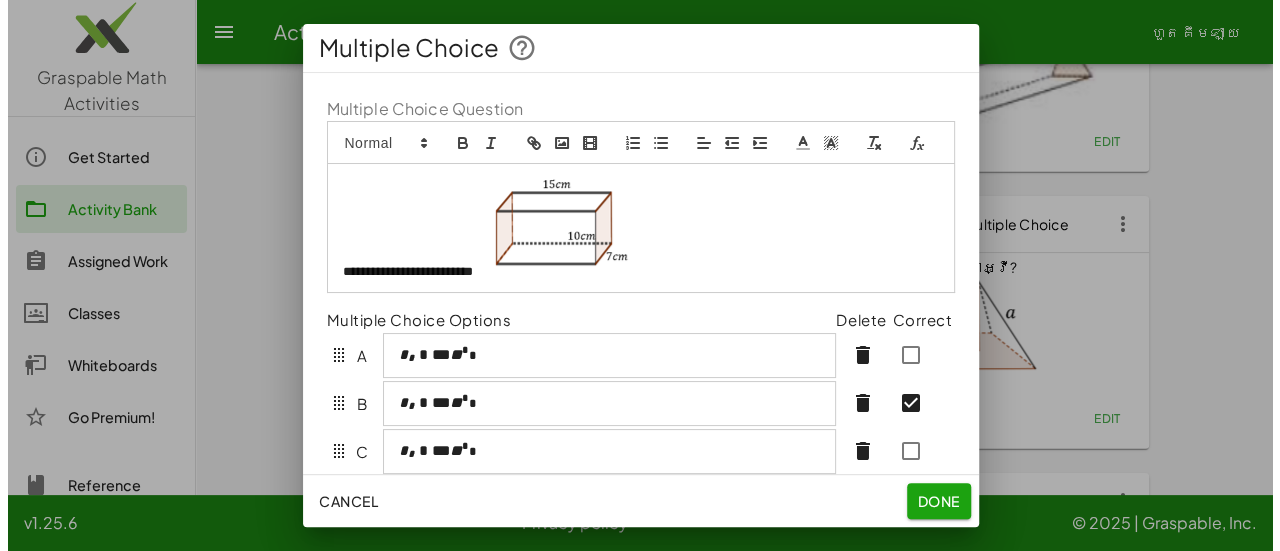 scroll, scrollTop: 0, scrollLeft: 0, axis: both 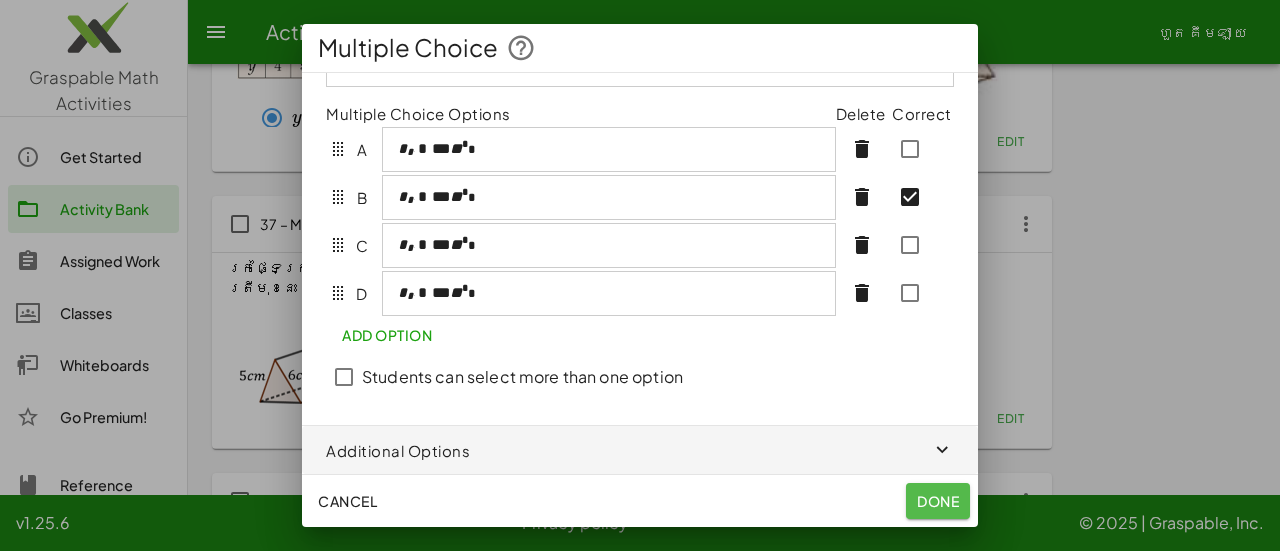 click on "Done" 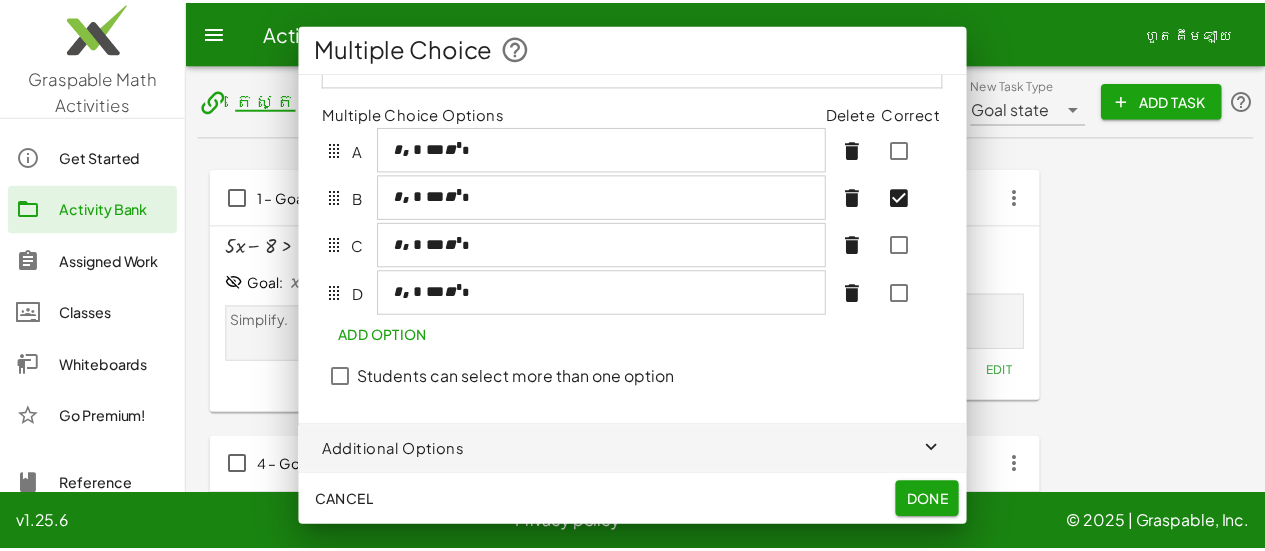 scroll, scrollTop: 3281, scrollLeft: 0, axis: vertical 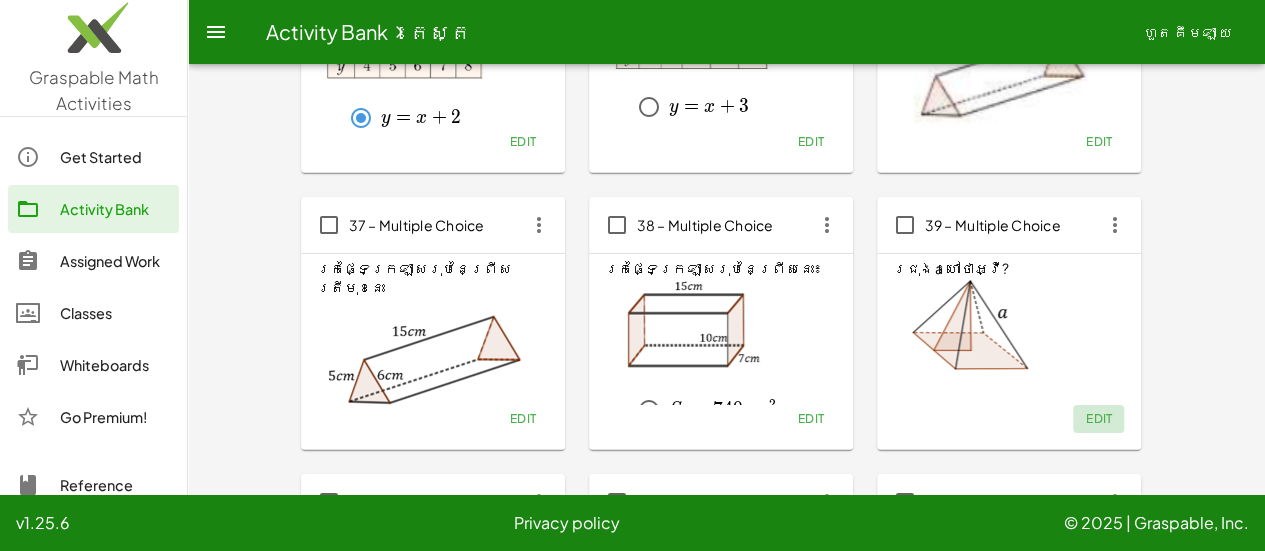 click on "Edit" 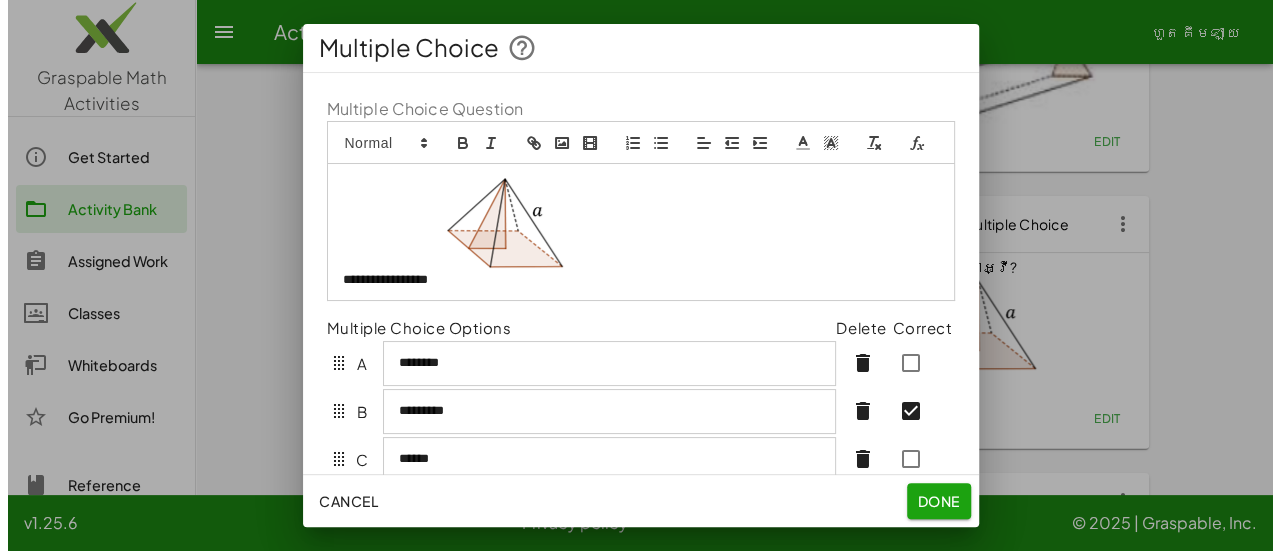 scroll, scrollTop: 0, scrollLeft: 0, axis: both 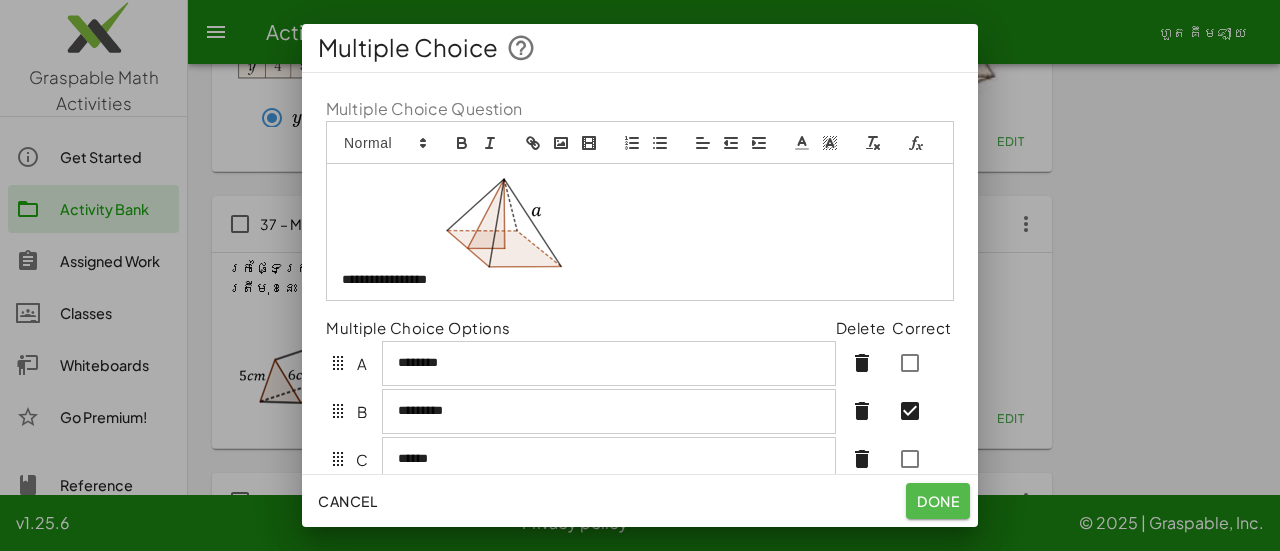 click on "Done" 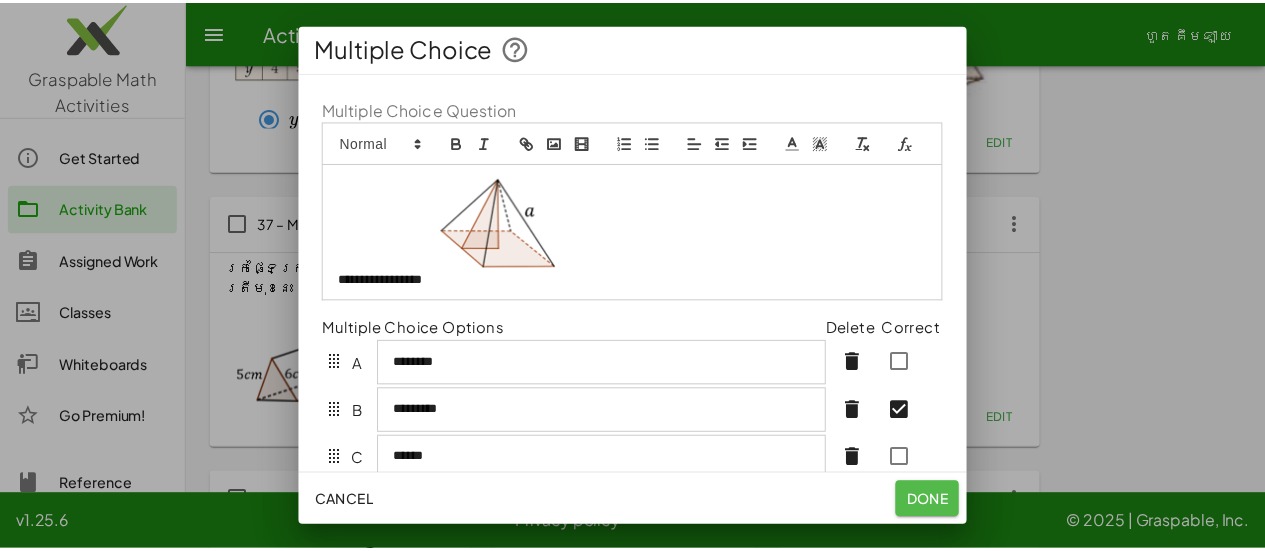 scroll, scrollTop: 3281, scrollLeft: 0, axis: vertical 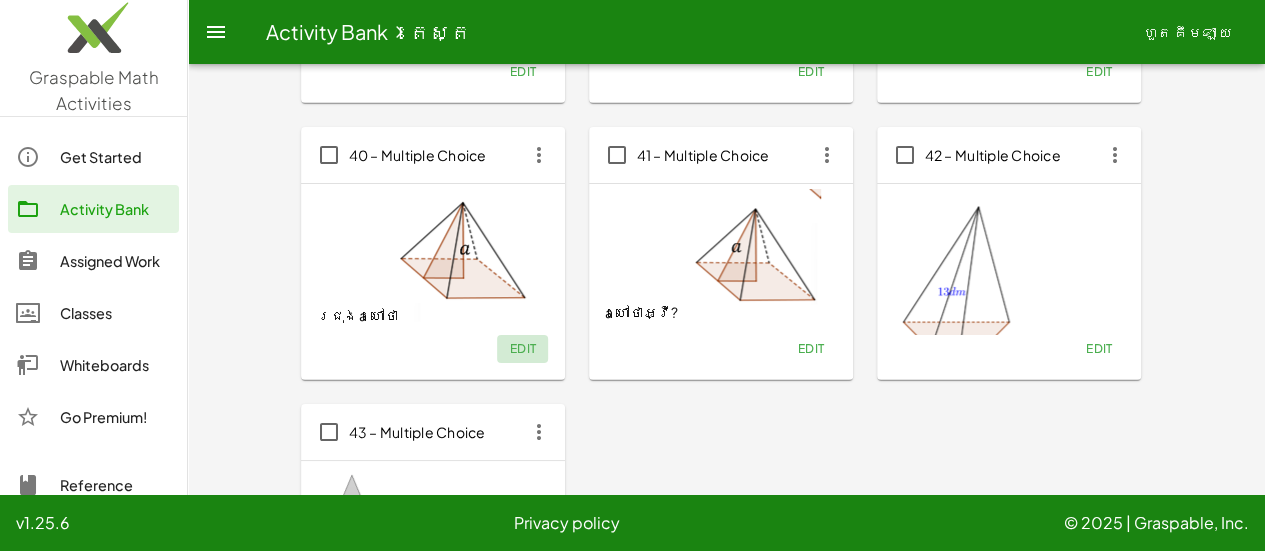 click on "Edit" 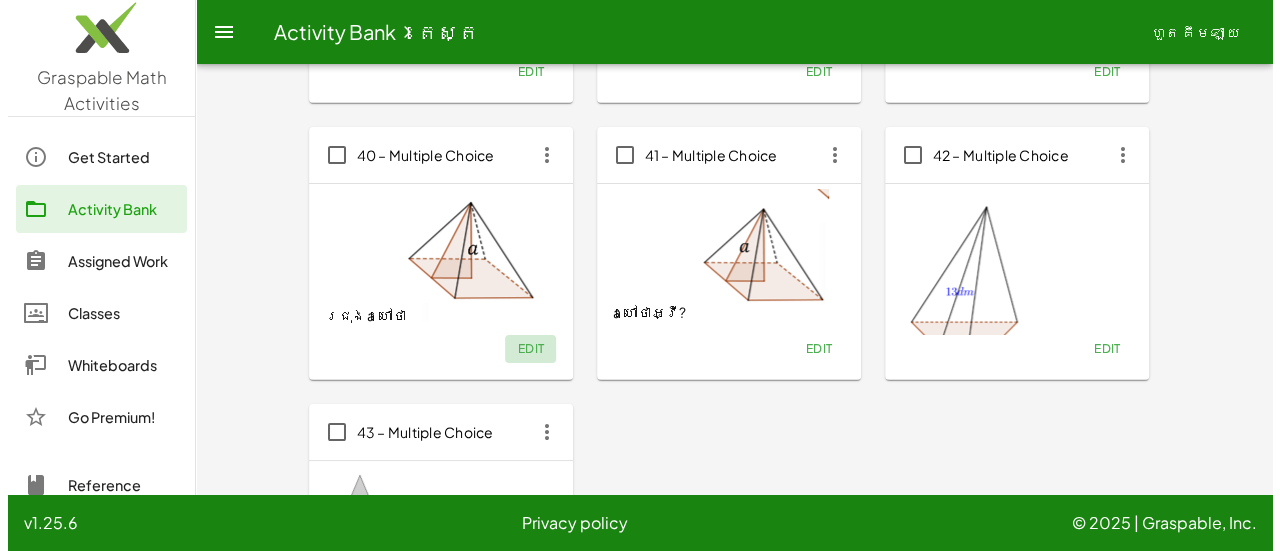 scroll, scrollTop: 0, scrollLeft: 0, axis: both 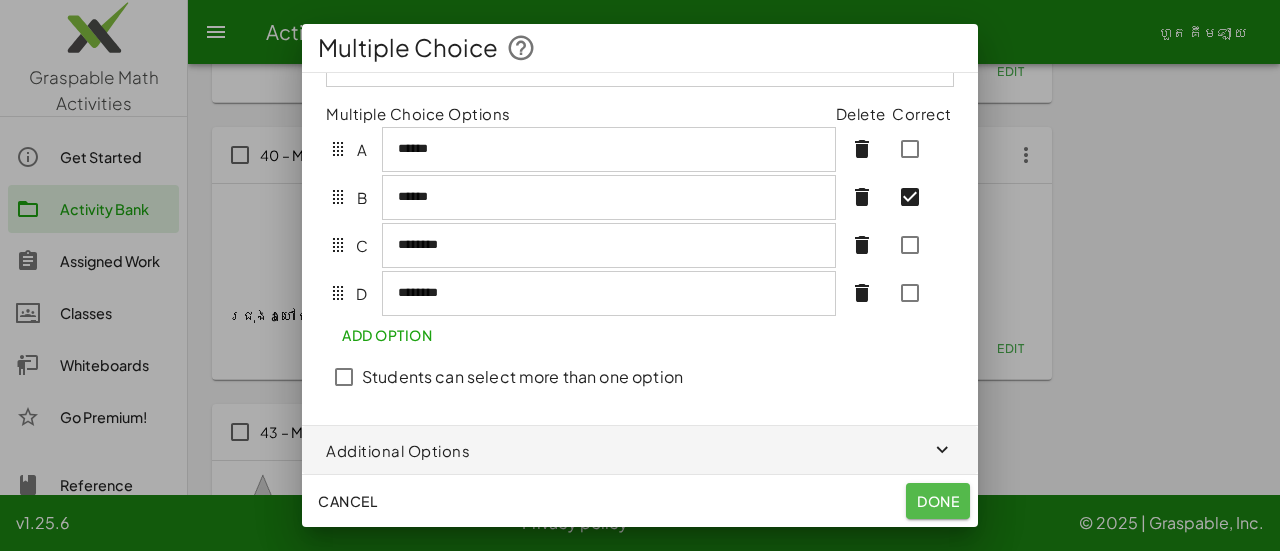 click on "Done" 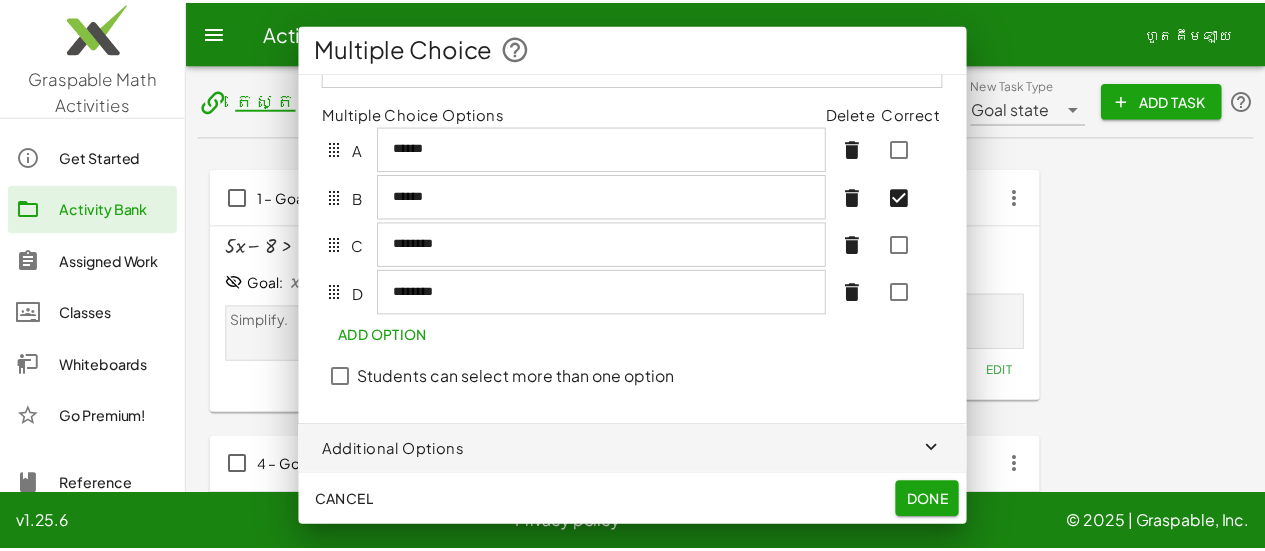 scroll, scrollTop: 3628, scrollLeft: 0, axis: vertical 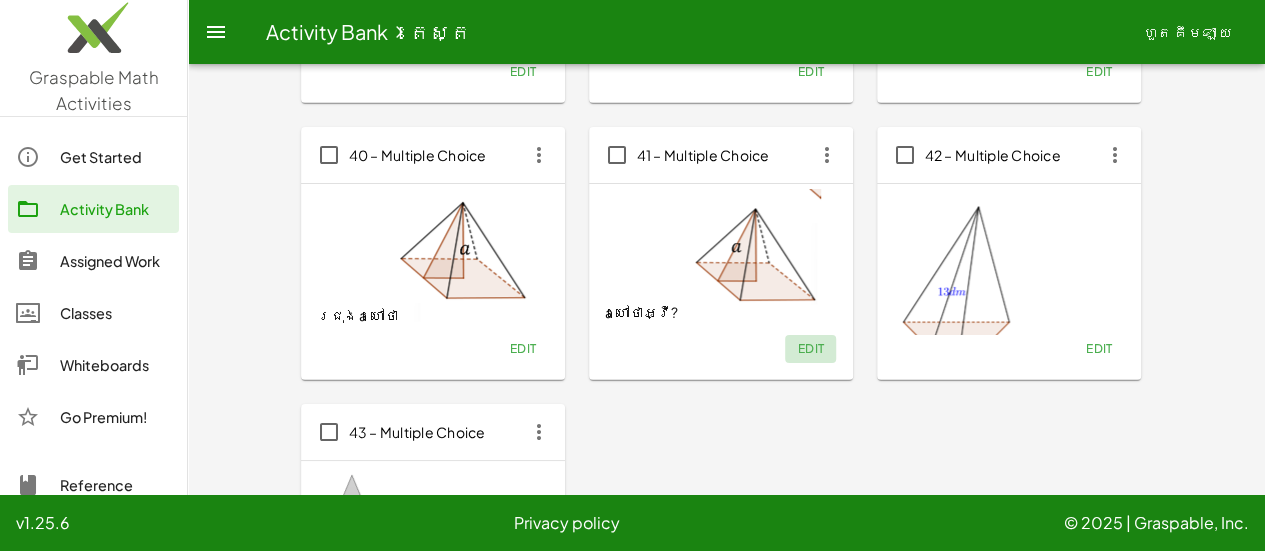 click on "Edit" 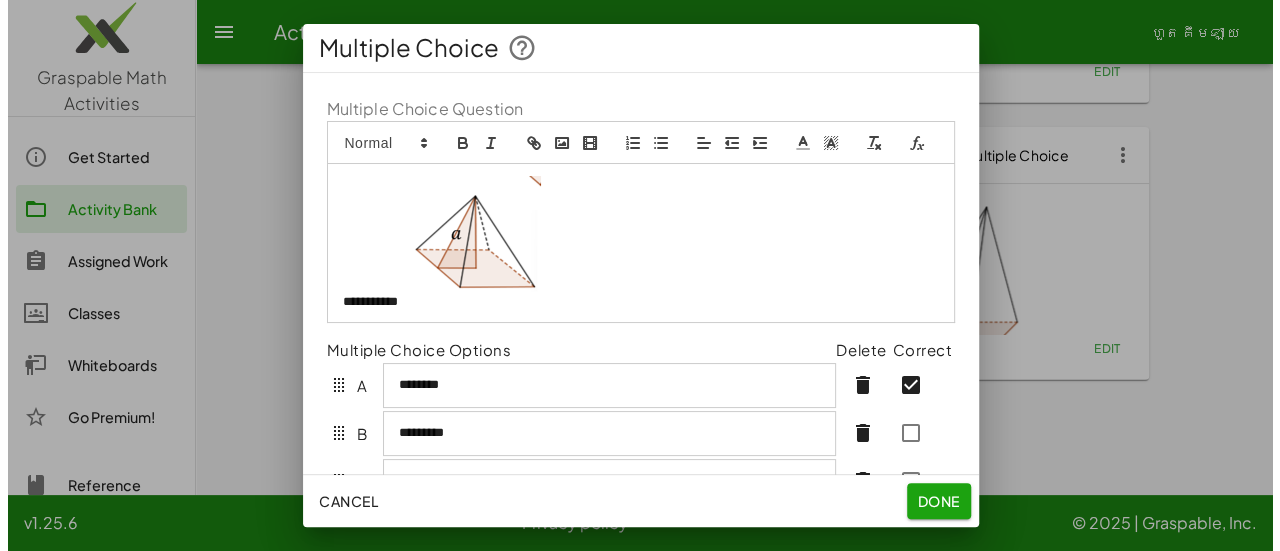 scroll, scrollTop: 0, scrollLeft: 0, axis: both 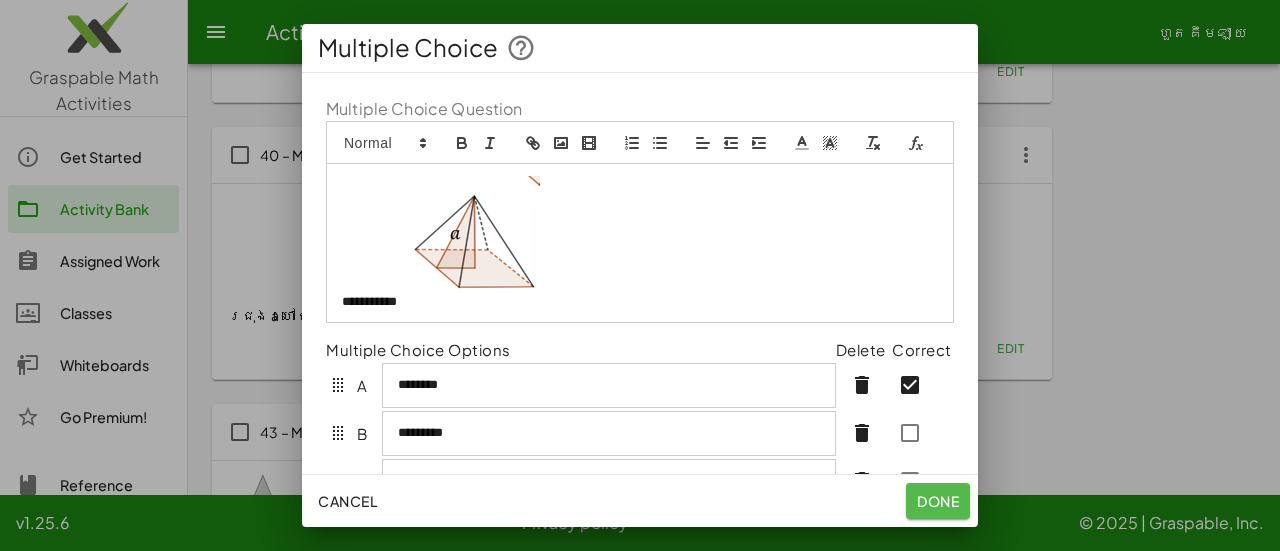 click on "Done" 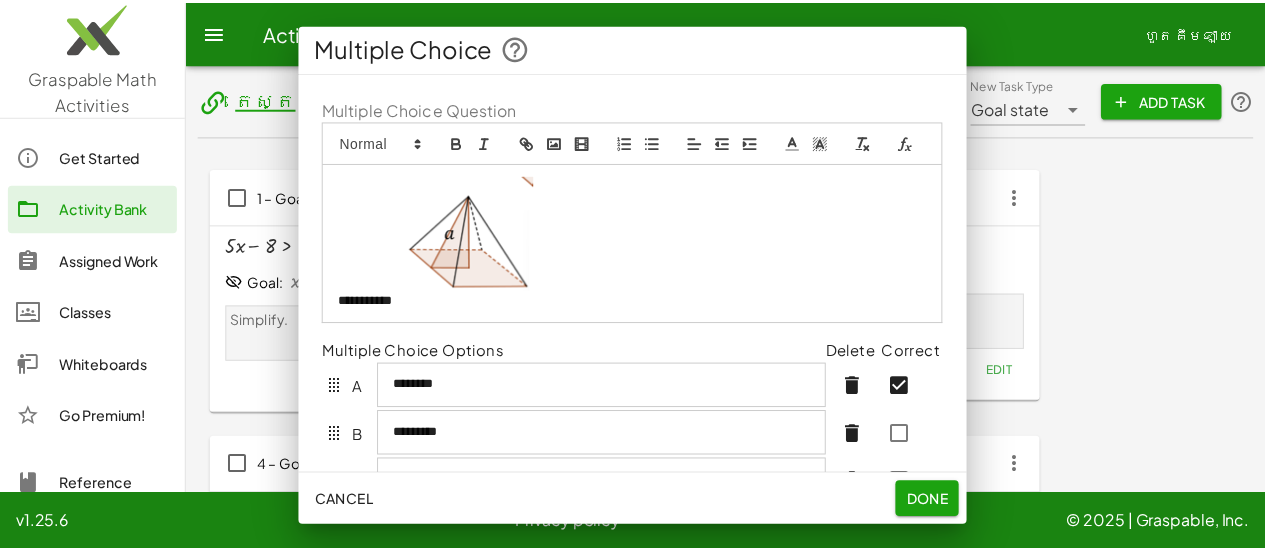 scroll, scrollTop: 3628, scrollLeft: 0, axis: vertical 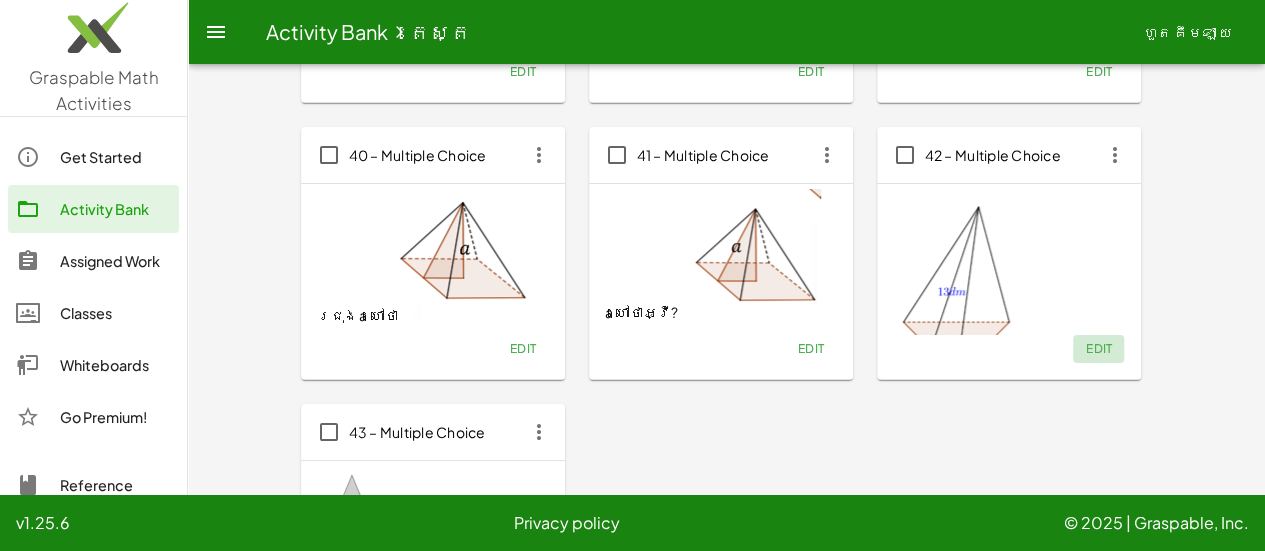 click on "Edit" 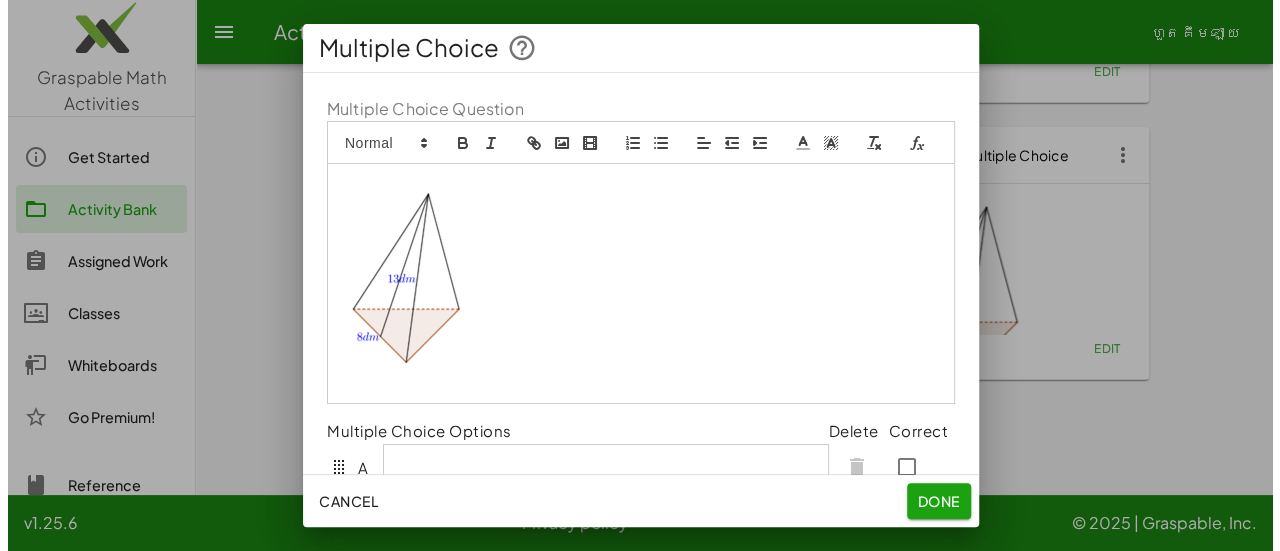 scroll, scrollTop: 0, scrollLeft: 0, axis: both 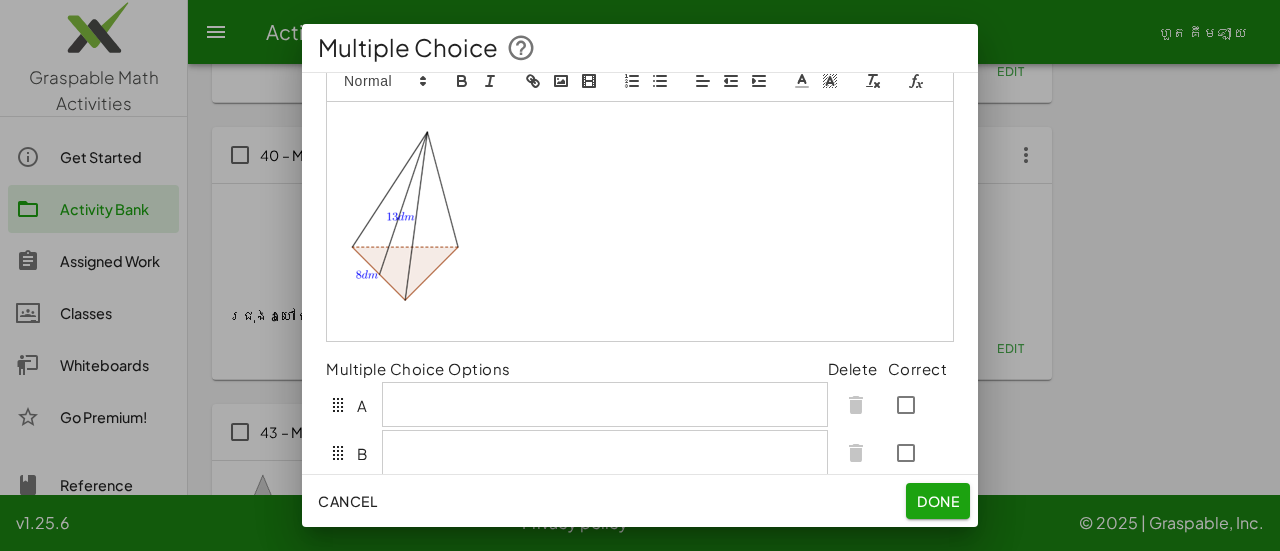 click at bounding box center [640, 221] 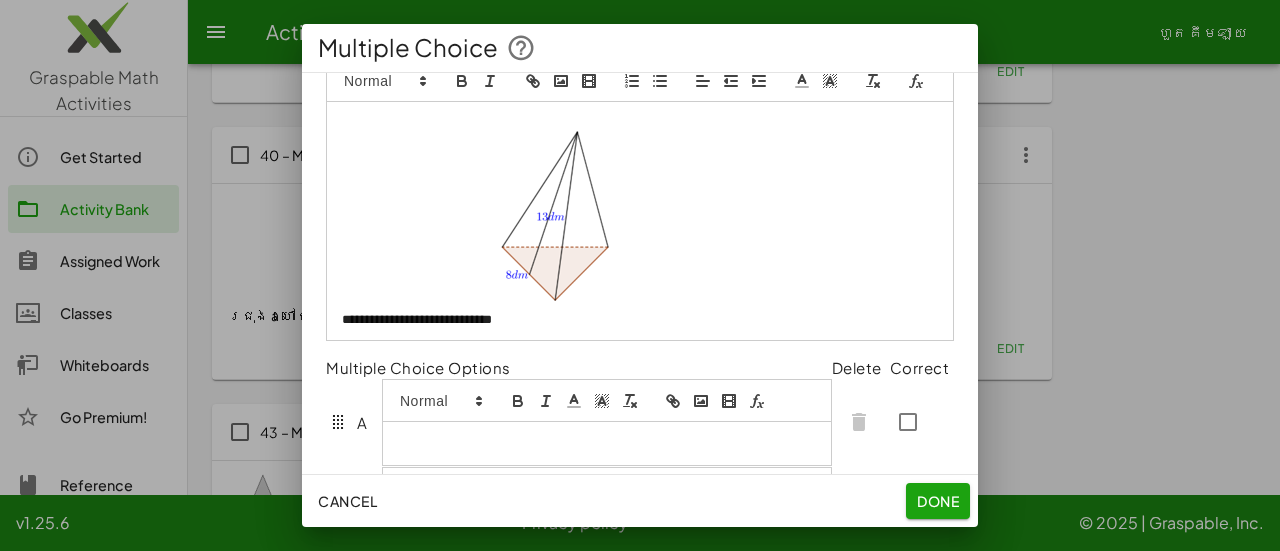 scroll, scrollTop: 87, scrollLeft: 0, axis: vertical 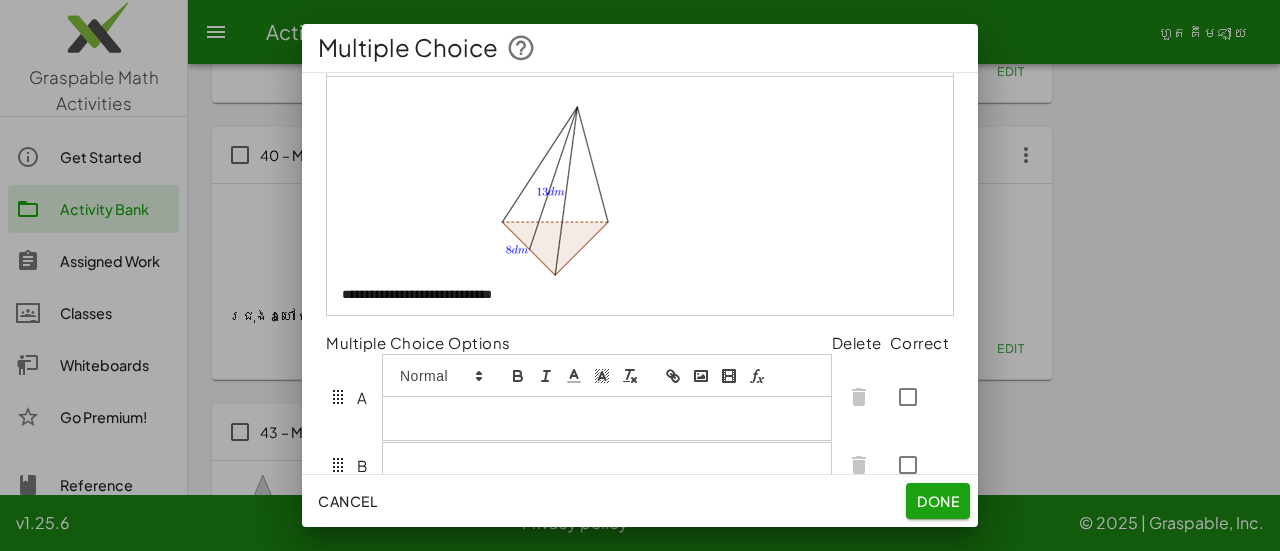 click at bounding box center [607, 418] 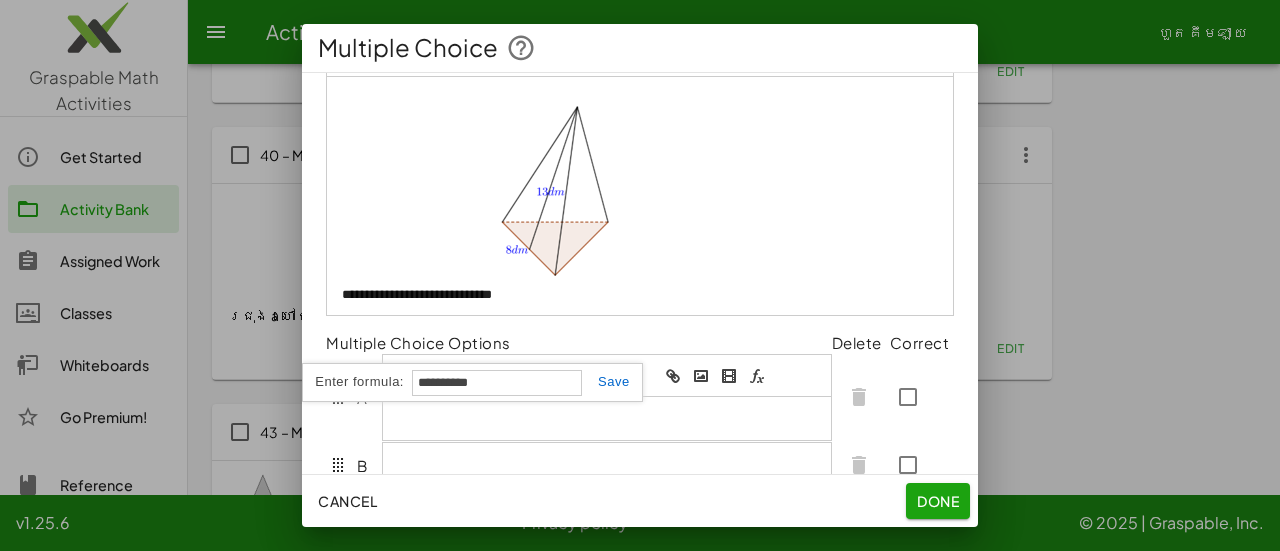 type on "**********" 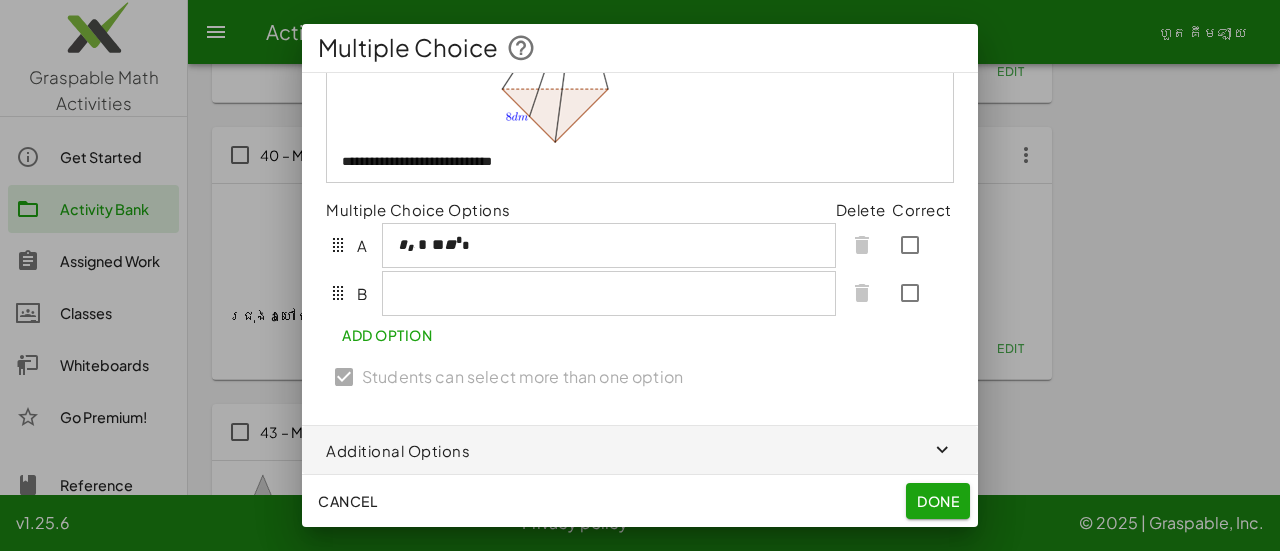scroll, scrollTop: 243, scrollLeft: 0, axis: vertical 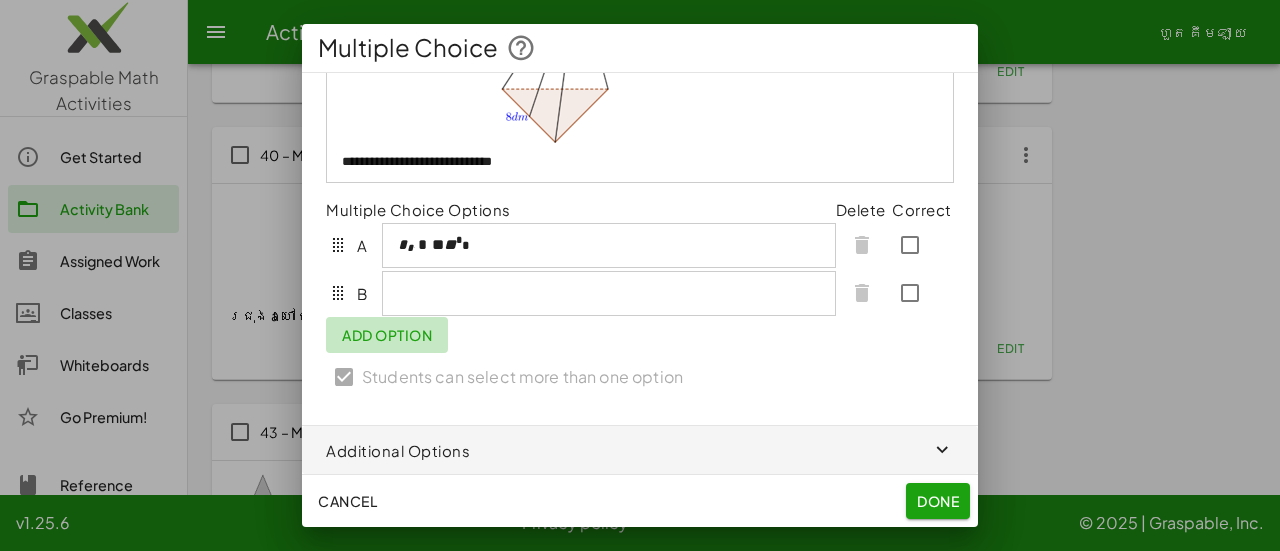 click on "Add Option" 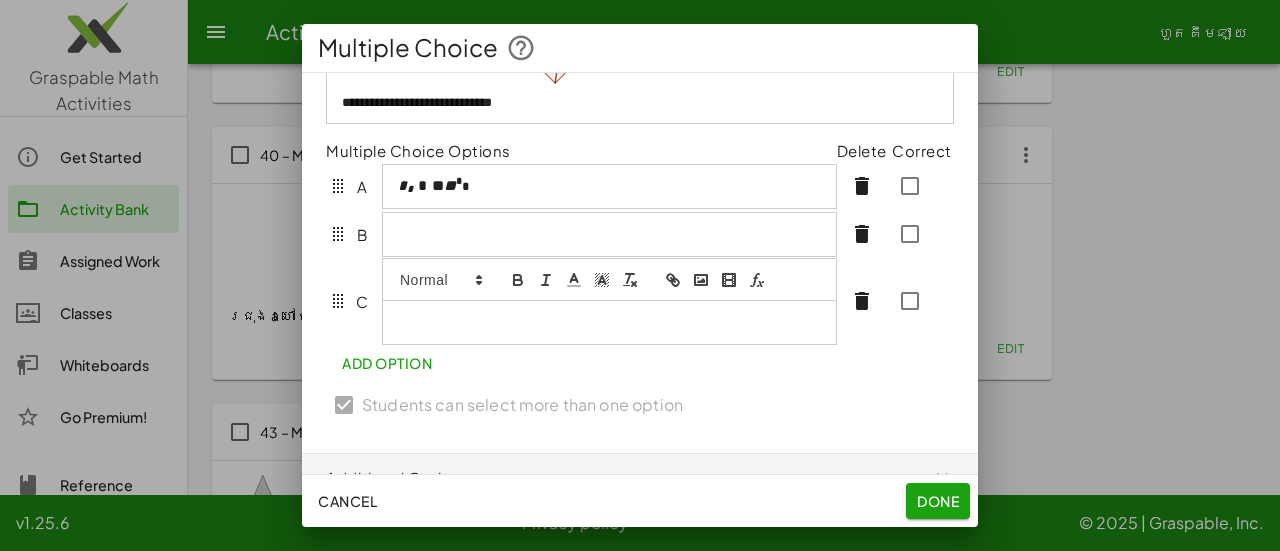 scroll, scrollTop: 282, scrollLeft: 0, axis: vertical 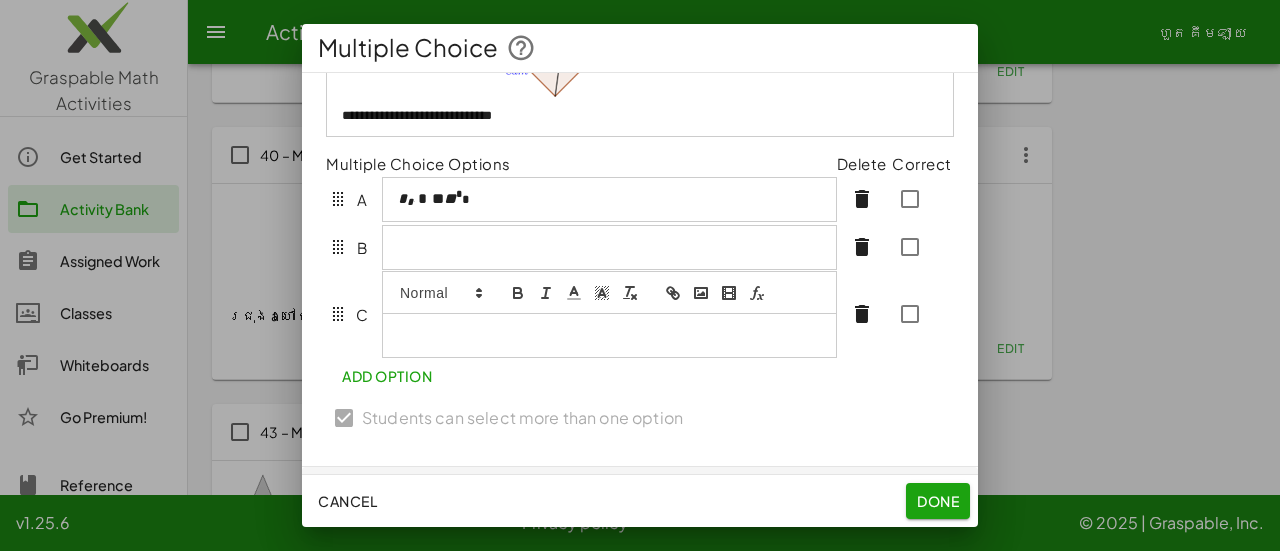 click on "Add Option" at bounding box center [387, 376] 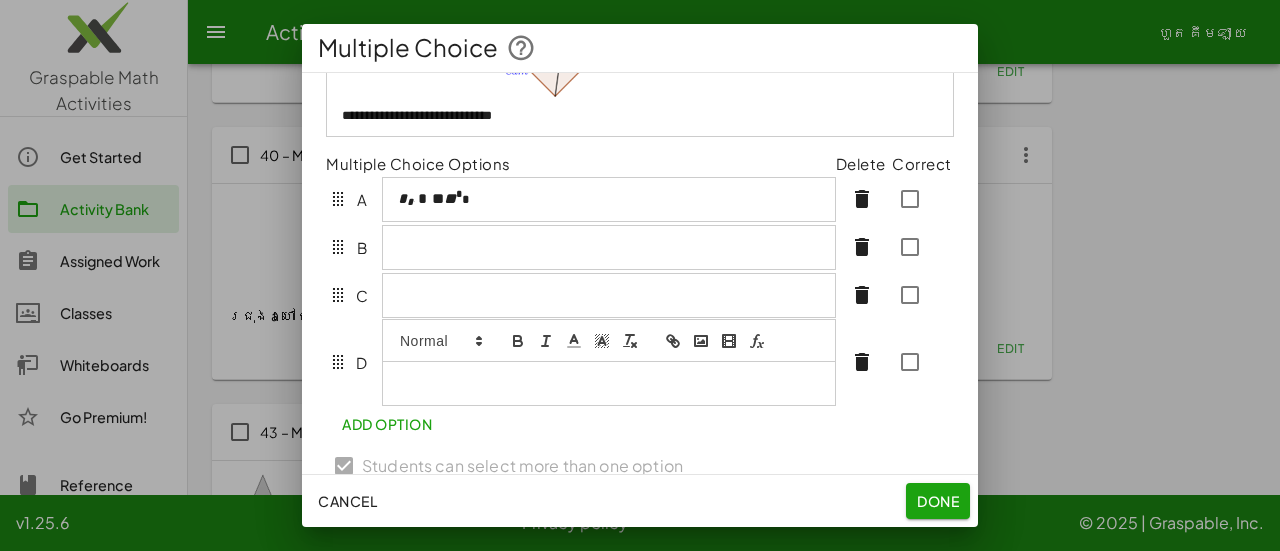 scroll, scrollTop: 305, scrollLeft: 0, axis: vertical 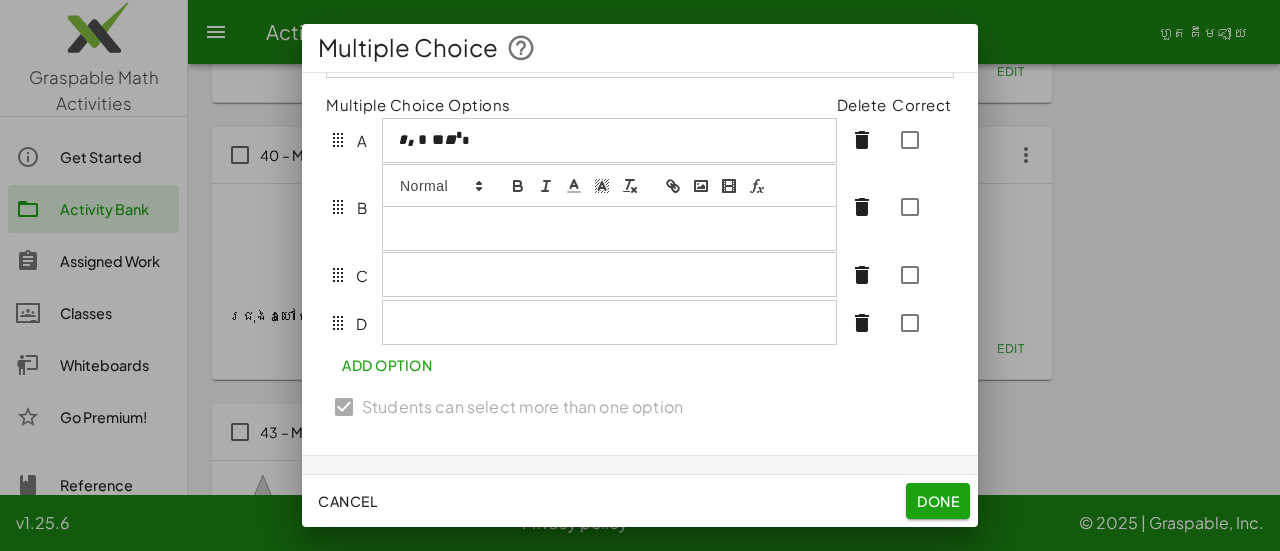 click at bounding box center [609, 228] 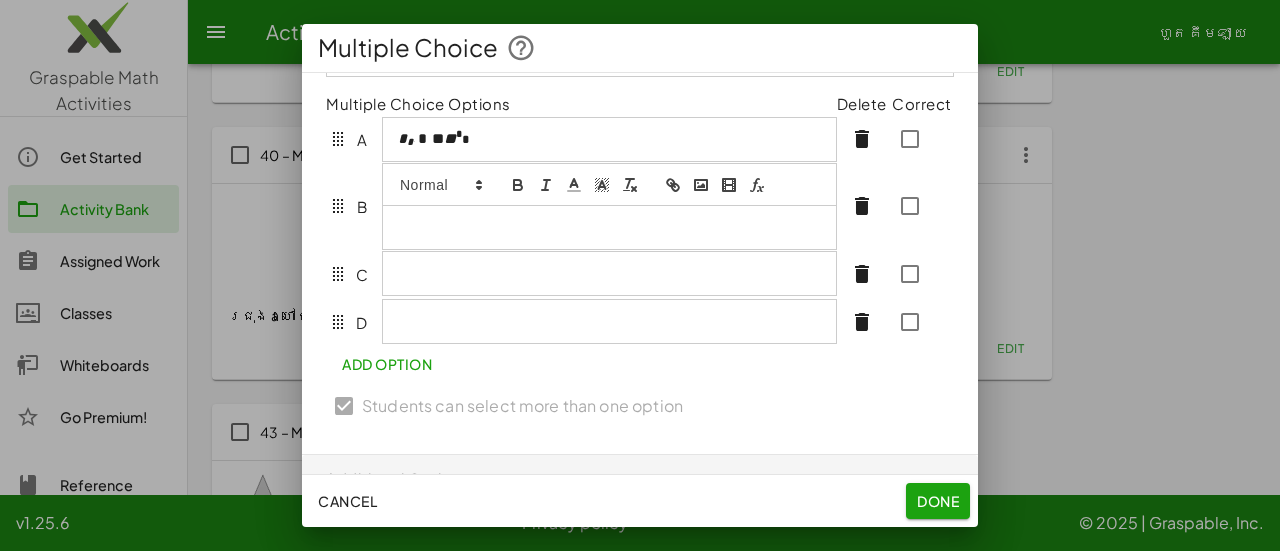 click 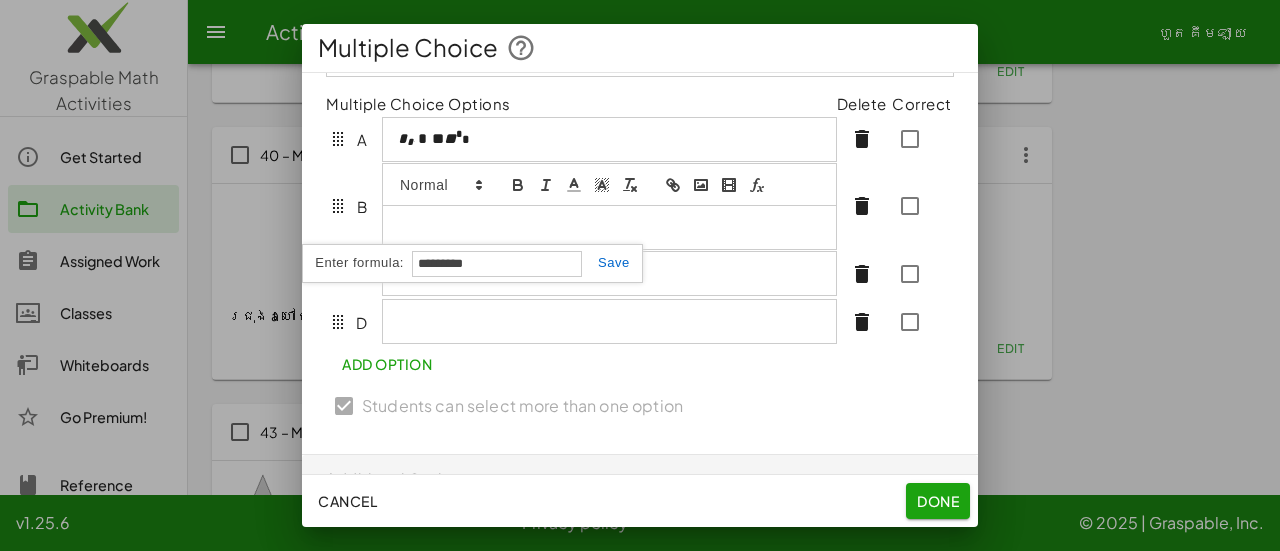 type on "**********" 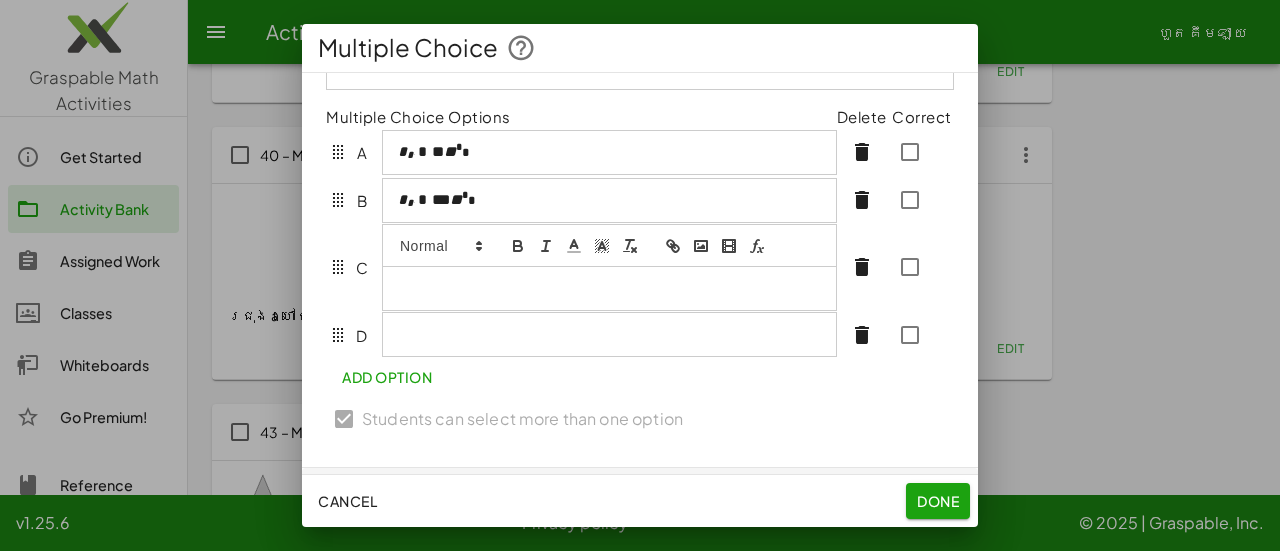 click at bounding box center (609, 288) 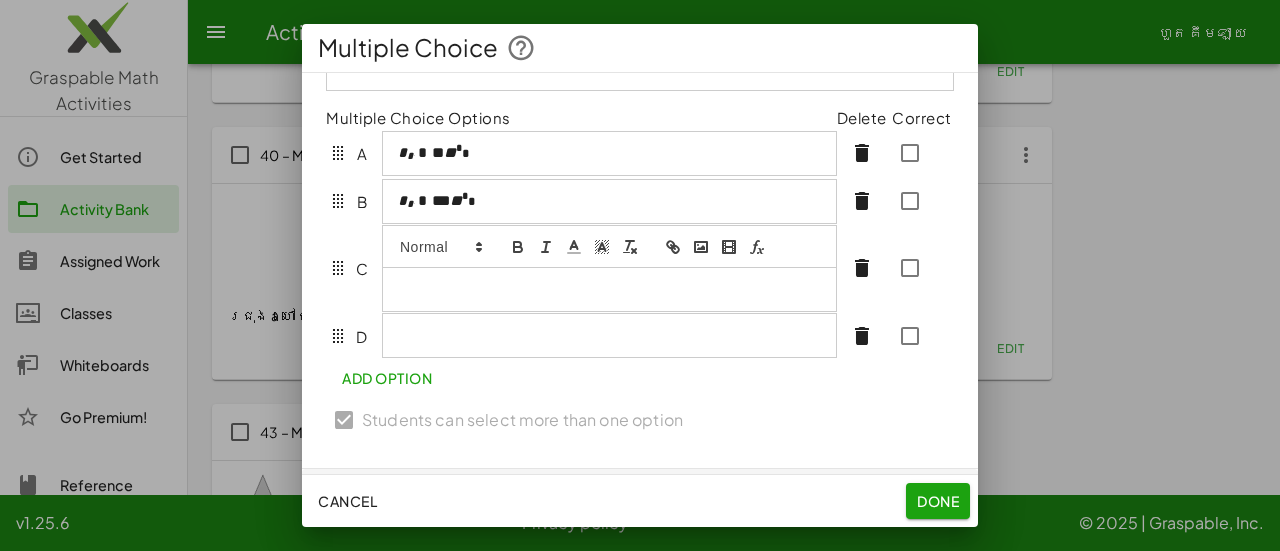 click 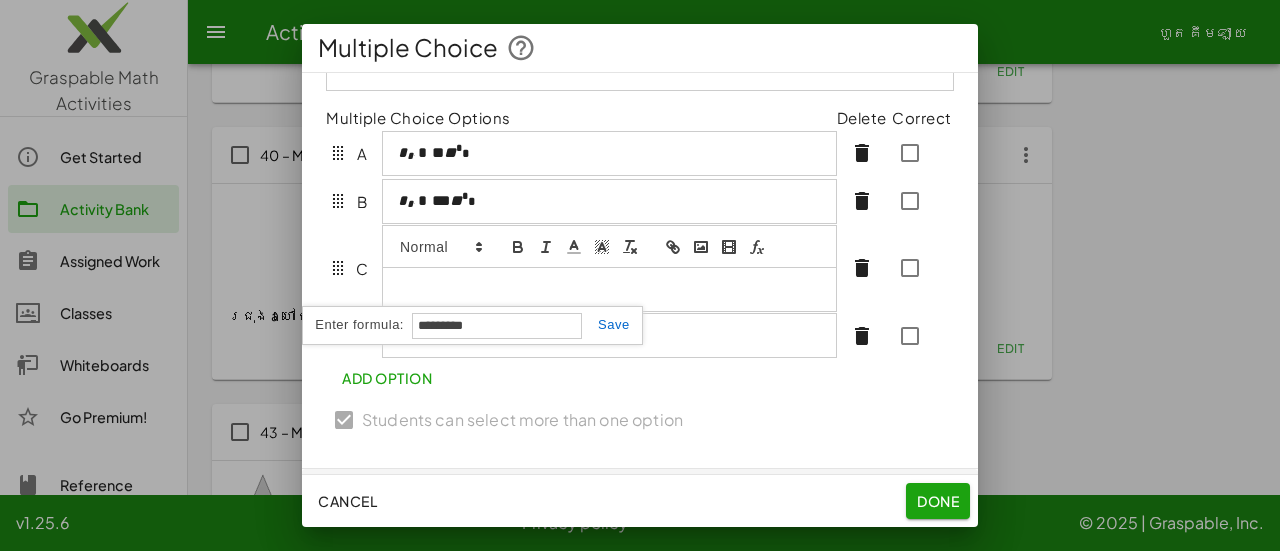 type on "**********" 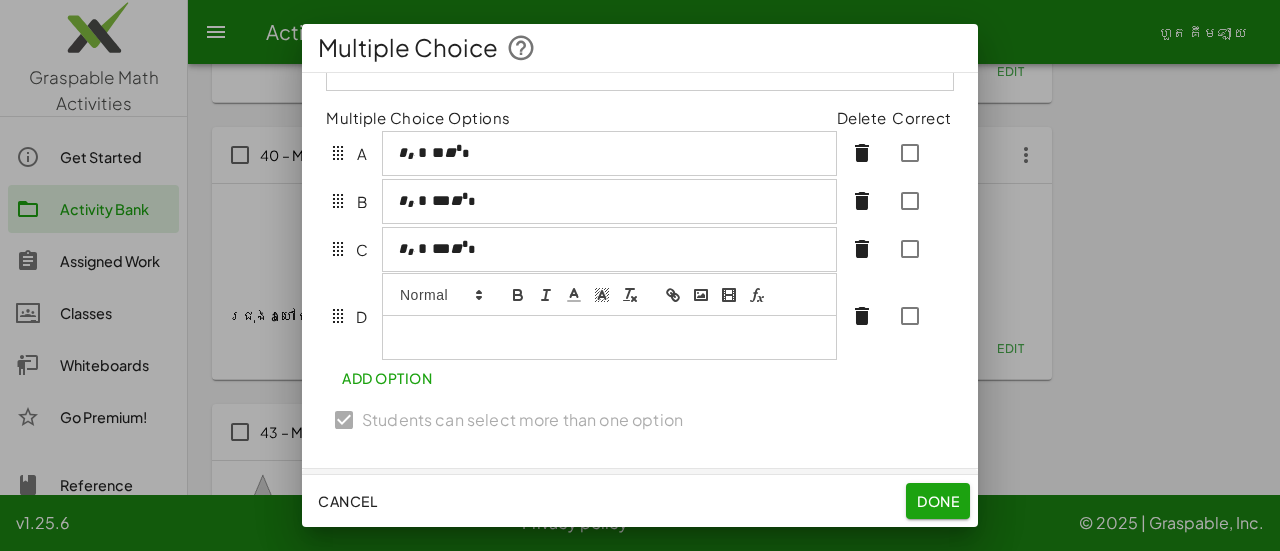 scroll, scrollTop: 298, scrollLeft: 0, axis: vertical 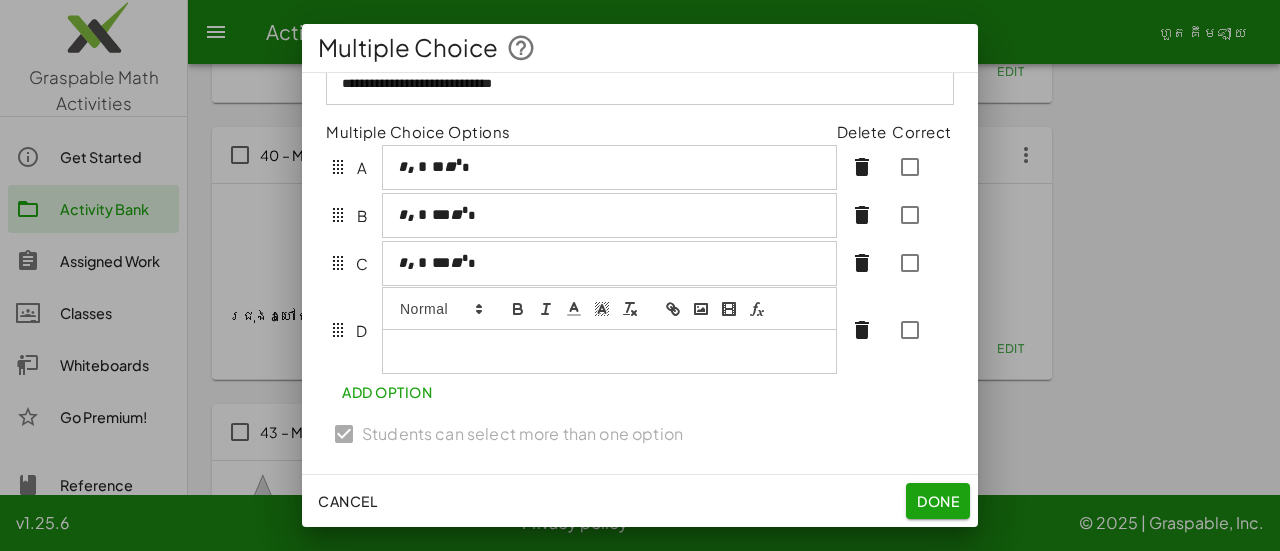 click at bounding box center (609, 351) 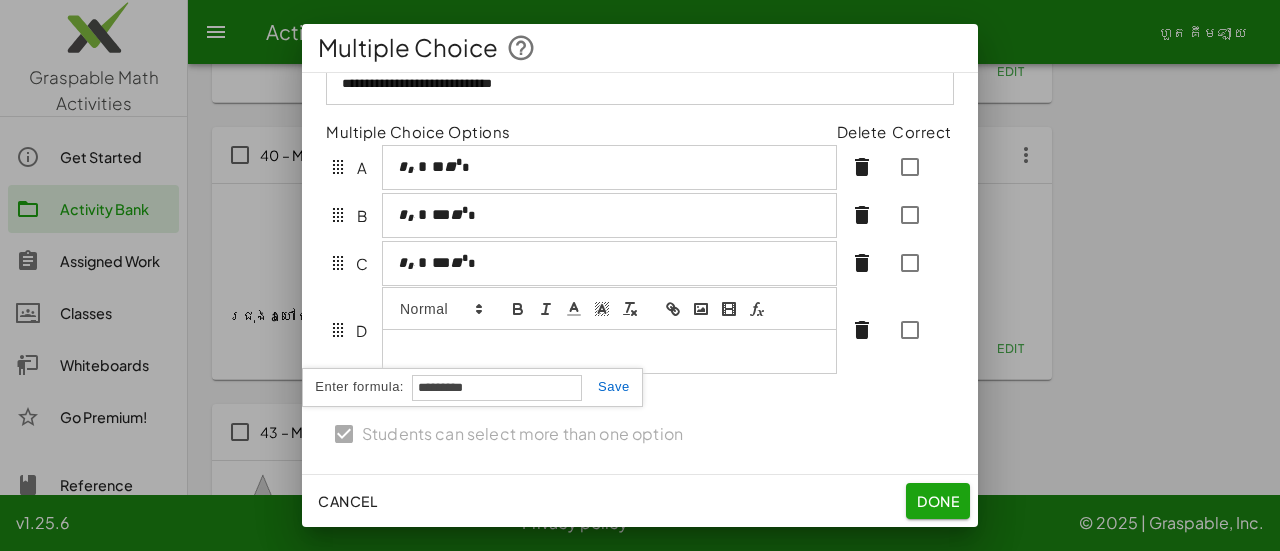 type on "**********" 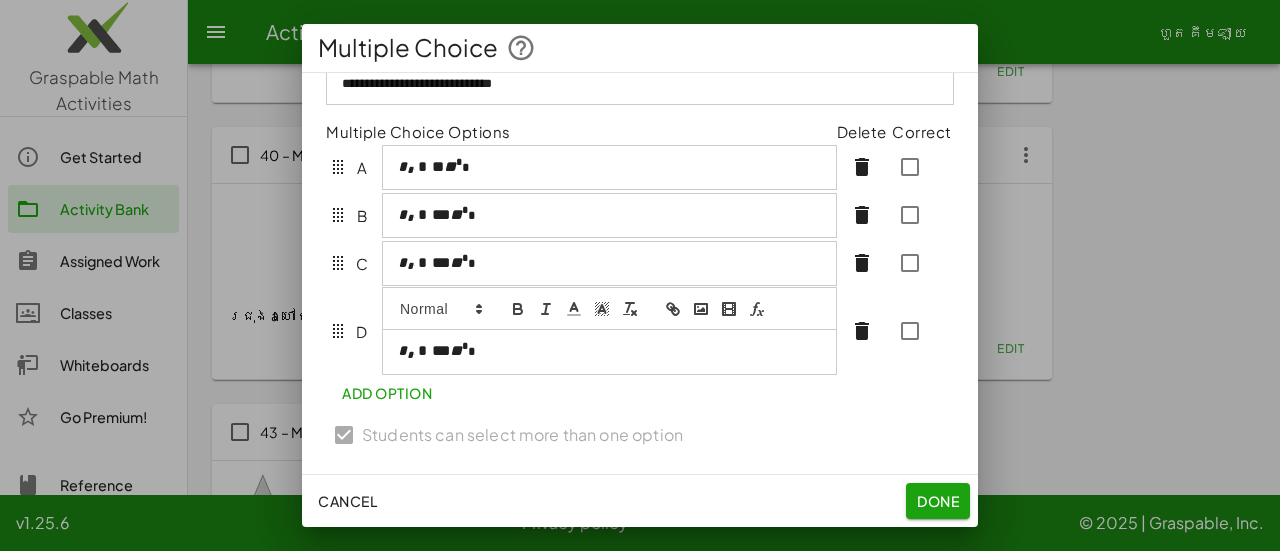 scroll, scrollTop: 281, scrollLeft: 0, axis: vertical 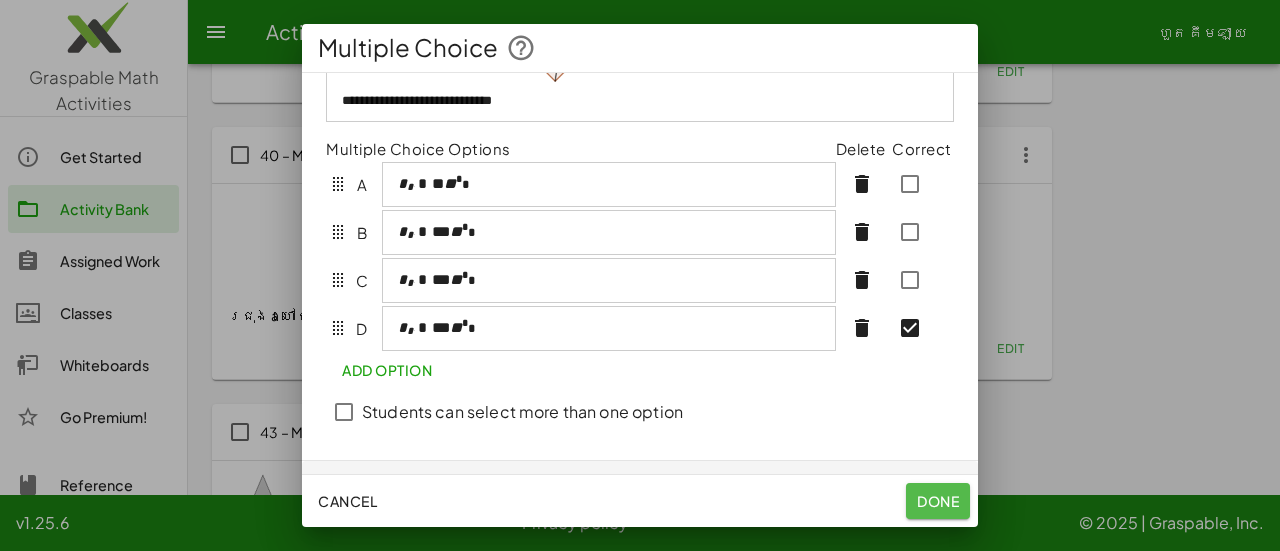 click on "Done" 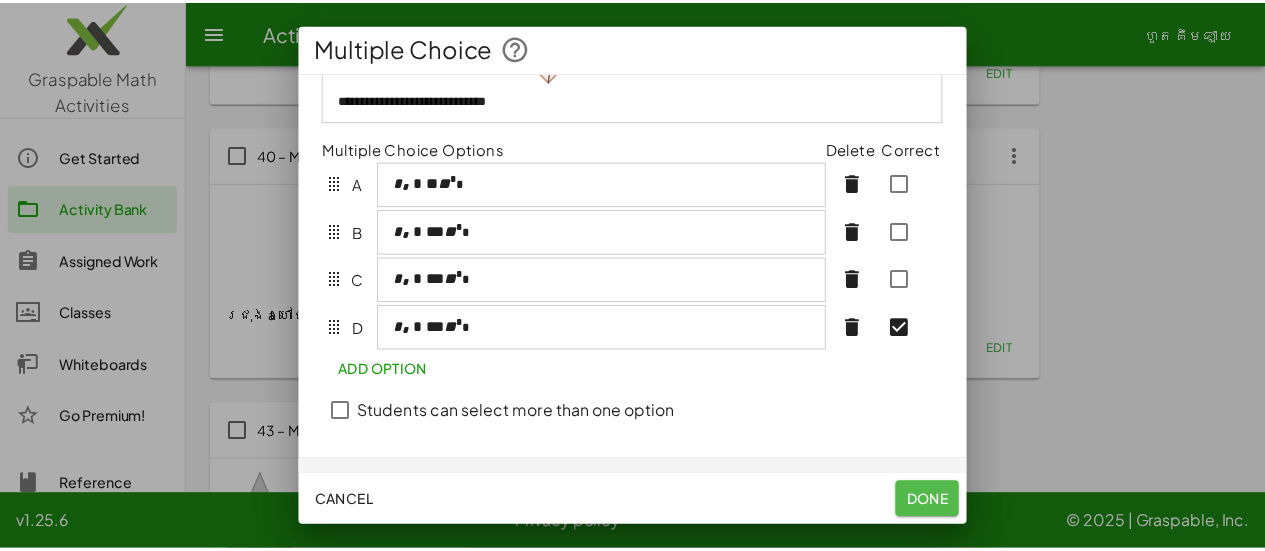 scroll, scrollTop: 3628, scrollLeft: 0, axis: vertical 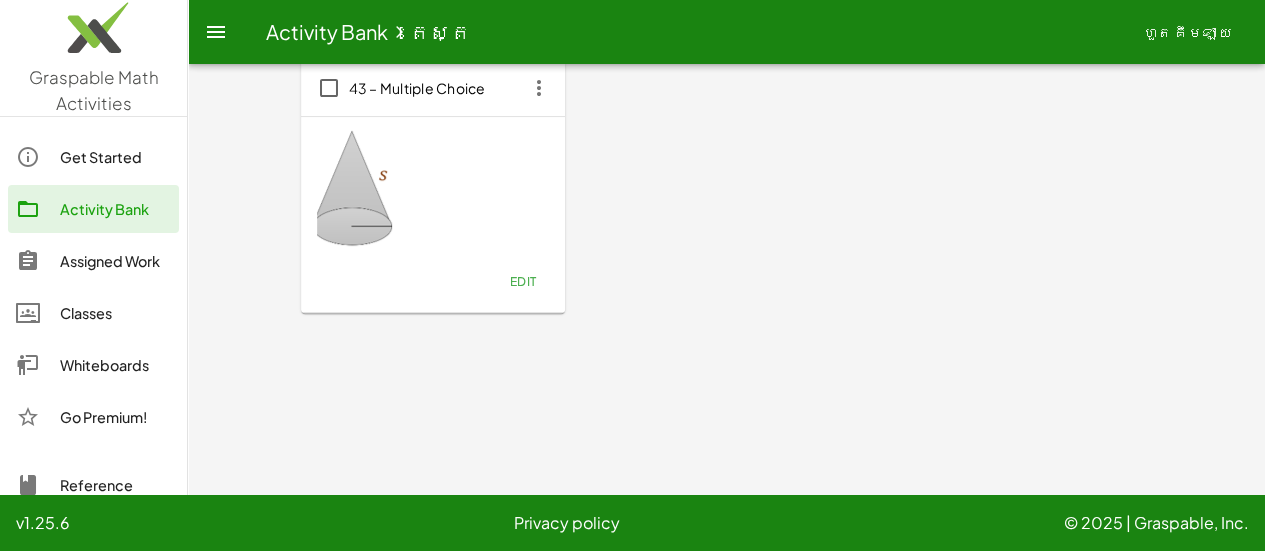 click on "Edit" 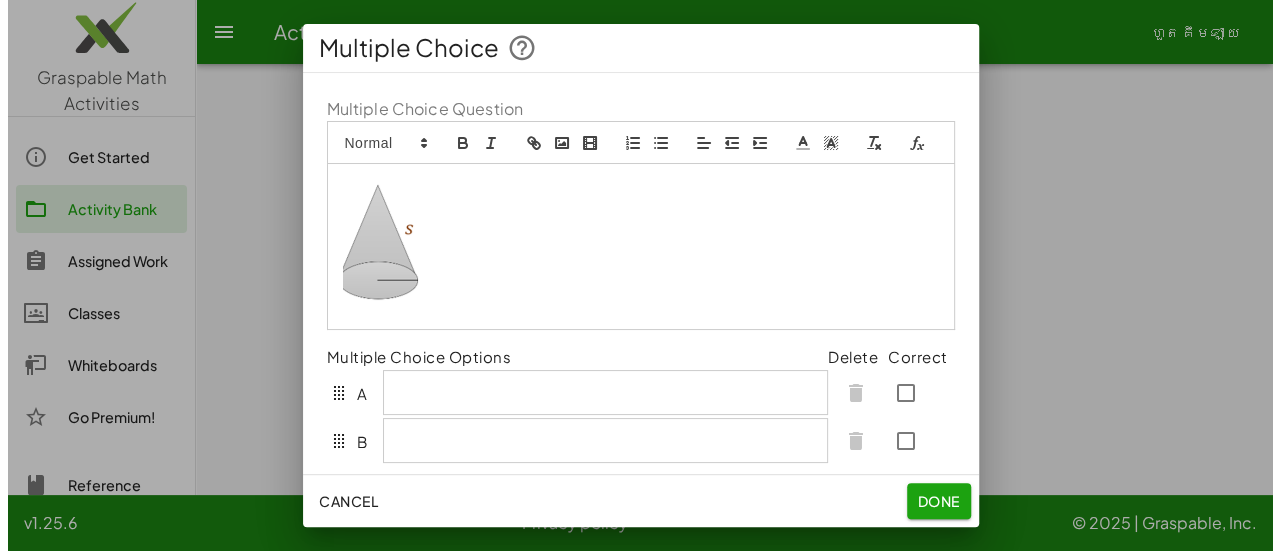 scroll, scrollTop: 0, scrollLeft: 0, axis: both 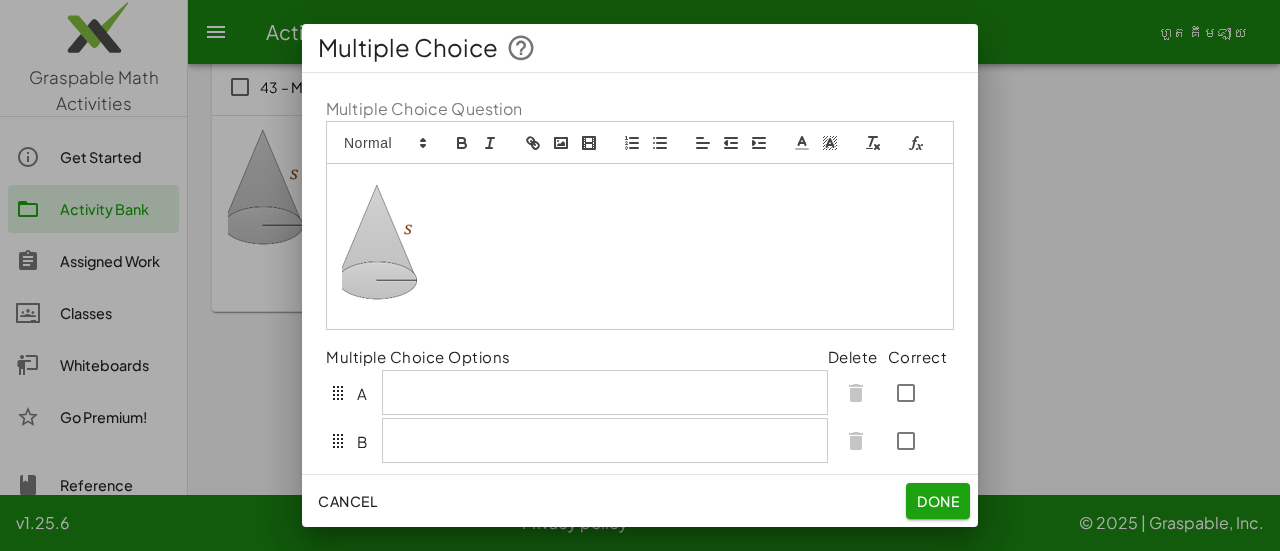 click at bounding box center (640, 246) 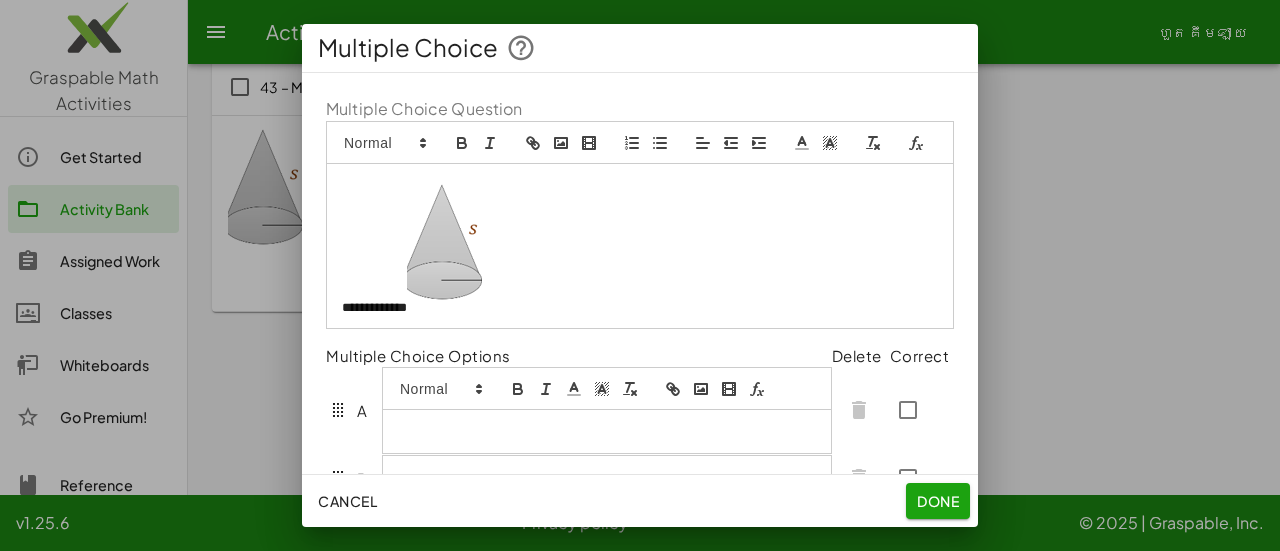 click at bounding box center (607, 410) 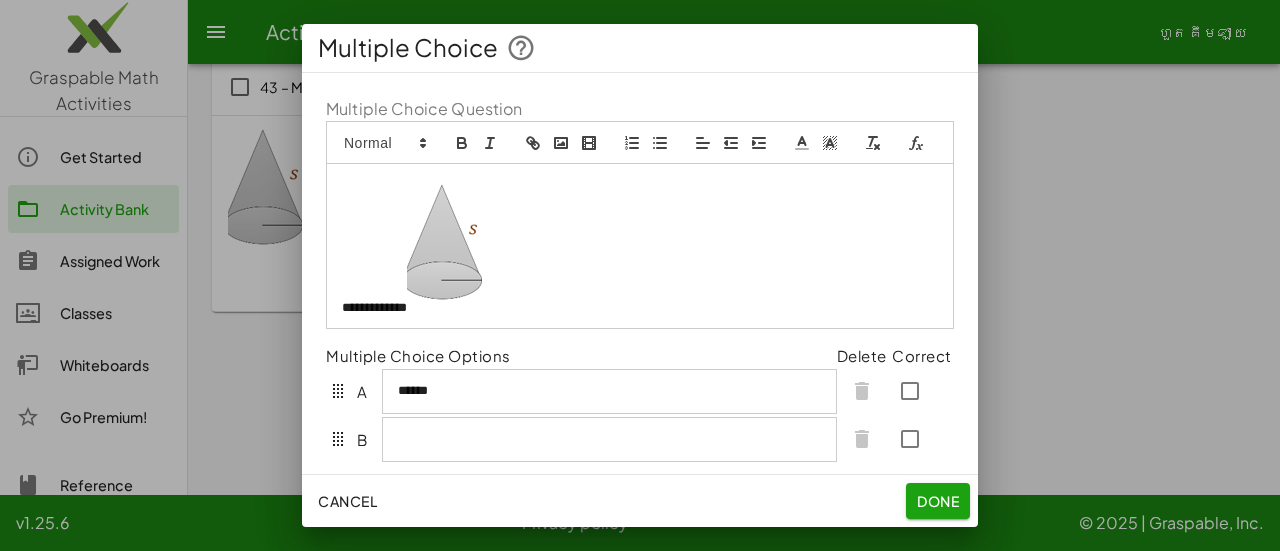 click 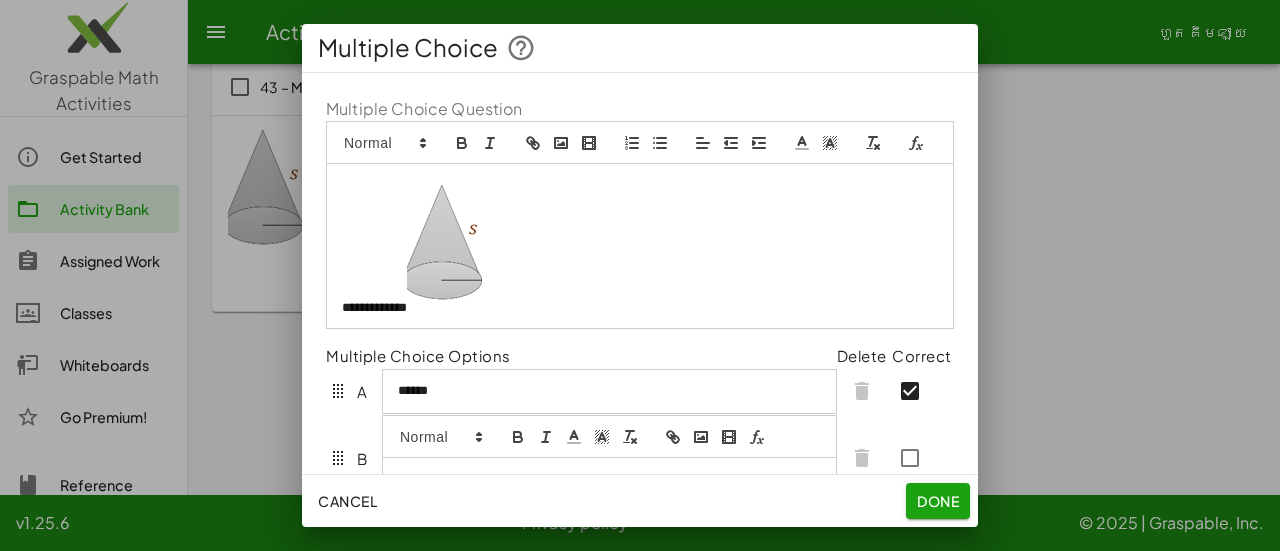 click at bounding box center (609, 458) 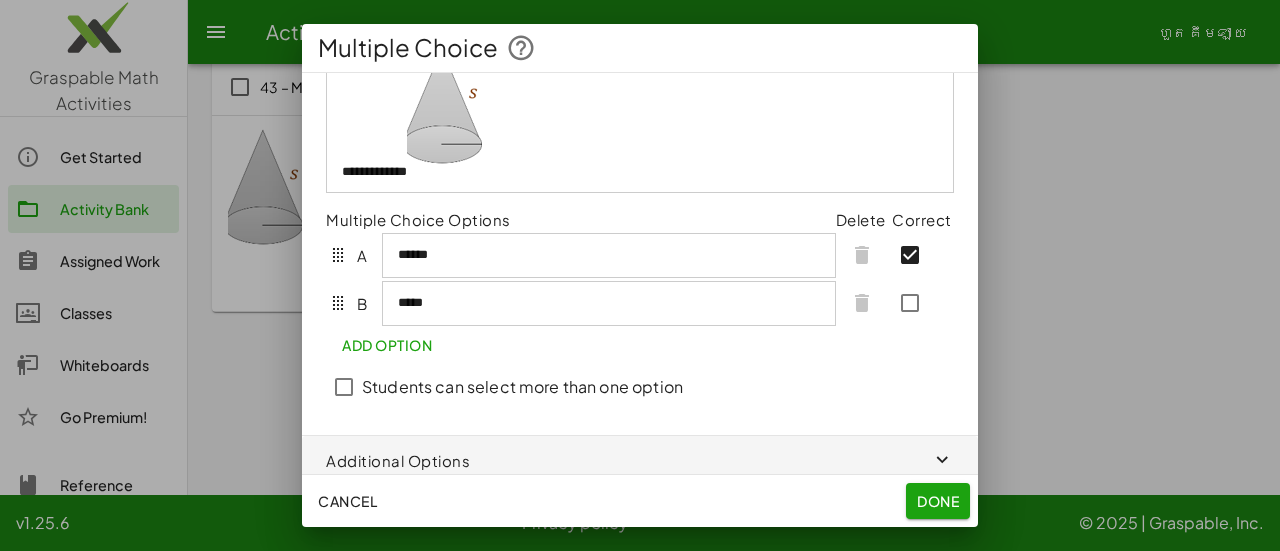 scroll, scrollTop: 169, scrollLeft: 0, axis: vertical 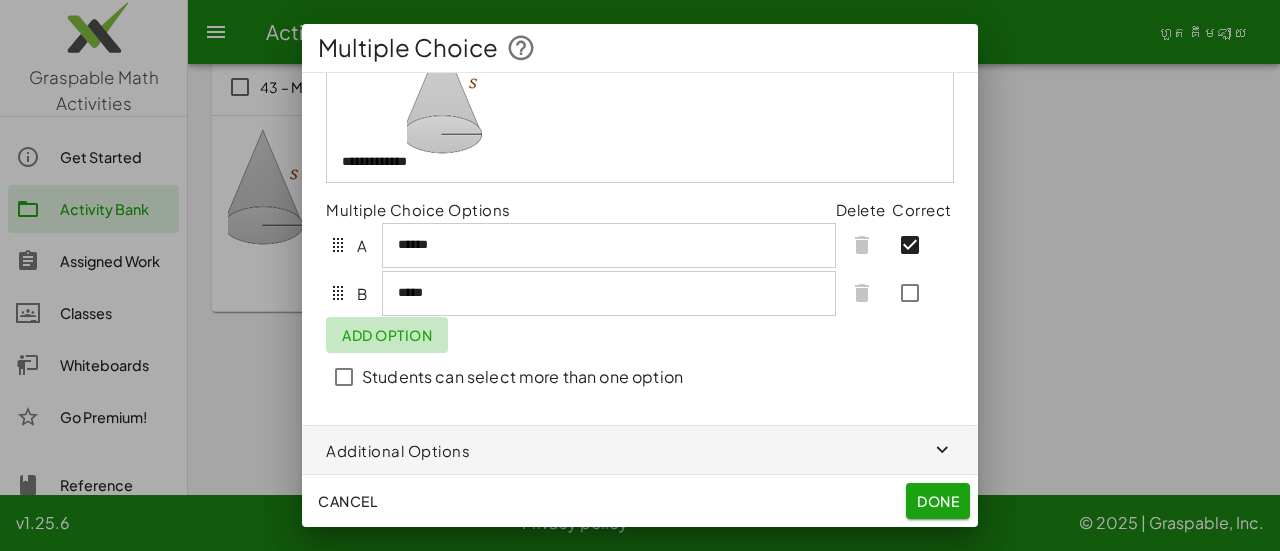 click on "Add Option" 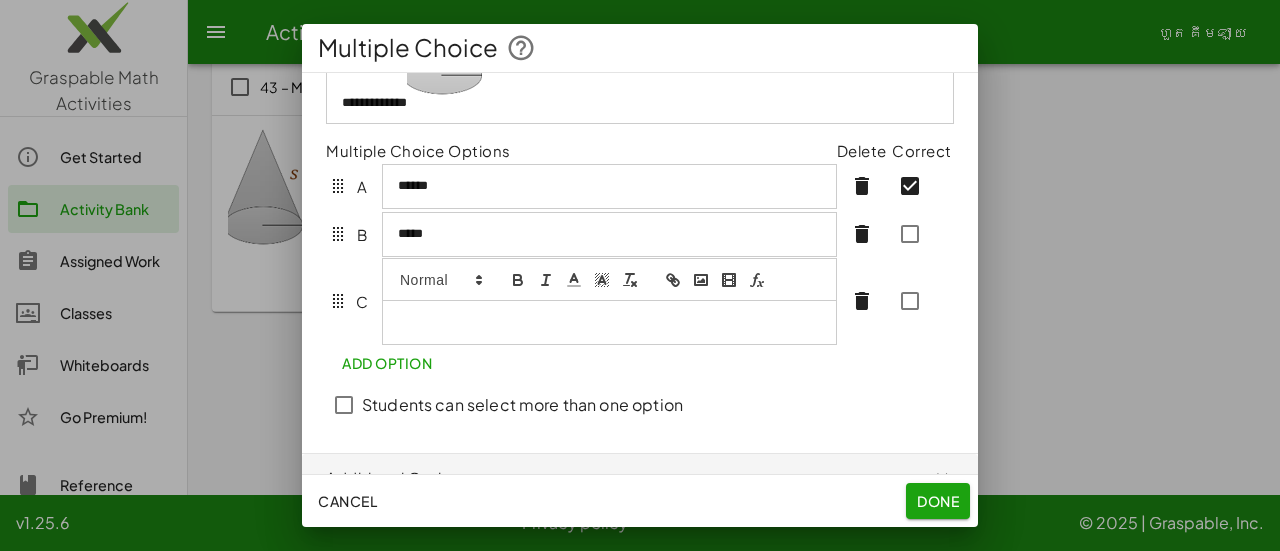 scroll, scrollTop: 208, scrollLeft: 0, axis: vertical 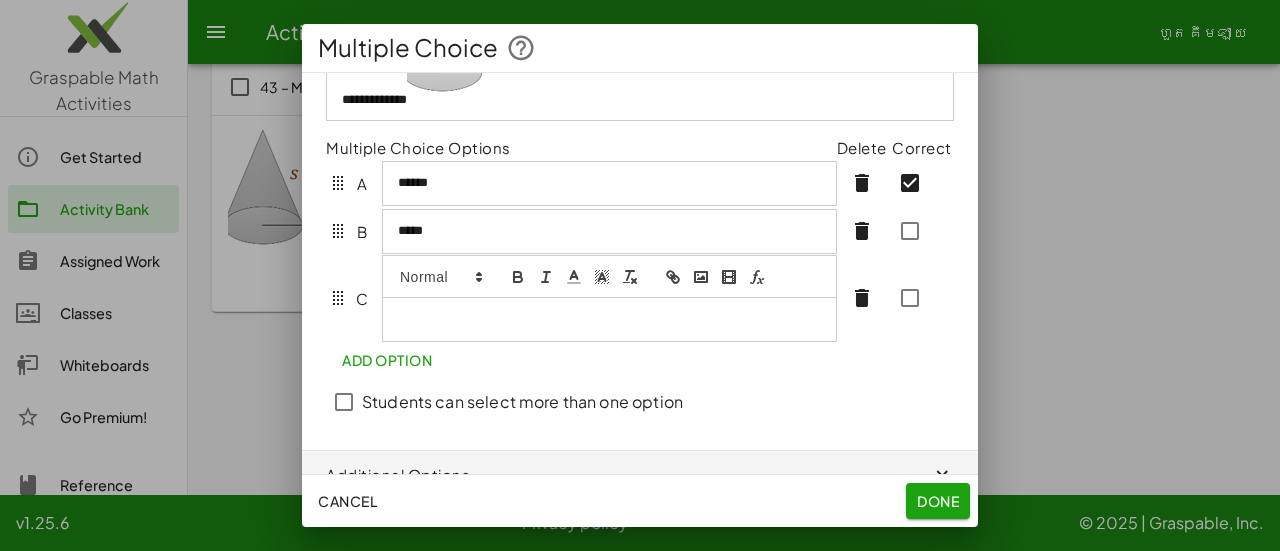 type 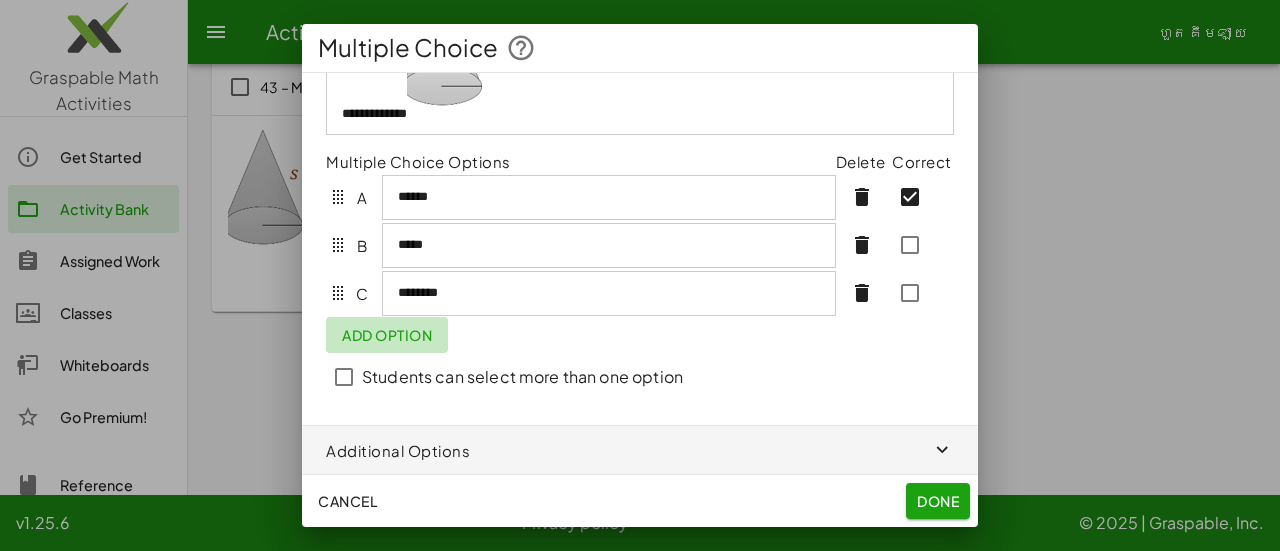 scroll, scrollTop: 192, scrollLeft: 0, axis: vertical 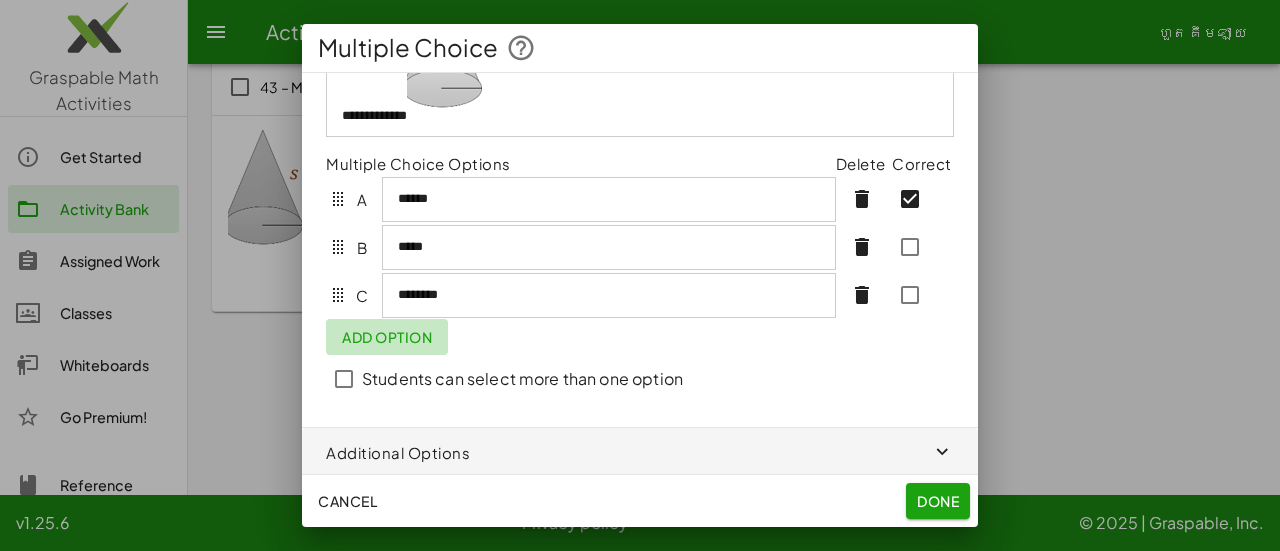 click on "**********" at bounding box center (640, 154) 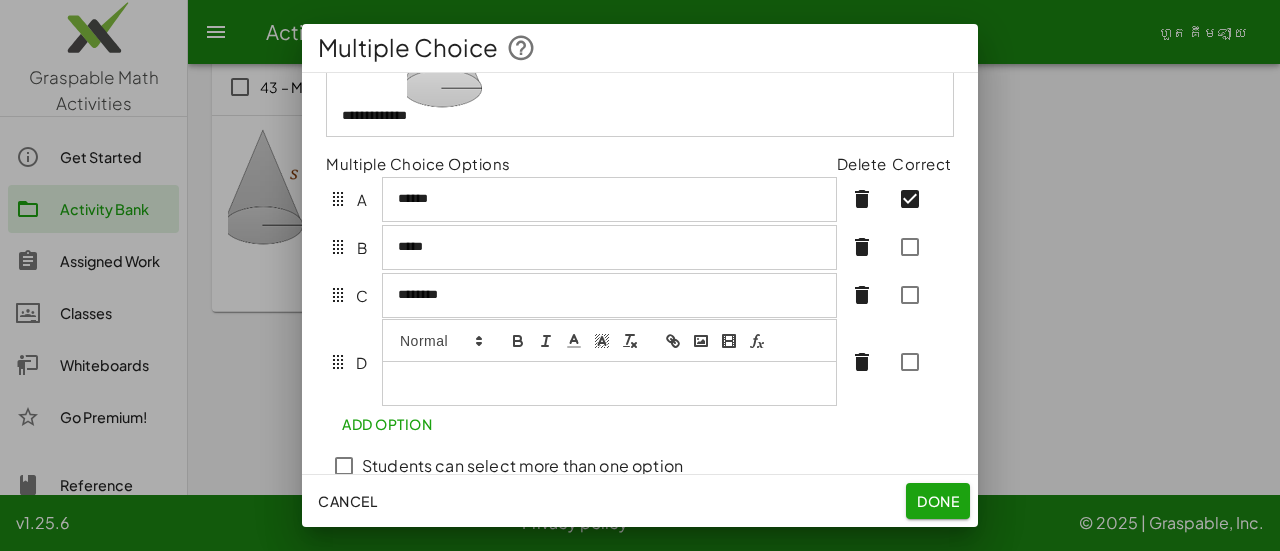 scroll, scrollTop: 231, scrollLeft: 0, axis: vertical 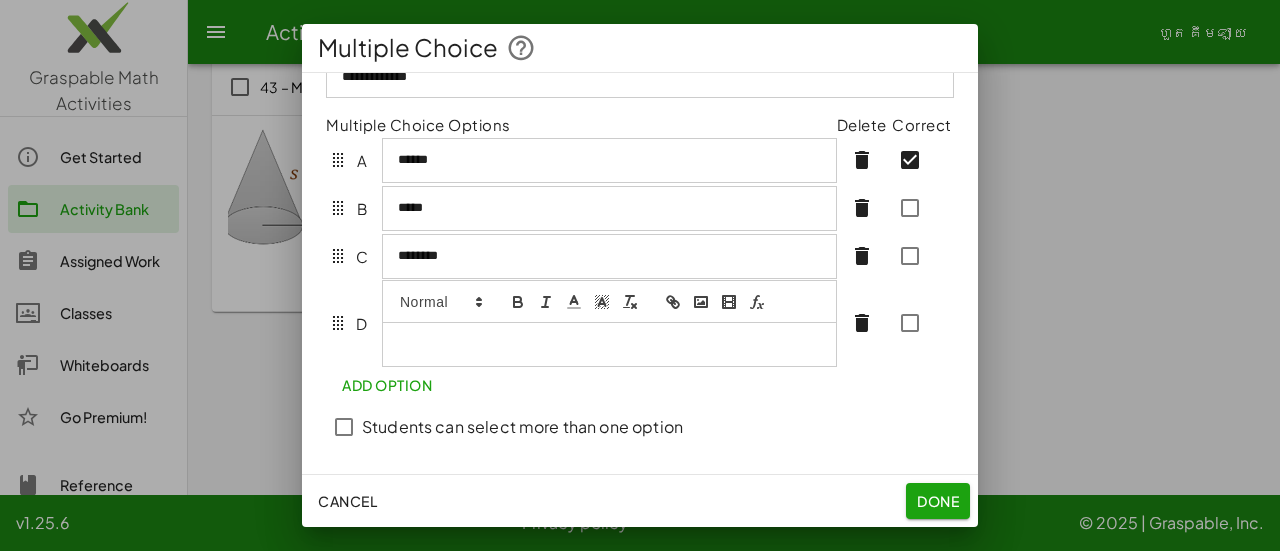 type 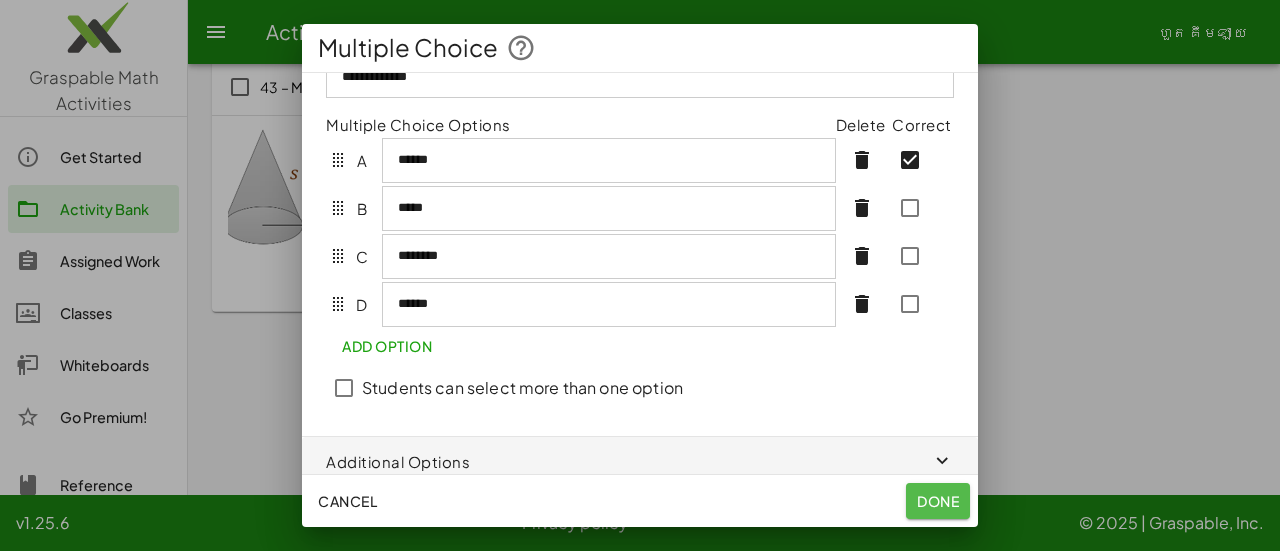 scroll, scrollTop: 214, scrollLeft: 0, axis: vertical 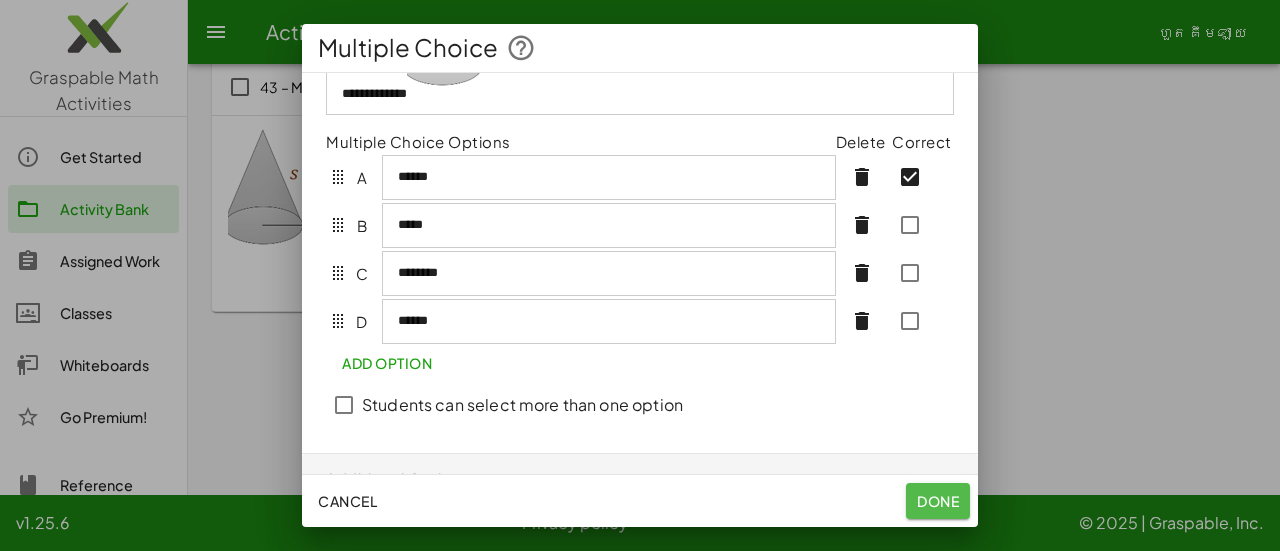 click on "Done" 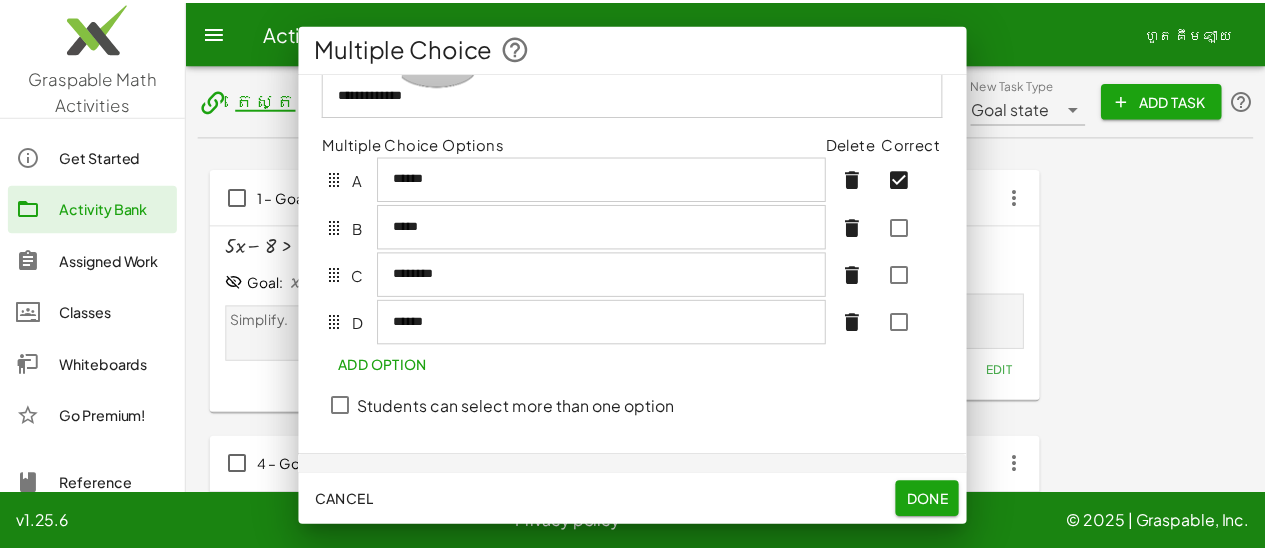 scroll, scrollTop: 3972, scrollLeft: 0, axis: vertical 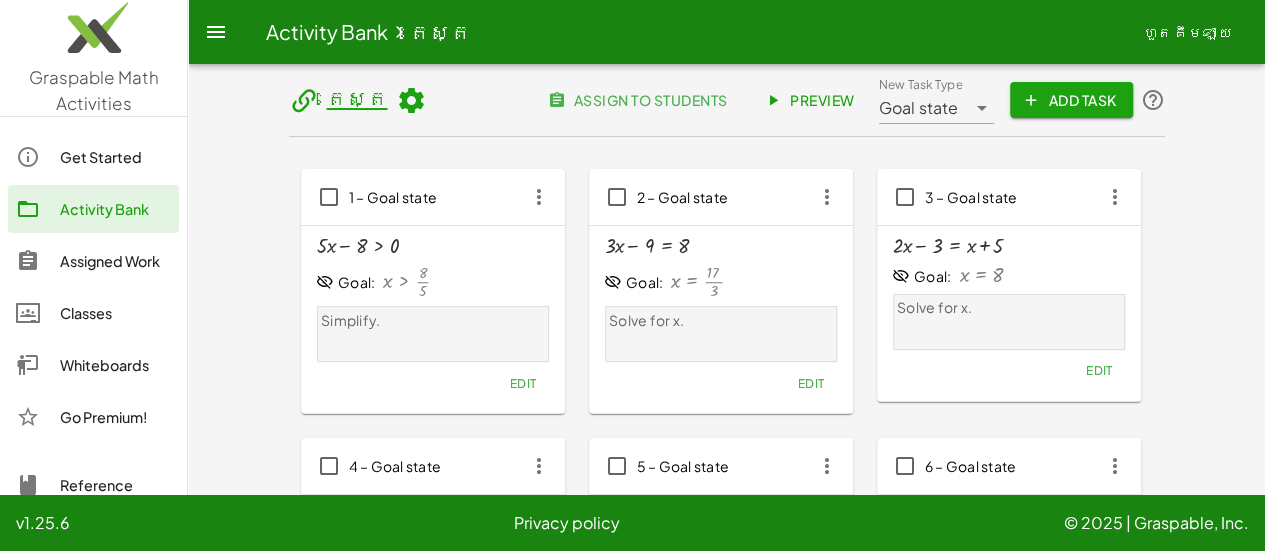 click 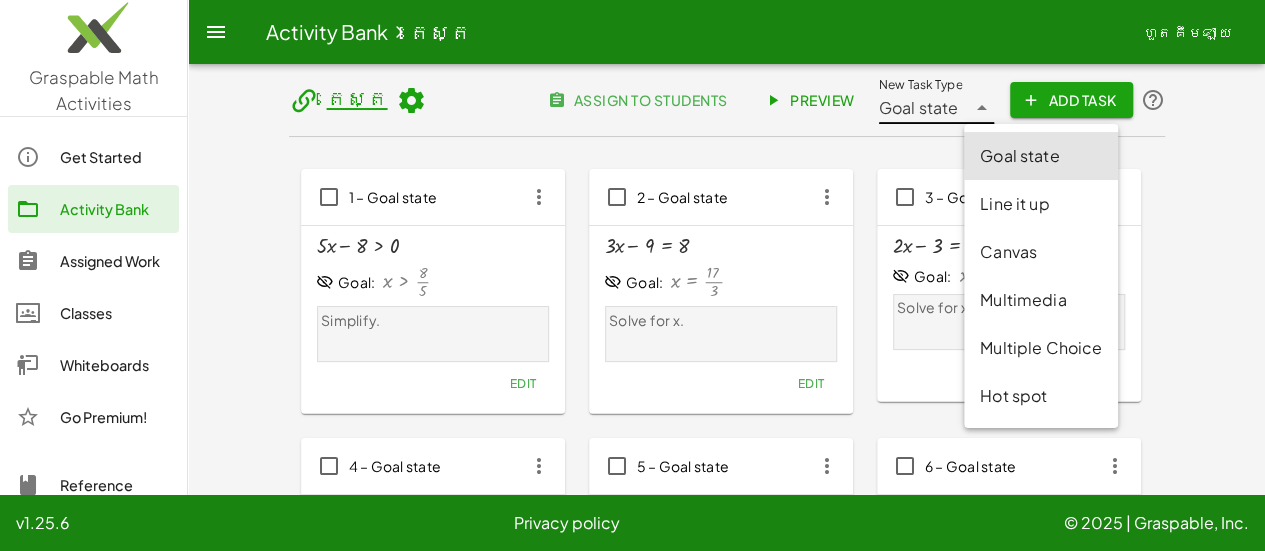 click on "Multiple Choice" at bounding box center [1041, 348] 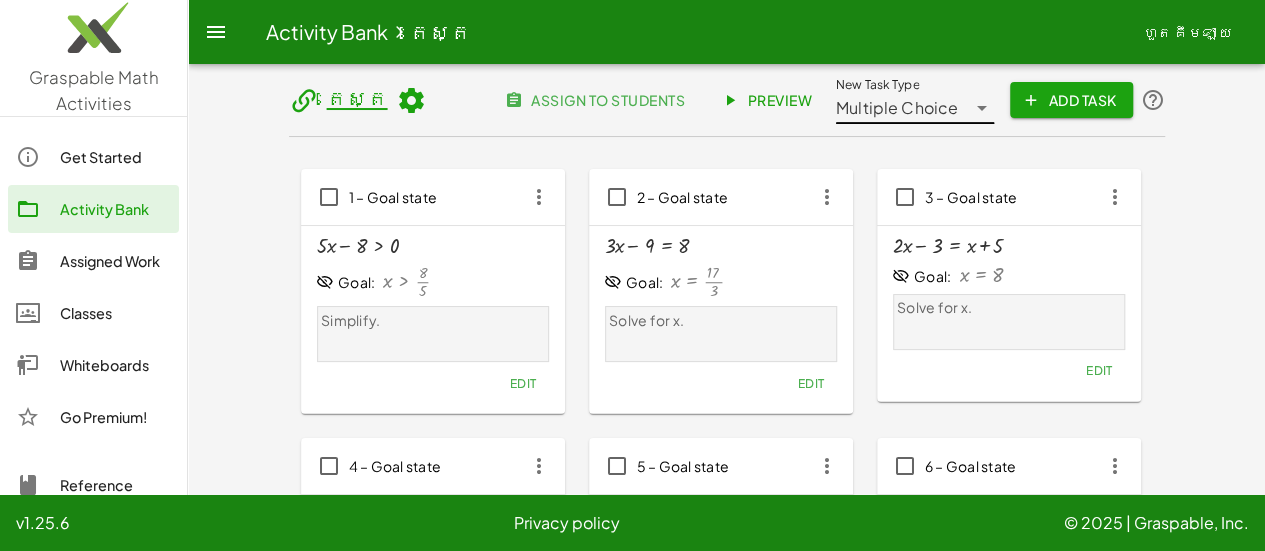 click on "Add Task" 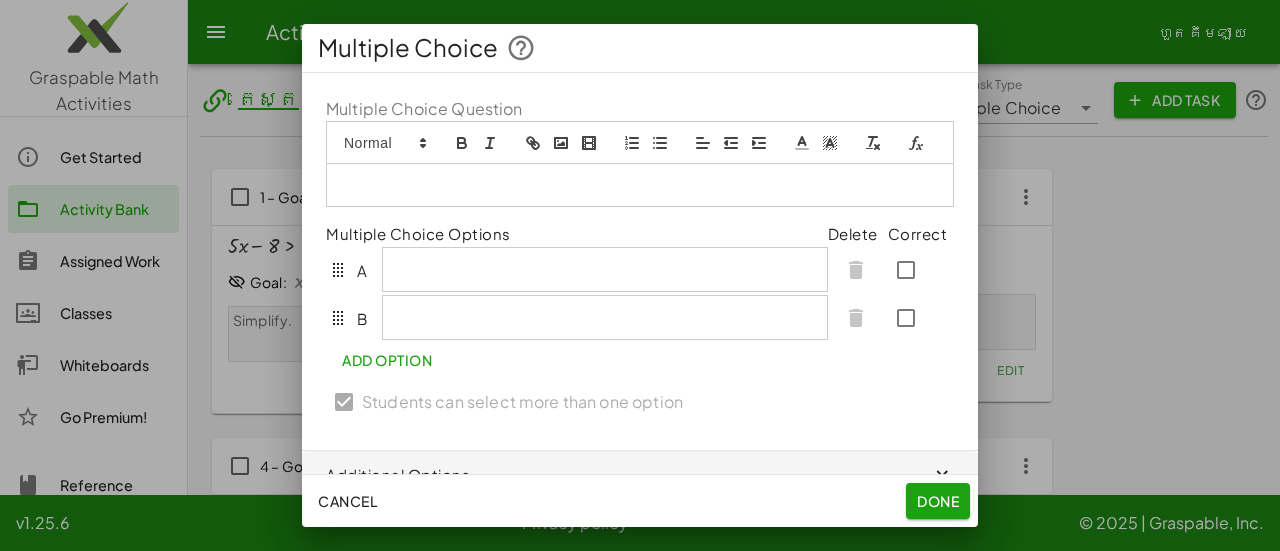 click 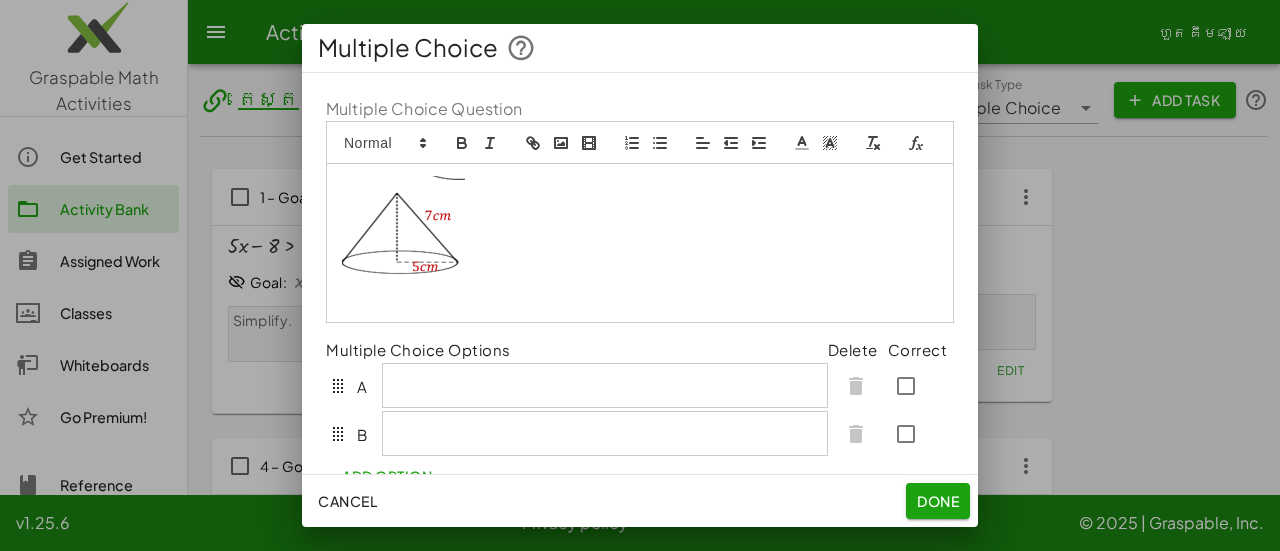 type 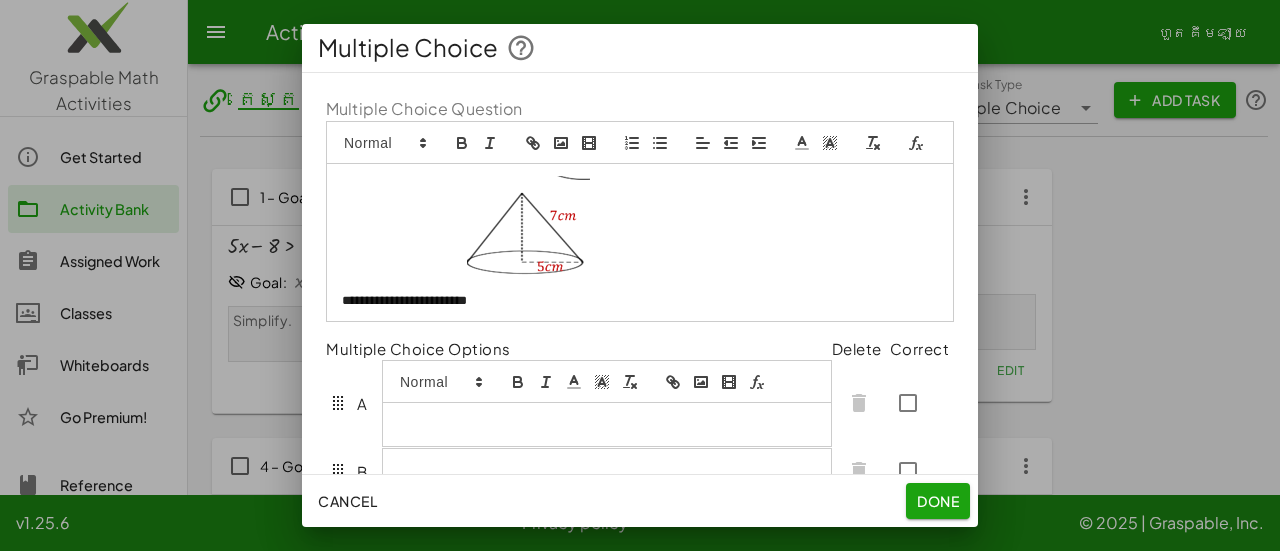 click at bounding box center (607, 403) 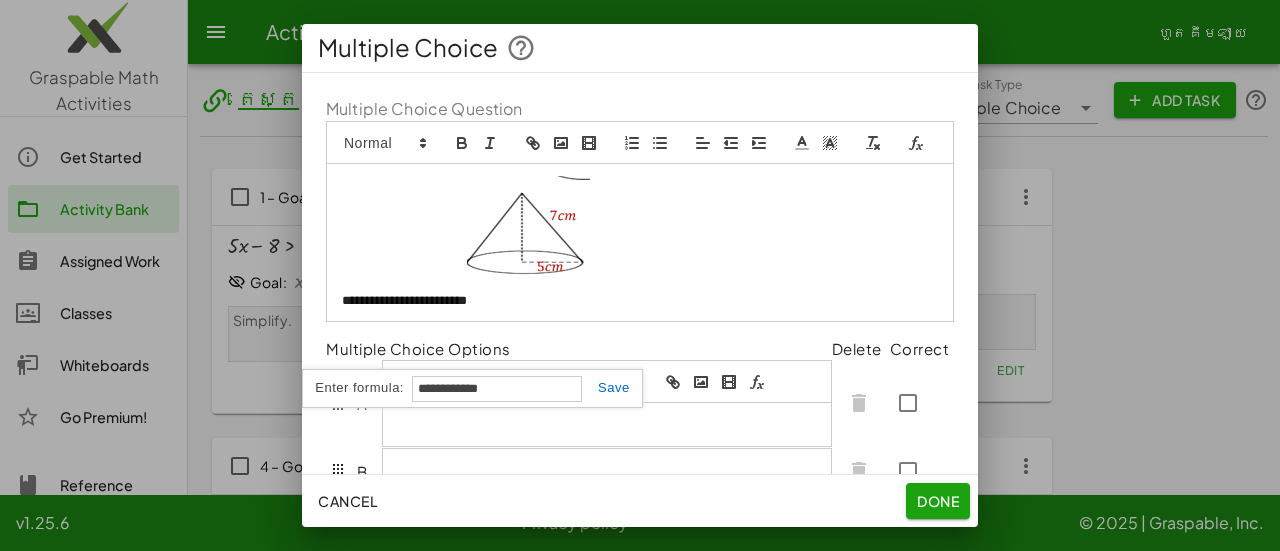 type on "**********" 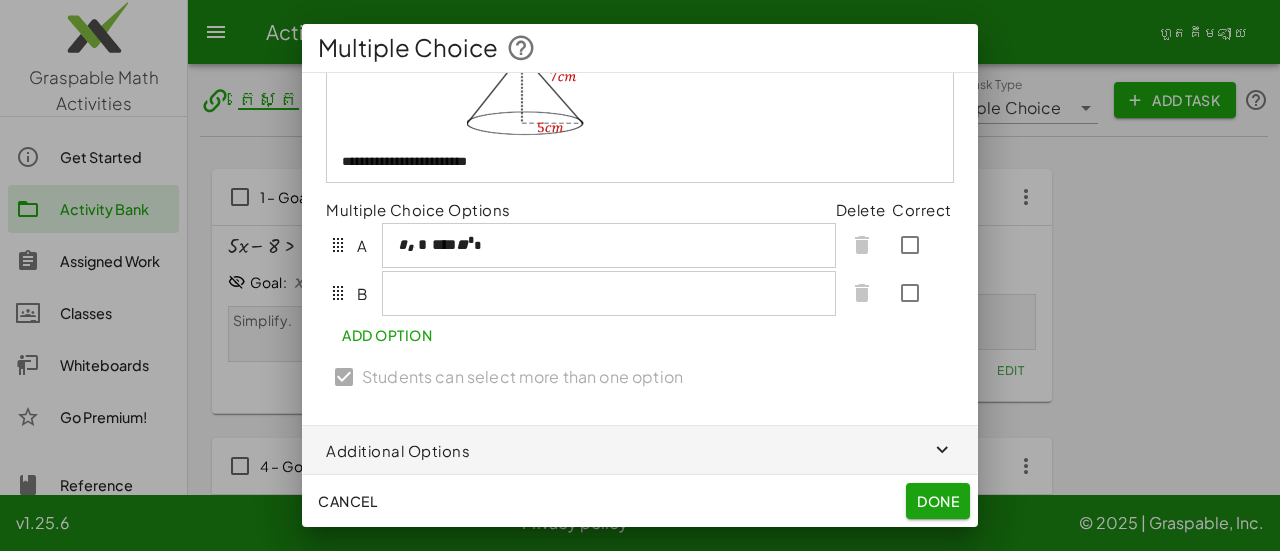 scroll, scrollTop: 162, scrollLeft: 0, axis: vertical 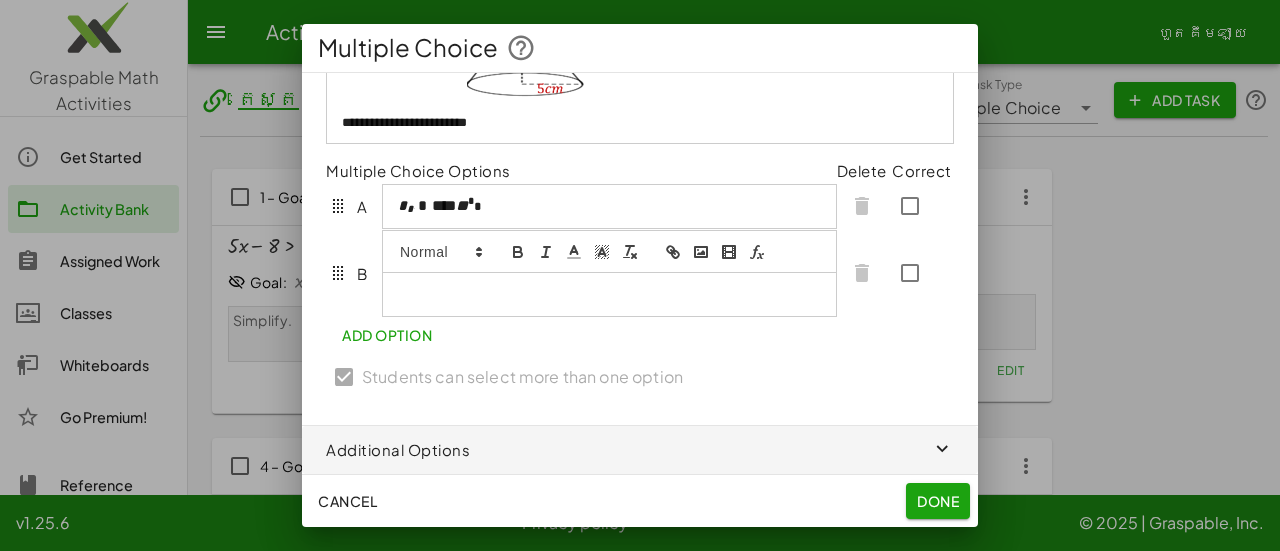 click at bounding box center (609, 294) 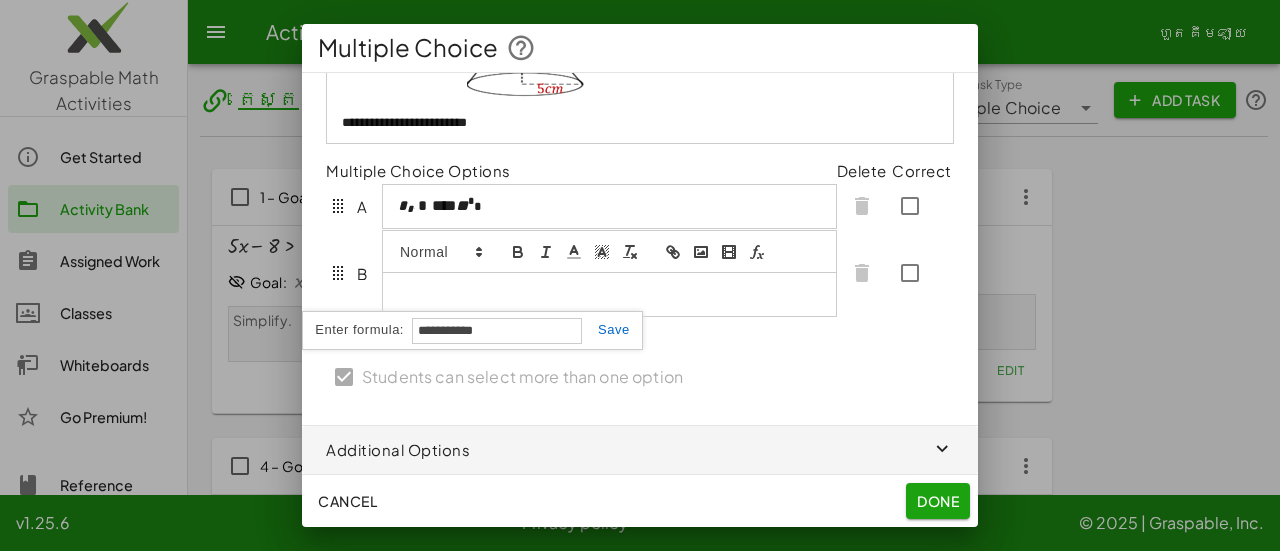 type on "**********" 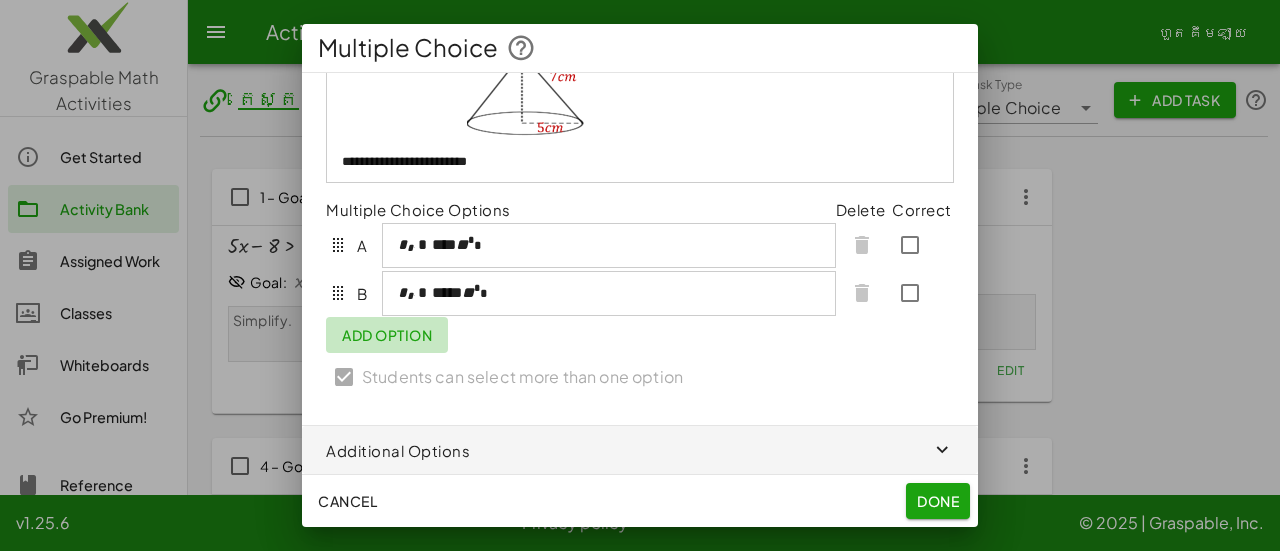 click on "Add Option" 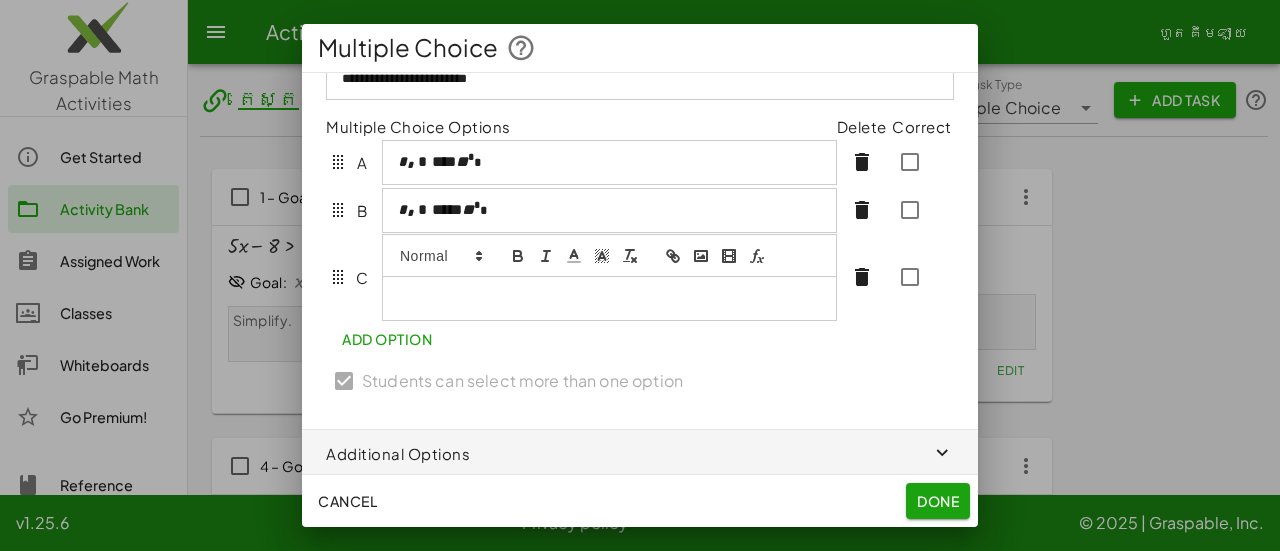 click at bounding box center [757, 256] 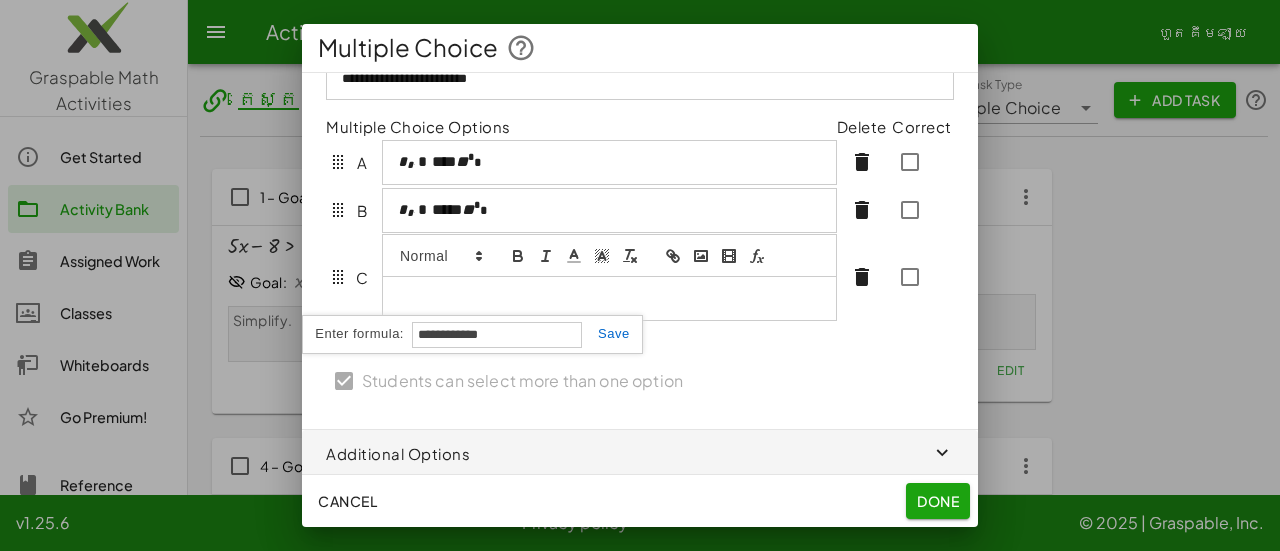 type on "**********" 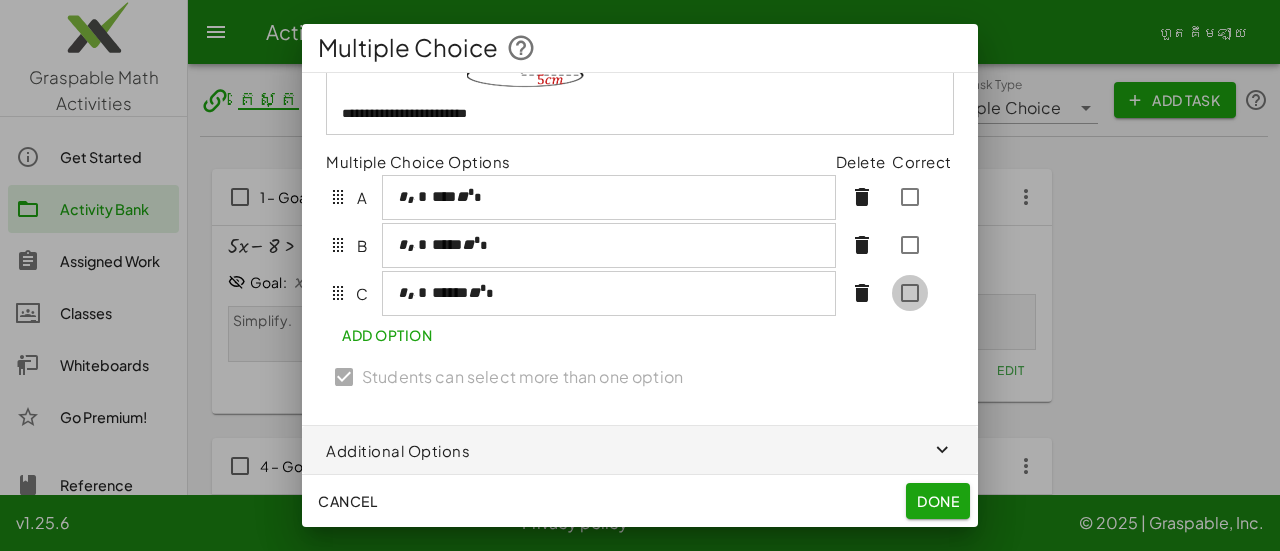 scroll, scrollTop: 205, scrollLeft: 0, axis: vertical 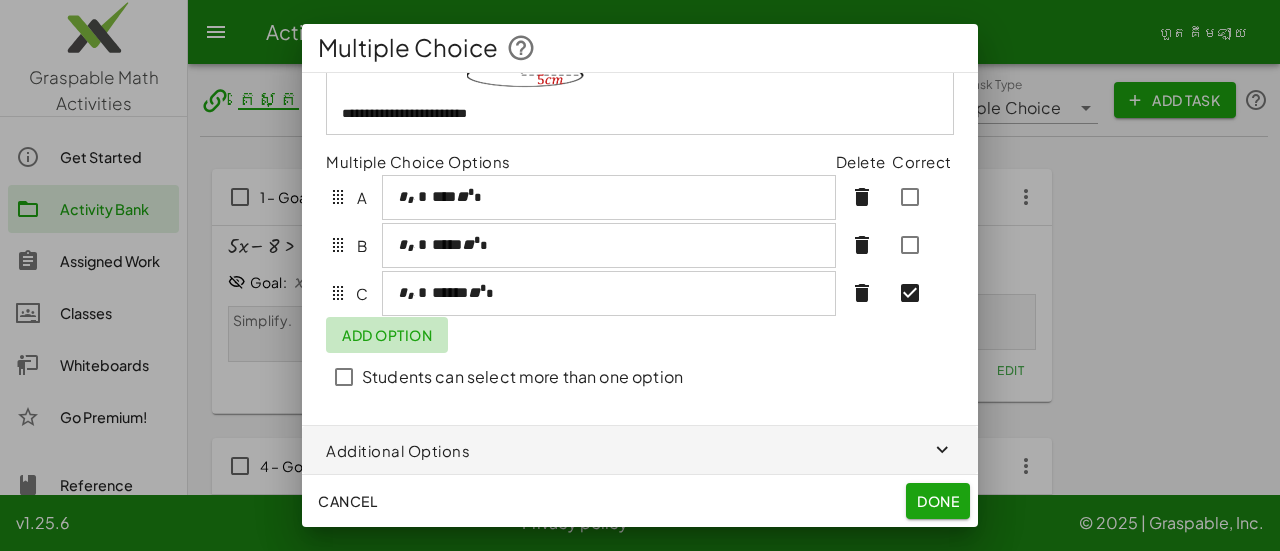 click on "Add Option" 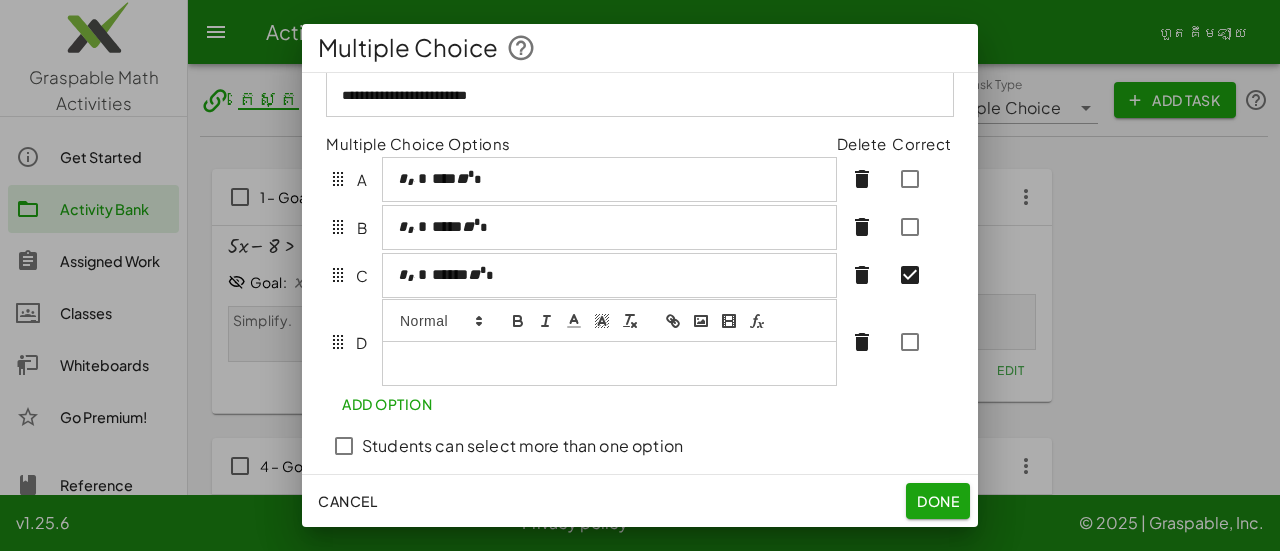 scroll, scrollTop: 245, scrollLeft: 0, axis: vertical 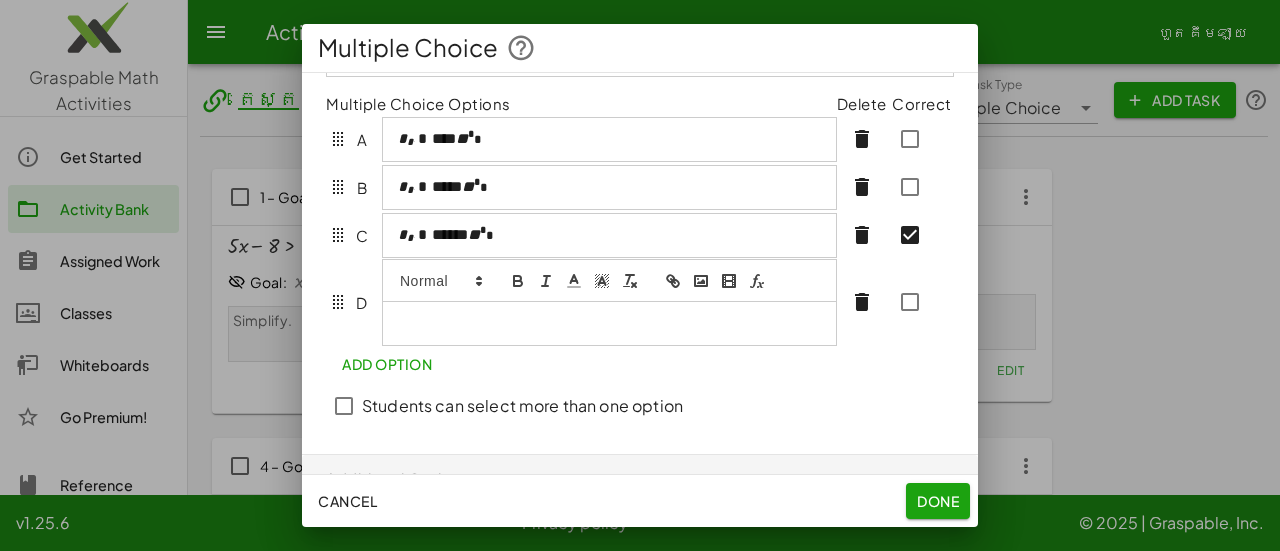 type 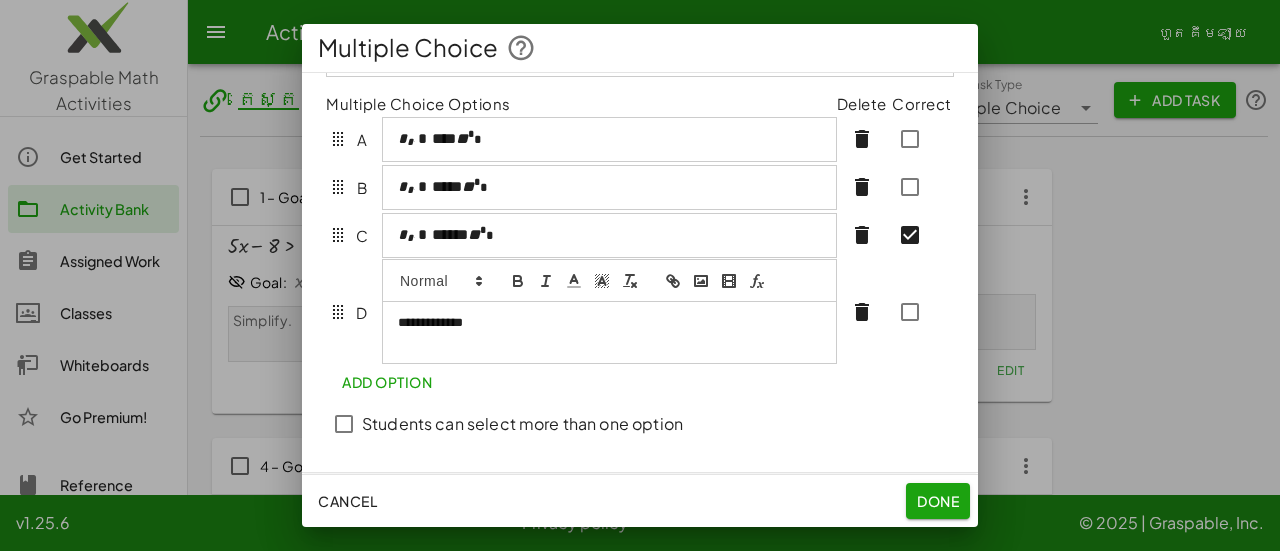 click on "**********" at bounding box center (601, 323) 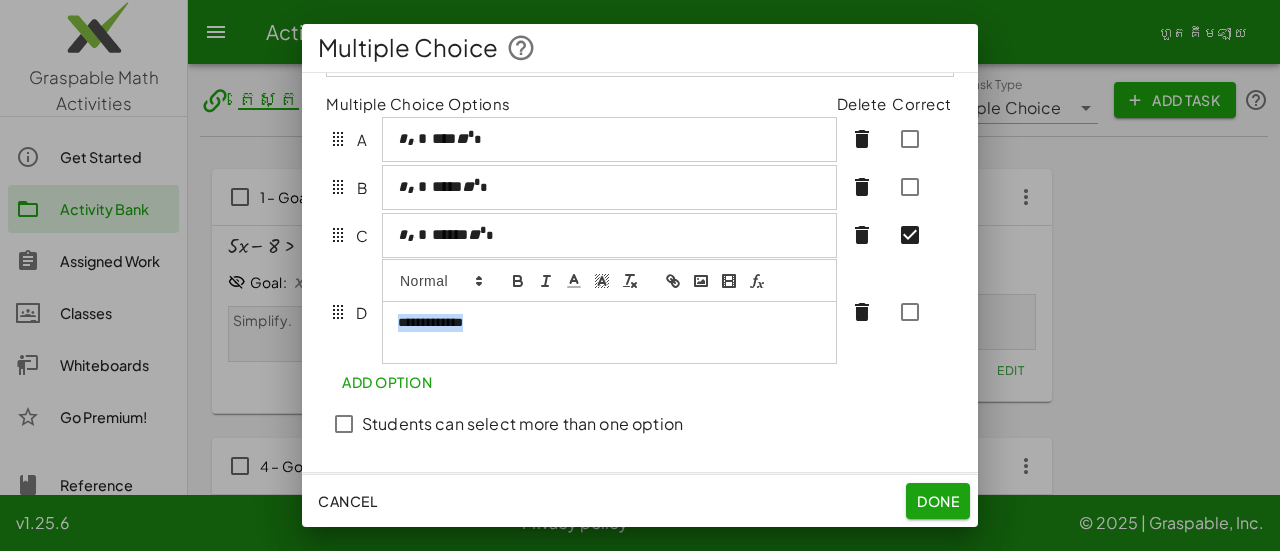 drag, startPoint x: 516, startPoint y: 349, endPoint x: 390, endPoint y: 345, distance: 126.06348 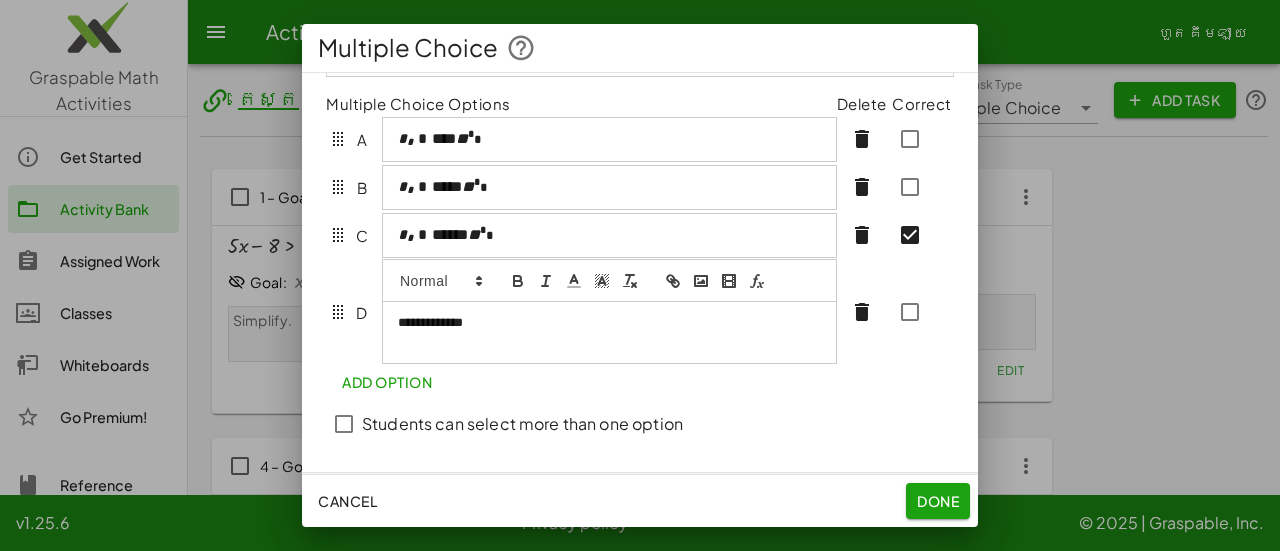 drag, startPoint x: 390, startPoint y: 350, endPoint x: 400, endPoint y: 366, distance: 18.867962 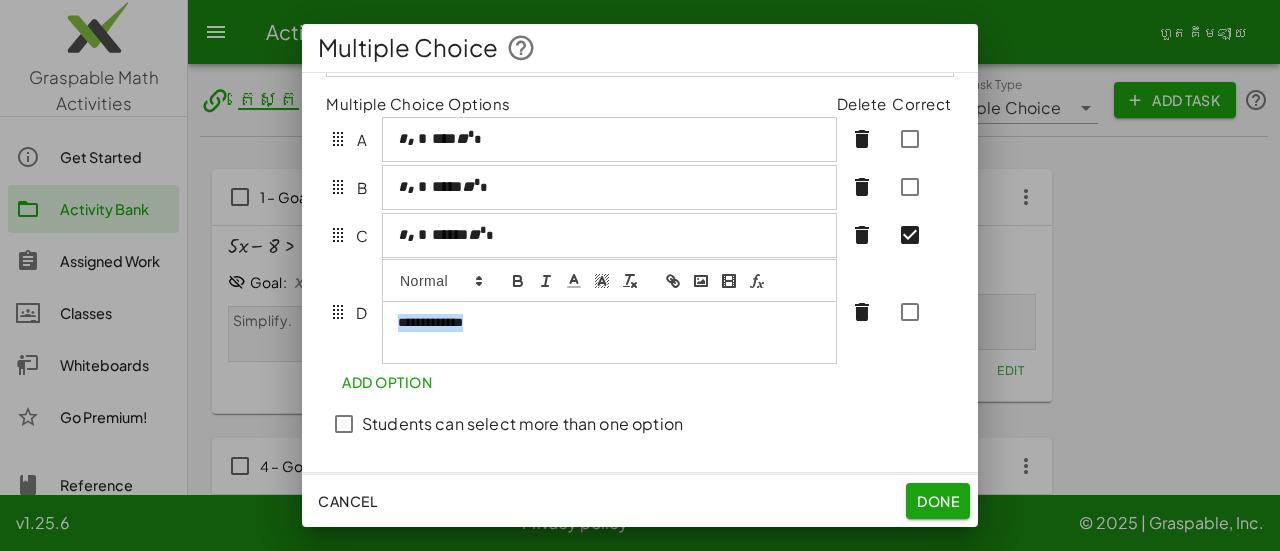 drag, startPoint x: 494, startPoint y: 345, endPoint x: 390, endPoint y: 333, distance: 104.69002 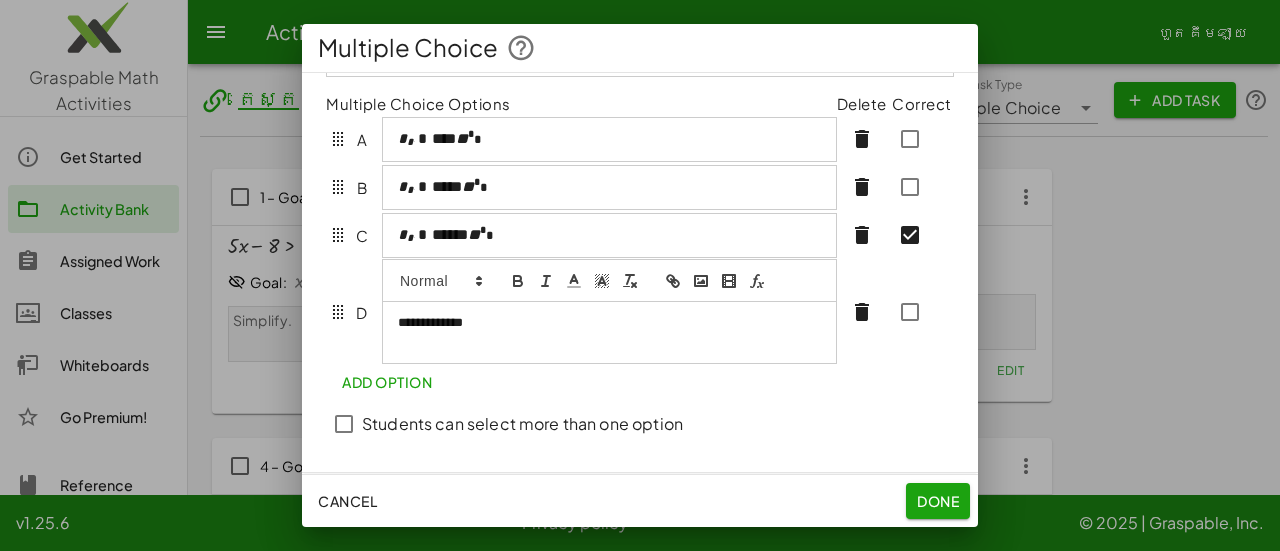 scroll, scrollTop: 228, scrollLeft: 0, axis: vertical 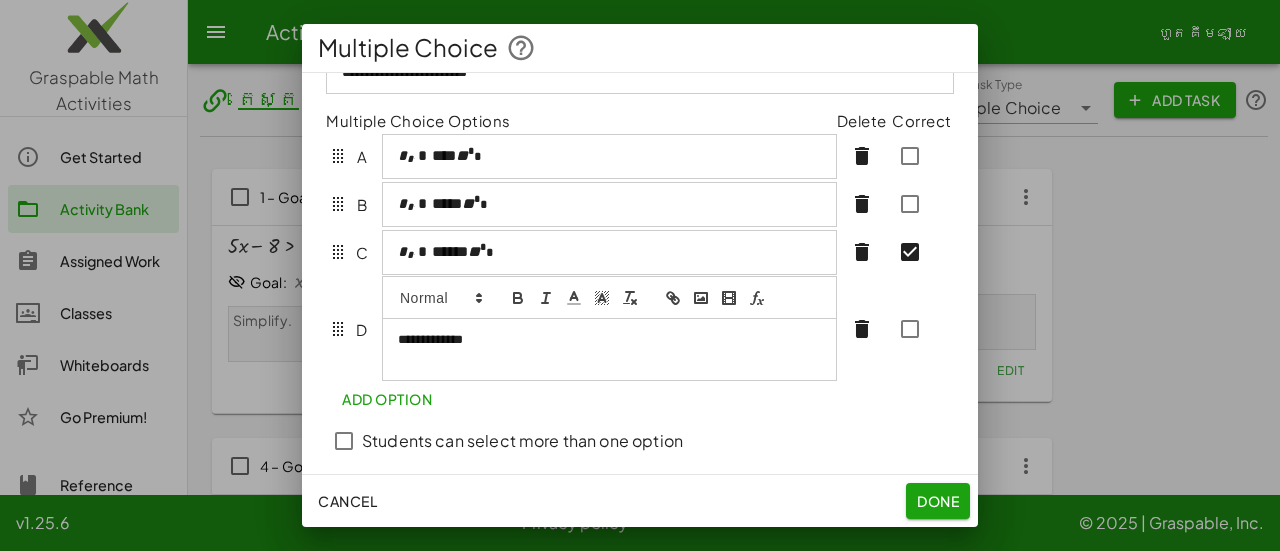 drag, startPoint x: 390, startPoint y: 333, endPoint x: 763, endPoint y: 396, distance: 378.28296 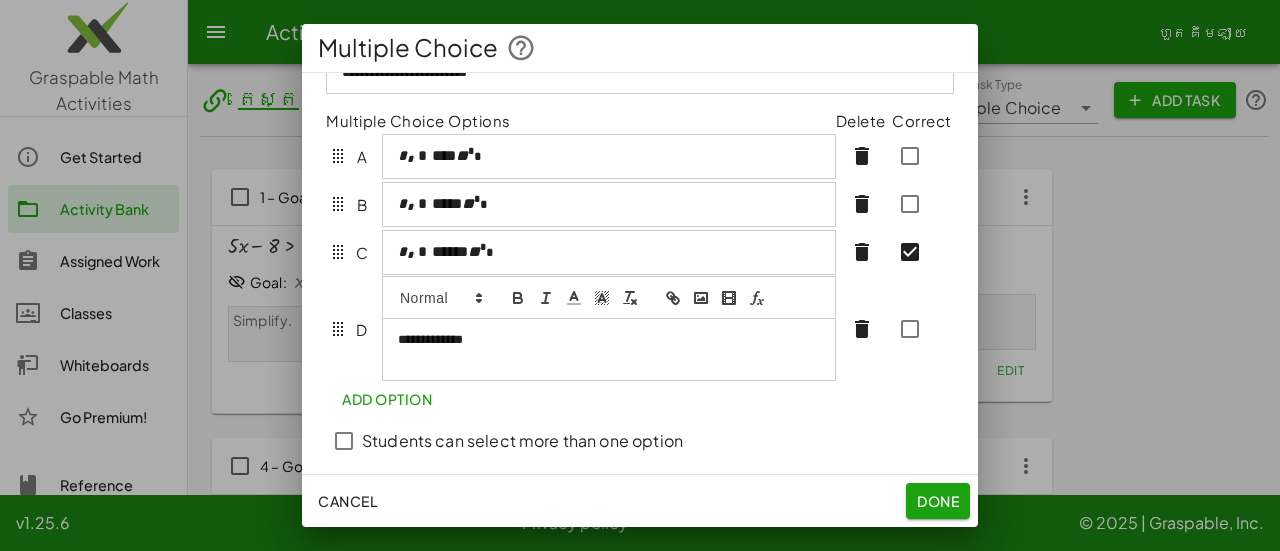scroll, scrollTop: 254, scrollLeft: 0, axis: vertical 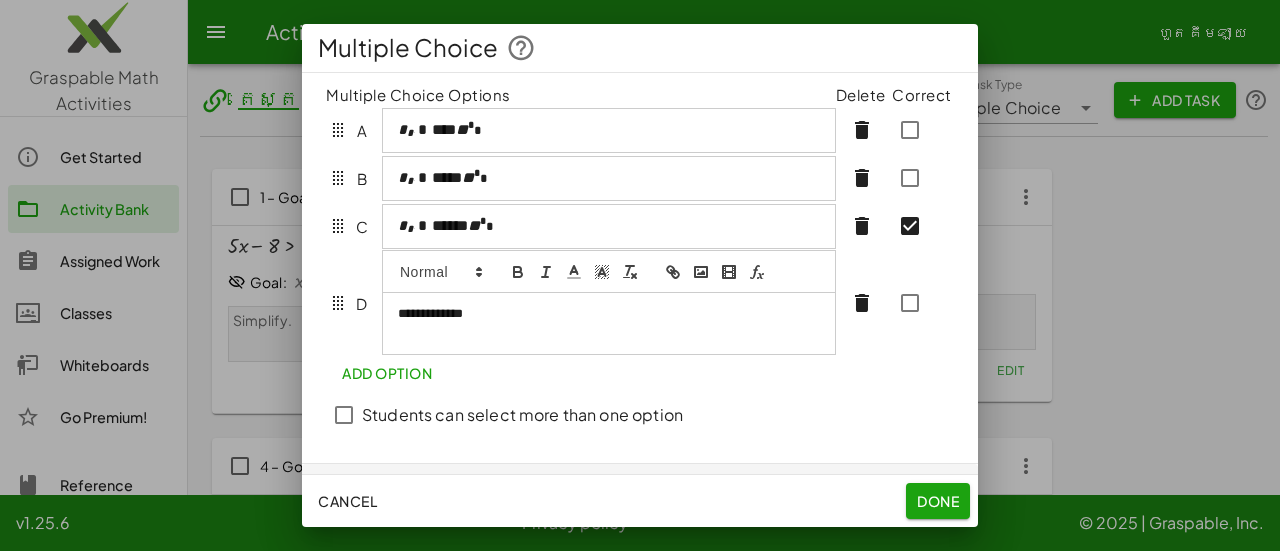 click on "**********" at bounding box center [609, 302] 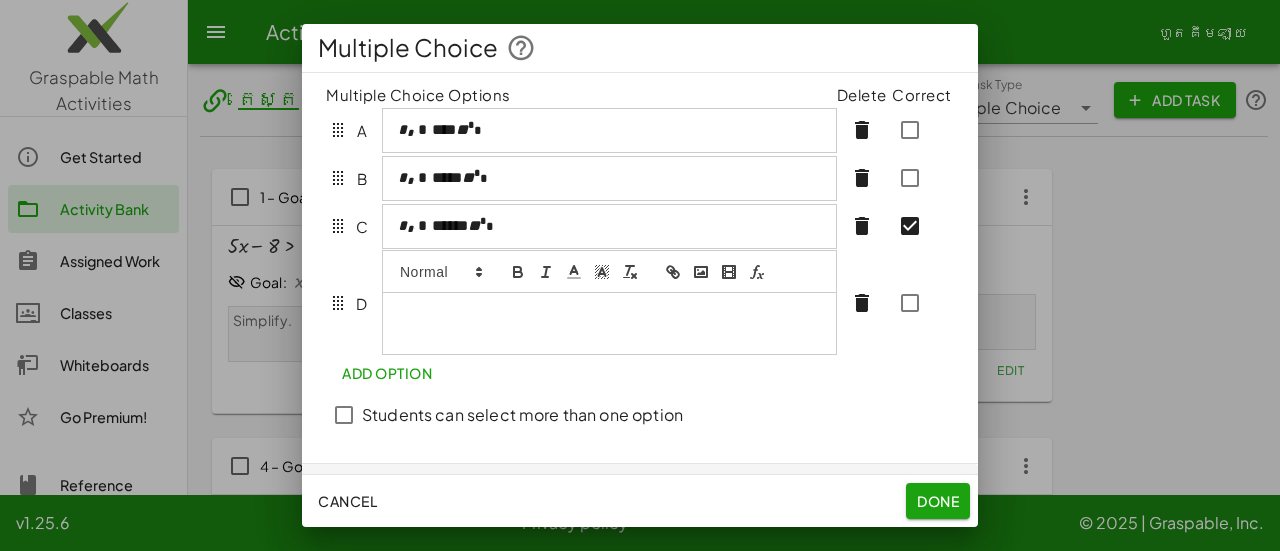 click 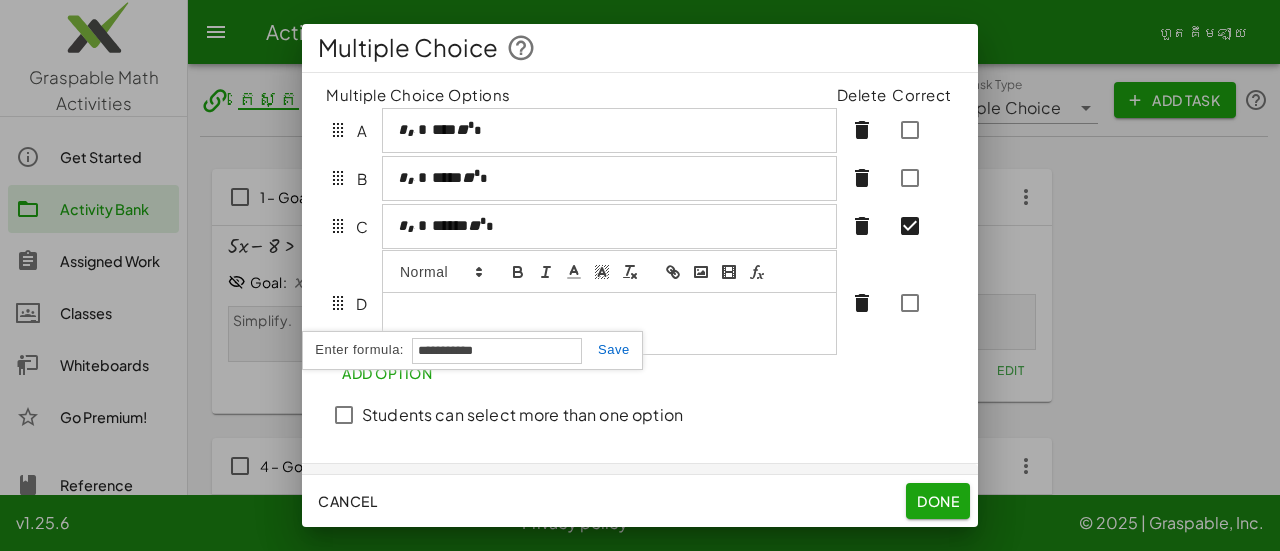 type on "**********" 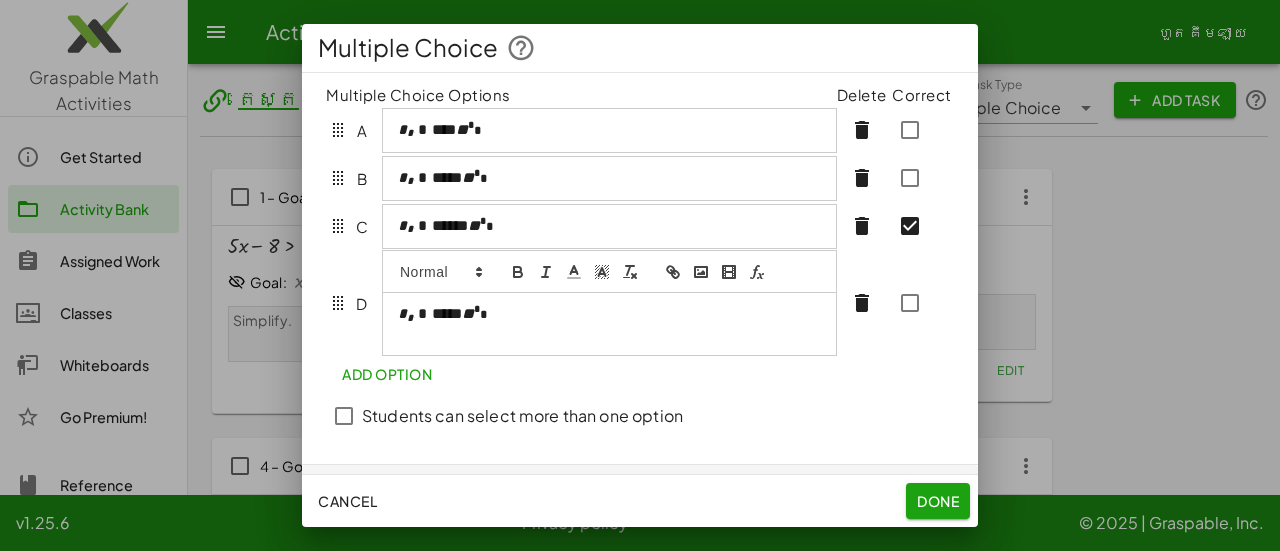 scroll, scrollTop: 237, scrollLeft: 0, axis: vertical 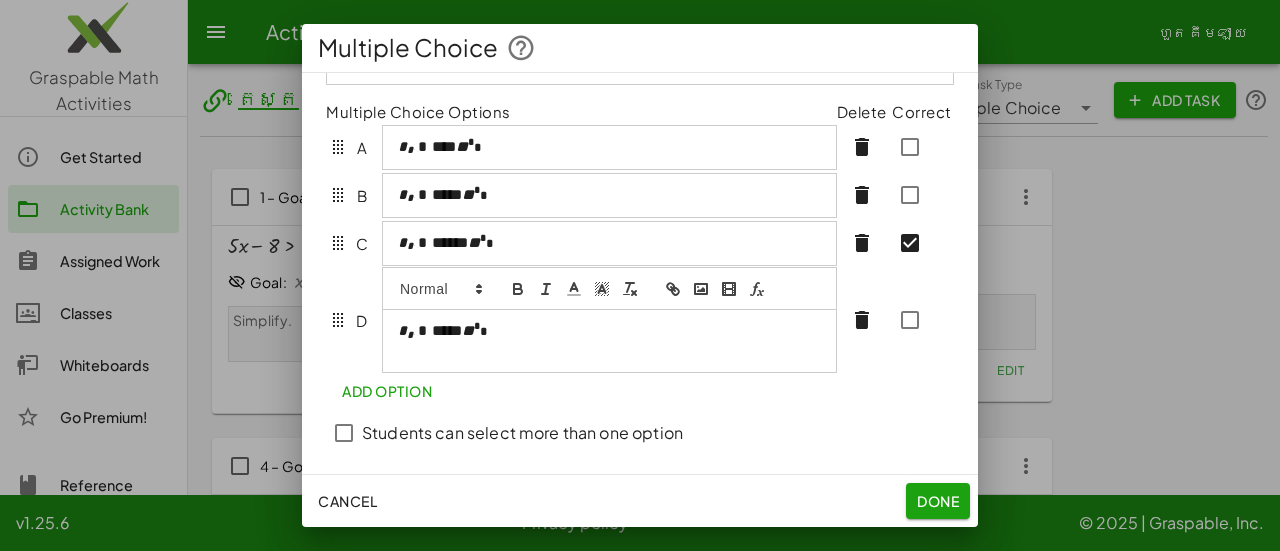 click on "Done" 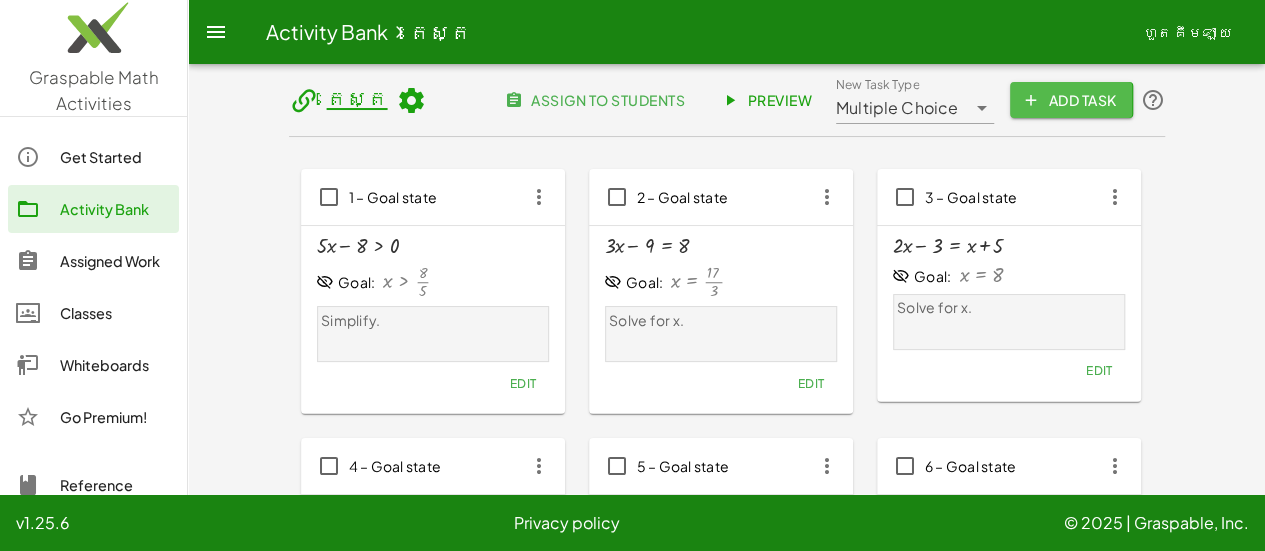 click on "Add Task" 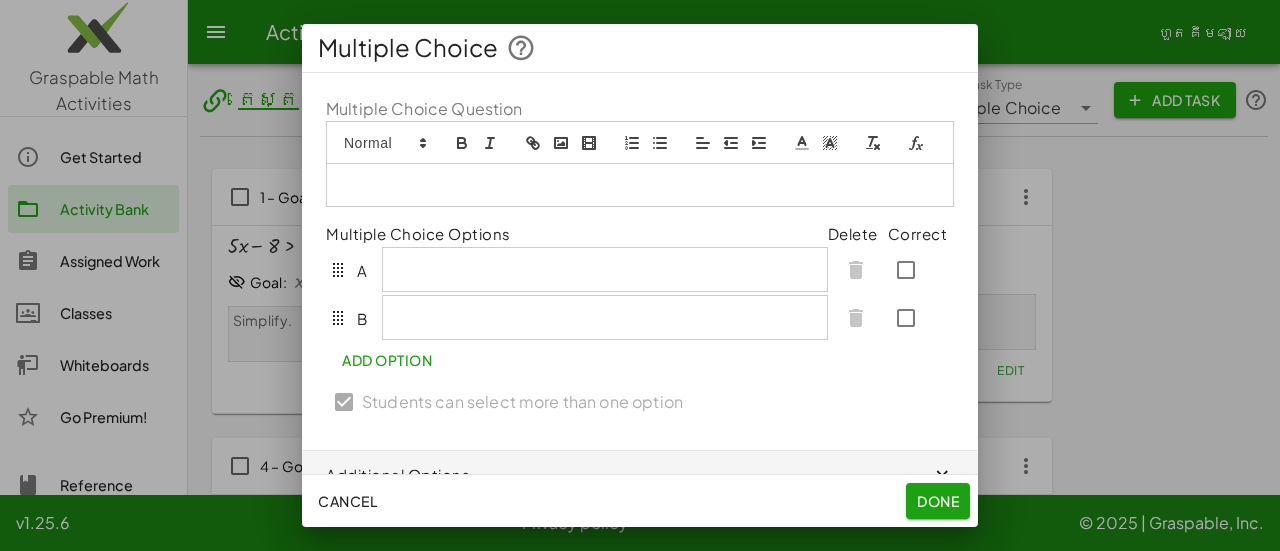 click 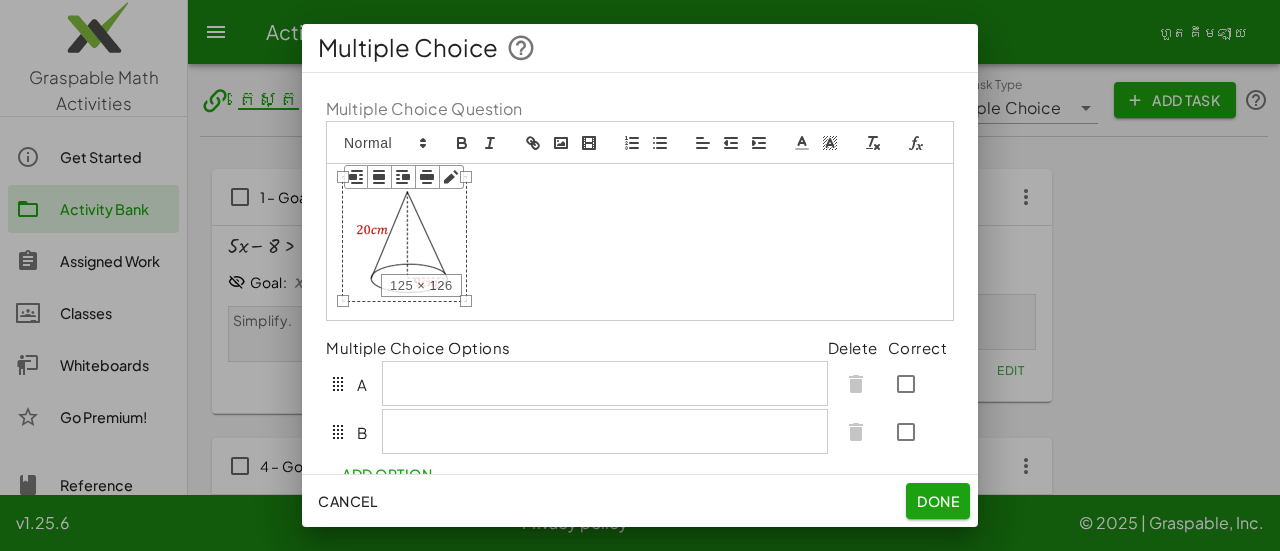 click at bounding box center [640, 242] 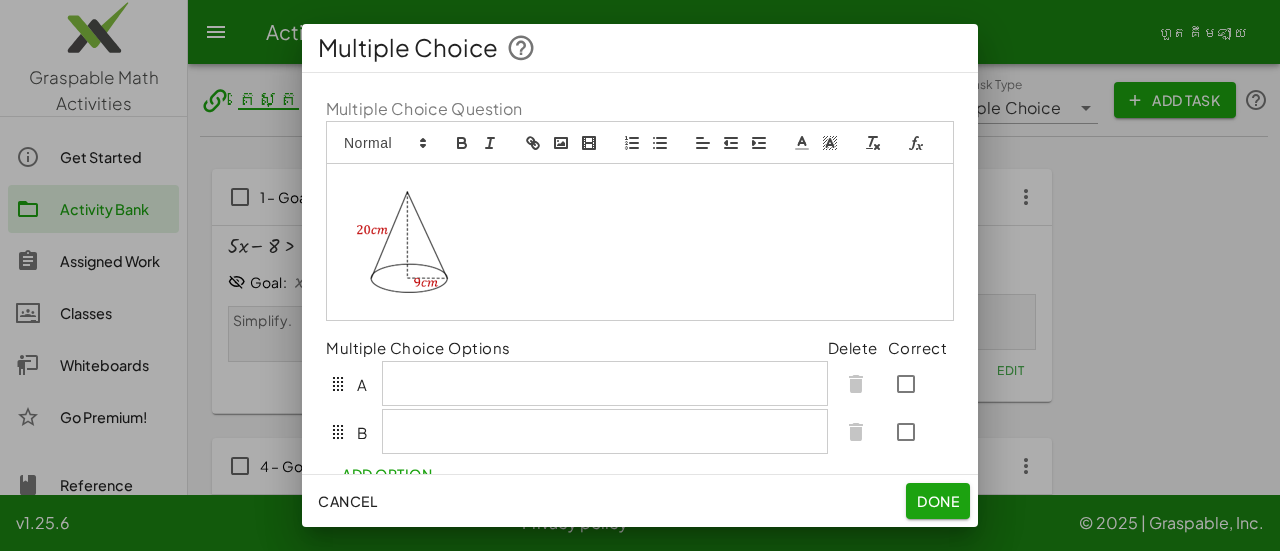 type 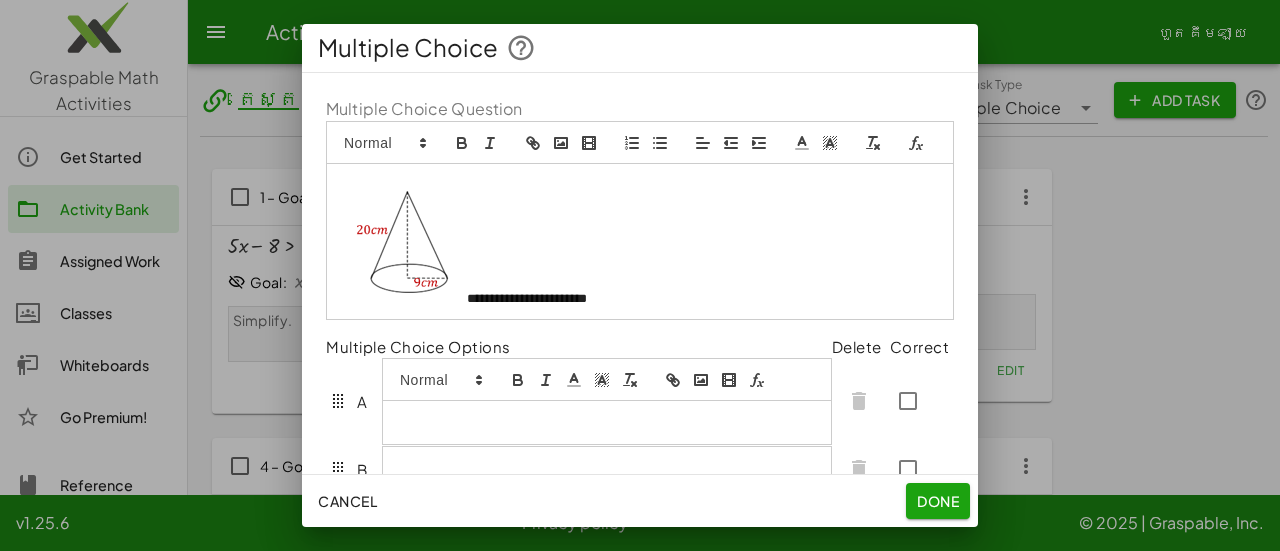 click at bounding box center (607, 401) 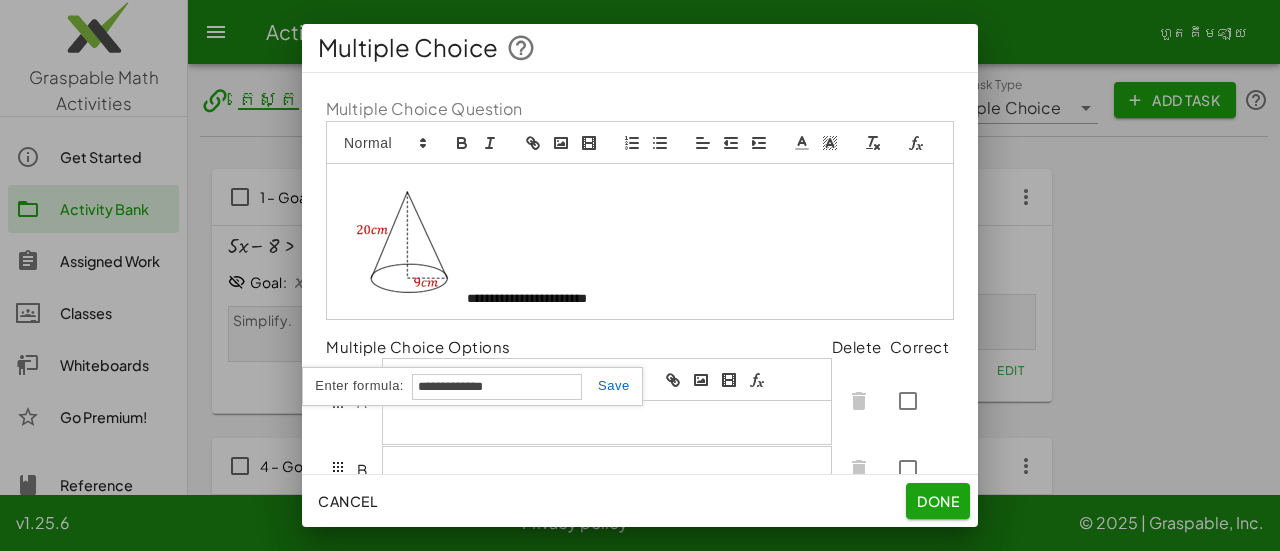 type on "**********" 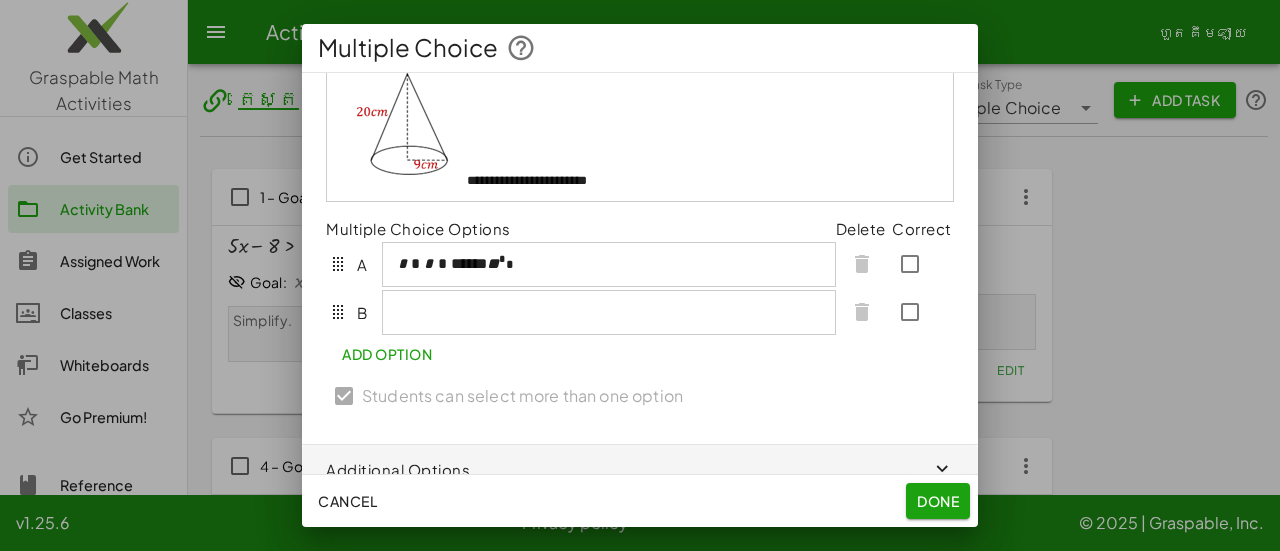 scroll, scrollTop: 160, scrollLeft: 0, axis: vertical 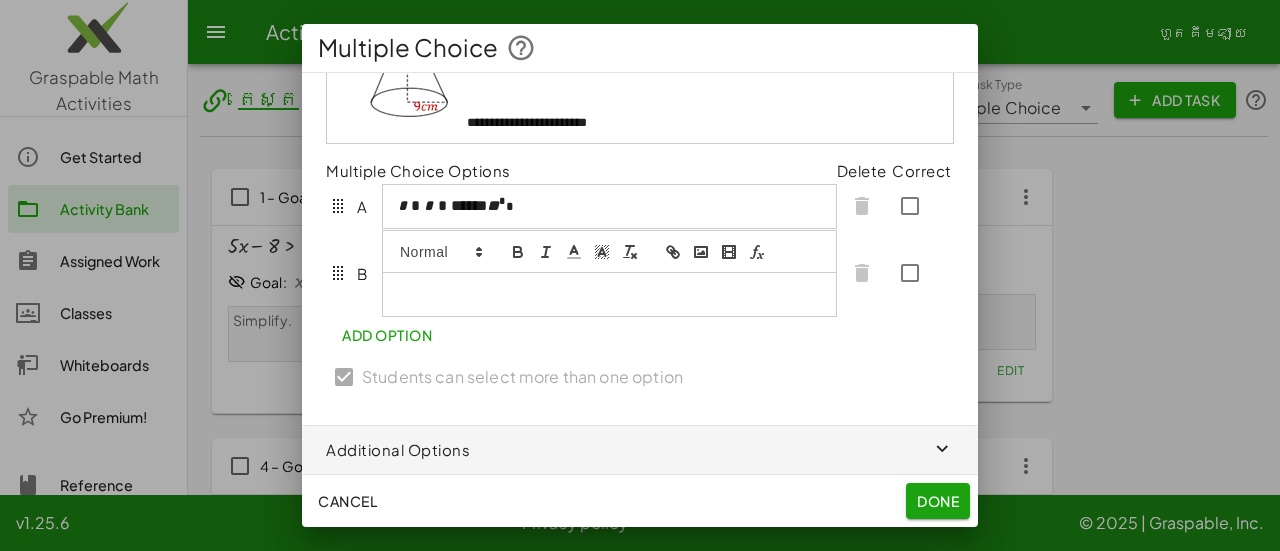 click at bounding box center (609, 294) 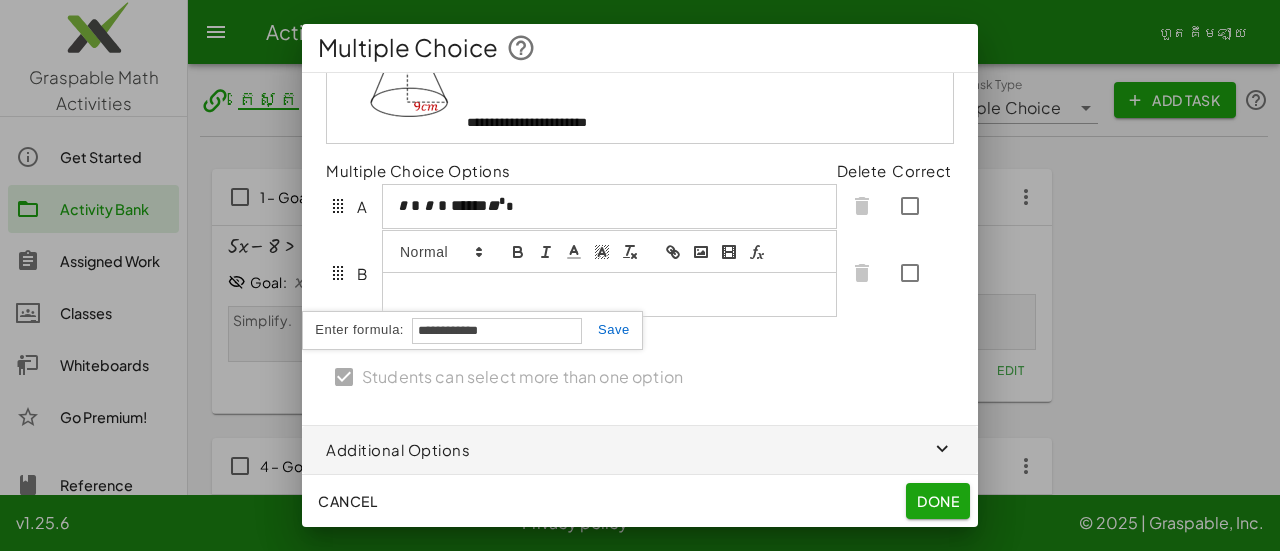 type on "**********" 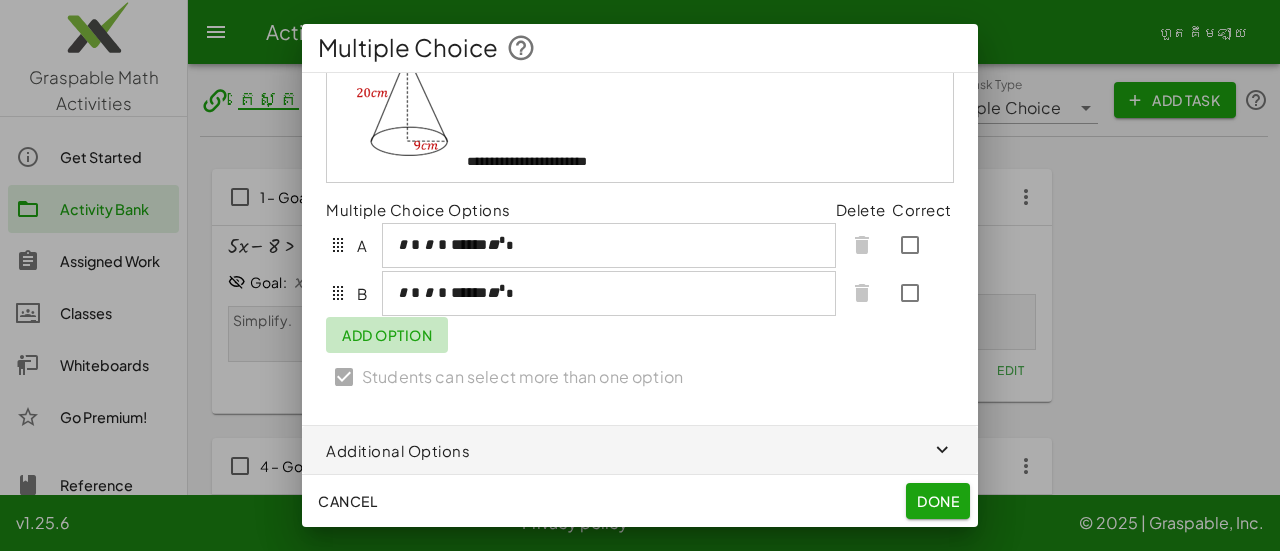 click on "Add Option" 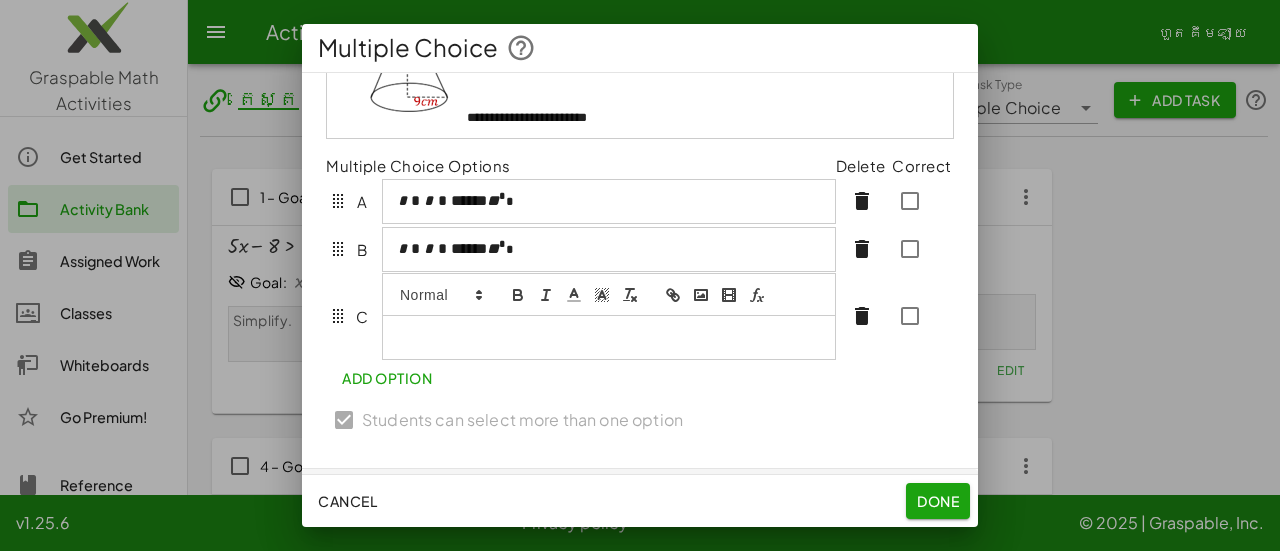 scroll, scrollTop: 220, scrollLeft: 0, axis: vertical 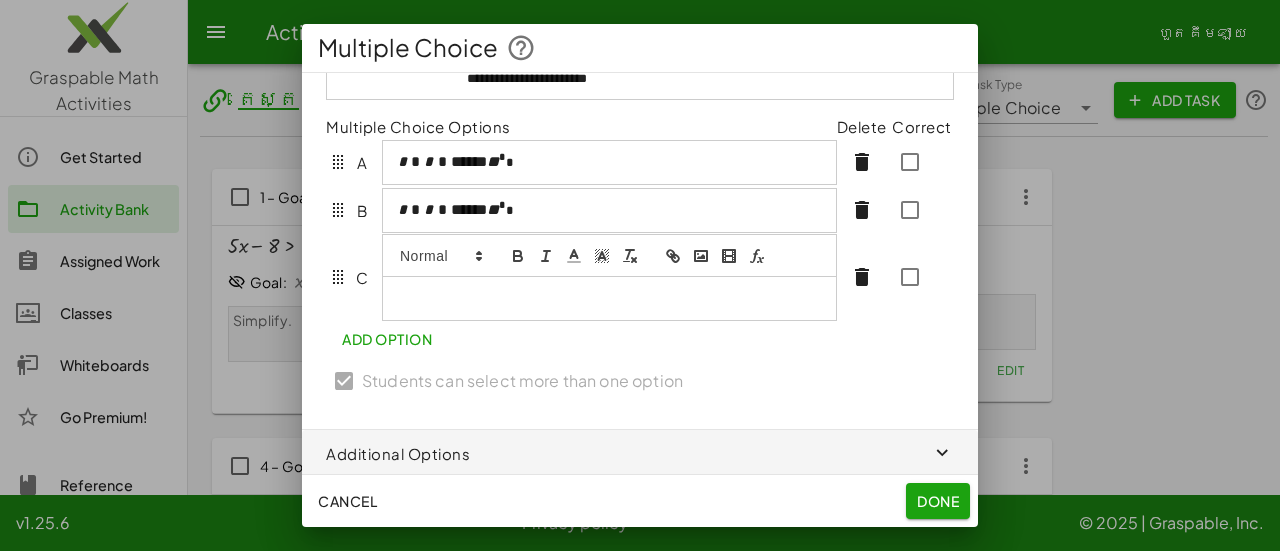click 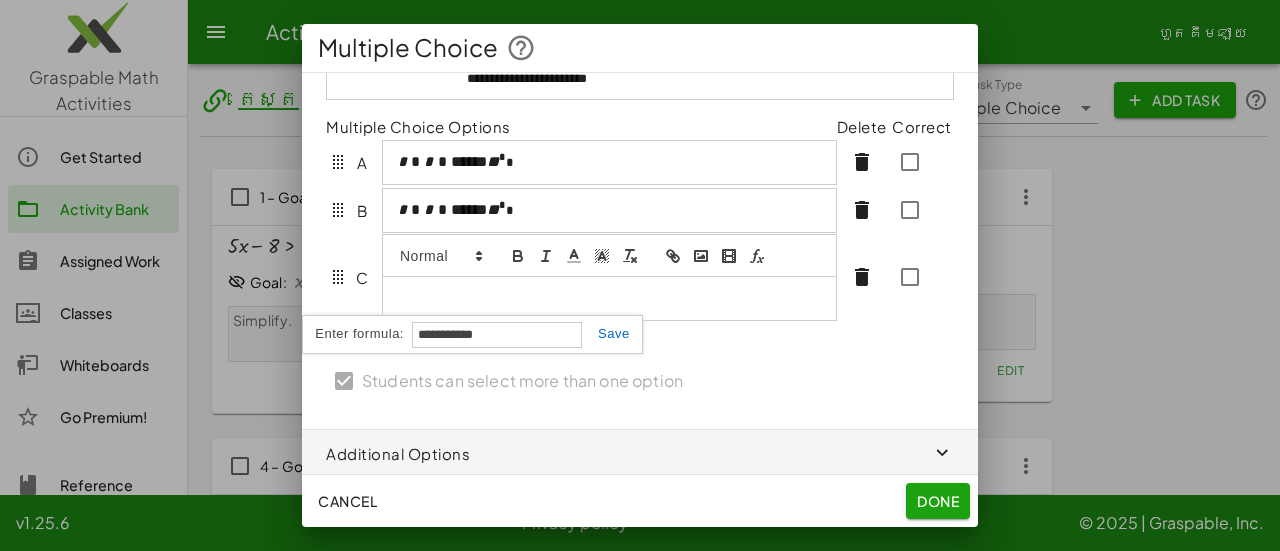 type on "**********" 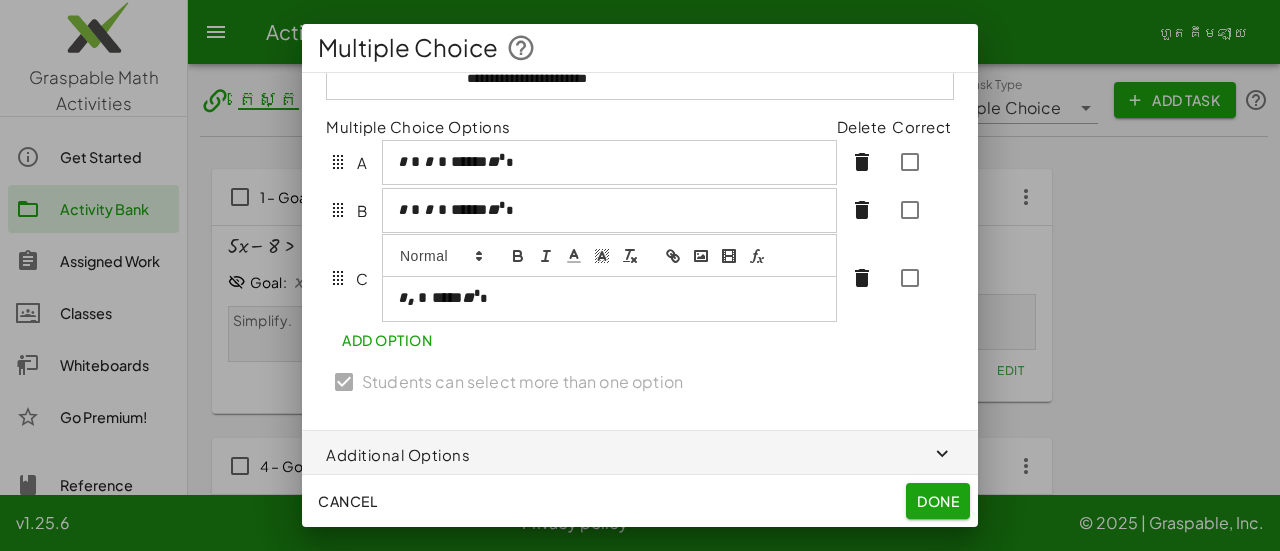 scroll, scrollTop: 203, scrollLeft: 0, axis: vertical 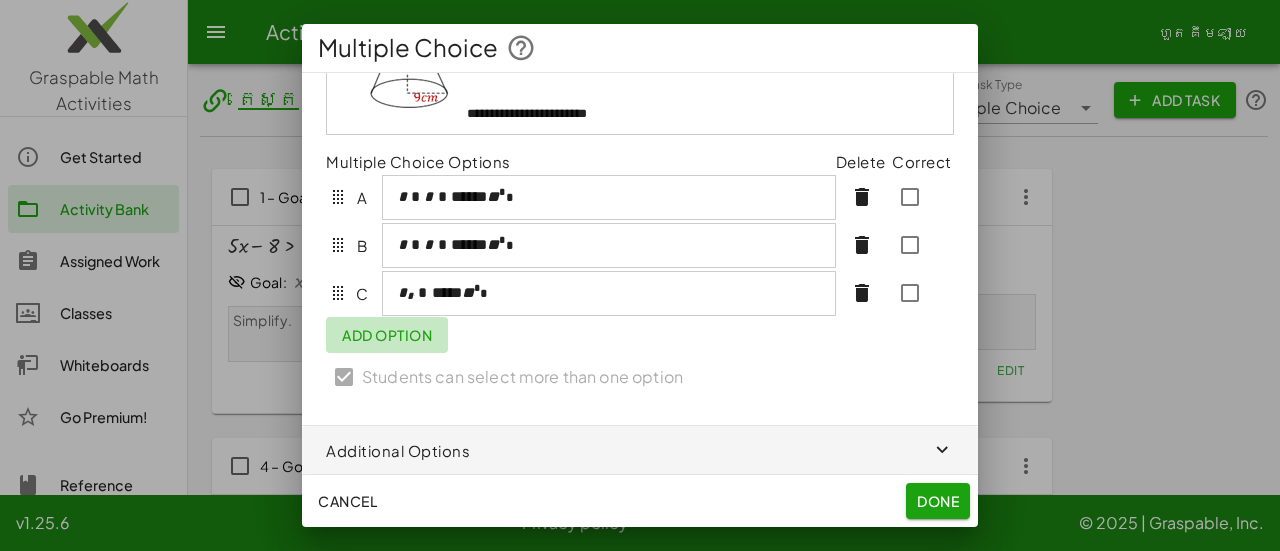 click on "**********" at bounding box center (640, 156) 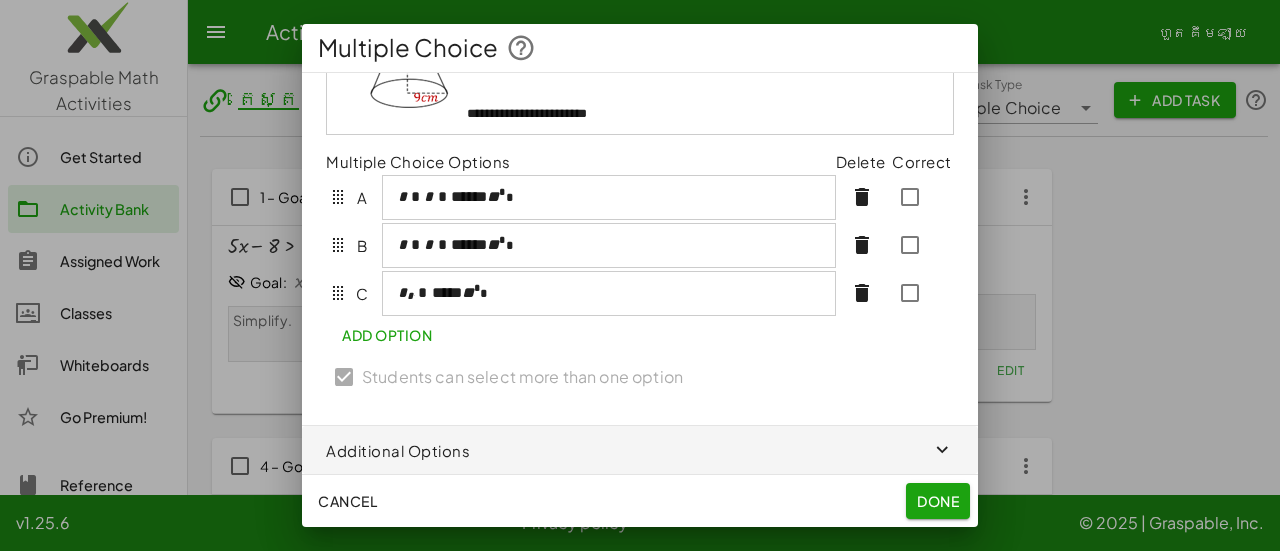 type 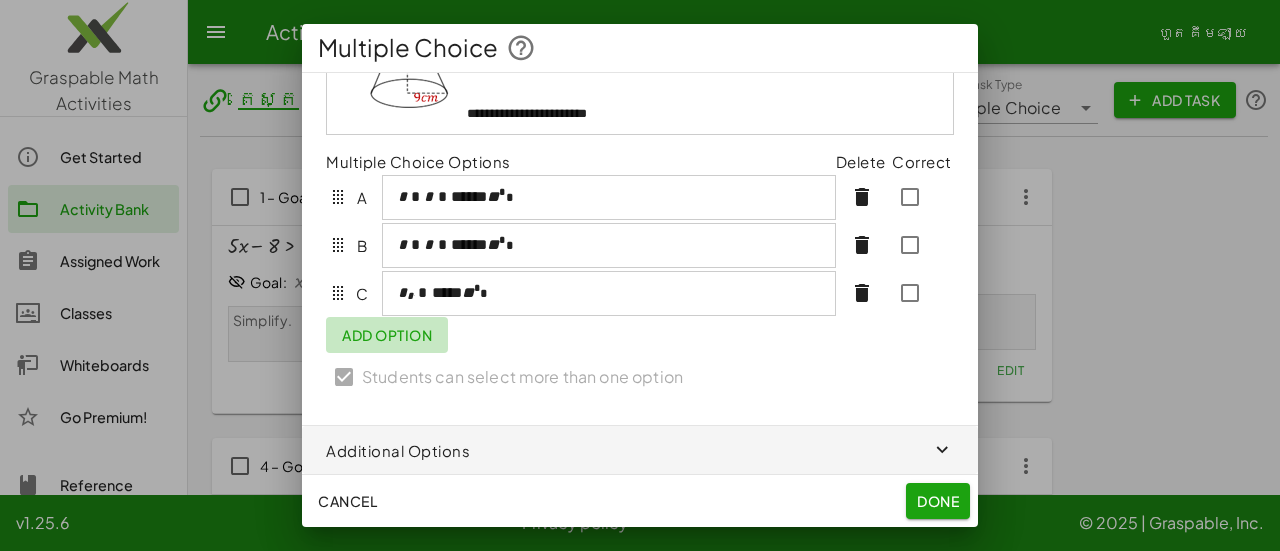 click on "Add Option" 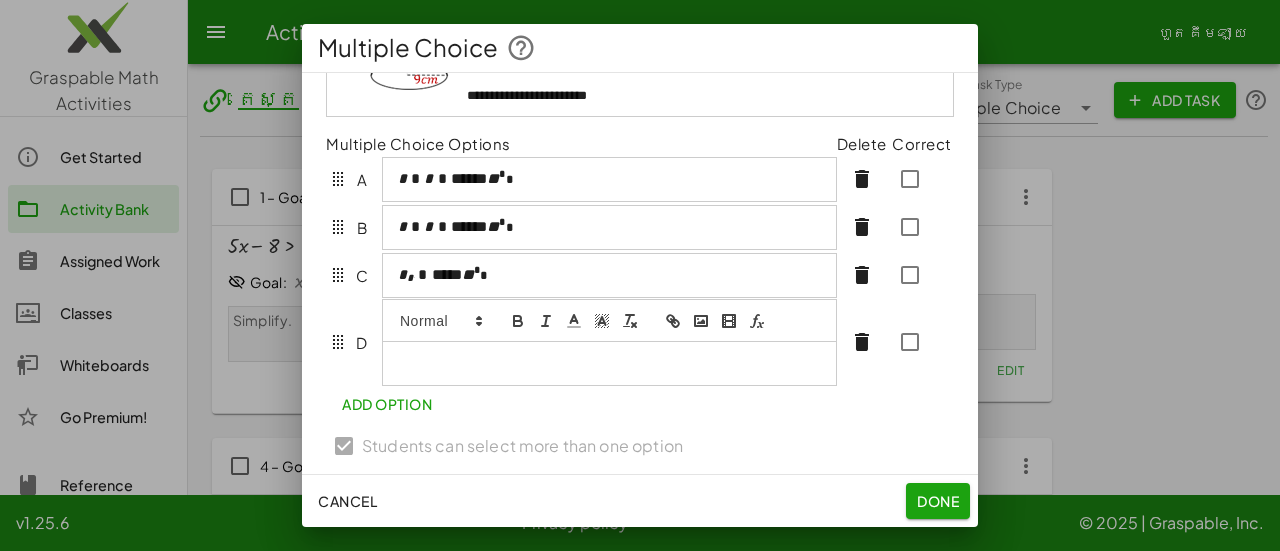 scroll, scrollTop: 243, scrollLeft: 0, axis: vertical 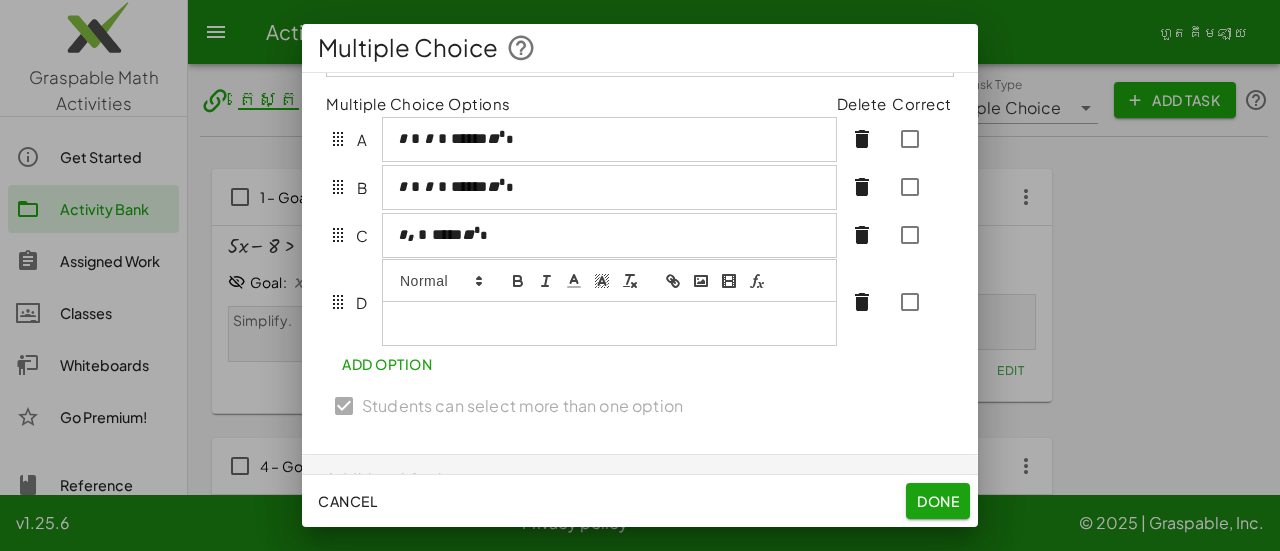 click 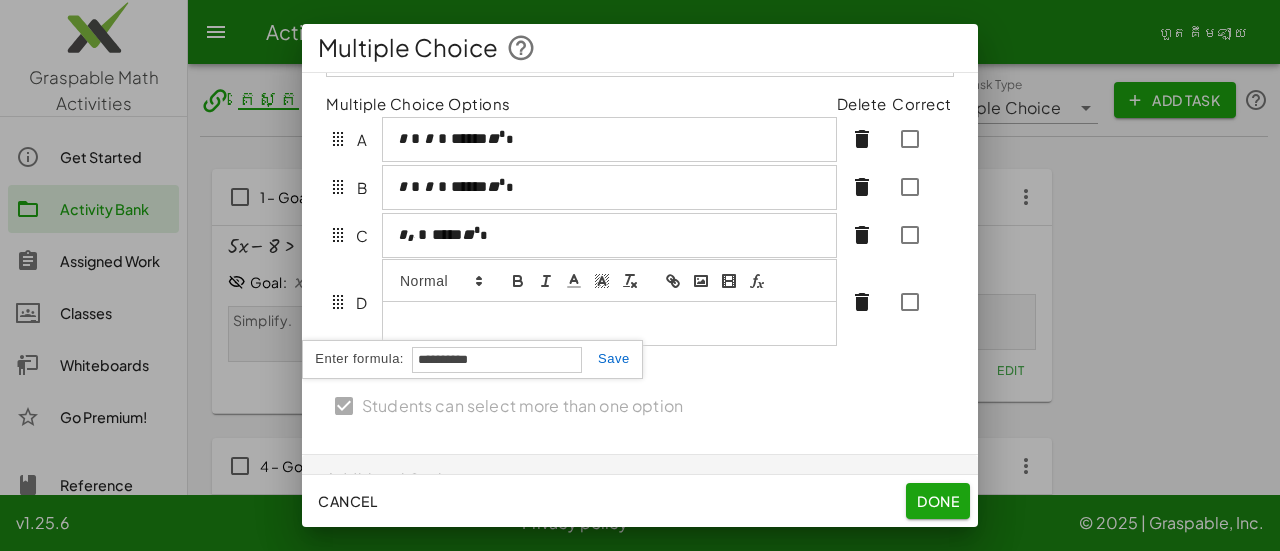 type on "**********" 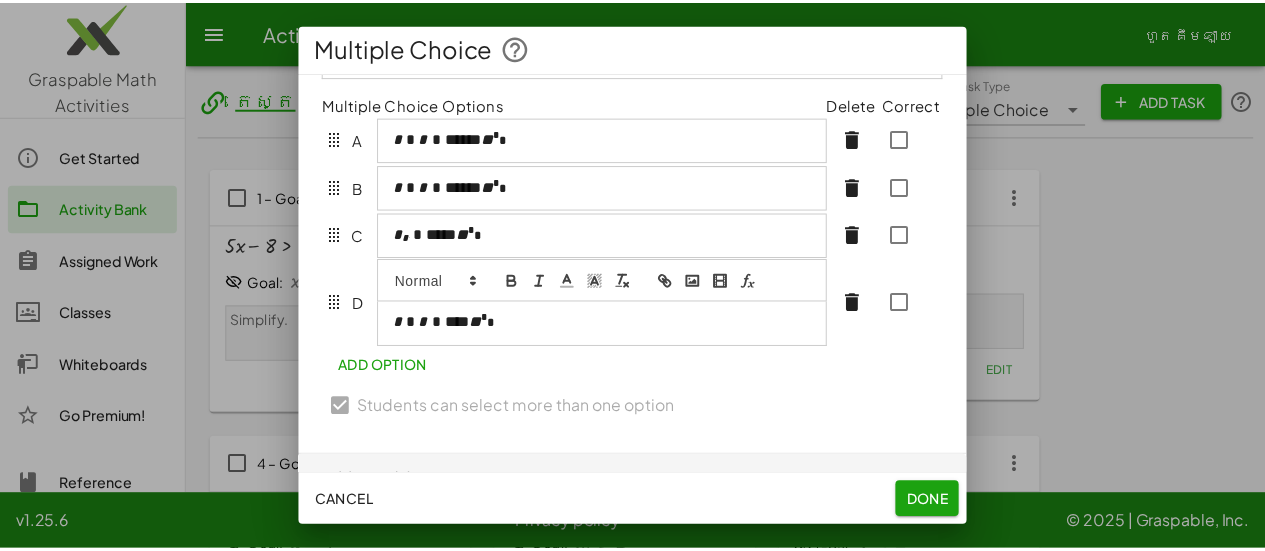 scroll, scrollTop: 226, scrollLeft: 0, axis: vertical 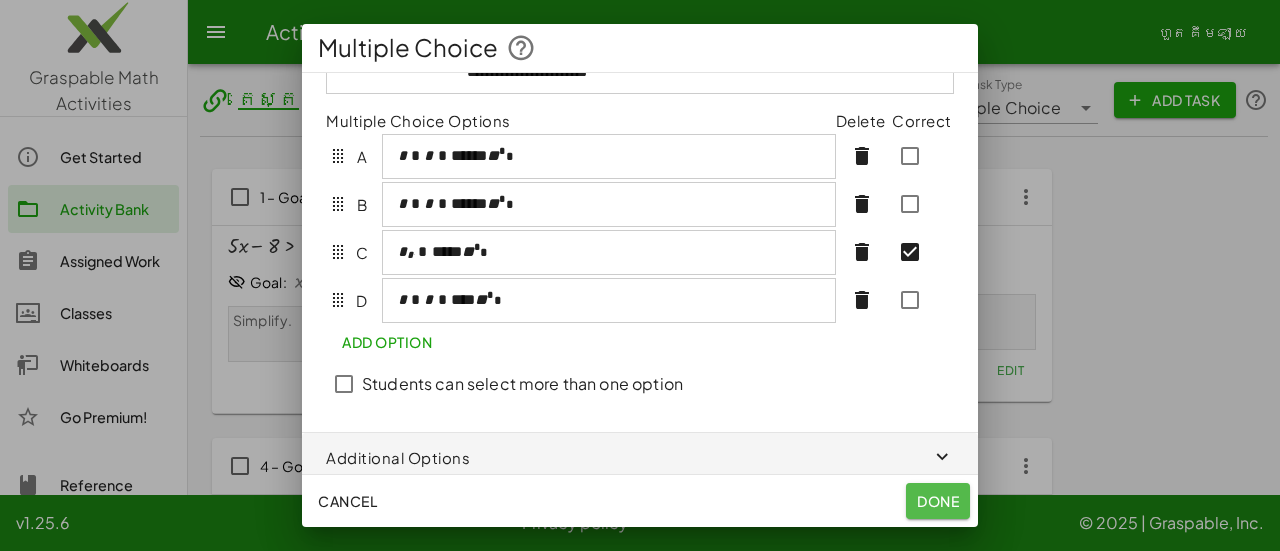 click on "Done" 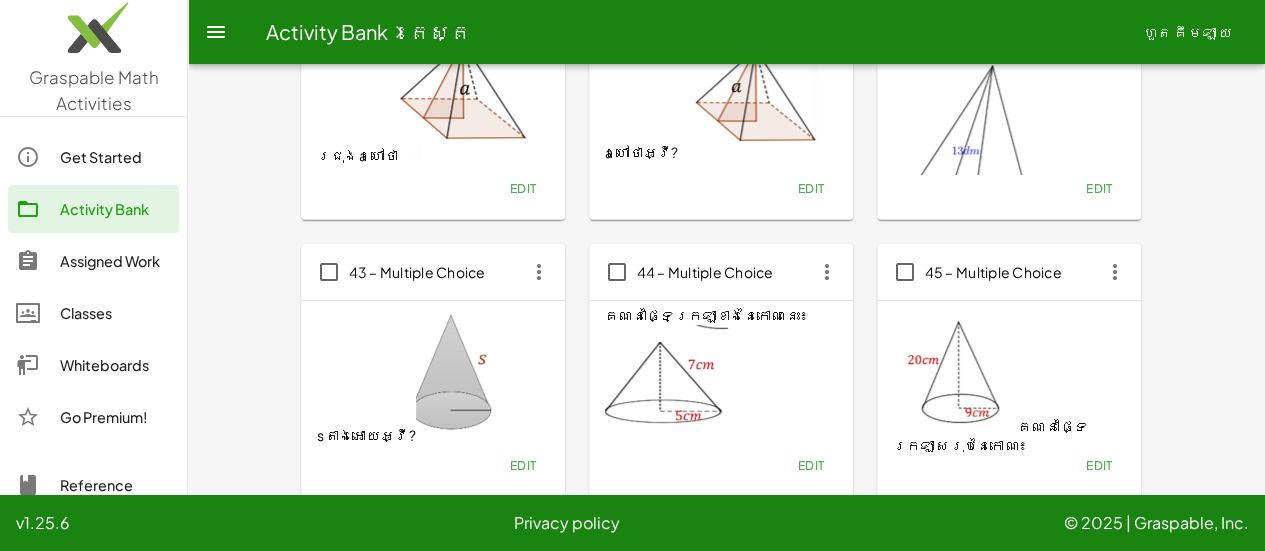 scroll, scrollTop: 3972, scrollLeft: 0, axis: vertical 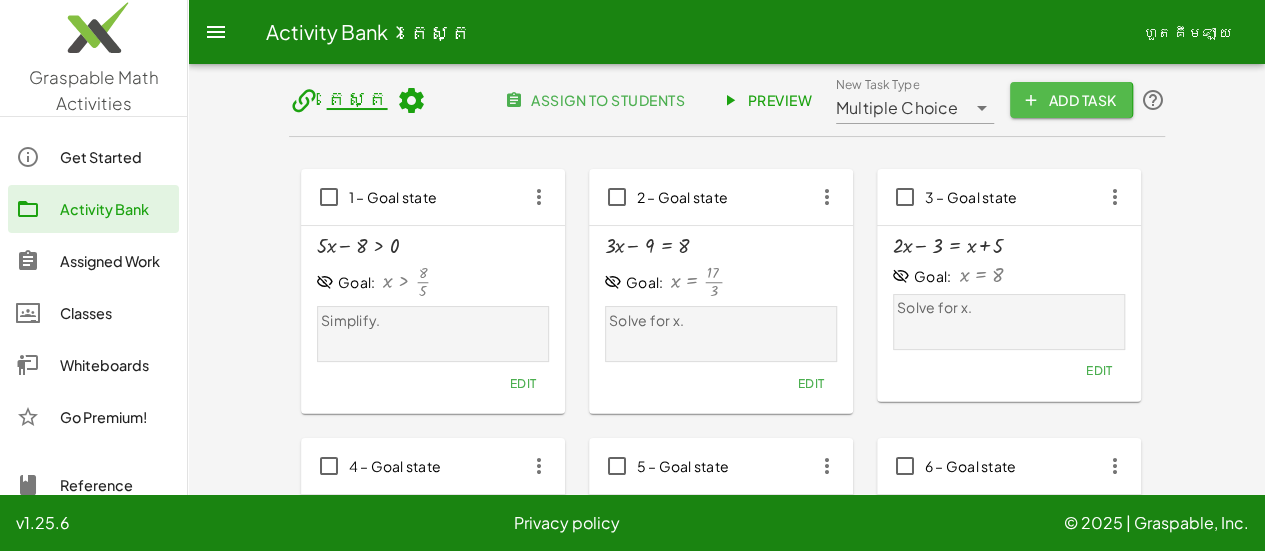 click on "Add Task" 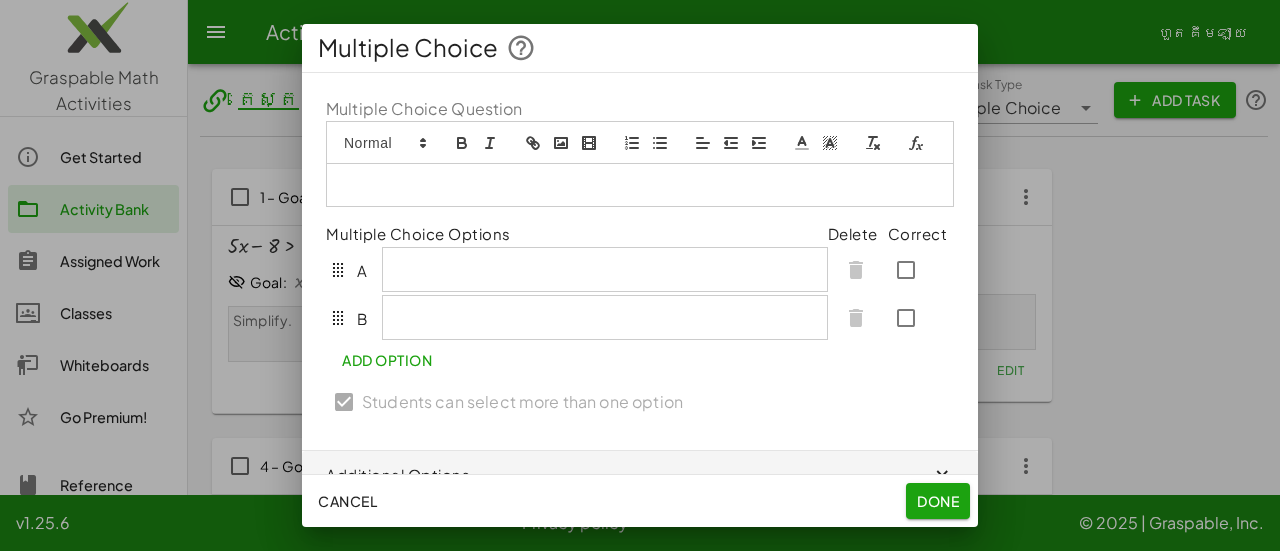 type 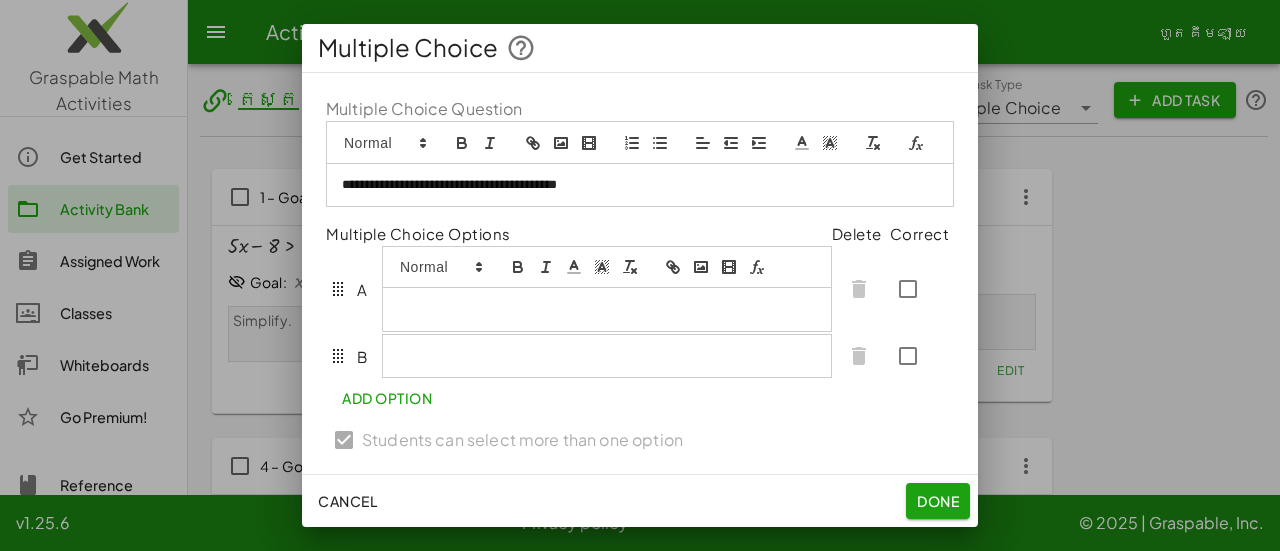 click at bounding box center (607, 289) 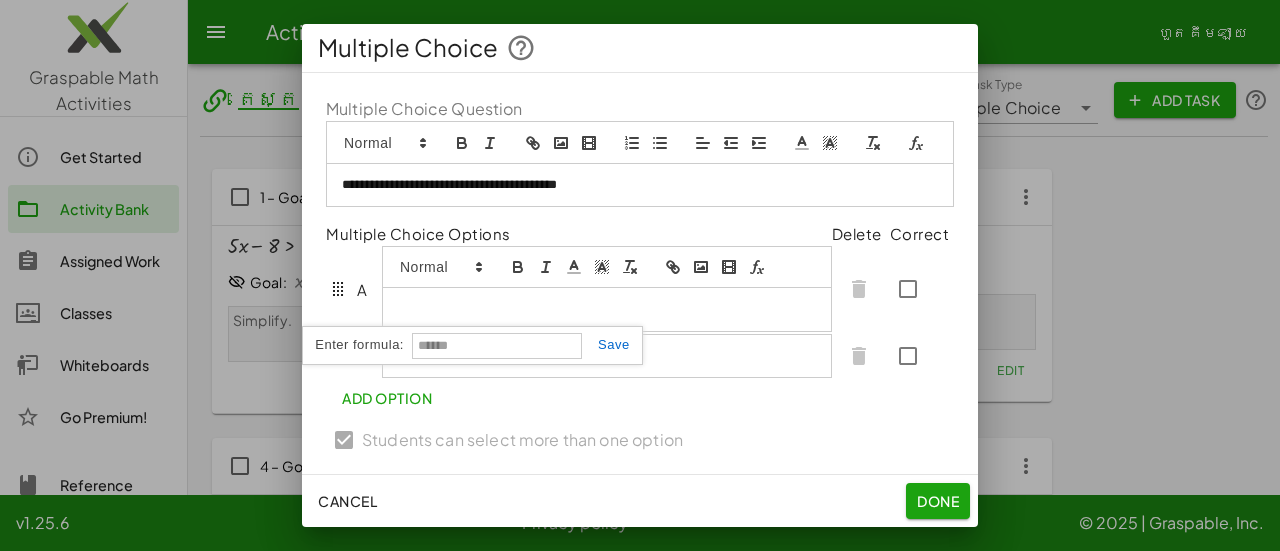 type on "*" 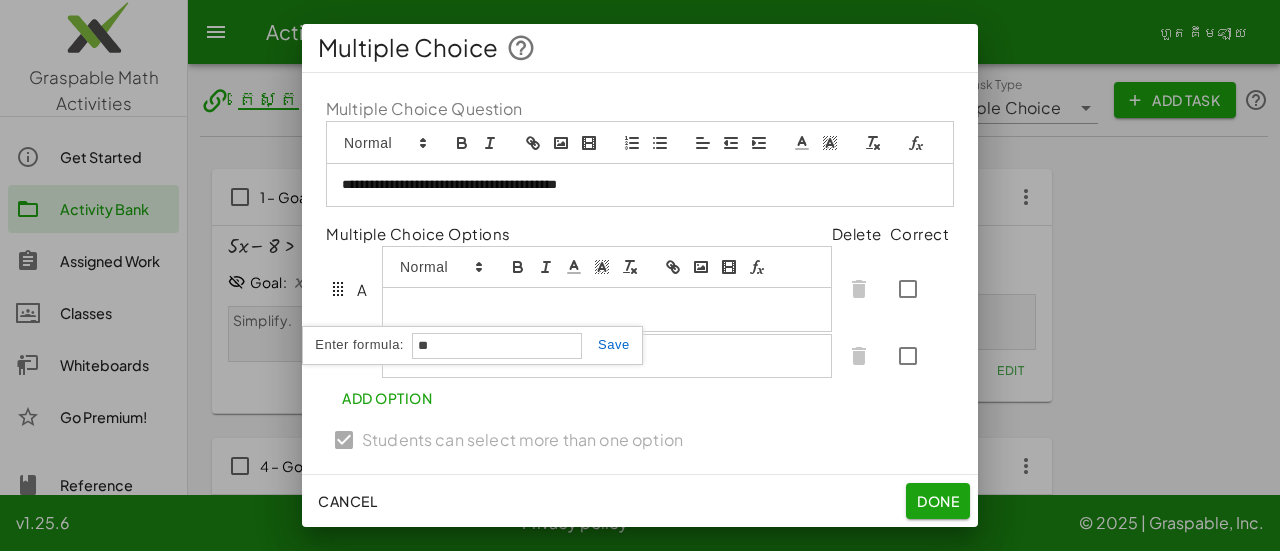 type on "*" 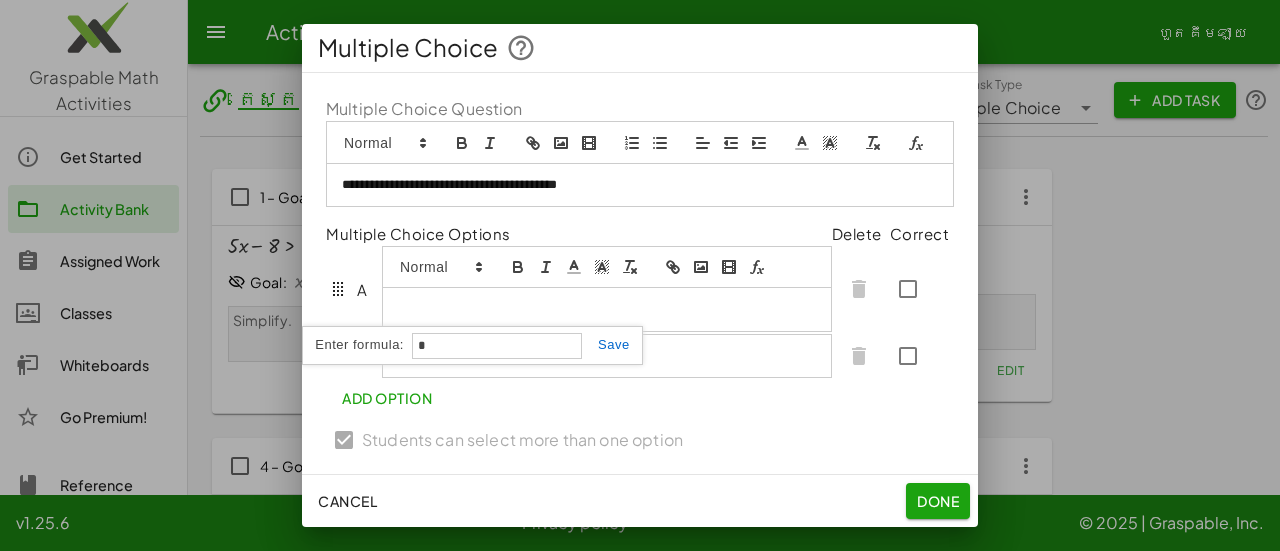 type 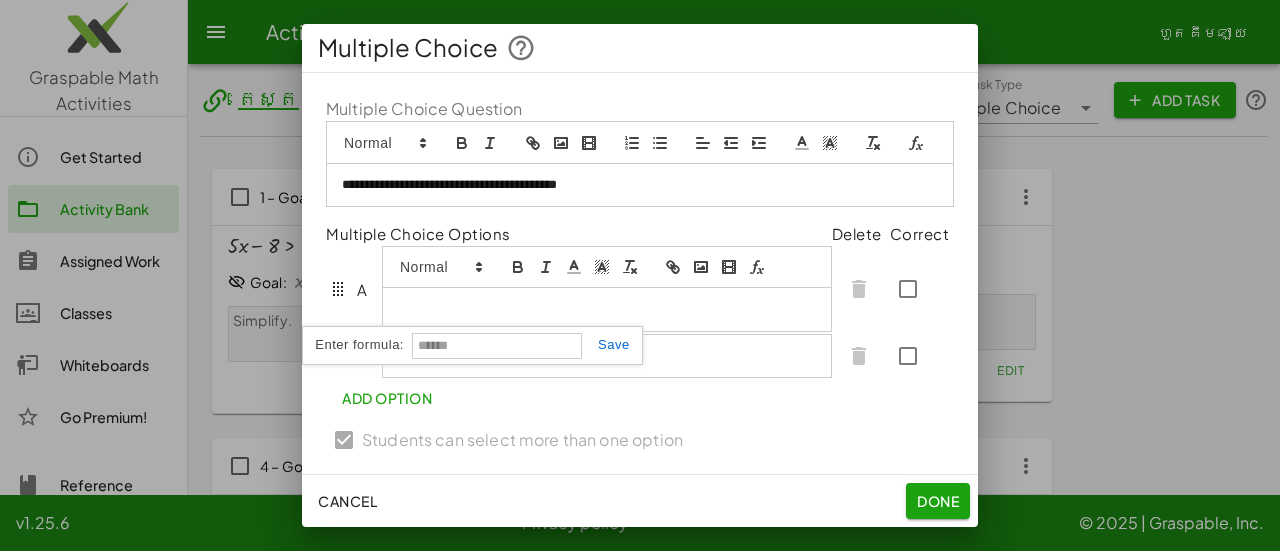 click 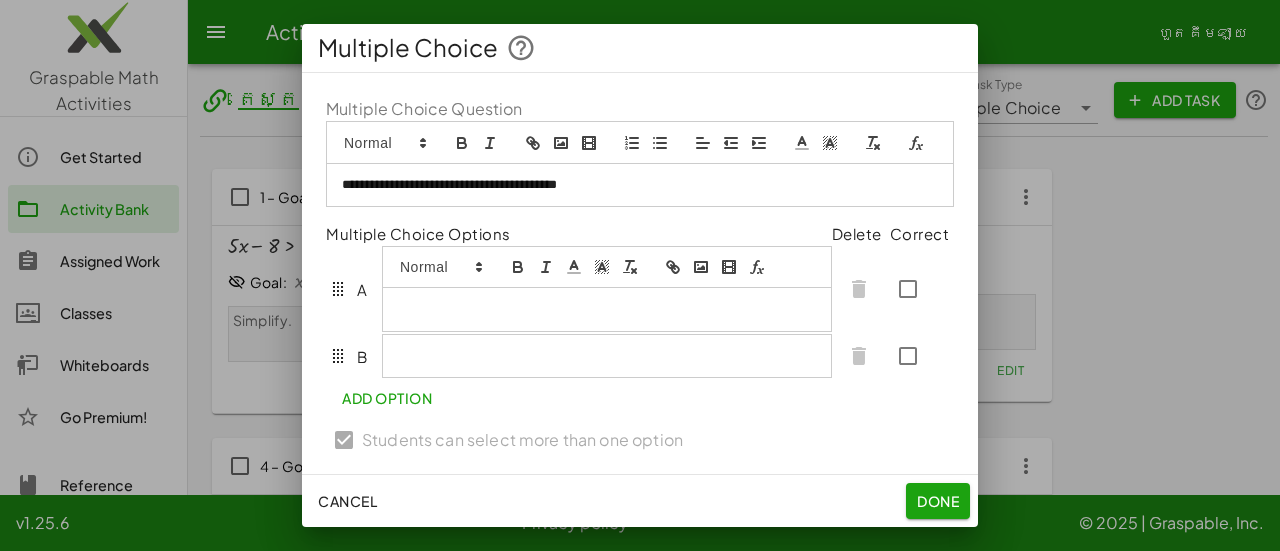 click 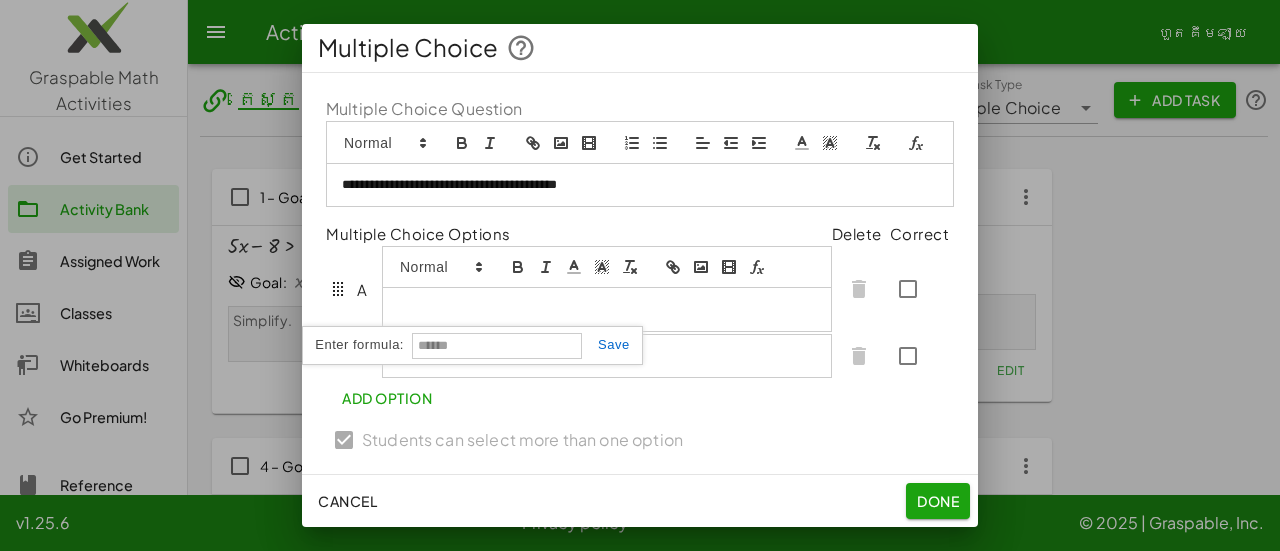 click 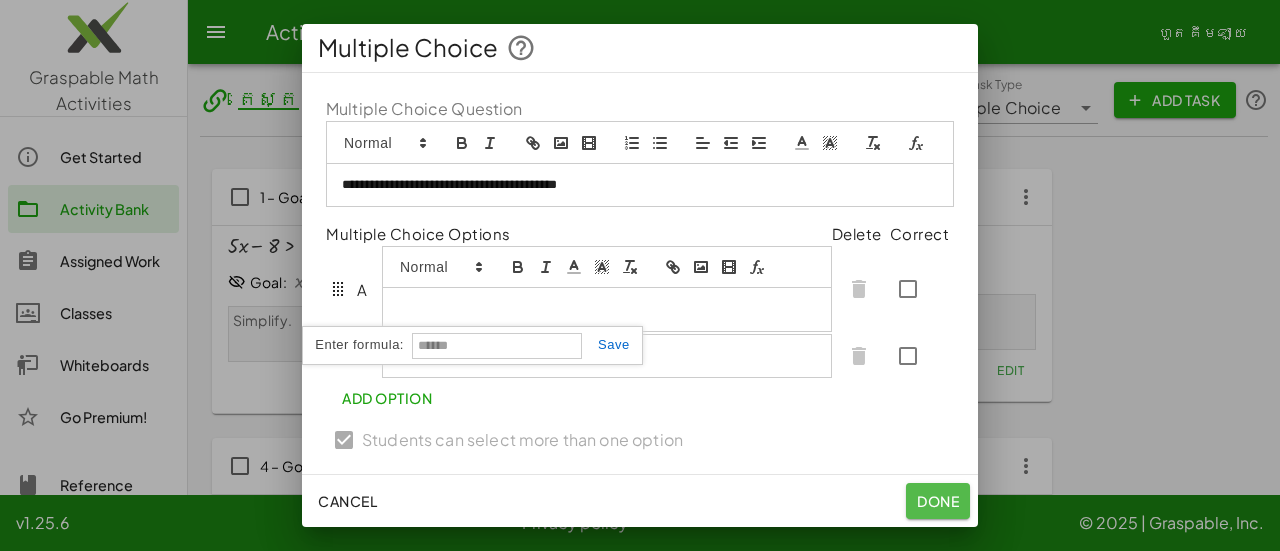 click on "Done" 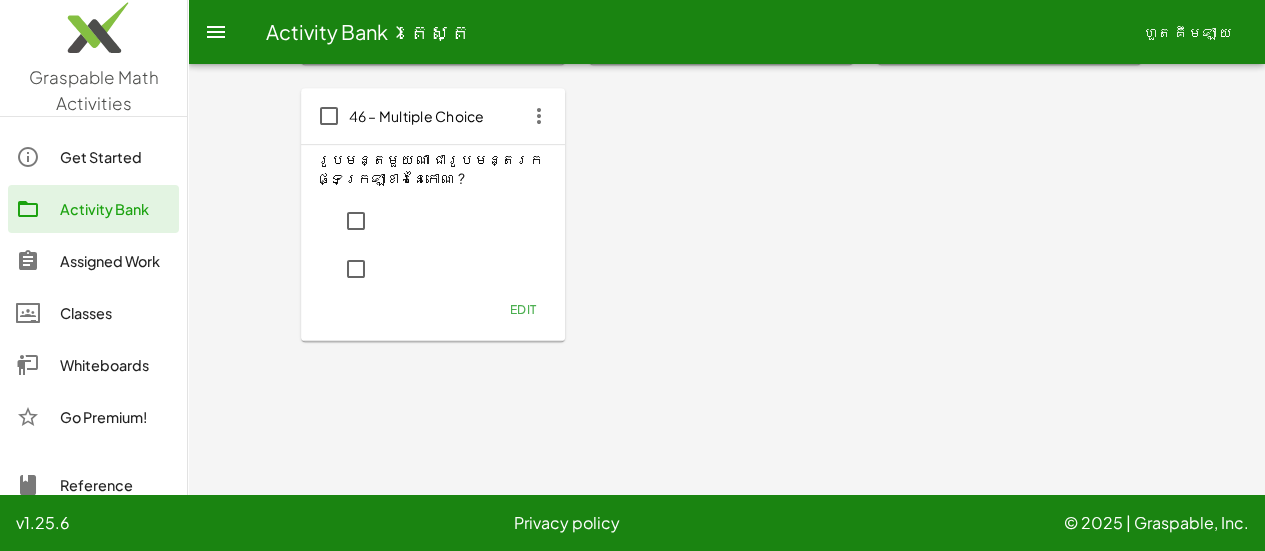 scroll, scrollTop: 4249, scrollLeft: 0, axis: vertical 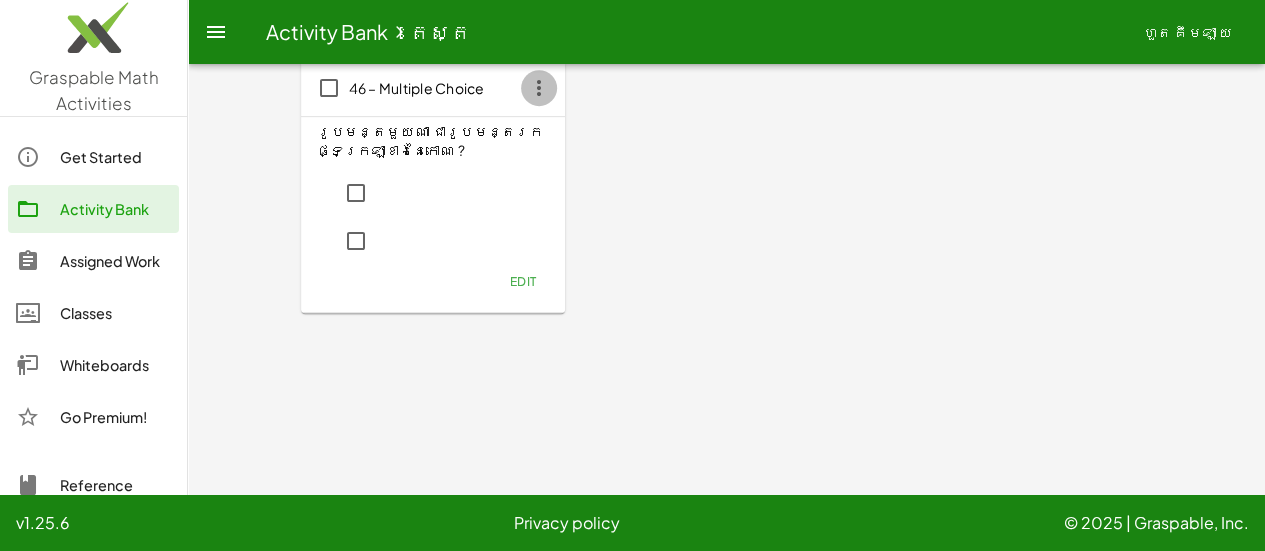 click 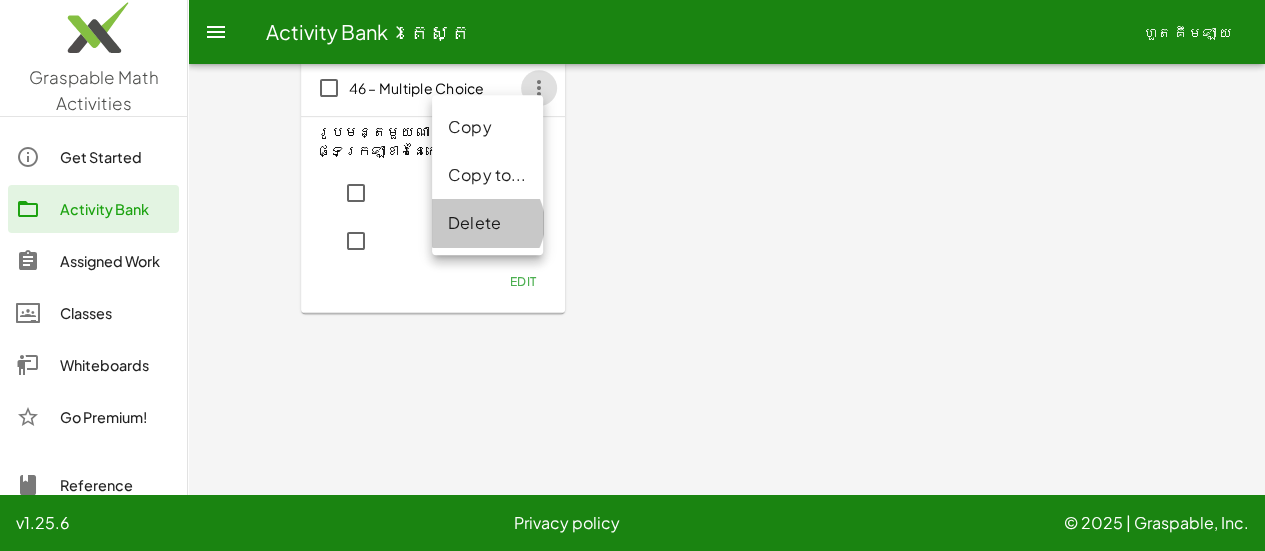 click on "Delete" 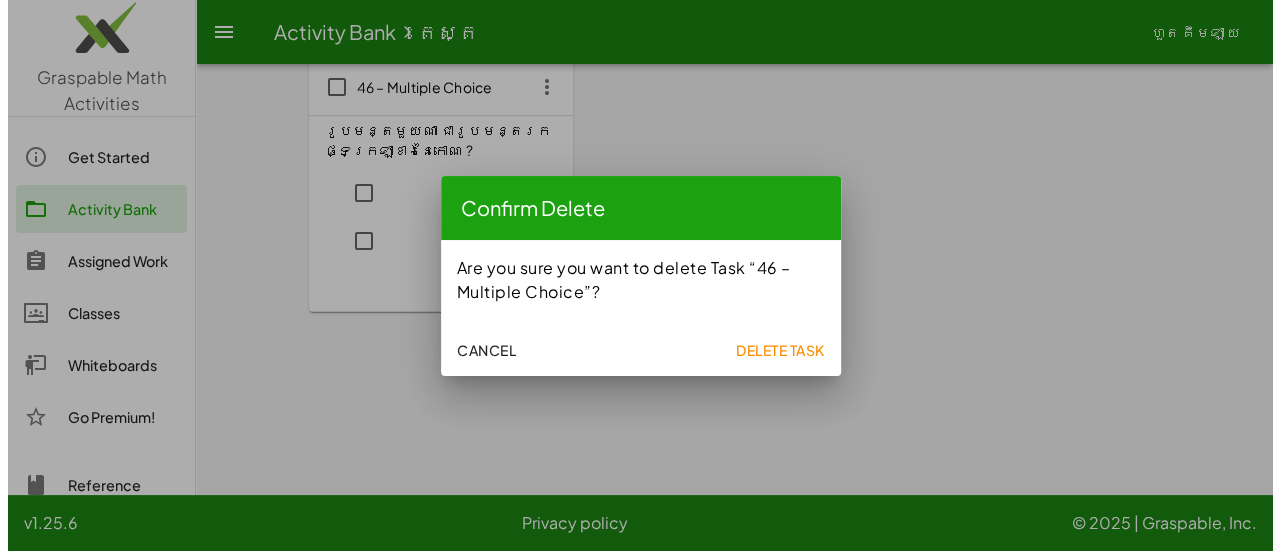 scroll, scrollTop: 0, scrollLeft: 0, axis: both 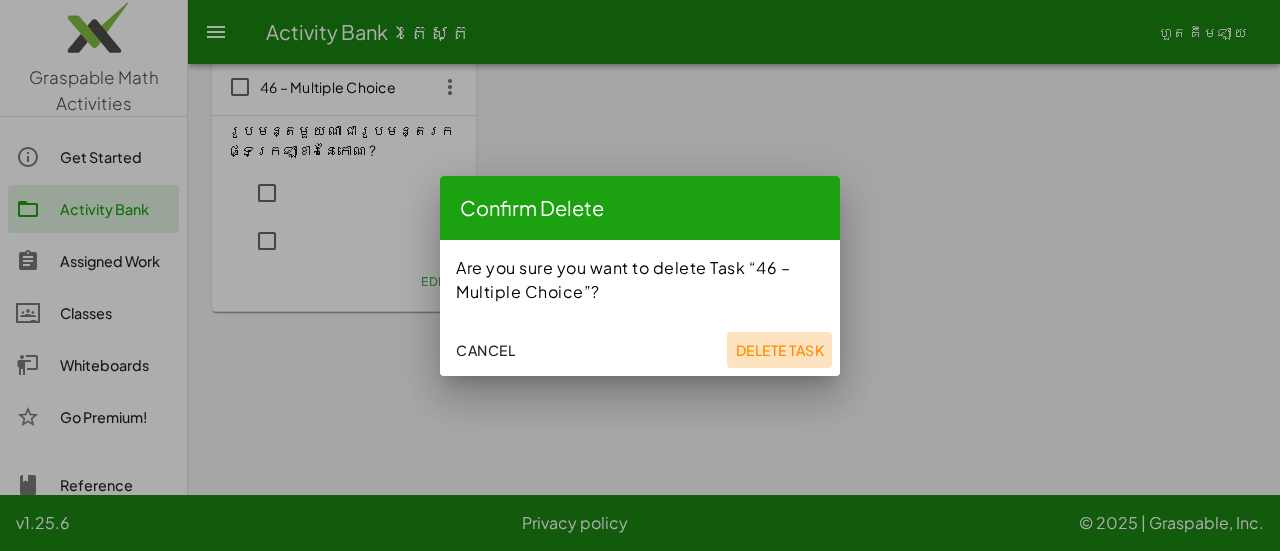 click on "Delete Task" 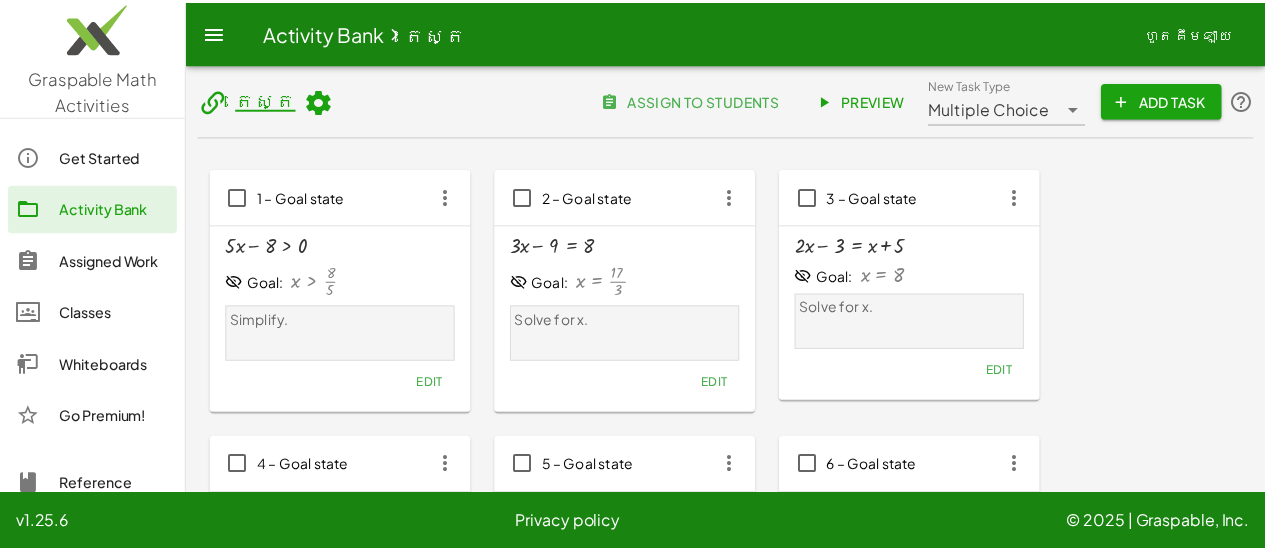 scroll, scrollTop: 3972, scrollLeft: 0, axis: vertical 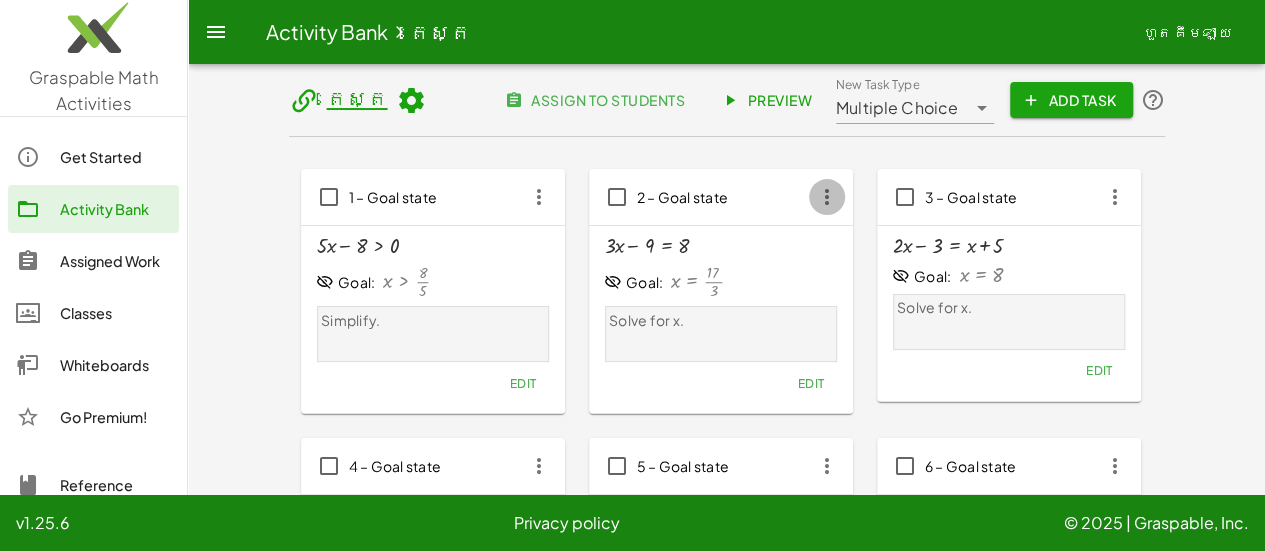 click 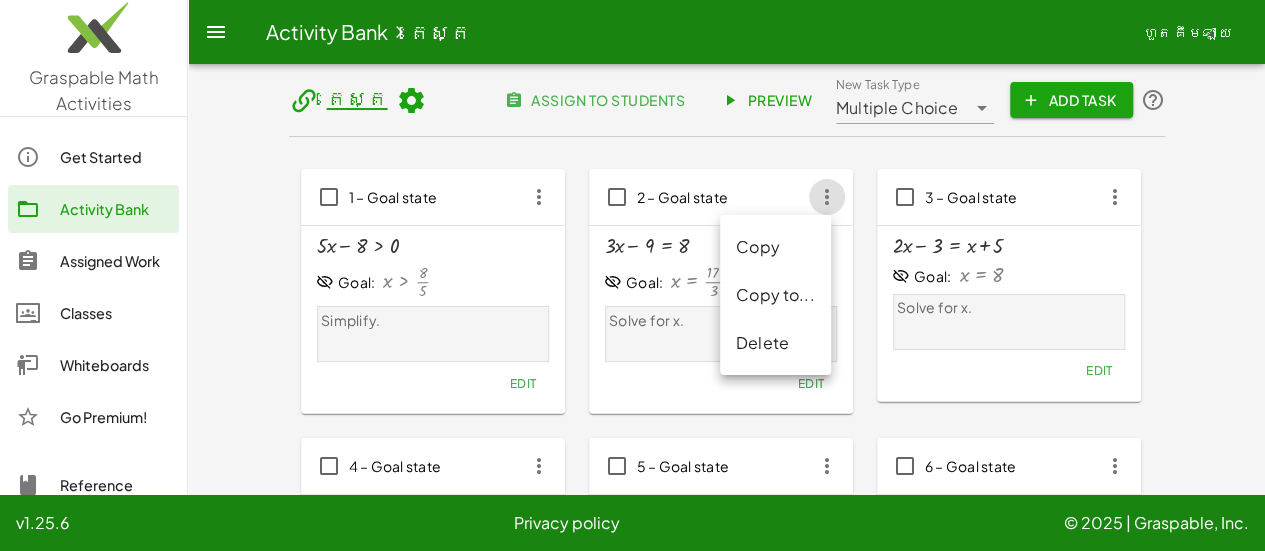 click on "Delete" 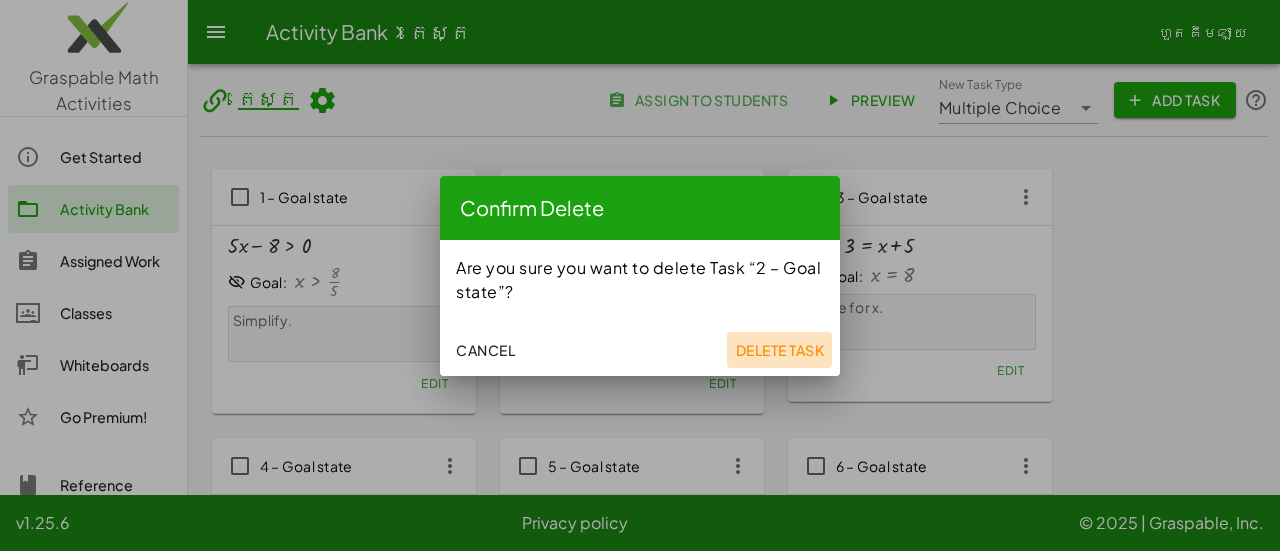 click on "Delete Task" 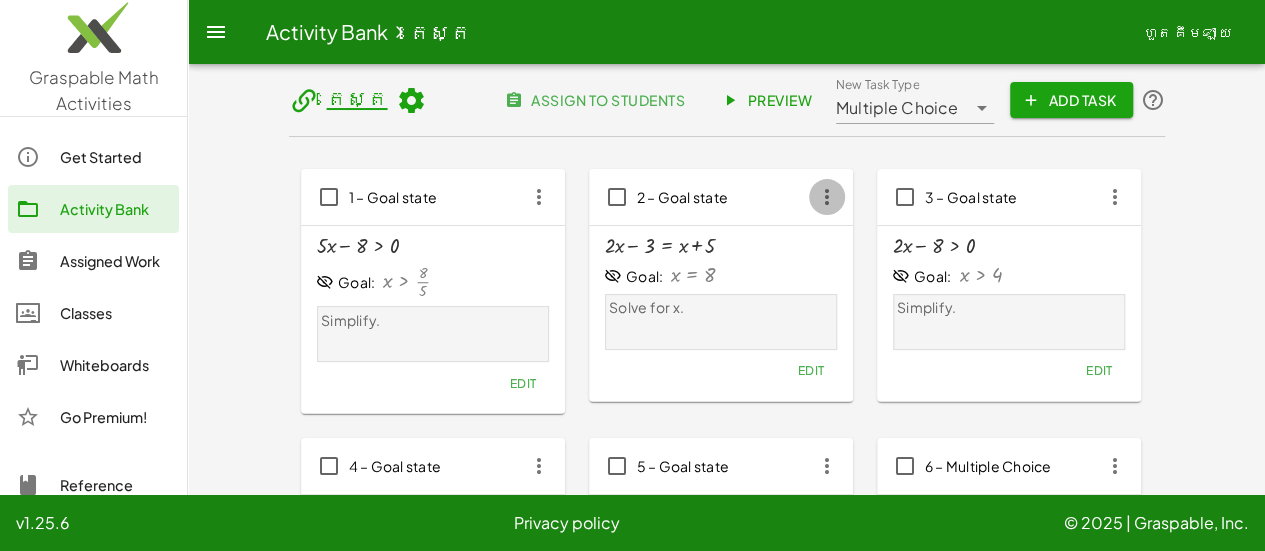 click 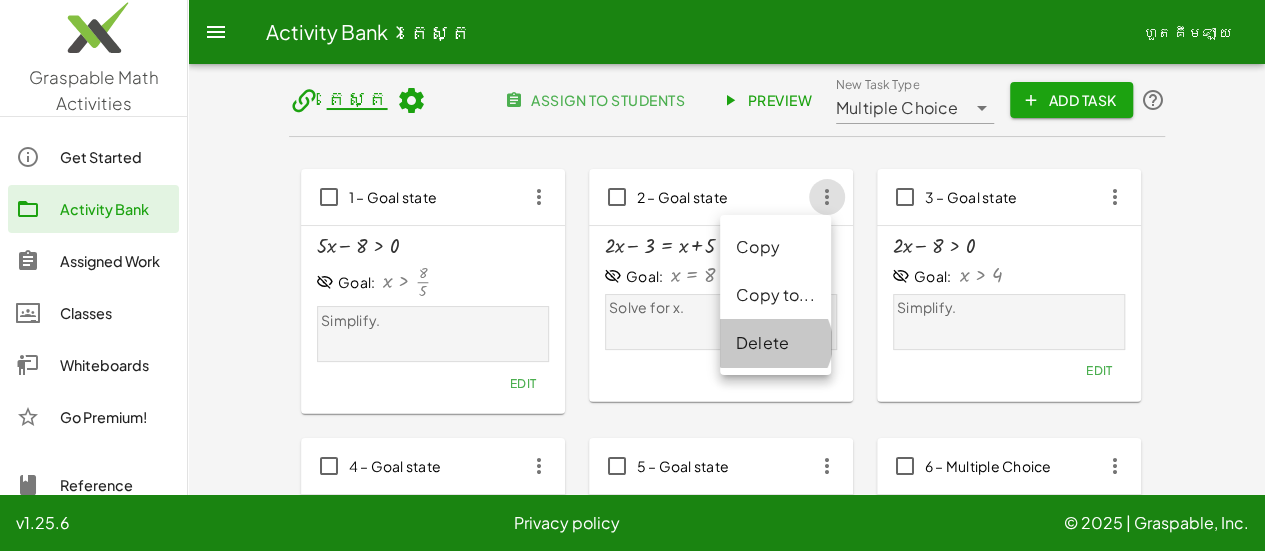 click on "Delete" 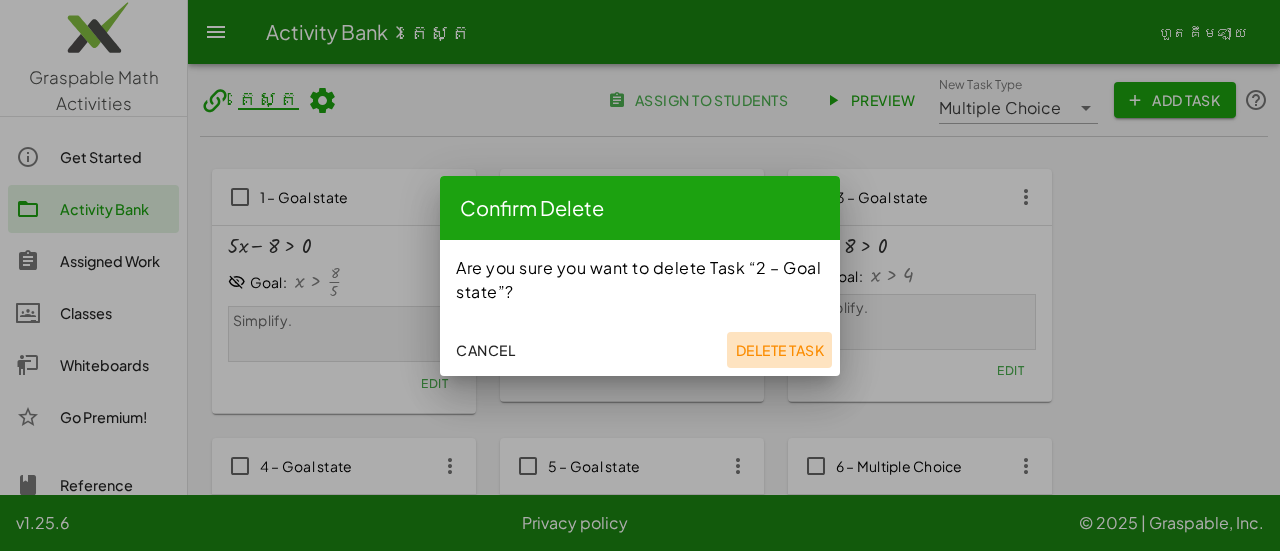 click on "Delete Task" 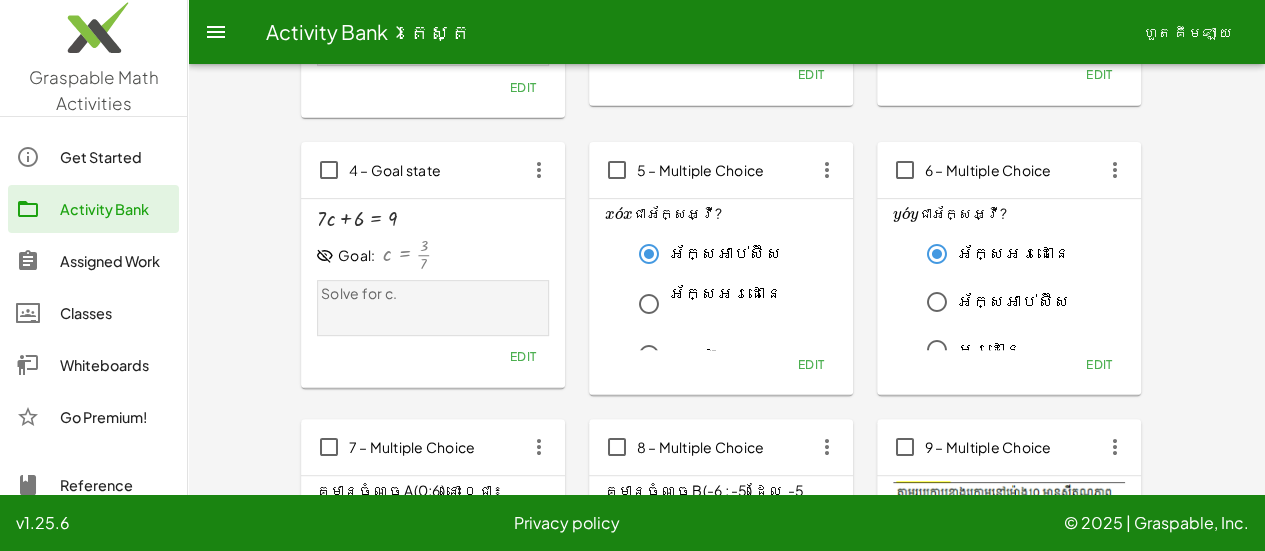 scroll, scrollTop: 302, scrollLeft: 0, axis: vertical 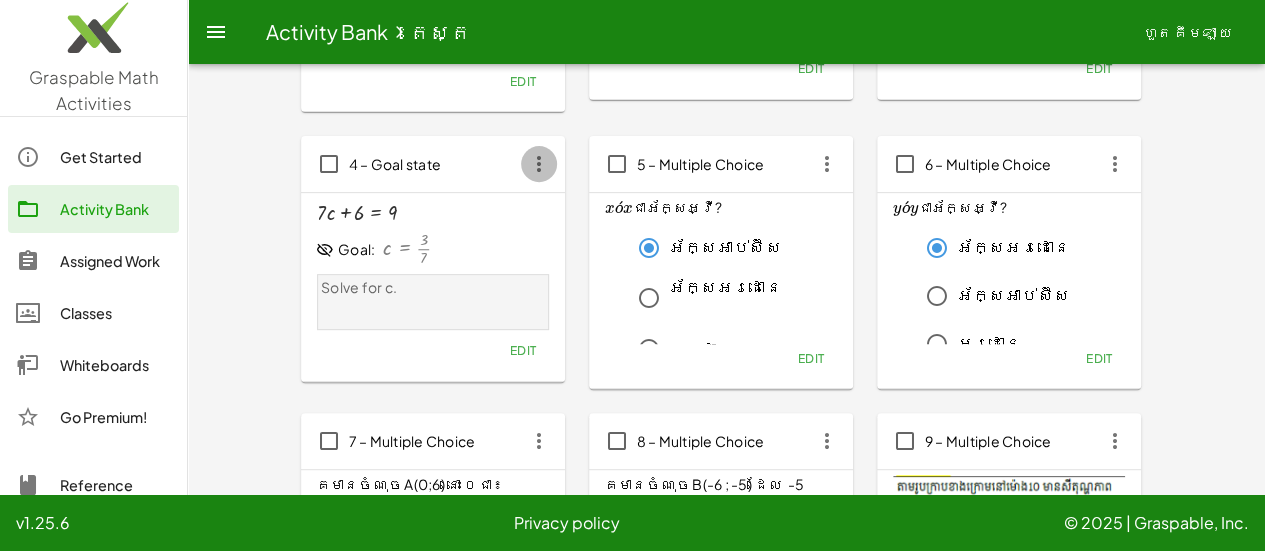 click 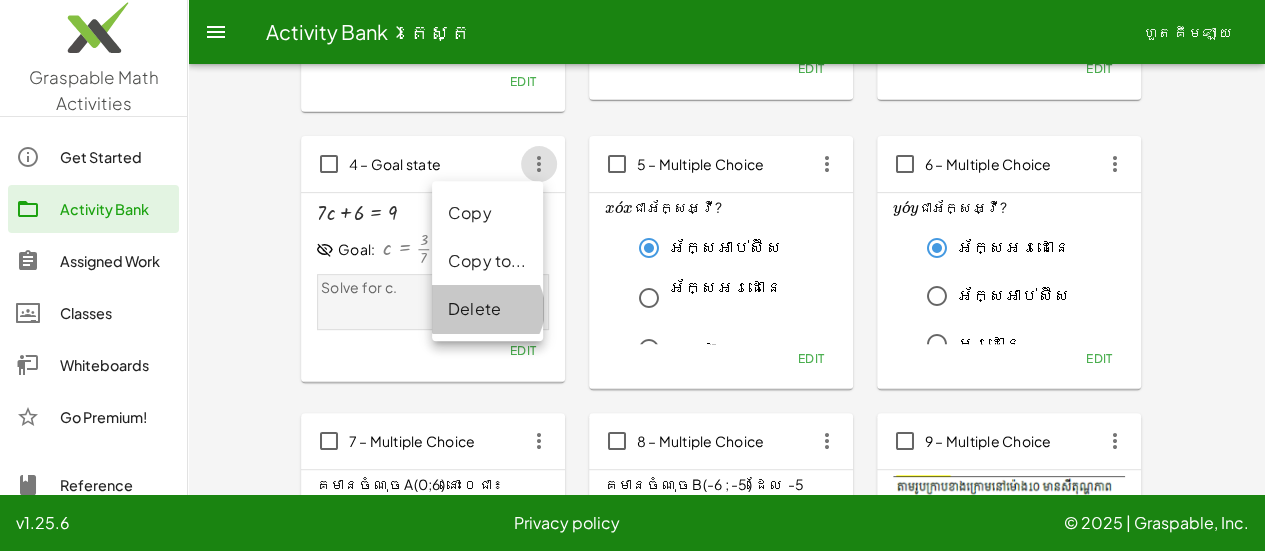 click on "Delete" 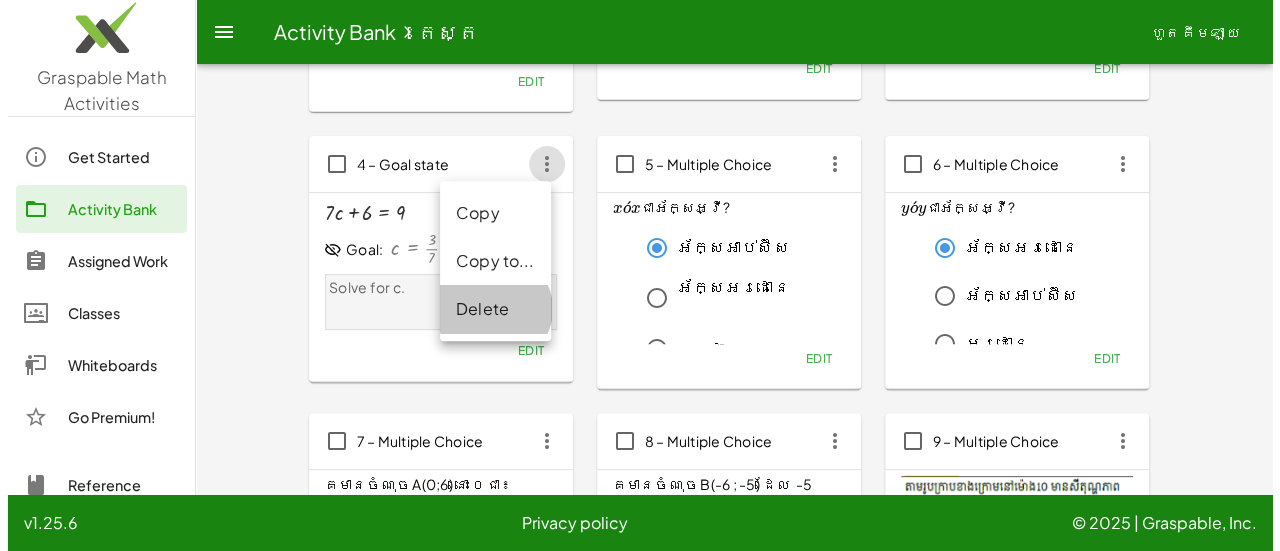 scroll, scrollTop: 0, scrollLeft: 0, axis: both 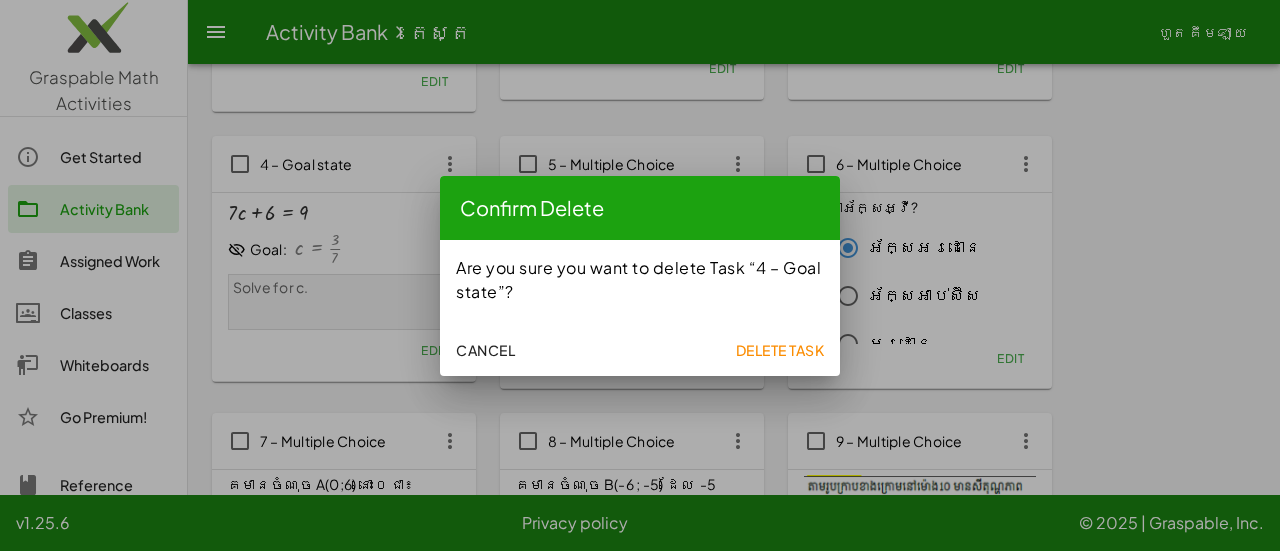 click on "Delete Task" 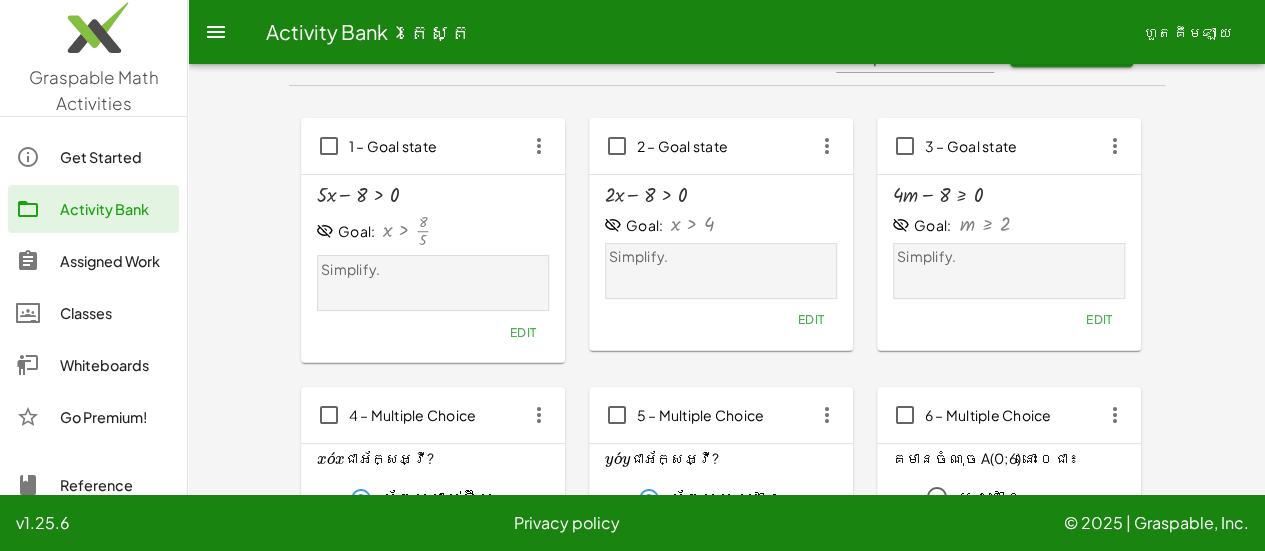 scroll, scrollTop: 0, scrollLeft: 0, axis: both 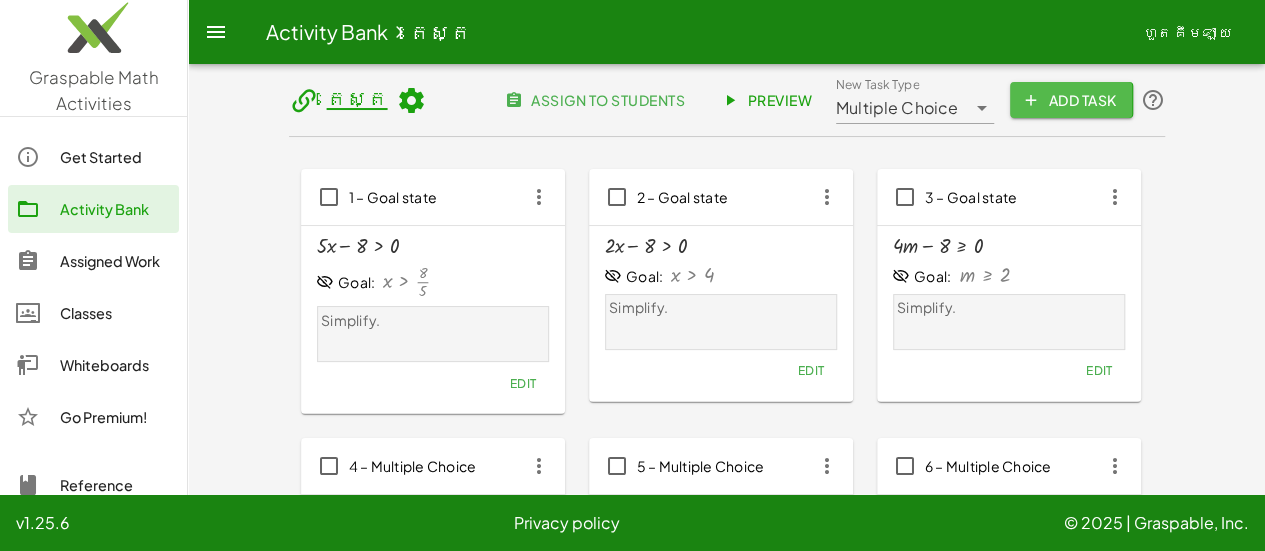 click on "Add Task" 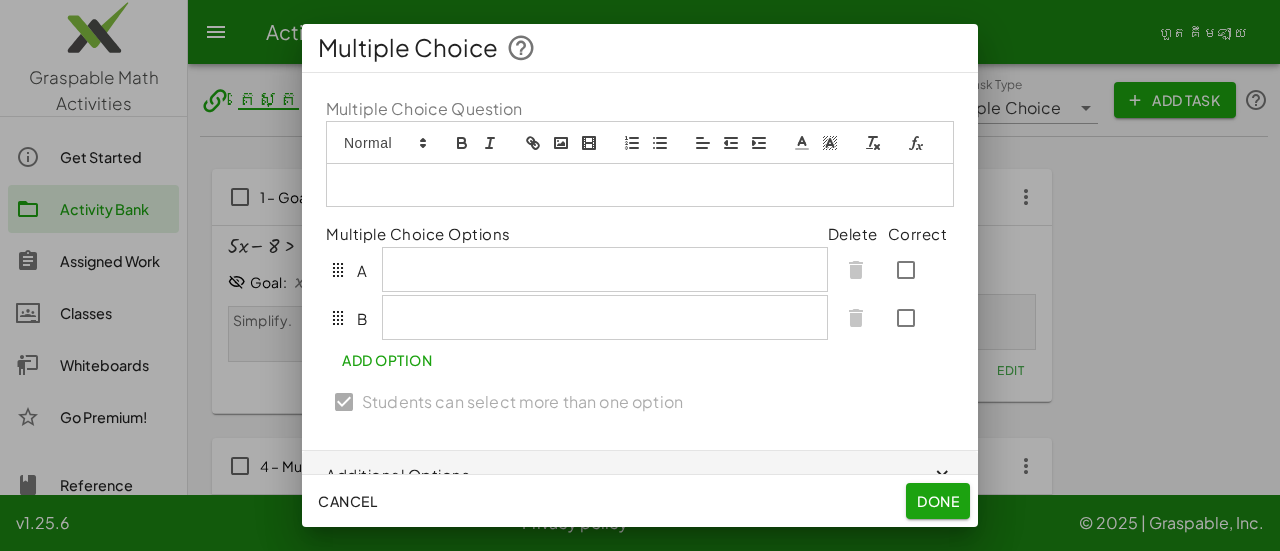 click at bounding box center (640, 275) 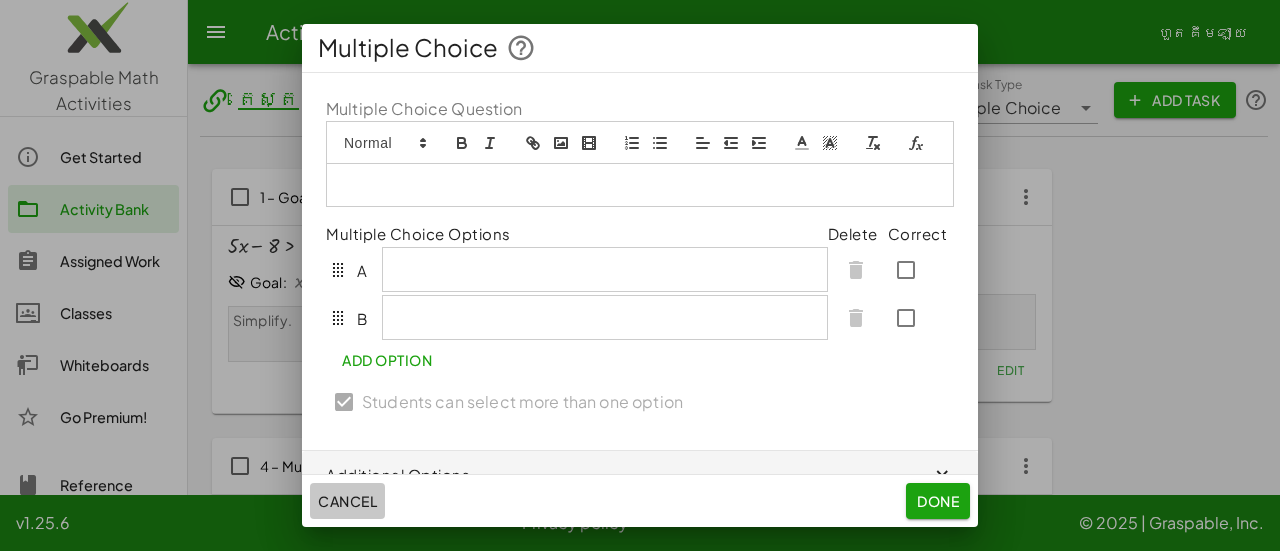 click on "Cancel" 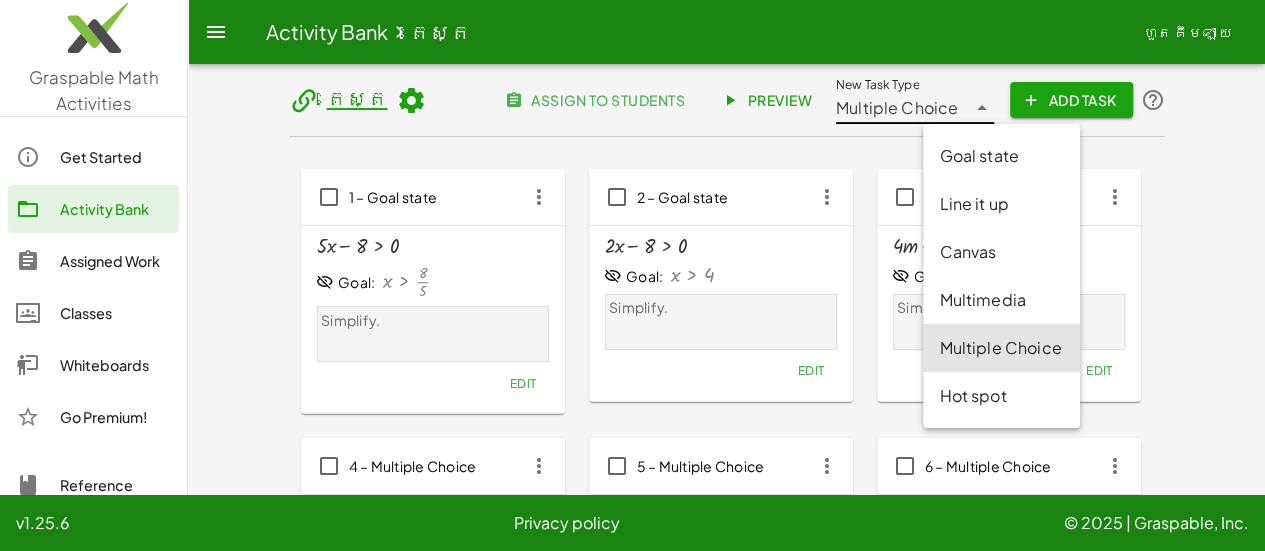 click 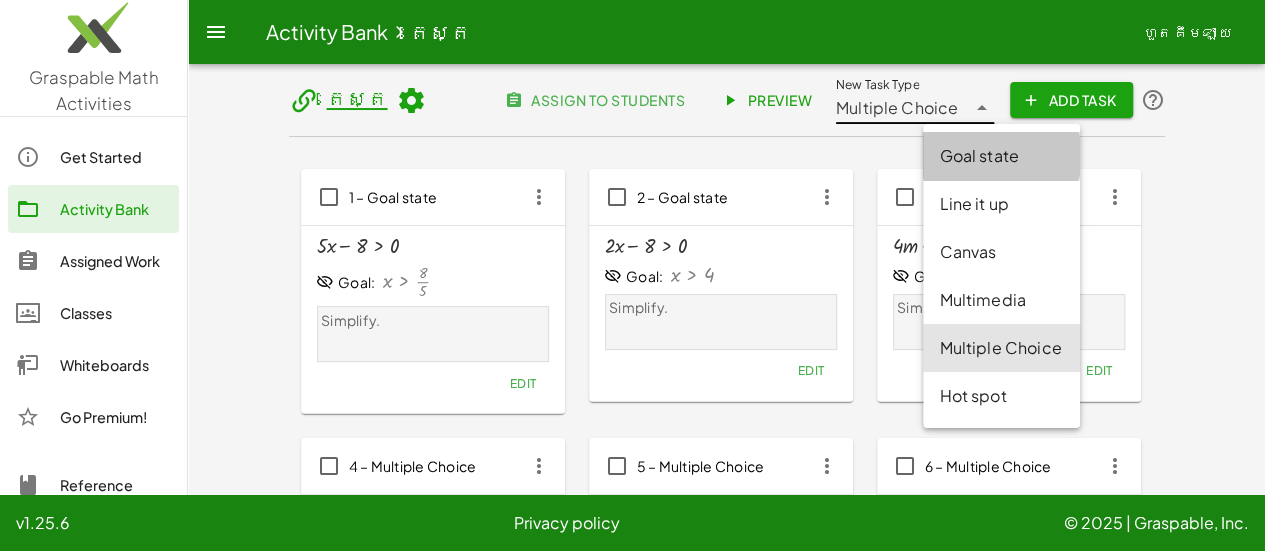 click on "Goal state" at bounding box center (1001, 156) 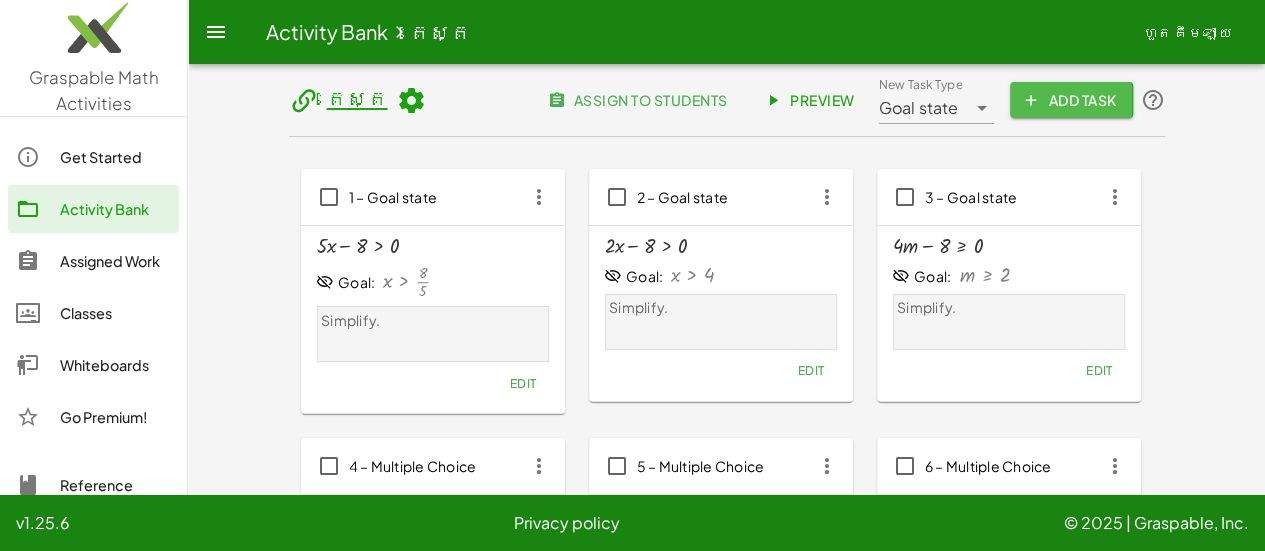 click on "Add Task" 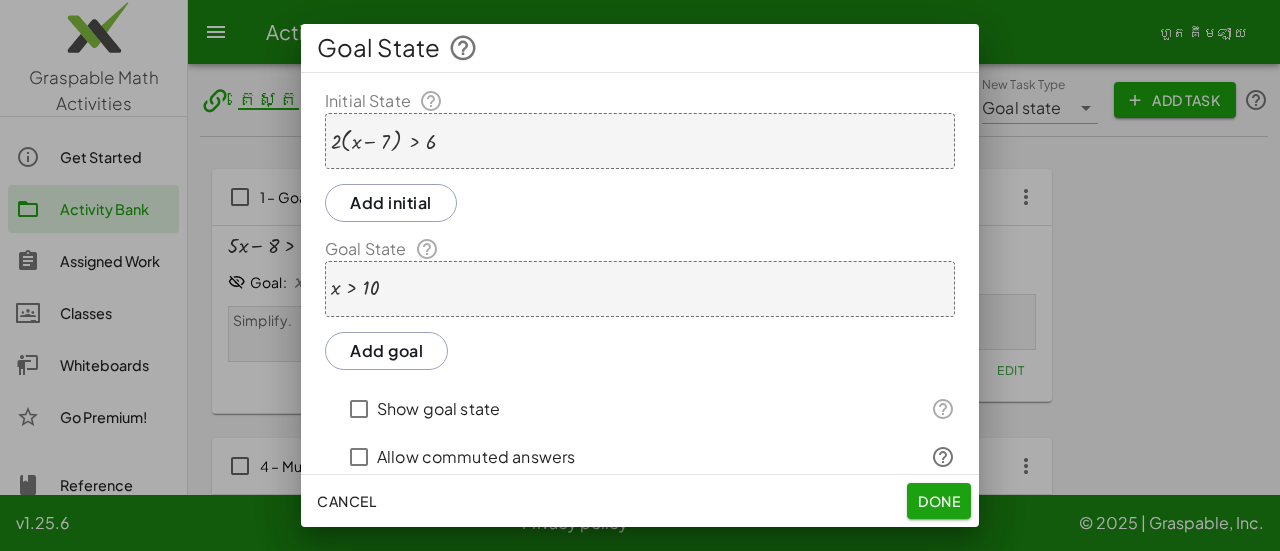 type 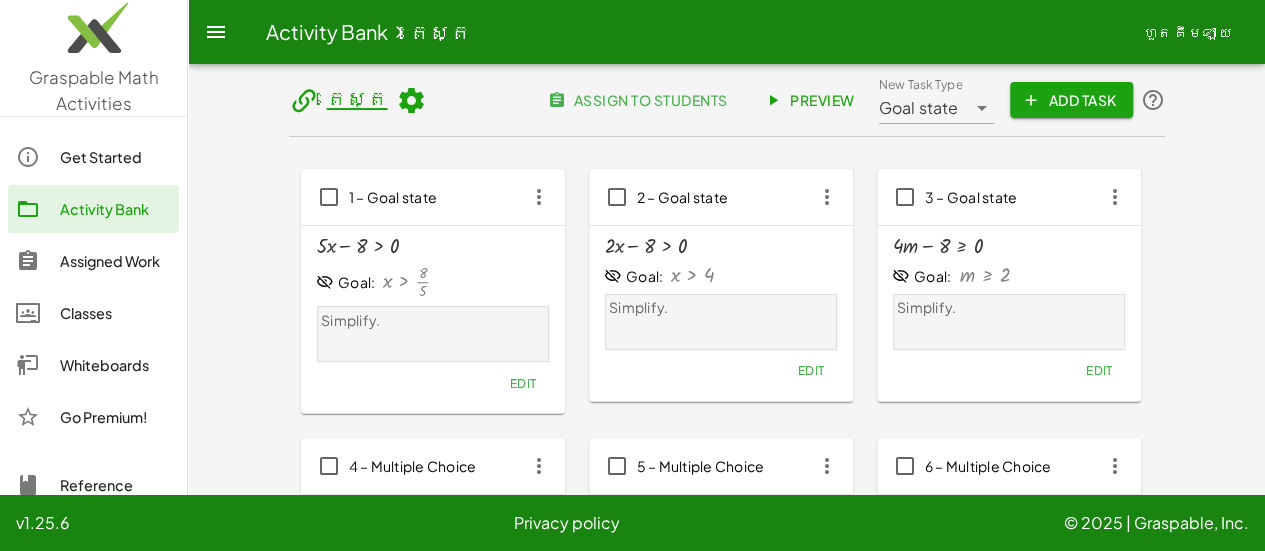 click on "Add Task" 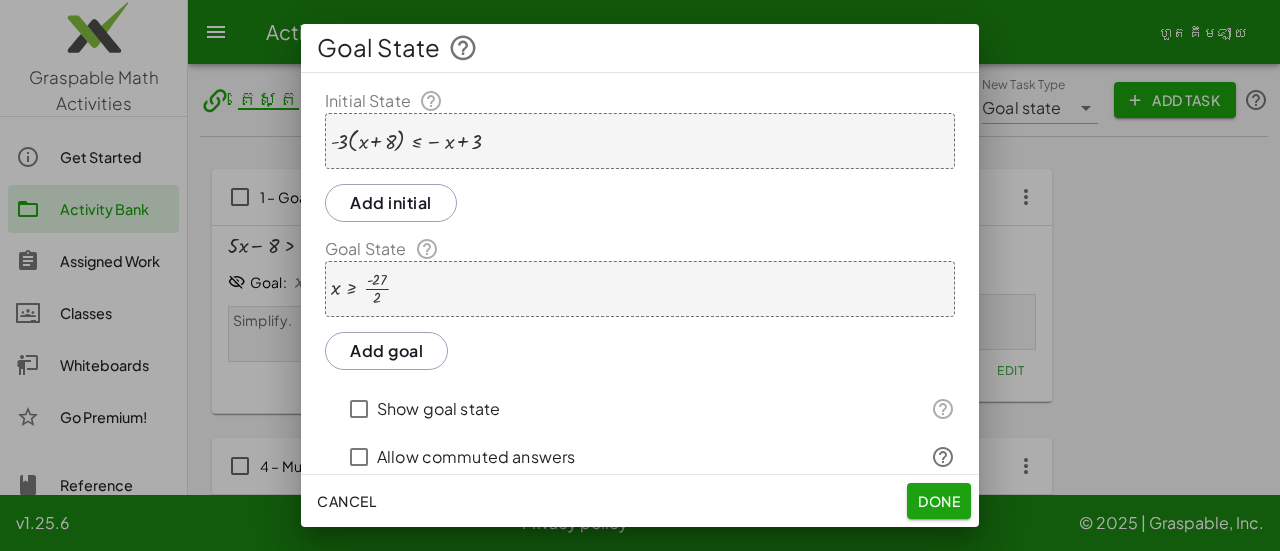 type 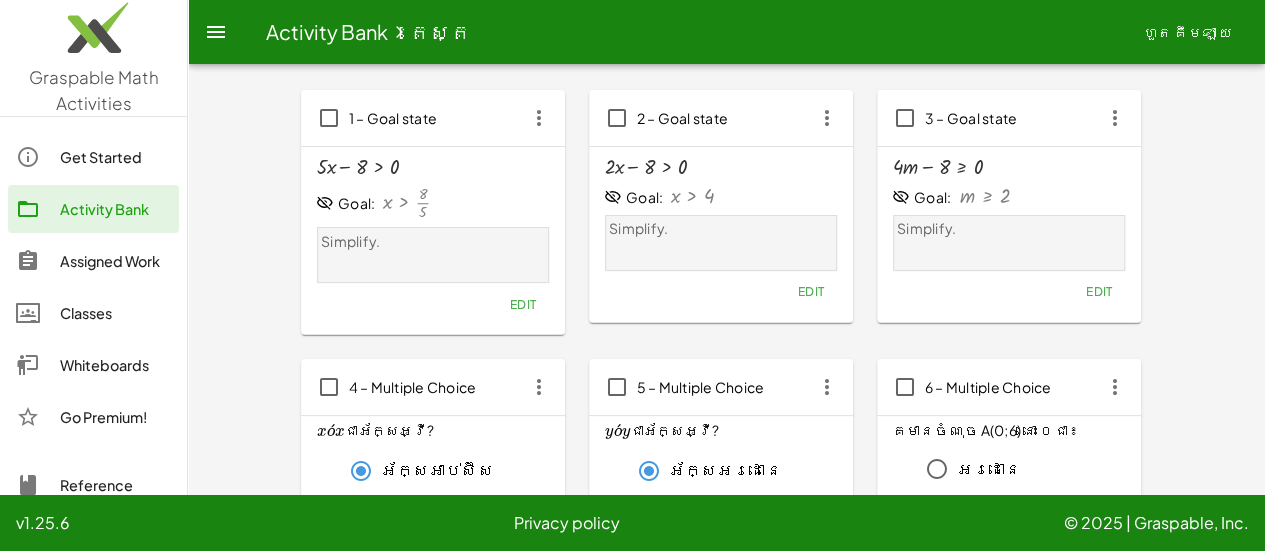 scroll, scrollTop: 0, scrollLeft: 0, axis: both 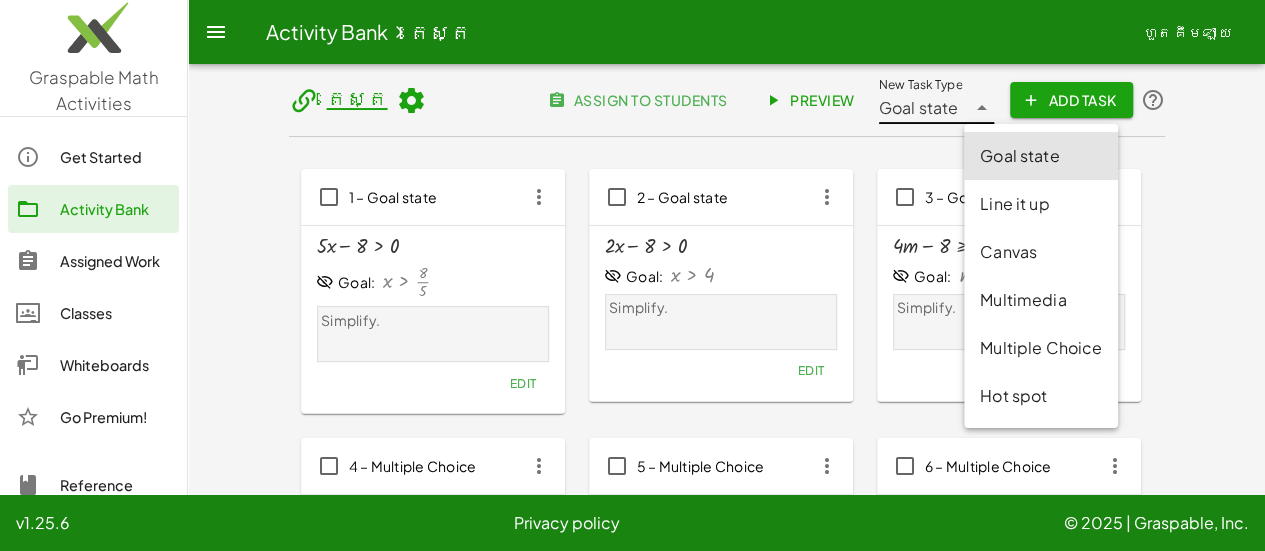 click 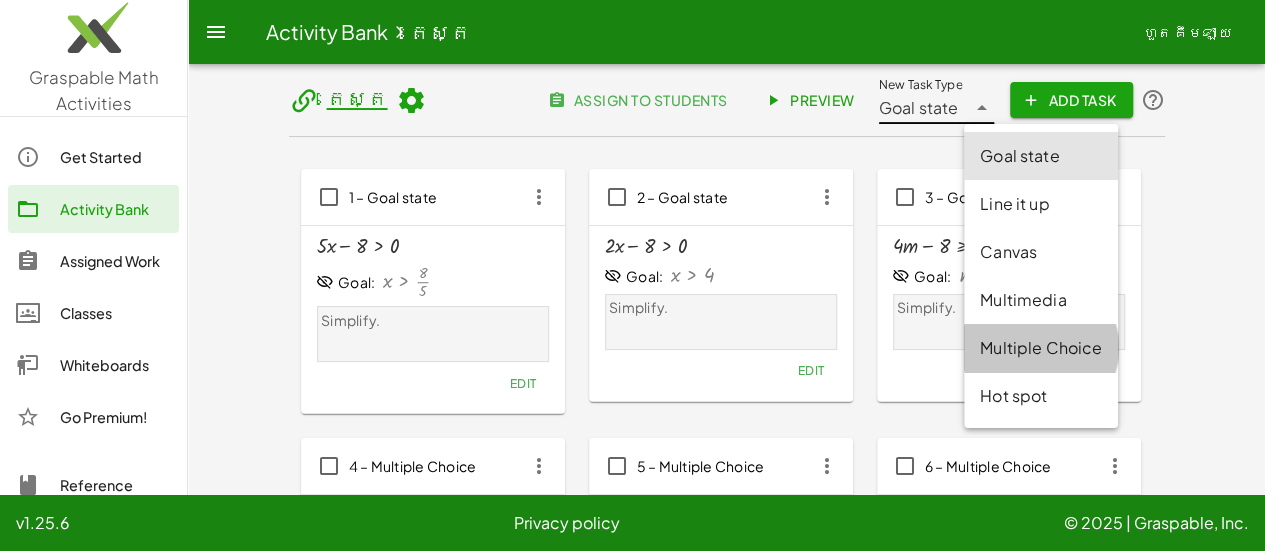 click on "Multiple Choice" at bounding box center [1041, 348] 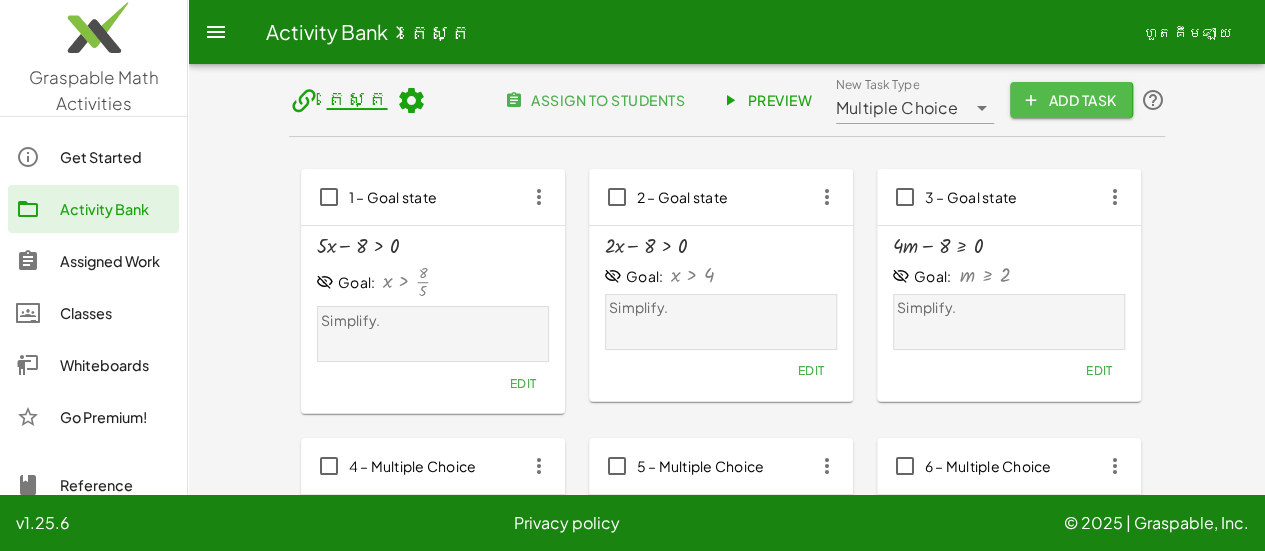 click on "Add Task" 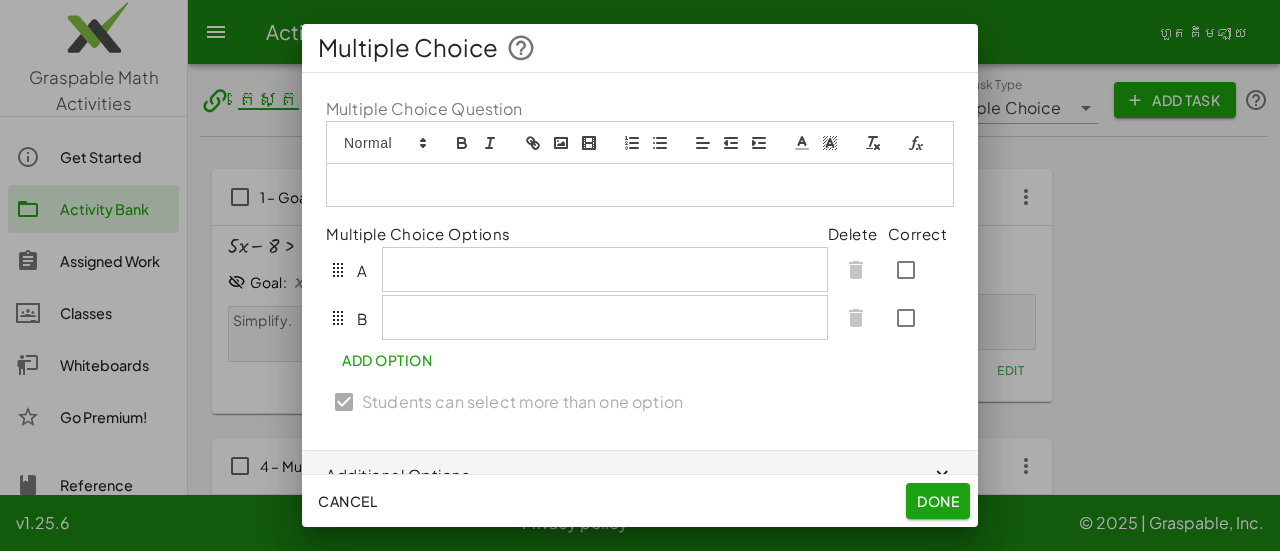click 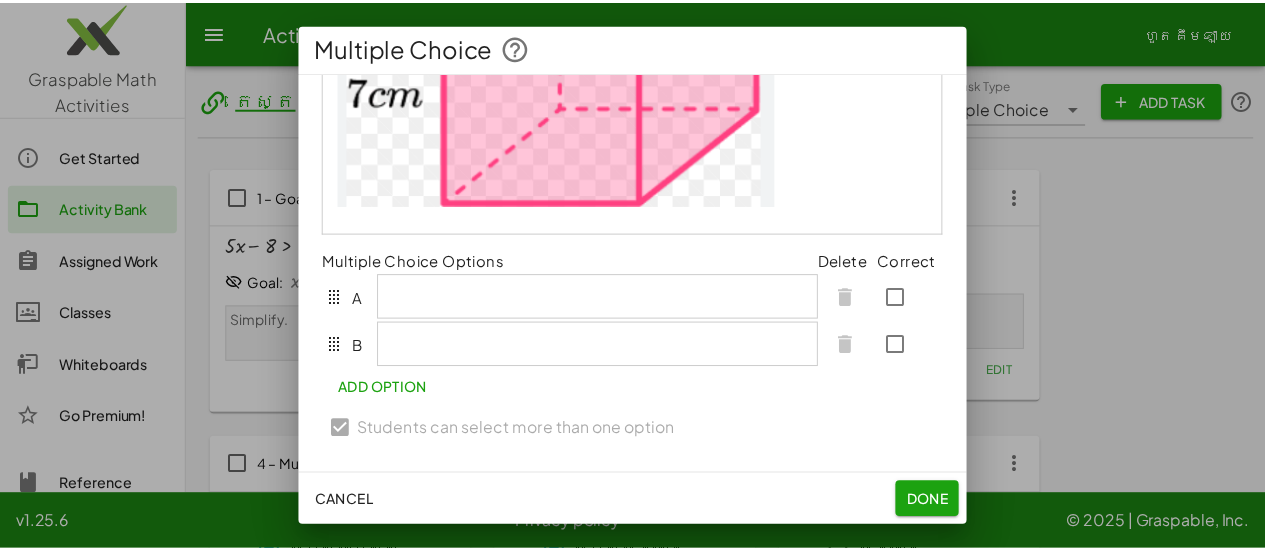 scroll, scrollTop: 373, scrollLeft: 0, axis: vertical 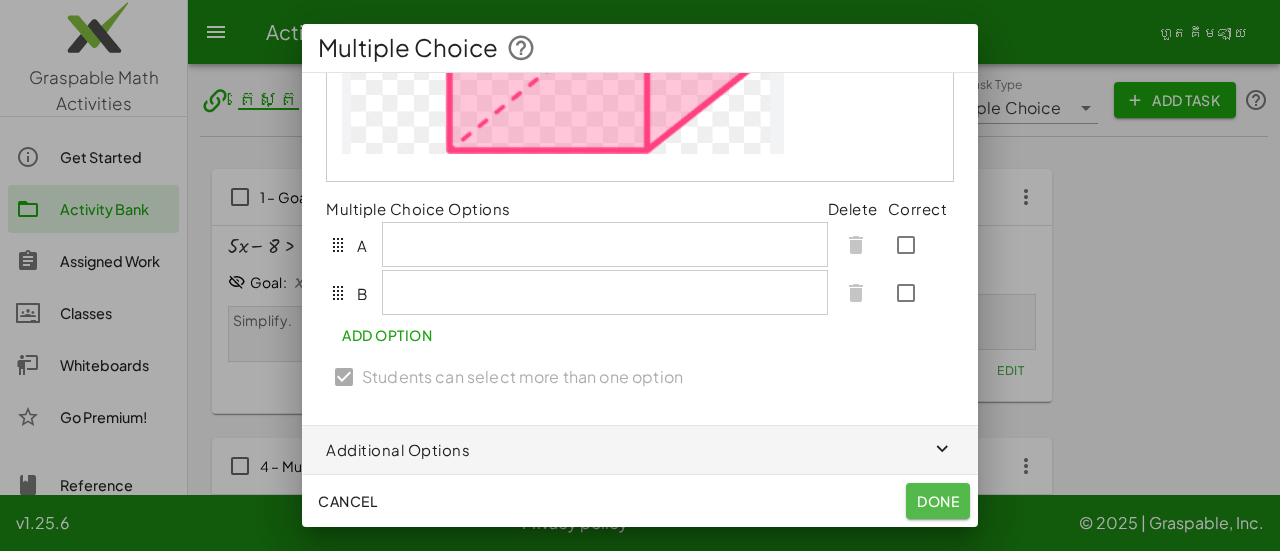 click on "Done" 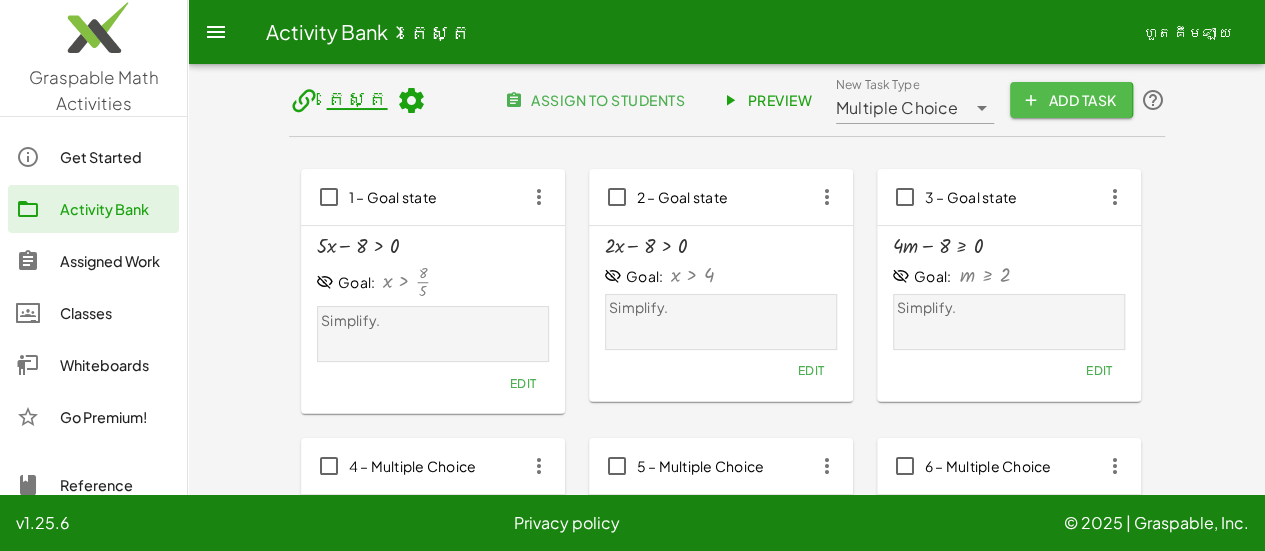 click on "Add Task" 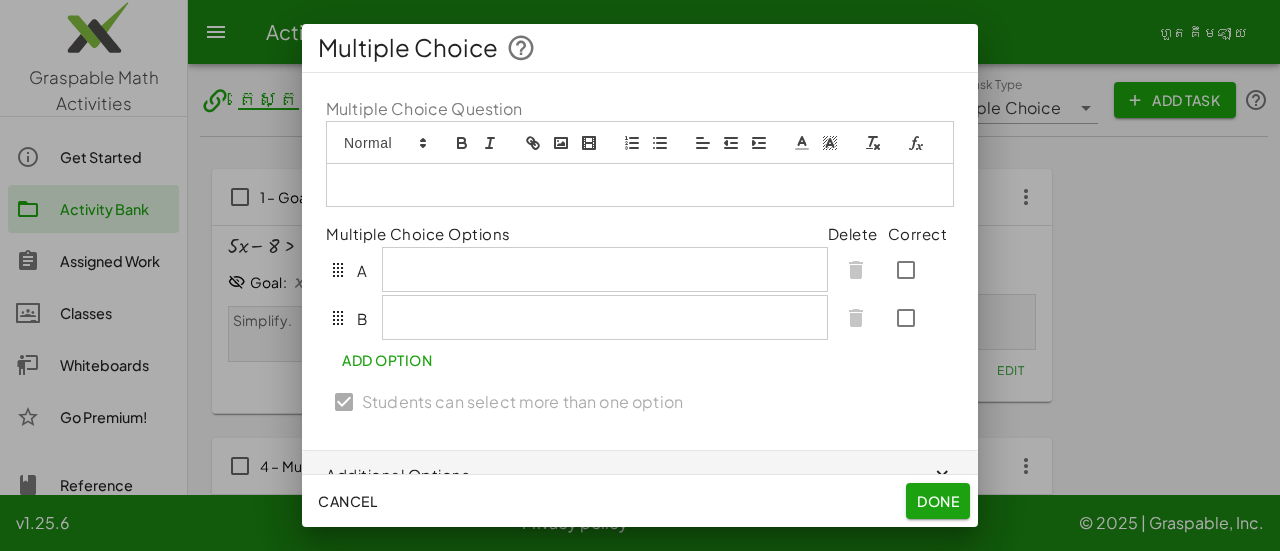 click 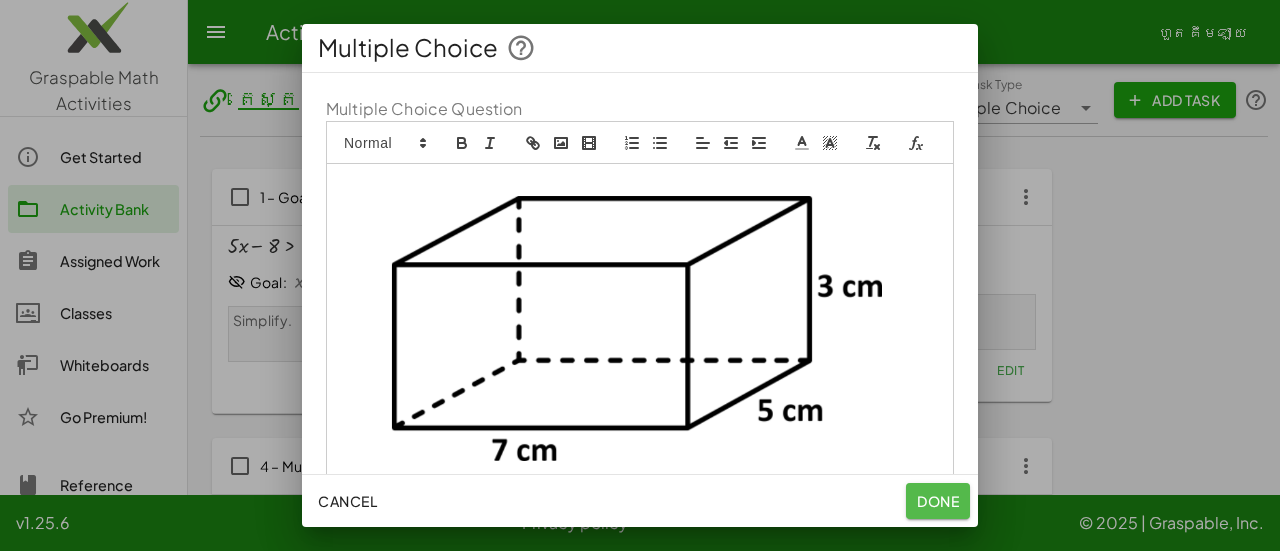 click on "Done" 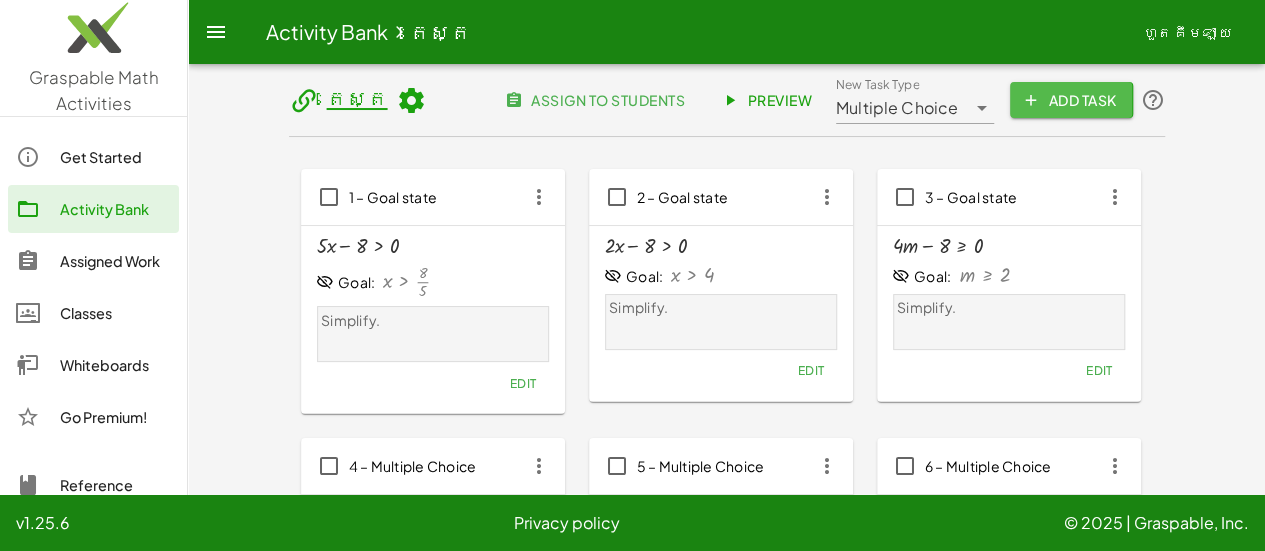 click on "Add Task" 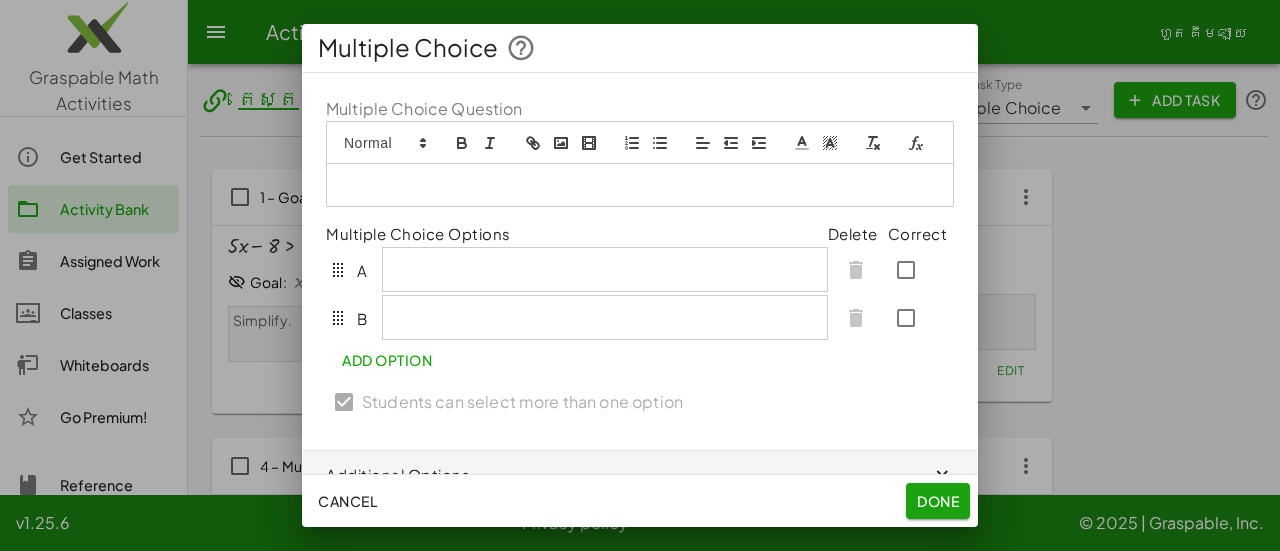 click 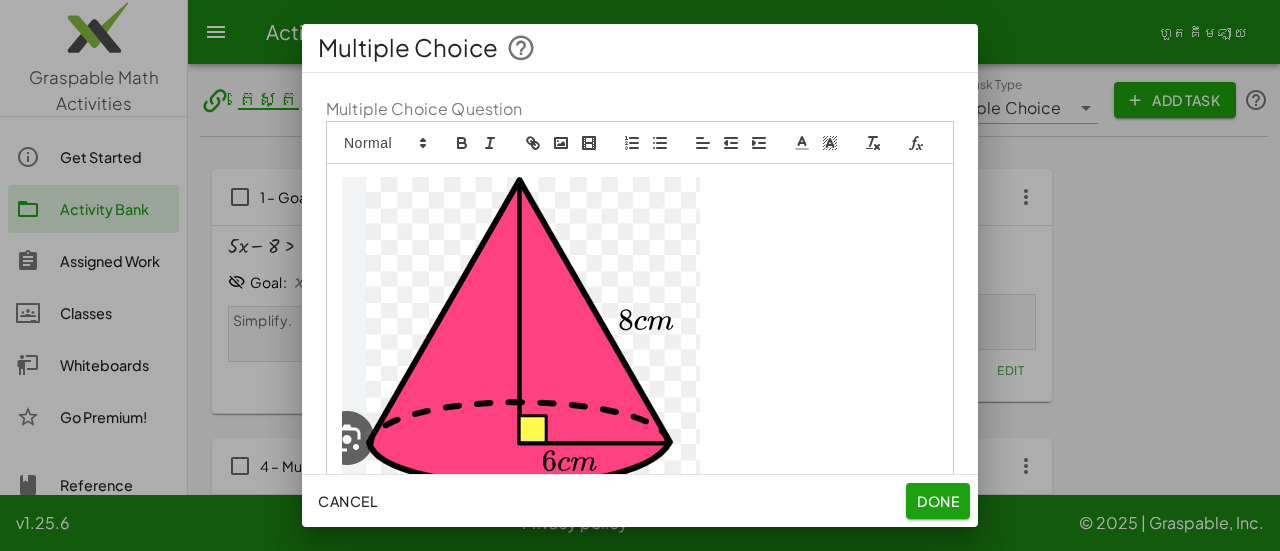 click on "Done" 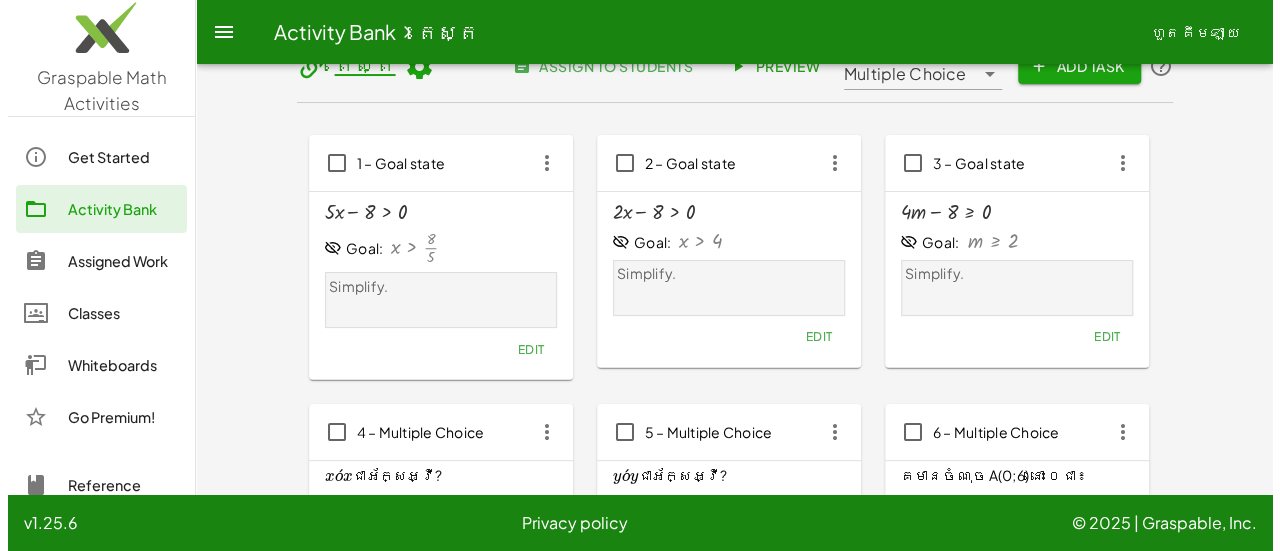 scroll, scrollTop: 0, scrollLeft: 0, axis: both 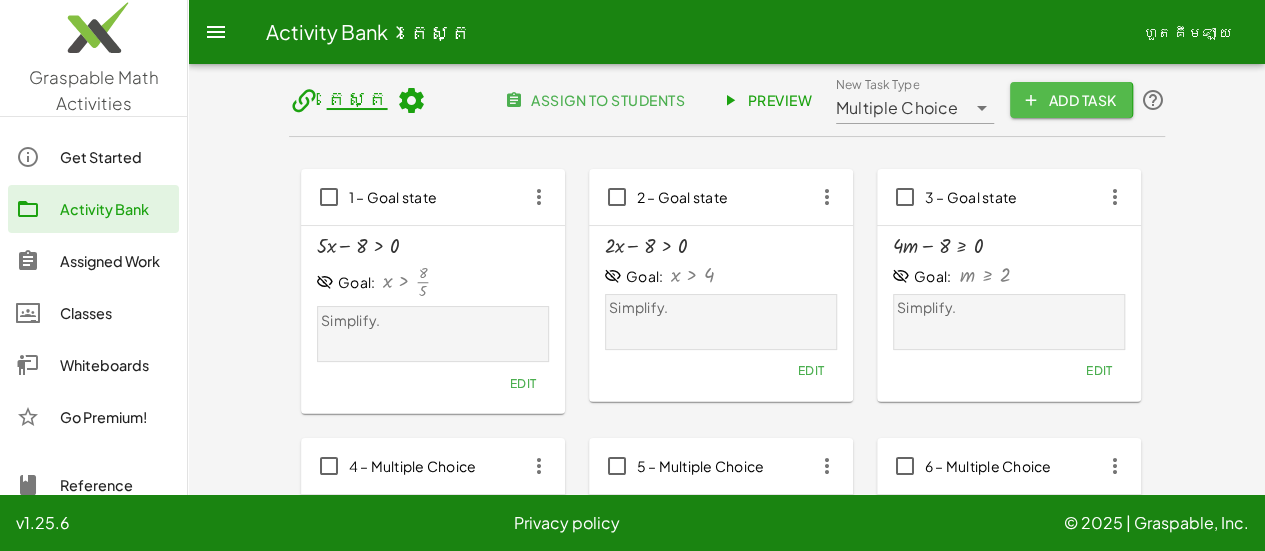 click on "Add Task" 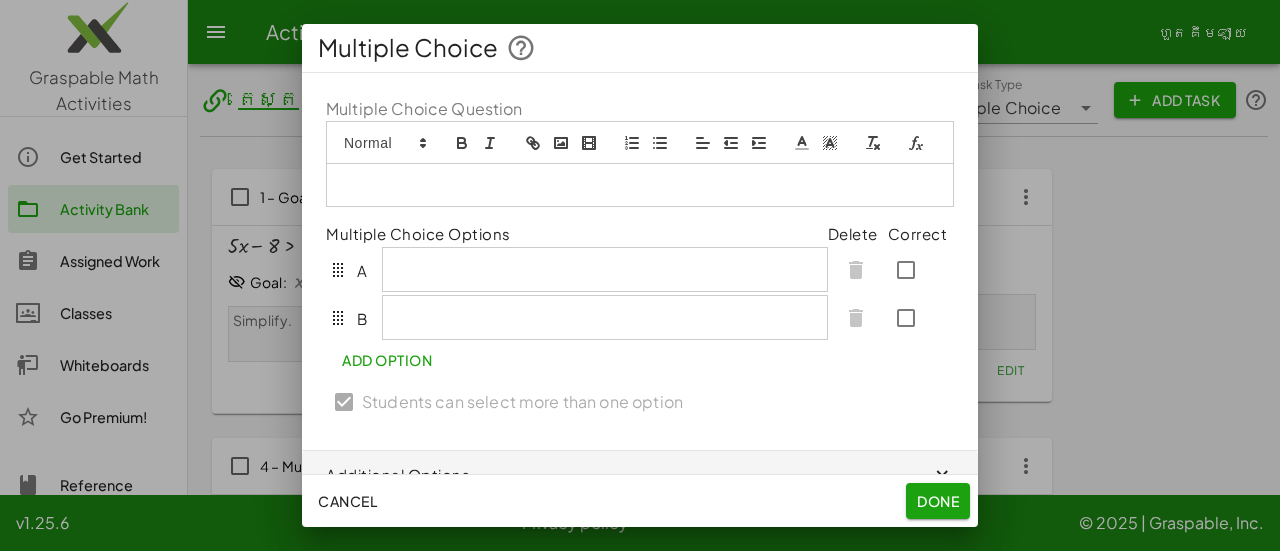 click 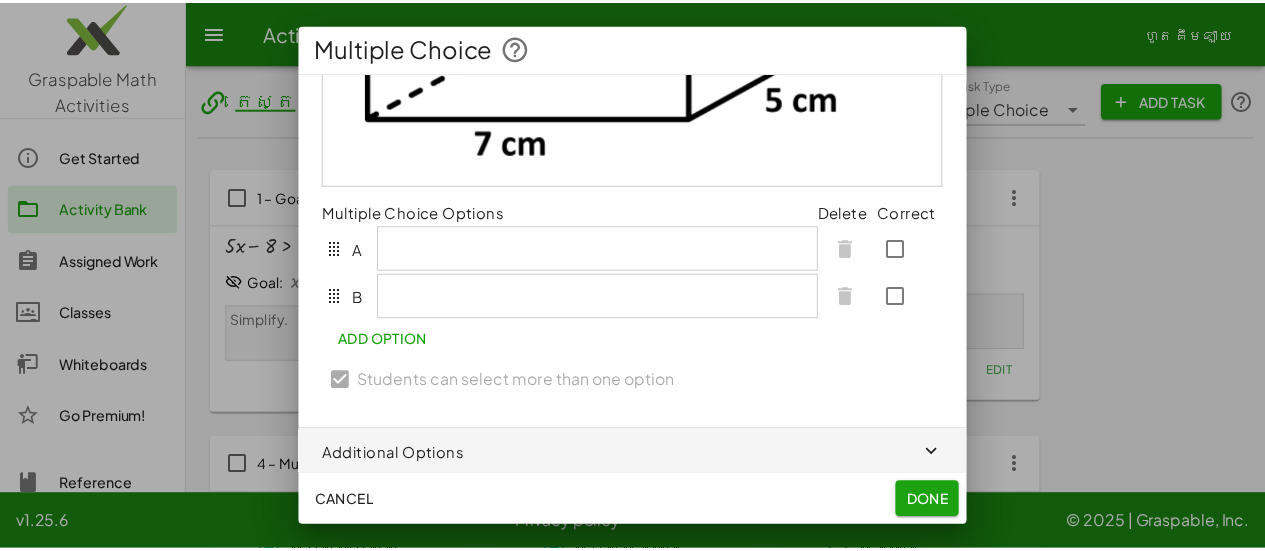 scroll, scrollTop: 345, scrollLeft: 0, axis: vertical 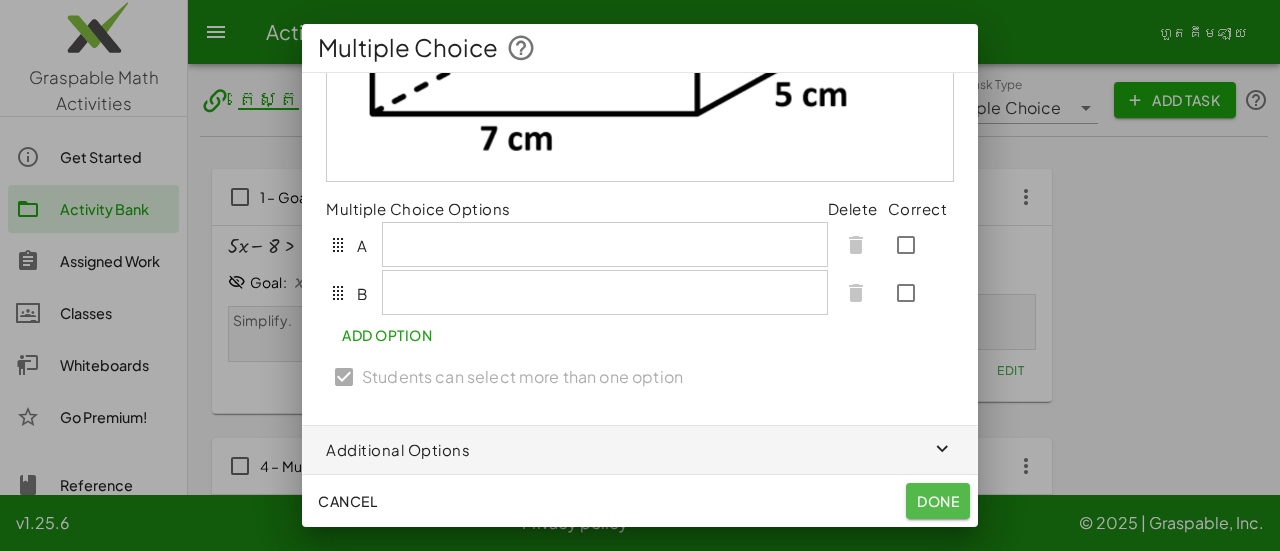 click on "Done" 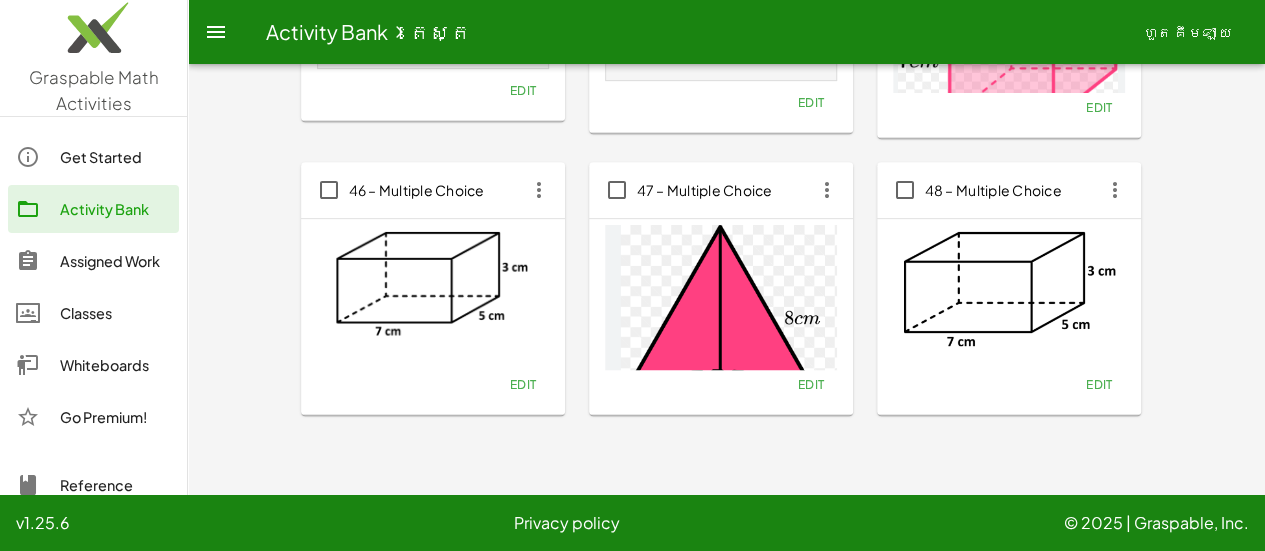 scroll, scrollTop: 4256, scrollLeft: 0, axis: vertical 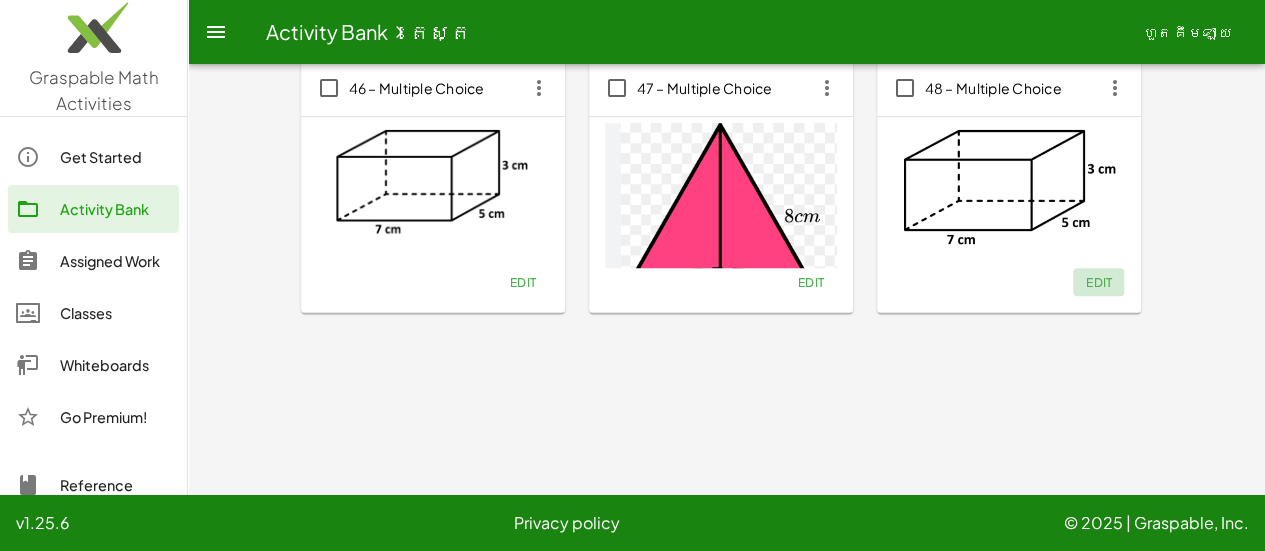 click on "Edit" 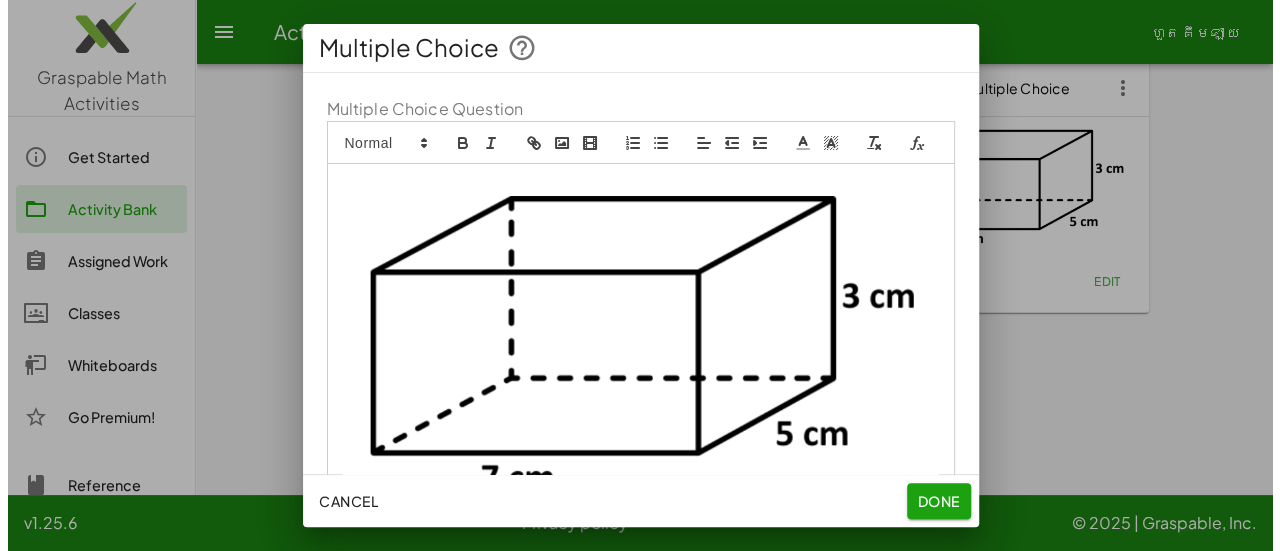 scroll, scrollTop: 0, scrollLeft: 0, axis: both 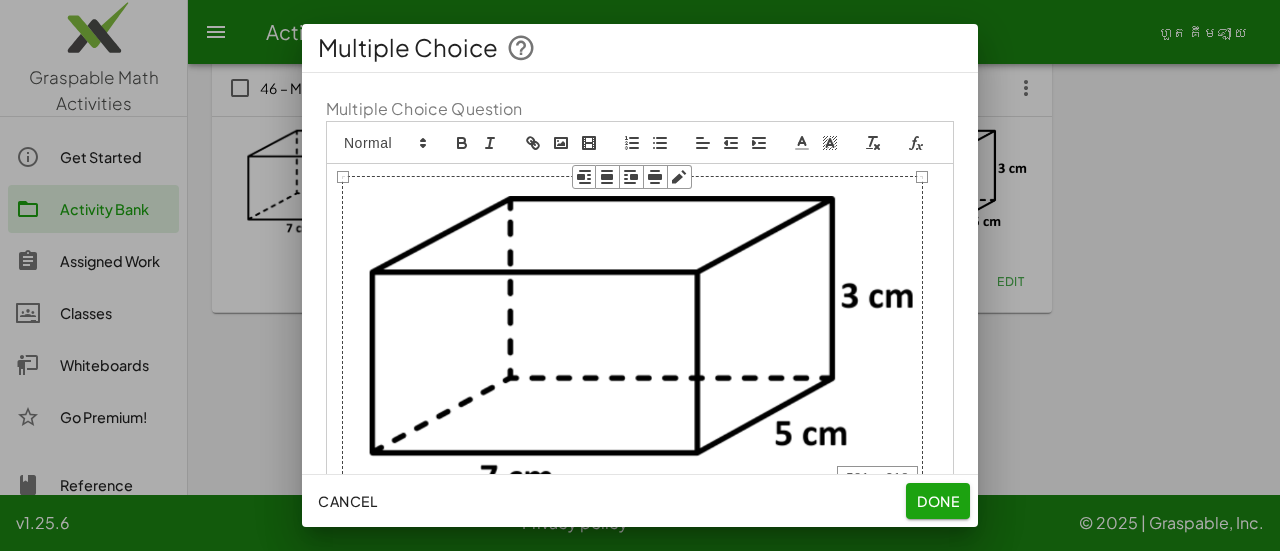 click at bounding box center (640, 339) 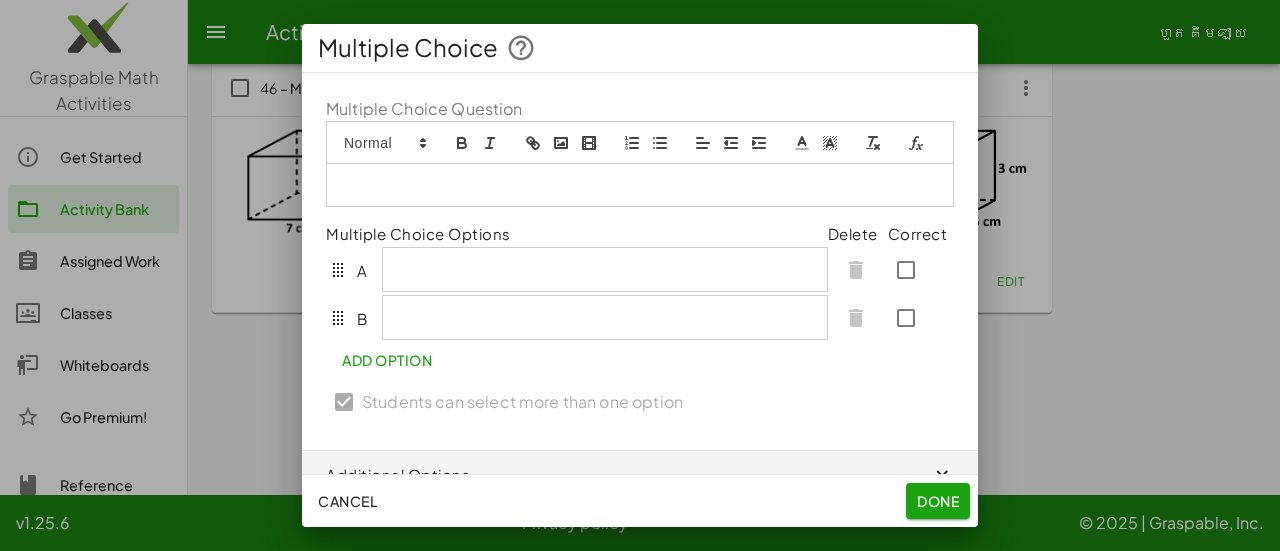 click 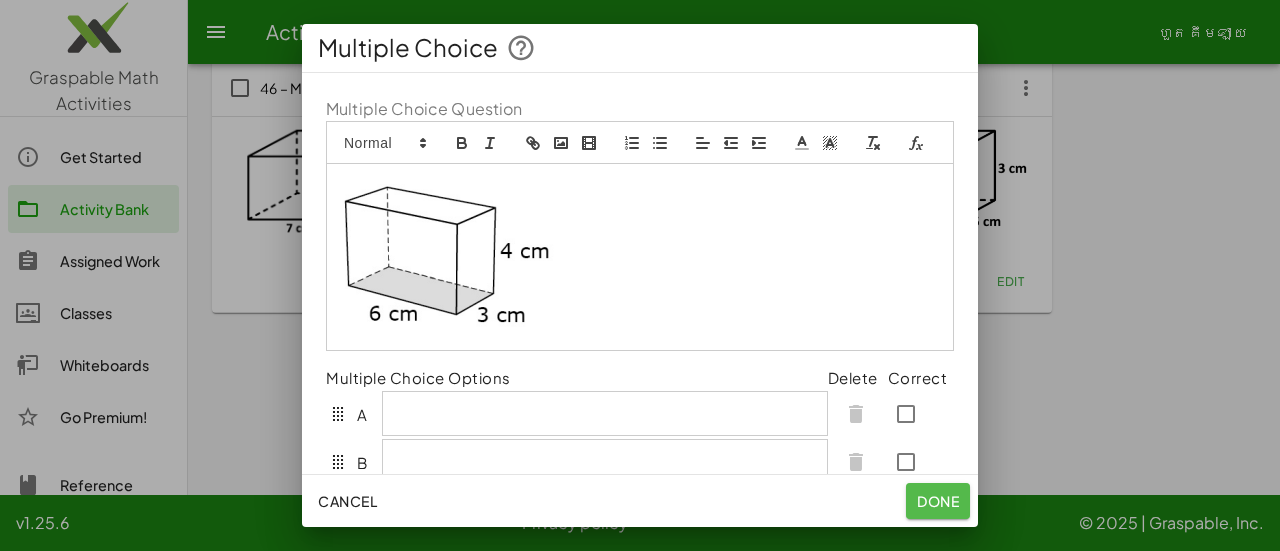 click on "Done" 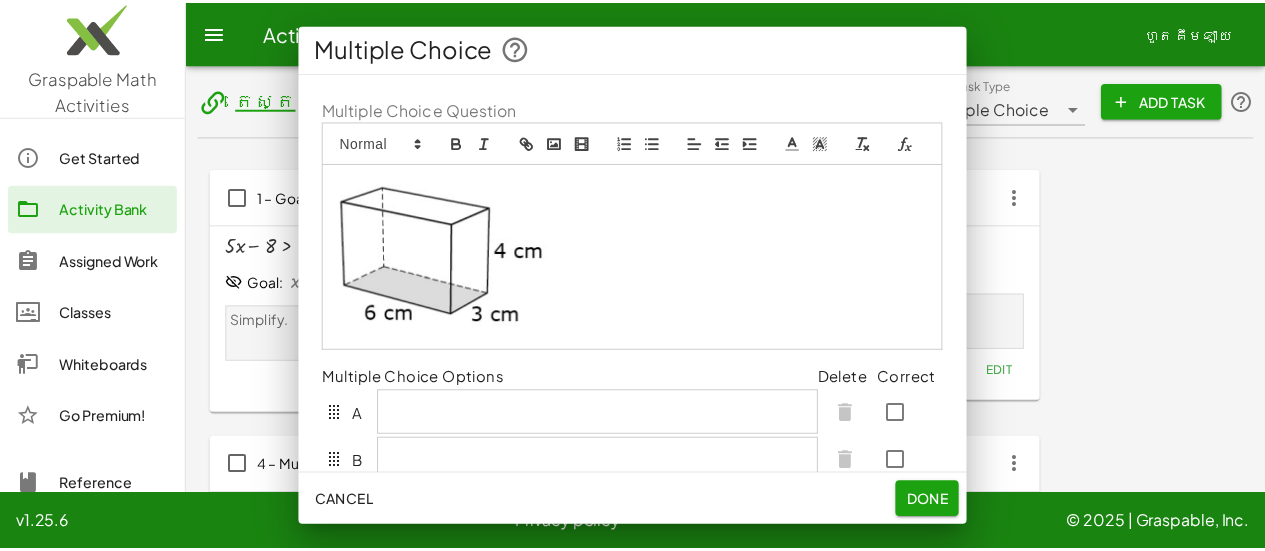 scroll, scrollTop: 4256, scrollLeft: 0, axis: vertical 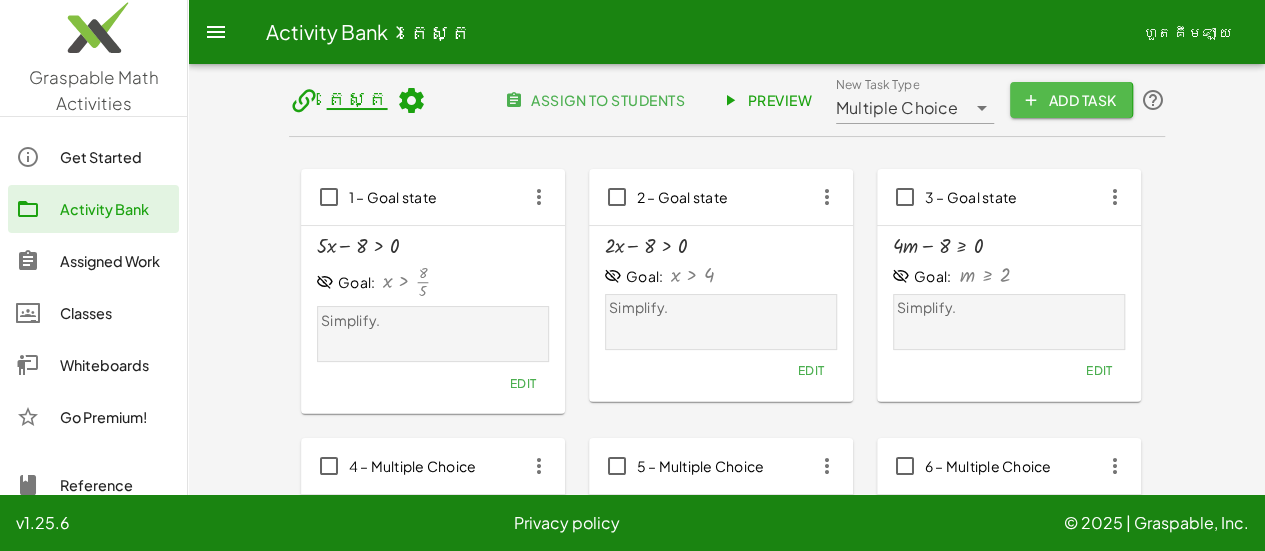 click on "Add Task" 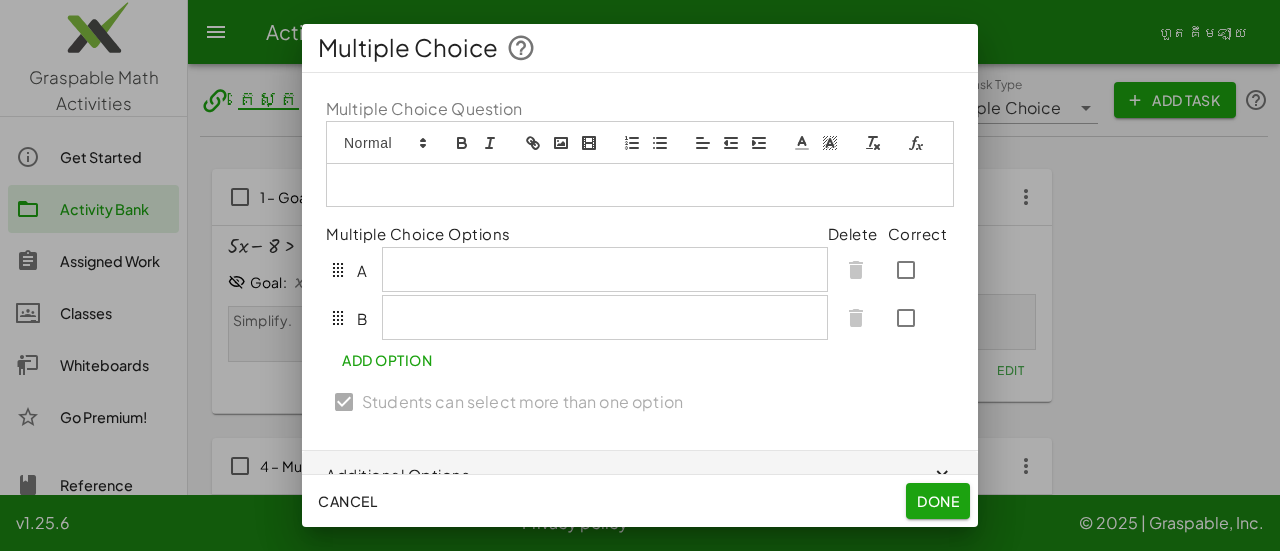 click 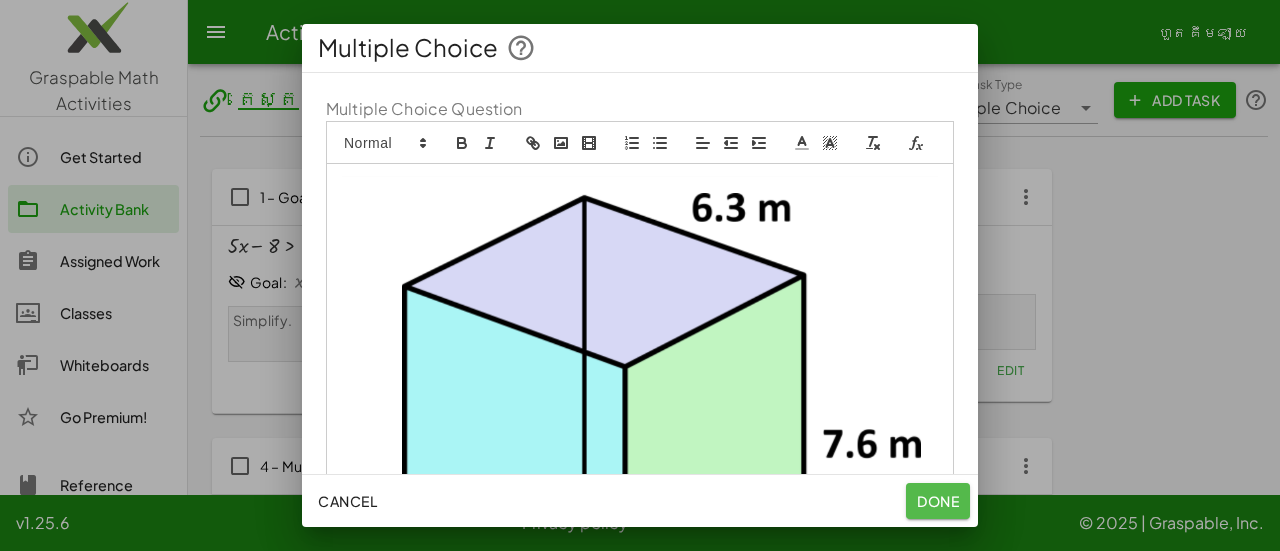 click on "Done" 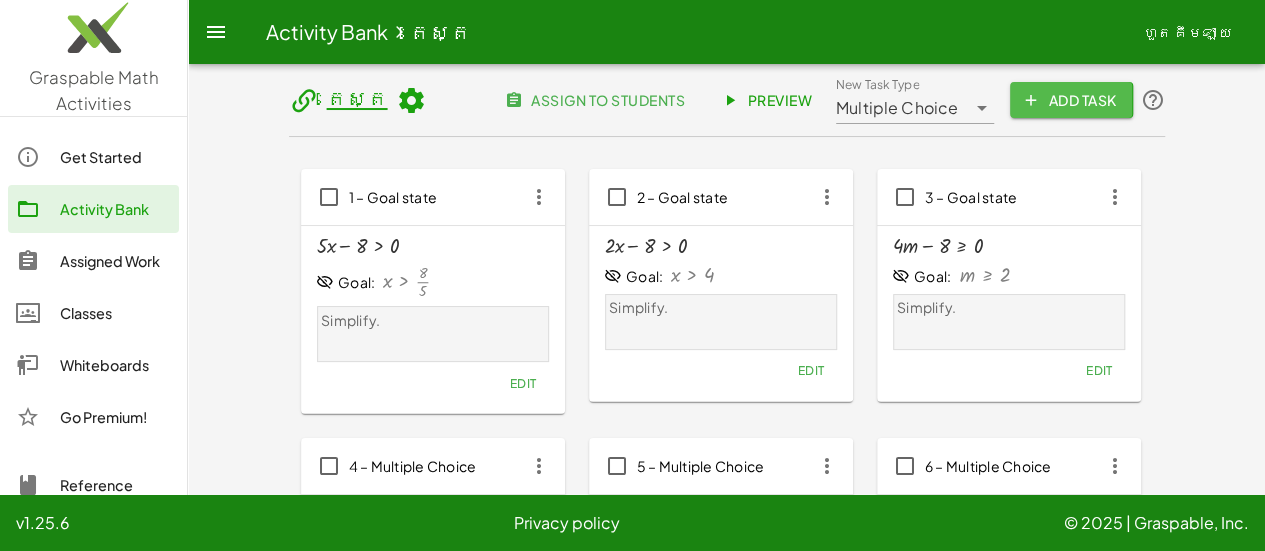 click on "Add Task" 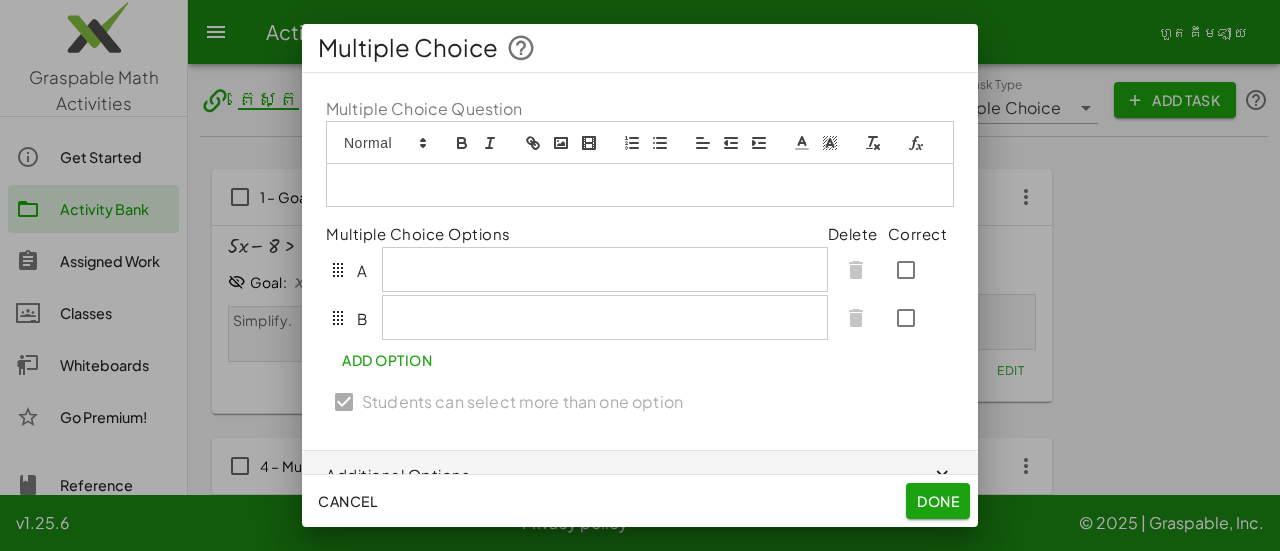 click 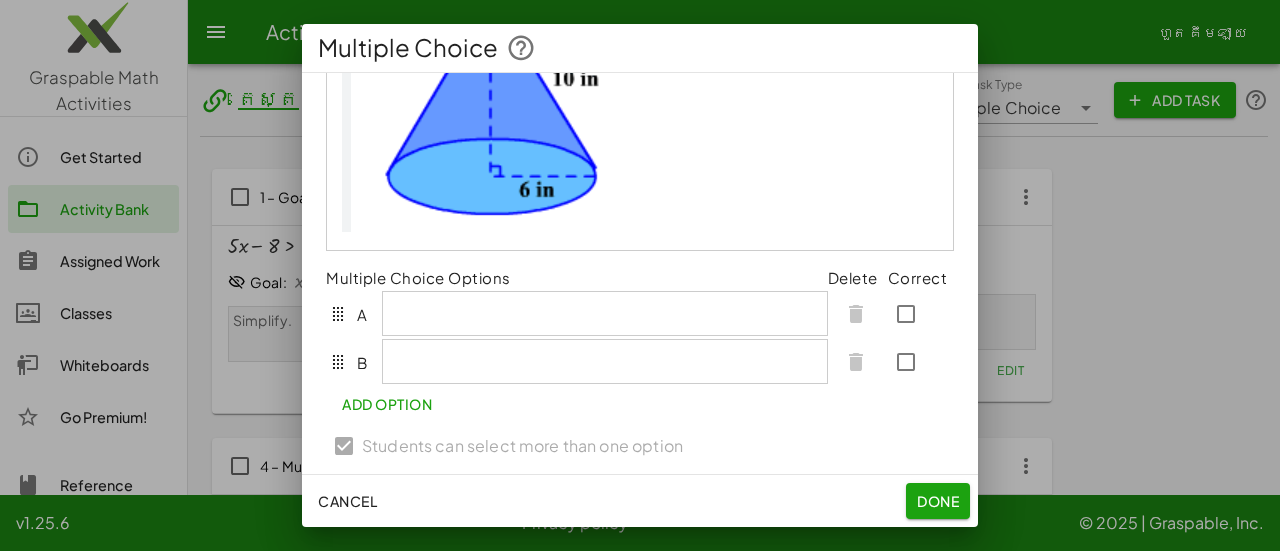scroll, scrollTop: 304, scrollLeft: 0, axis: vertical 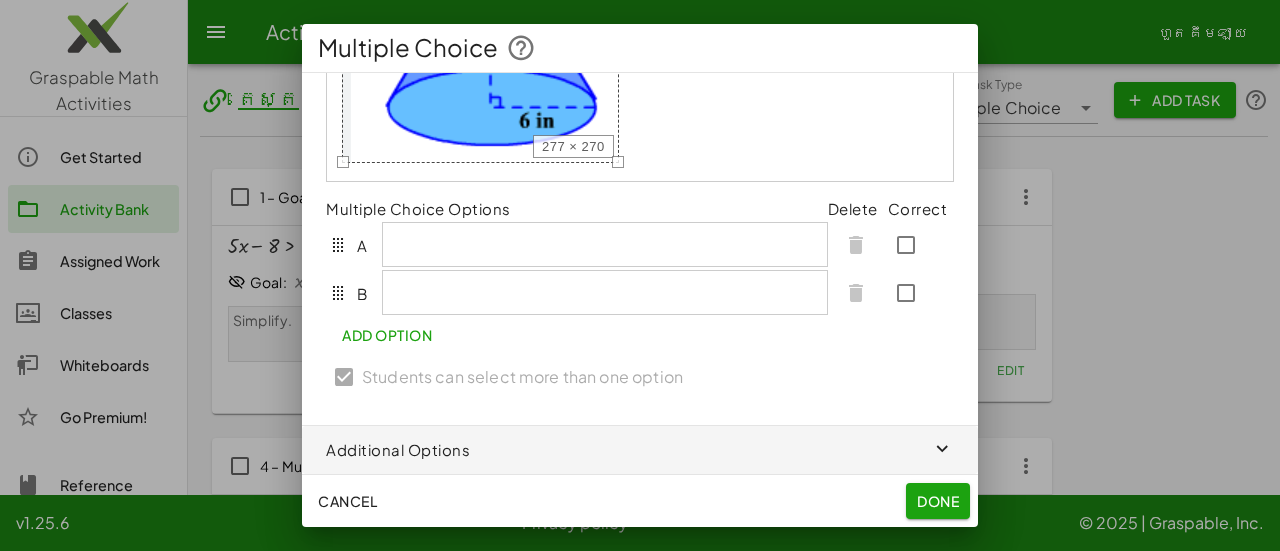 click at bounding box center [480, 28] 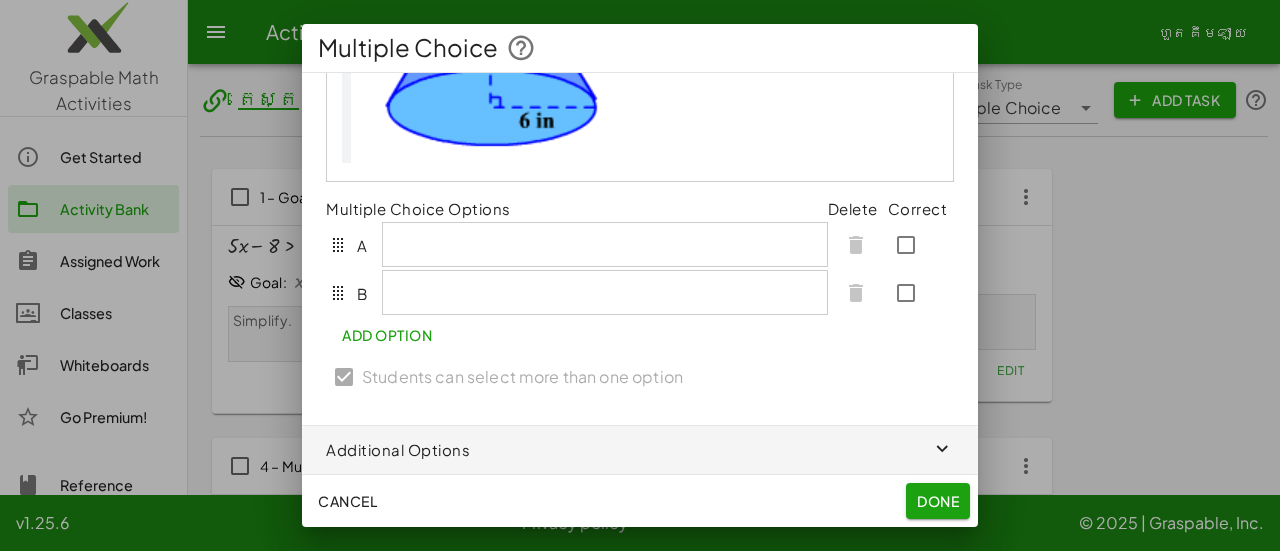 click at bounding box center [640, 31] 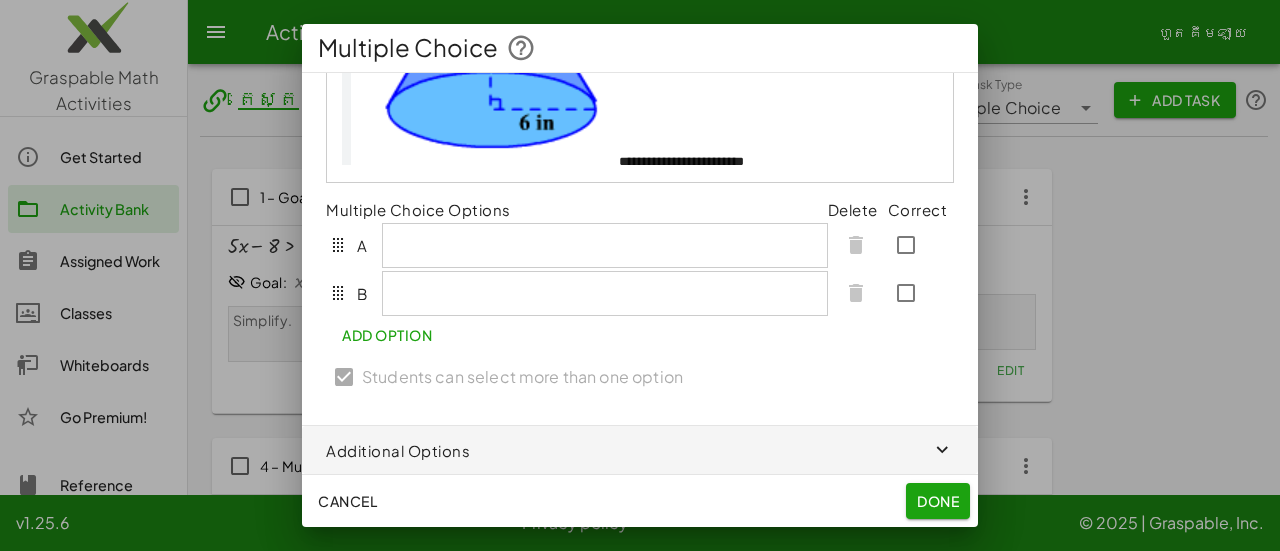 scroll, scrollTop: 330, scrollLeft: 0, axis: vertical 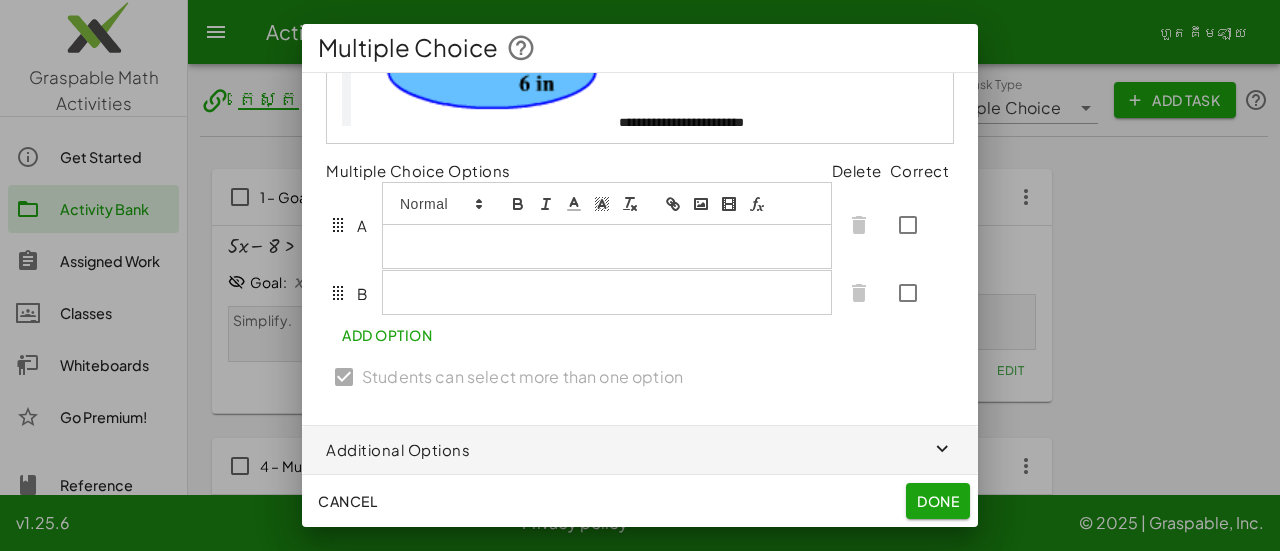 type 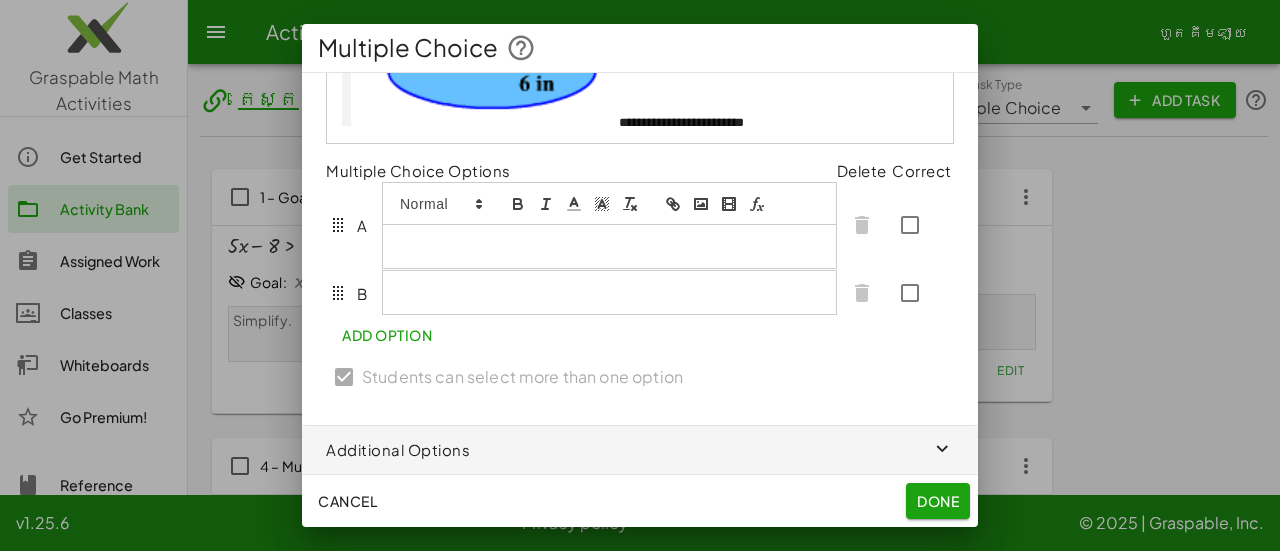 click 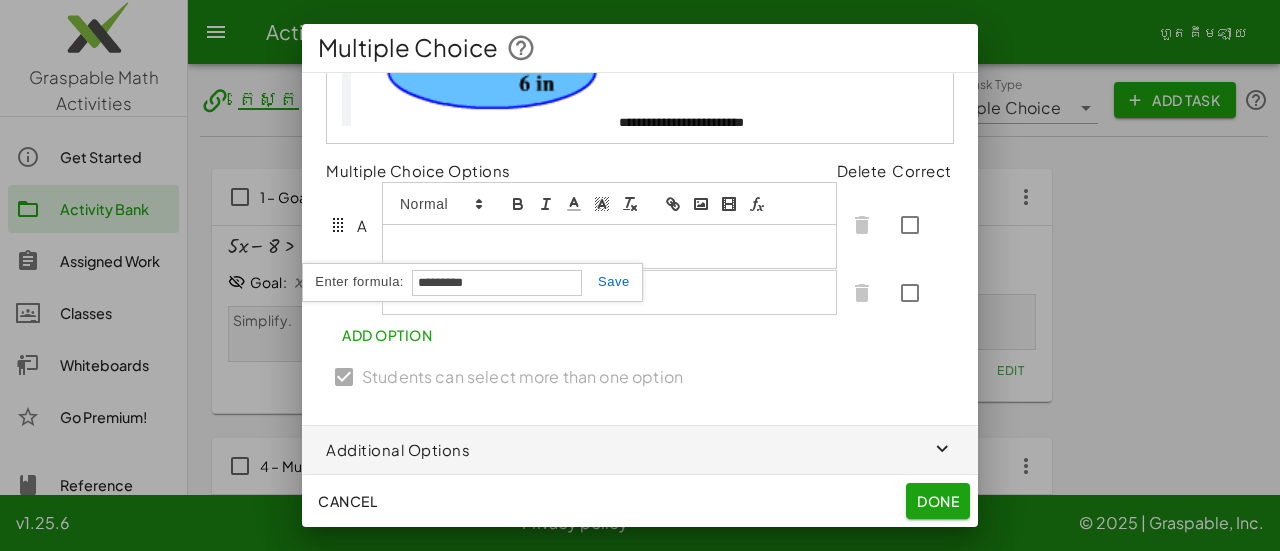 type on "**********" 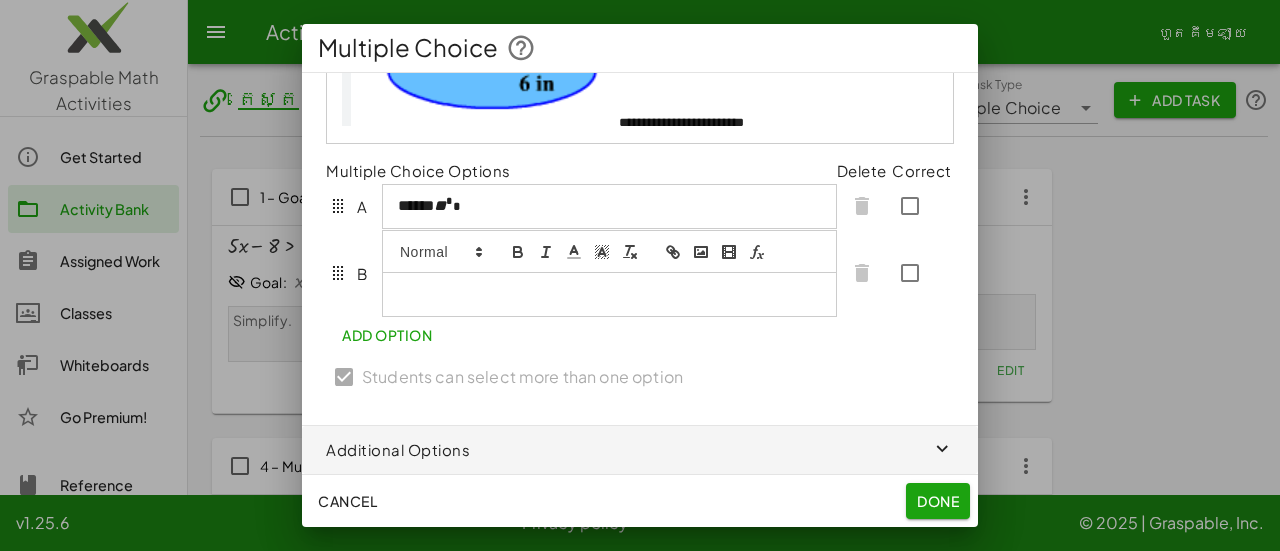 scroll, scrollTop: 316, scrollLeft: 0, axis: vertical 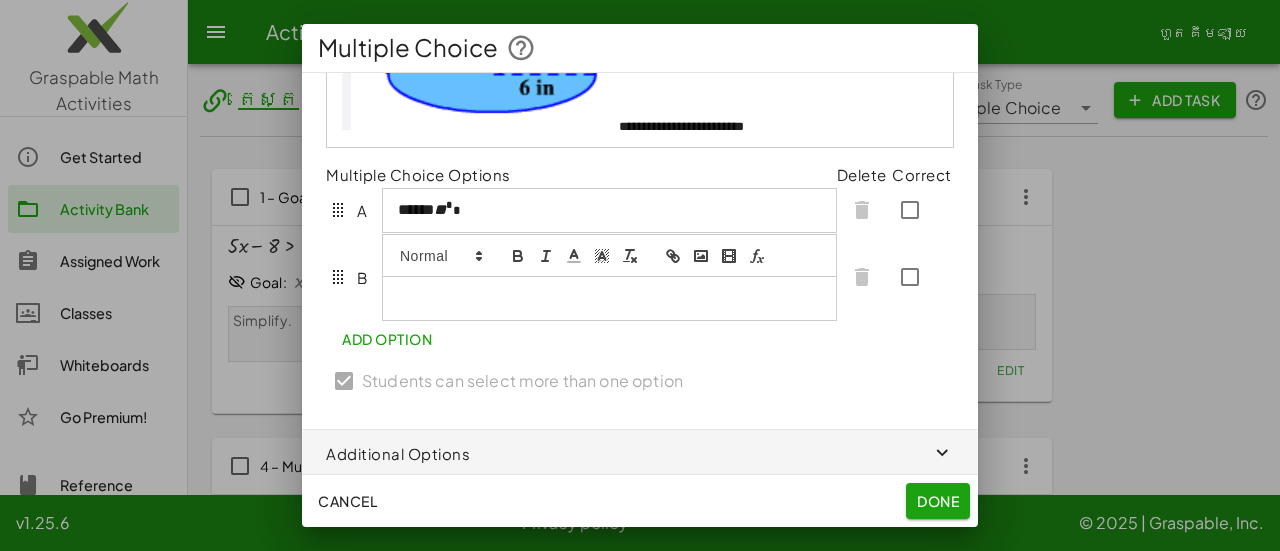 click at bounding box center (609, 298) 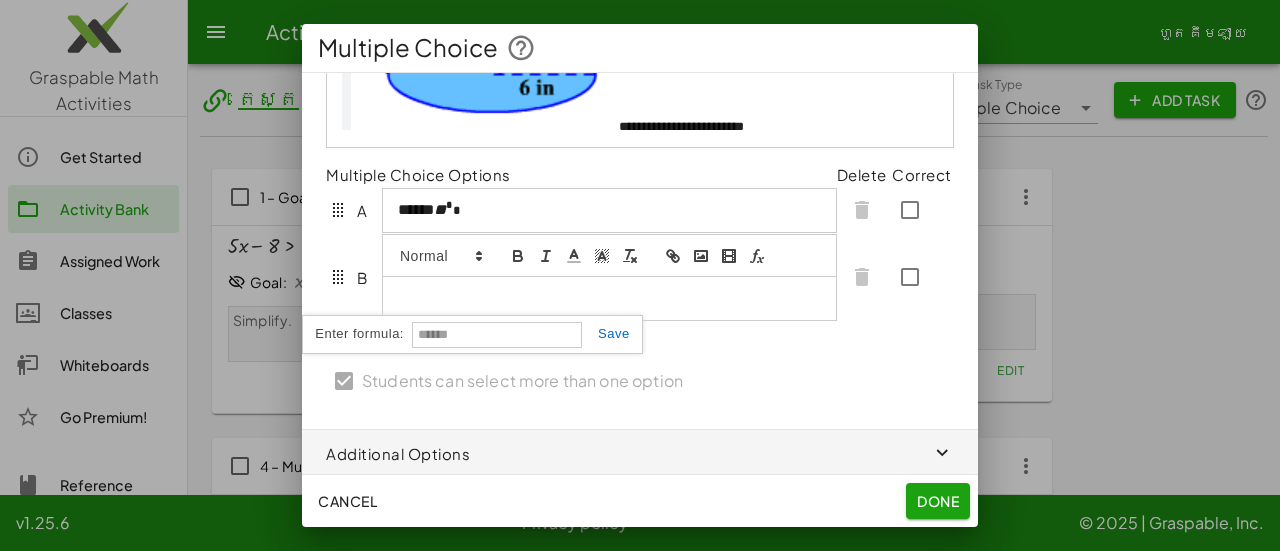 type on "*" 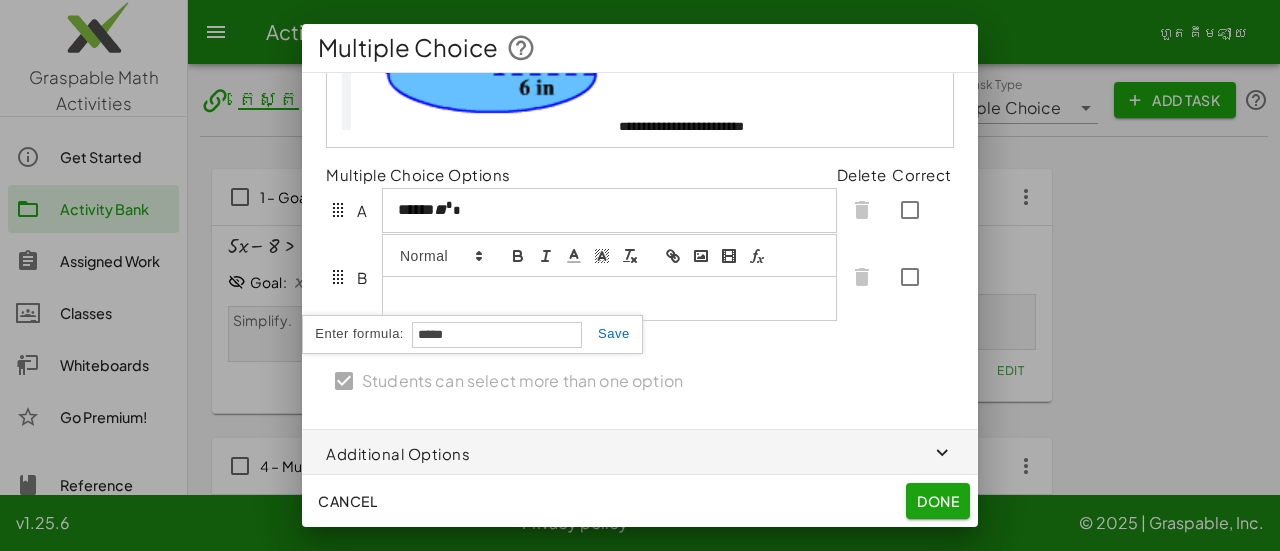 type on "*******" 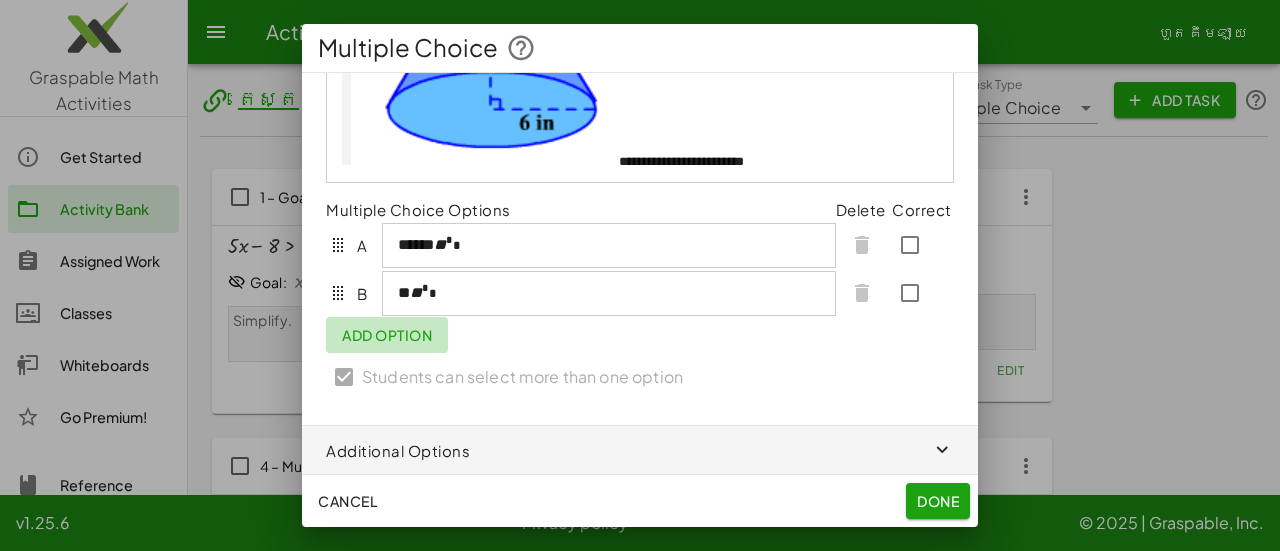 click on "Add Option" at bounding box center [387, 335] 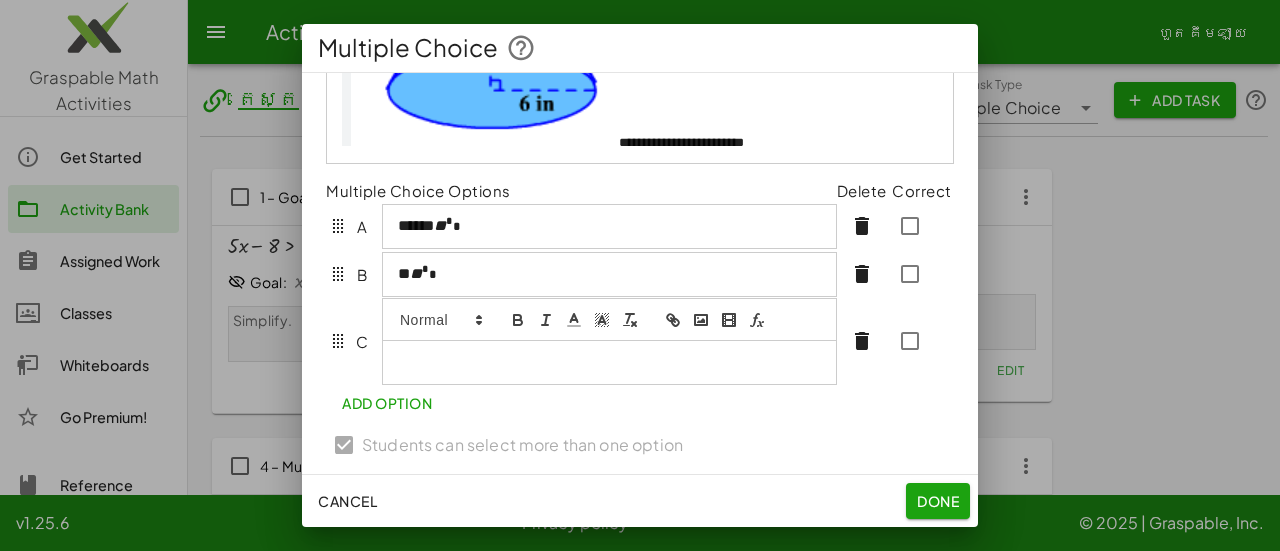 scroll, scrollTop: 340, scrollLeft: 0, axis: vertical 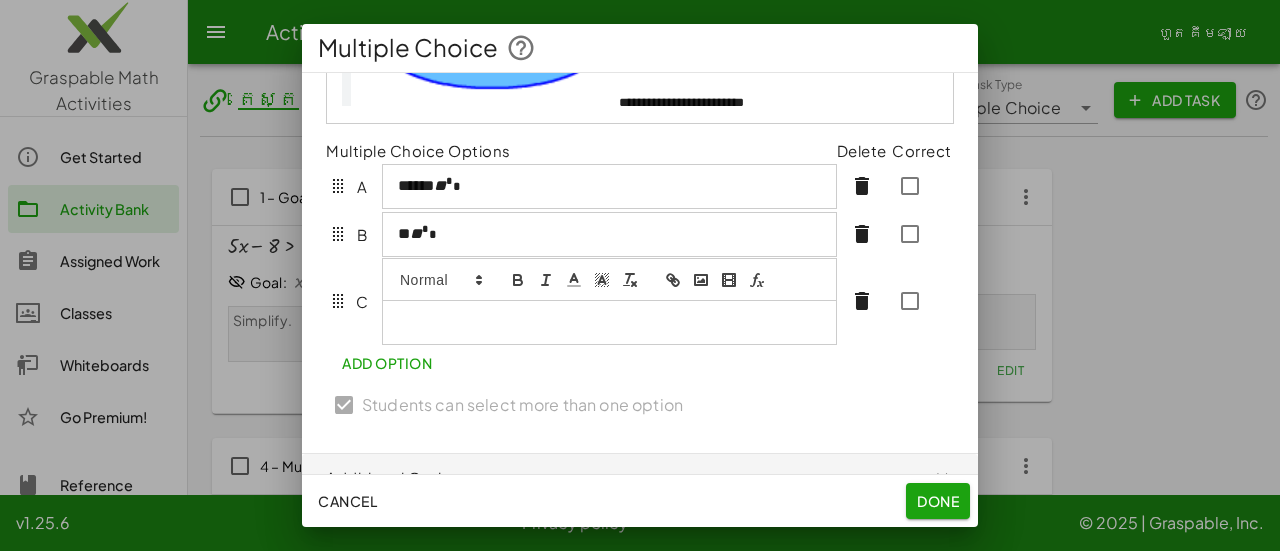 click 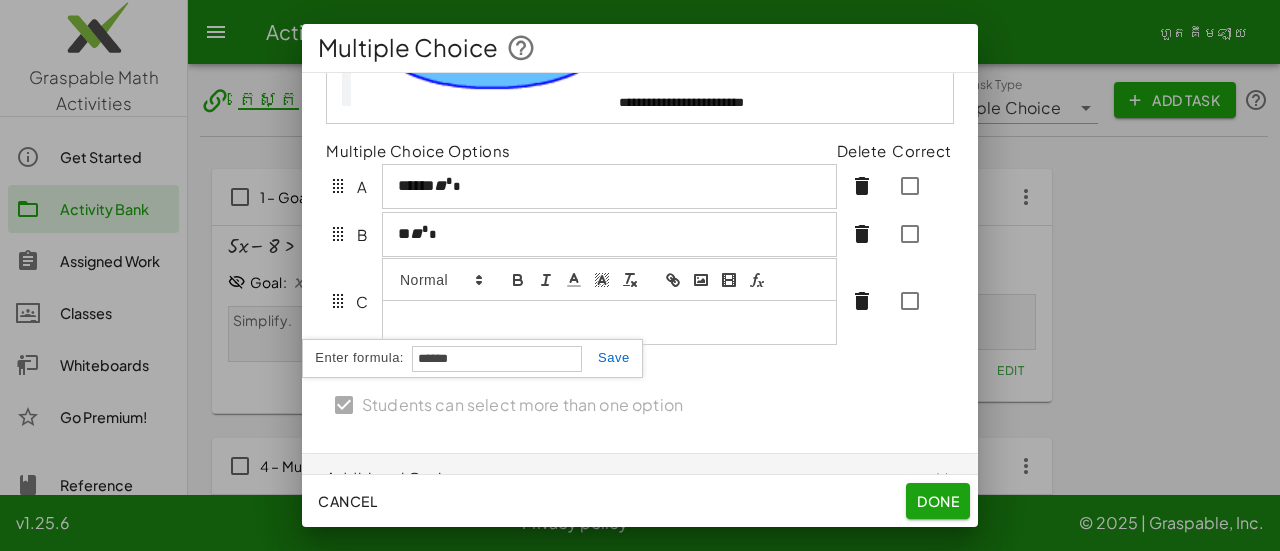 type on "********" 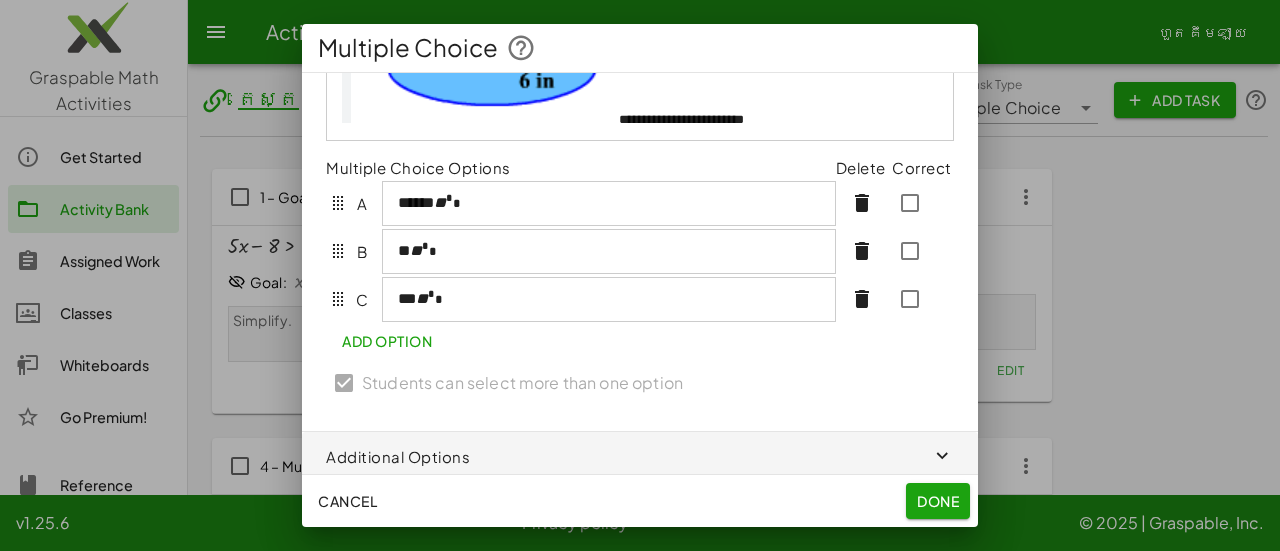scroll, scrollTop: 352, scrollLeft: 0, axis: vertical 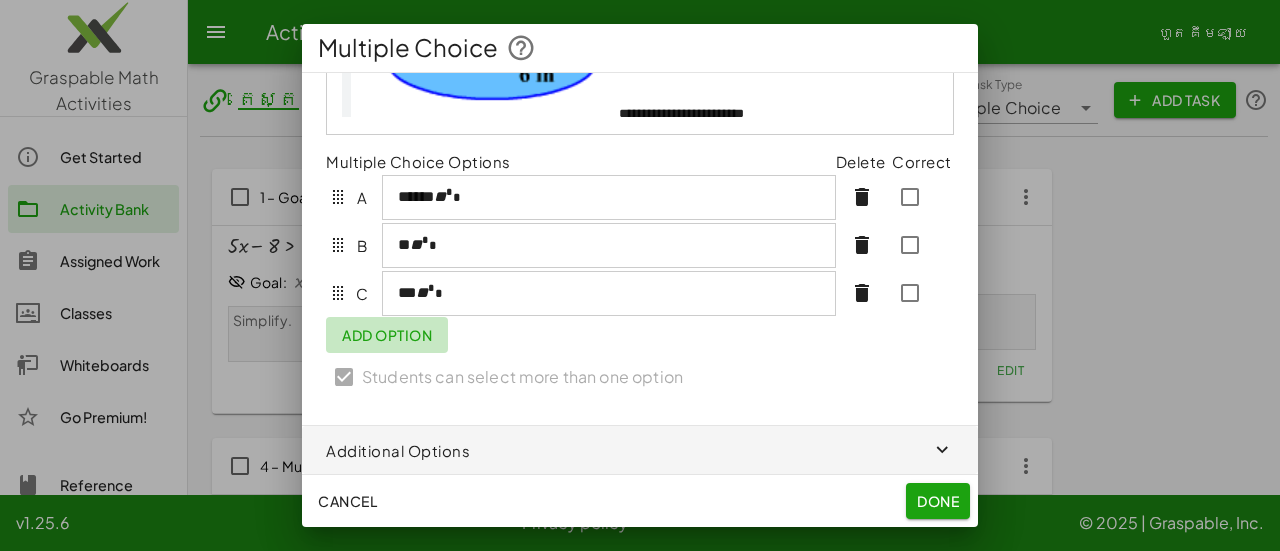 click on "Add Option" 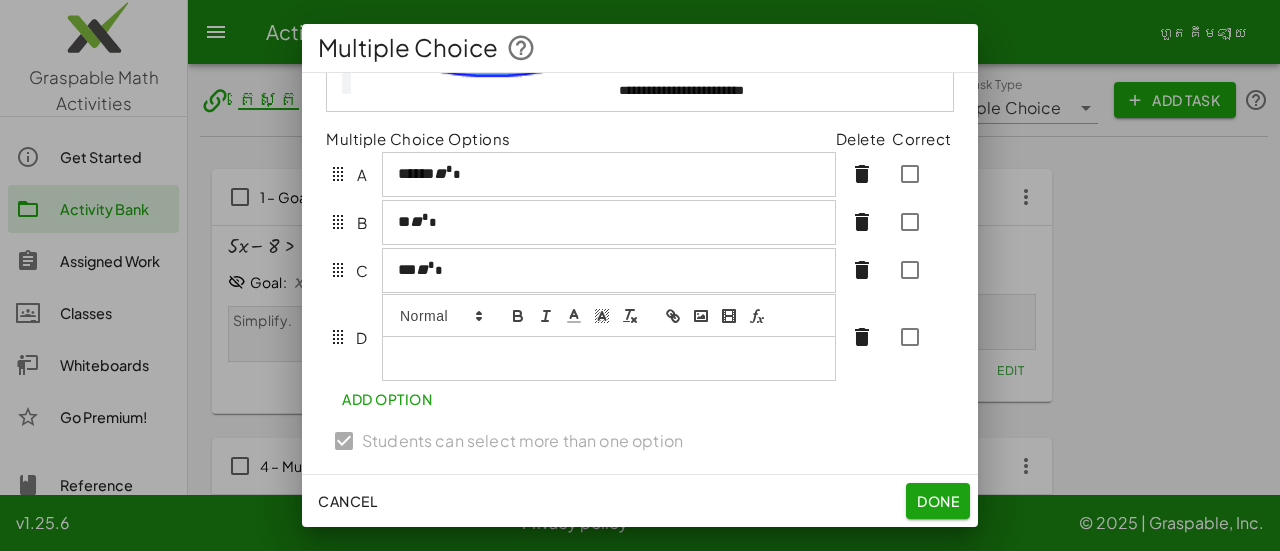 scroll, scrollTop: 392, scrollLeft: 0, axis: vertical 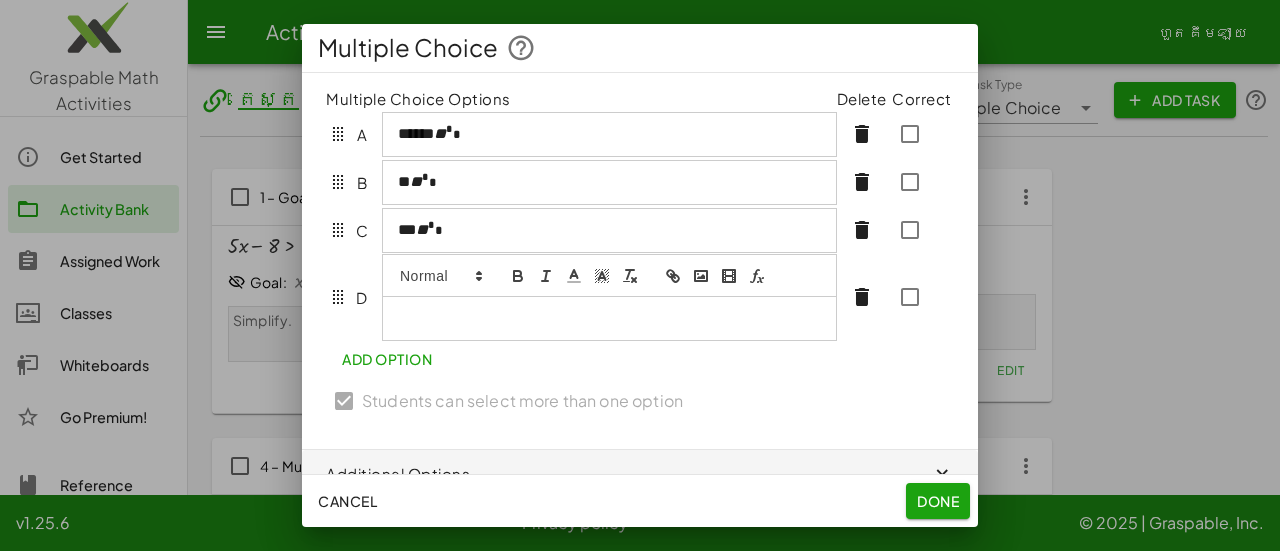 click 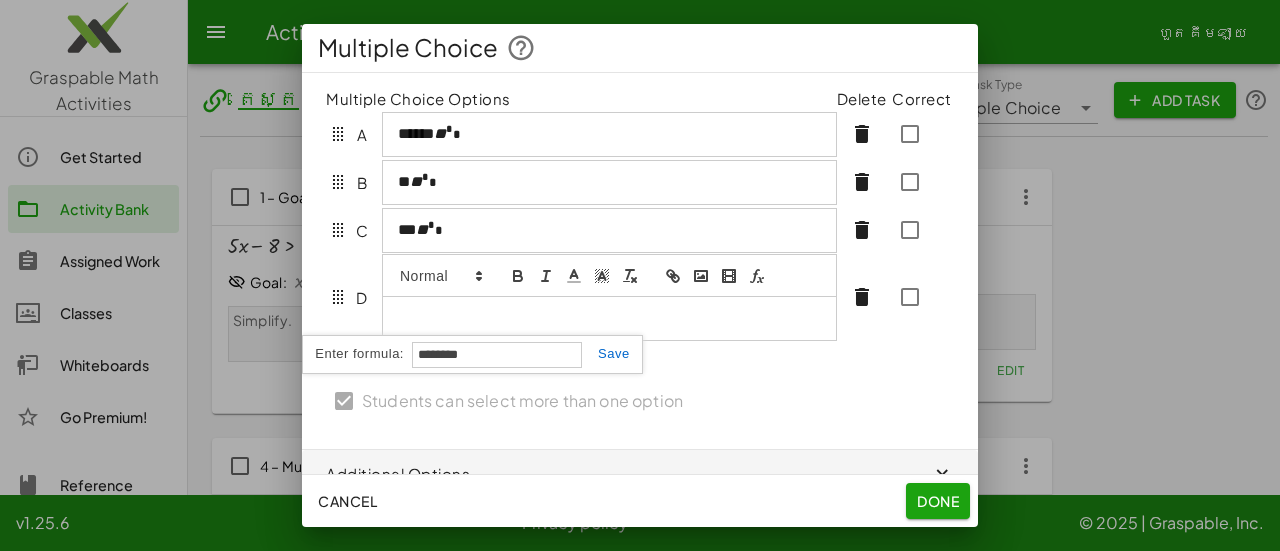 type on "**********" 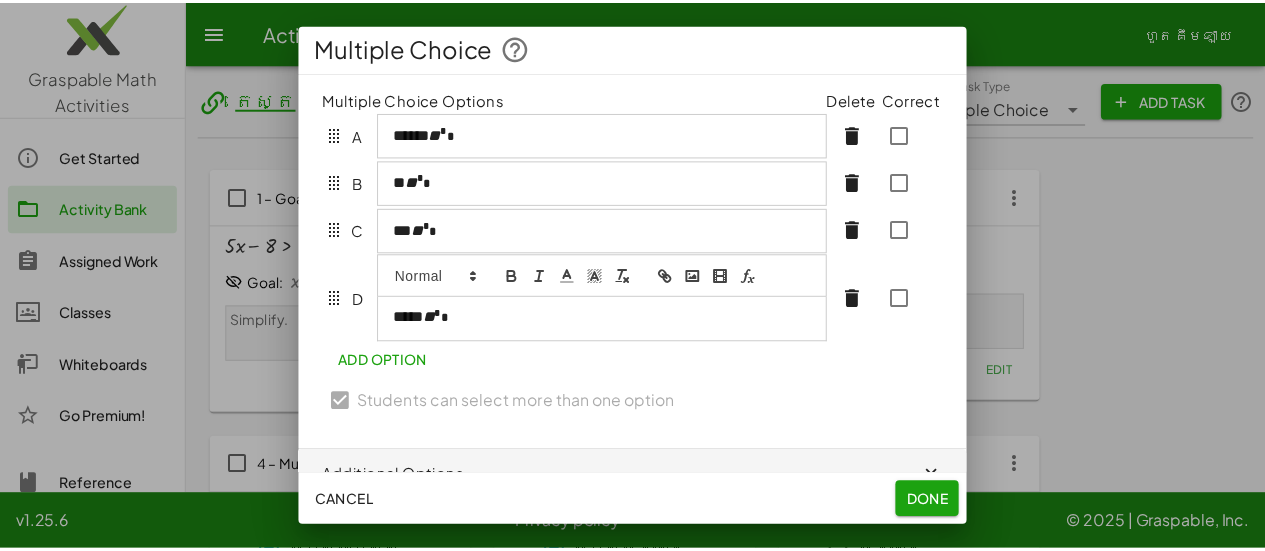scroll, scrollTop: 376, scrollLeft: 0, axis: vertical 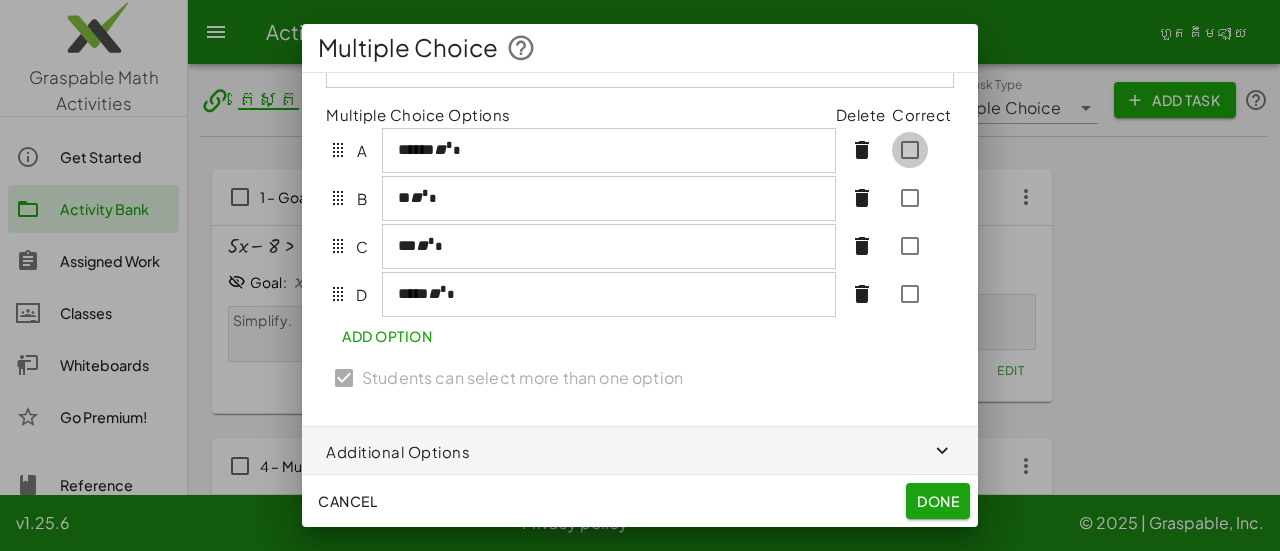 click on "**********" at bounding box center [640, 211] 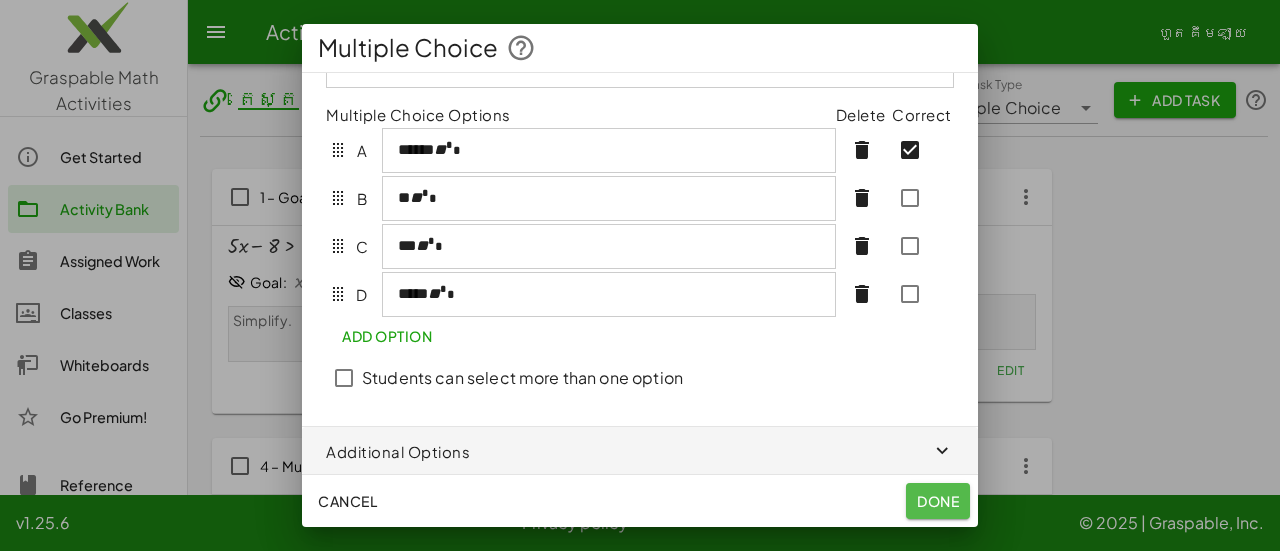 click on "Done" 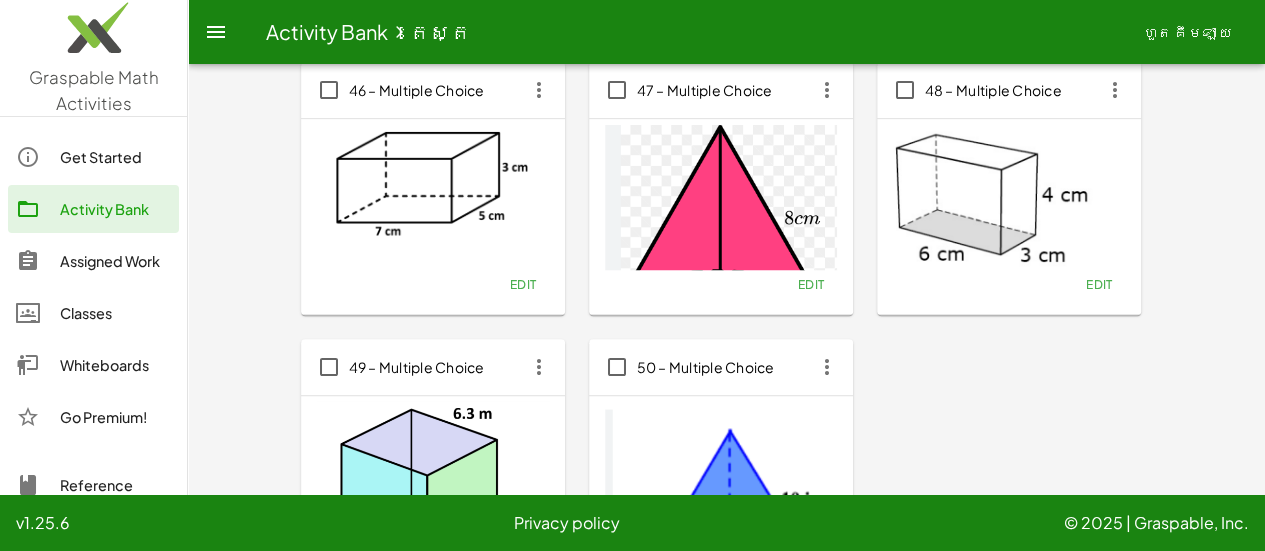 scroll, scrollTop: 4326, scrollLeft: 0, axis: vertical 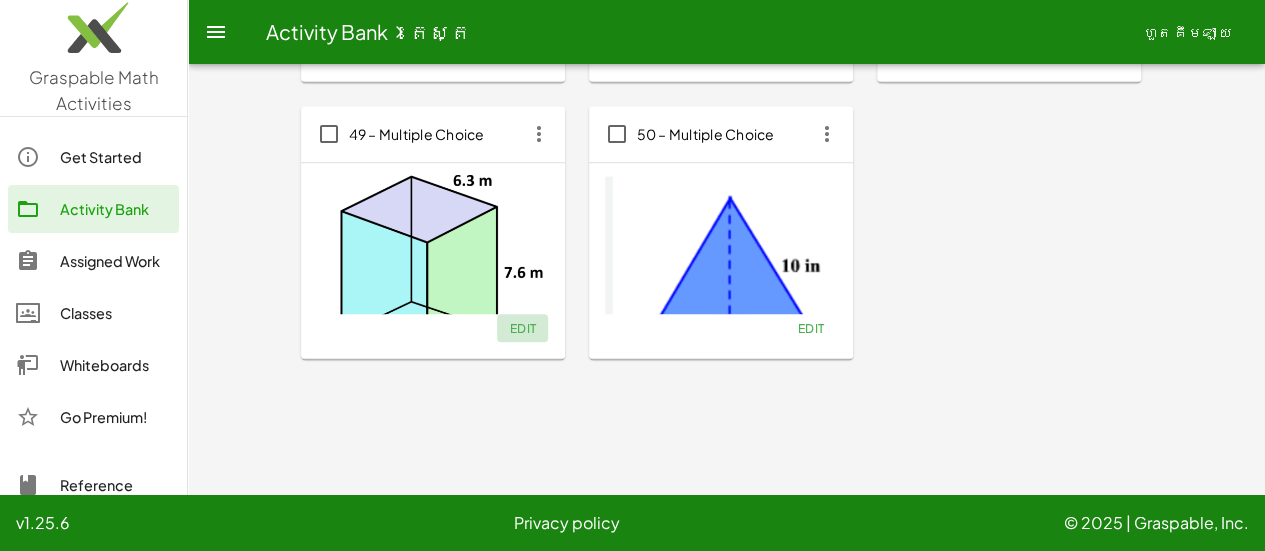 click on "Edit" 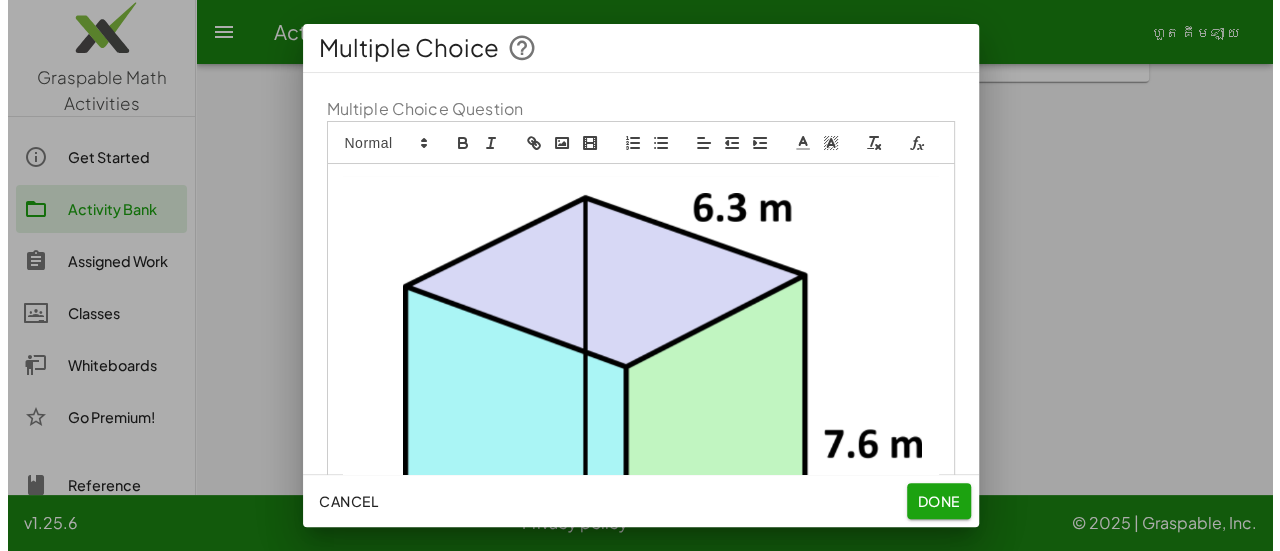 scroll, scrollTop: 0, scrollLeft: 0, axis: both 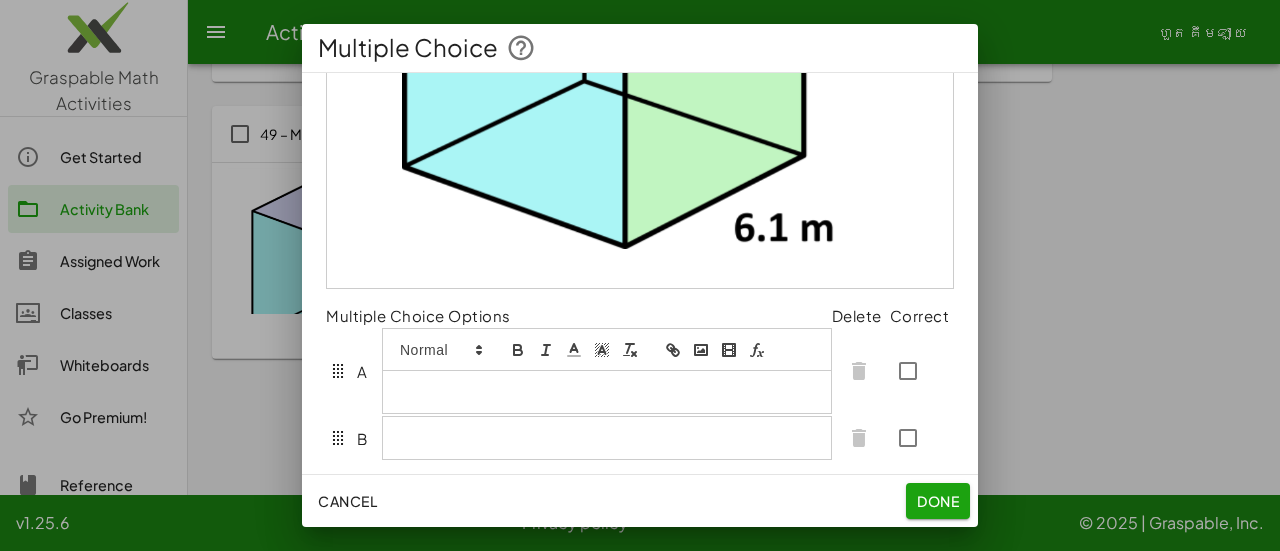 click at bounding box center [607, 392] 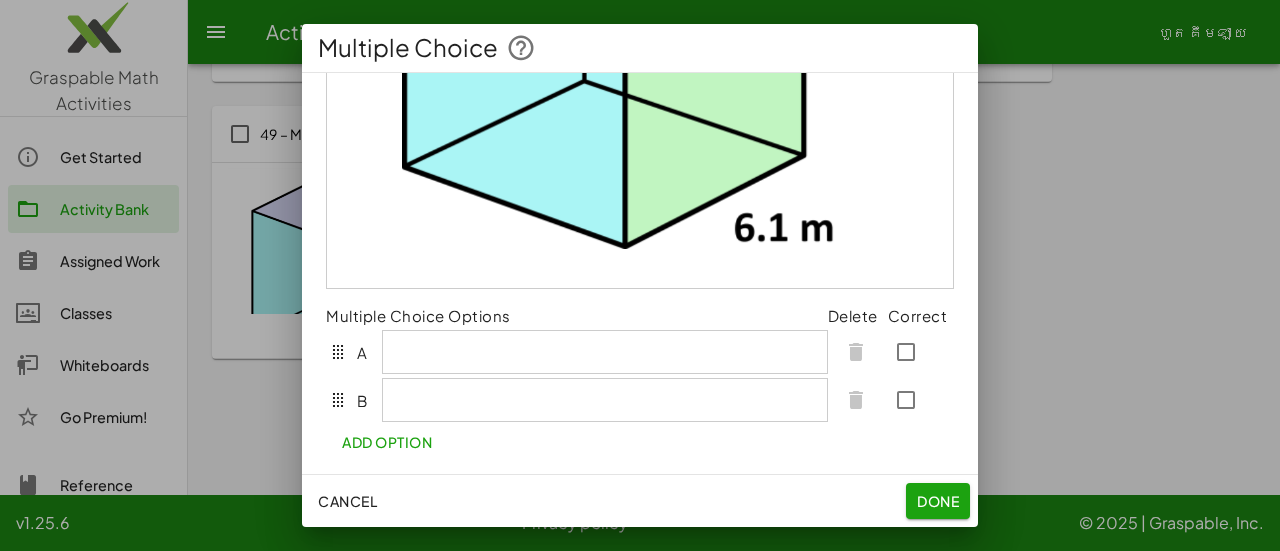 scroll, scrollTop: 422, scrollLeft: 0, axis: vertical 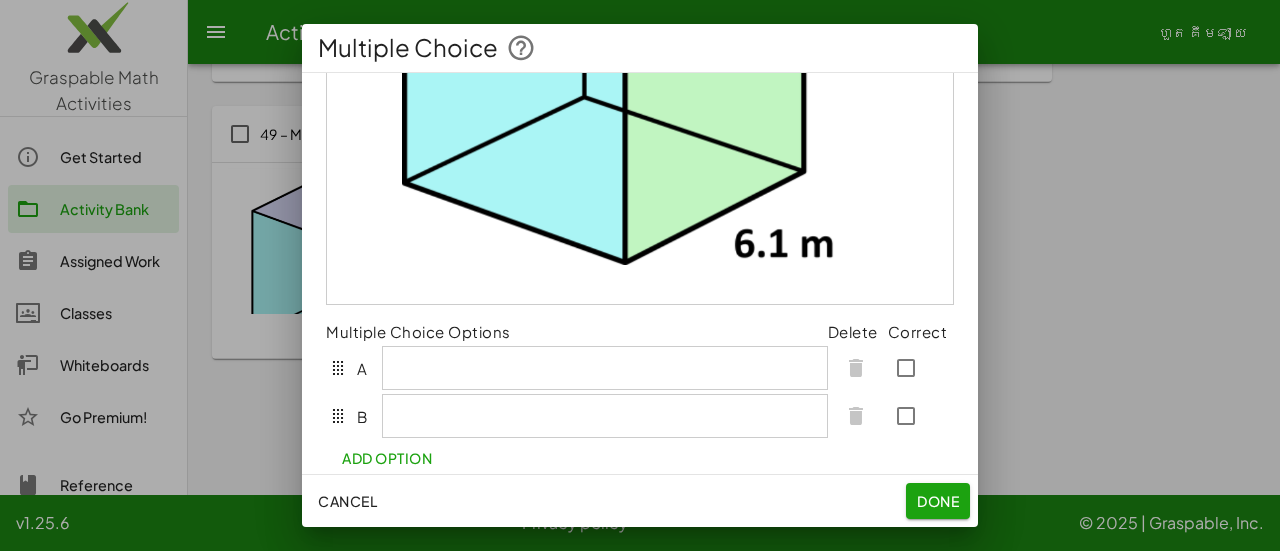 click at bounding box center [640, 23] 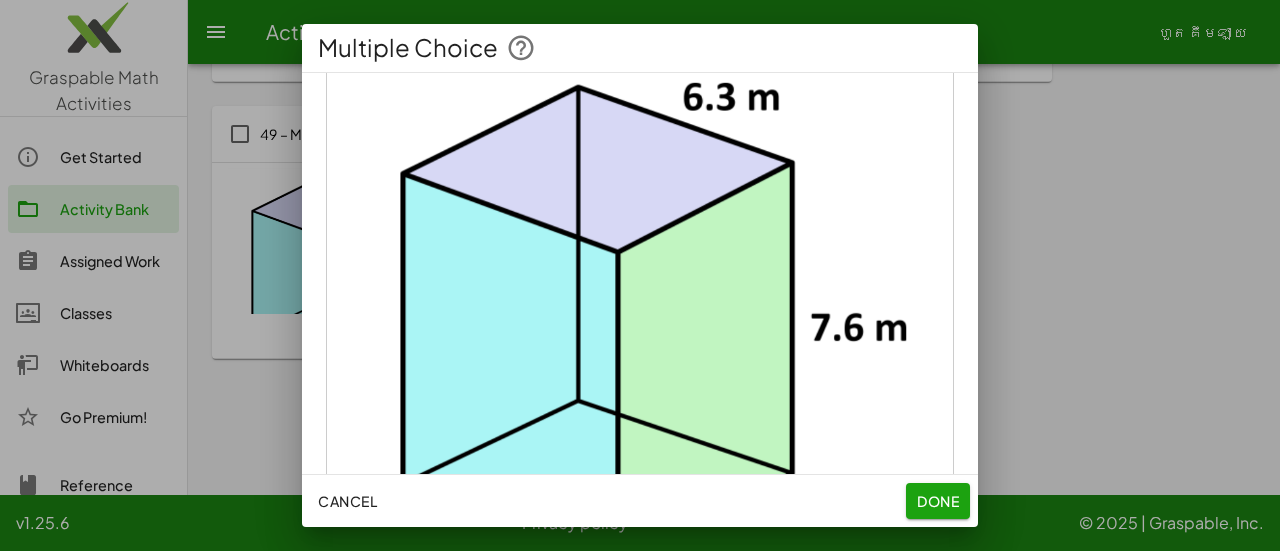 scroll, scrollTop: 146, scrollLeft: 0, axis: vertical 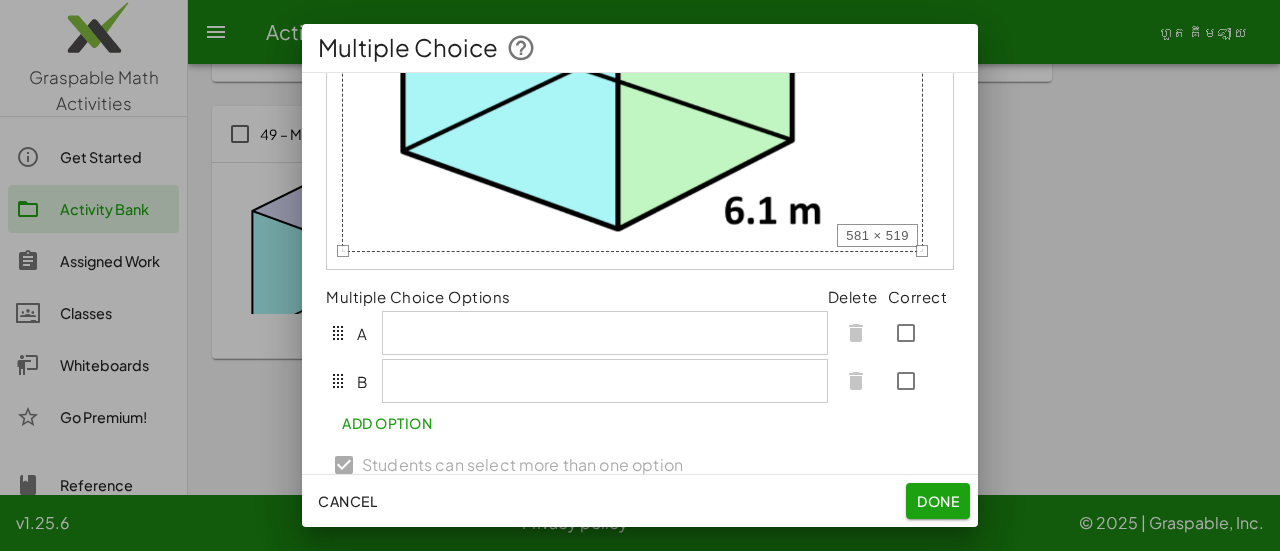 click at bounding box center (632, -8) 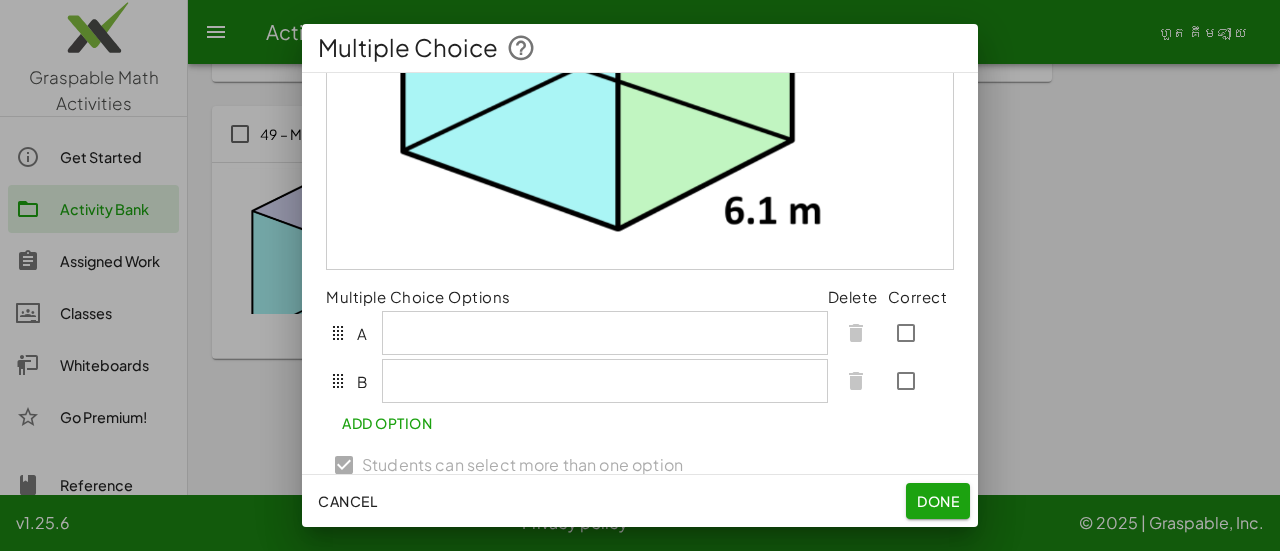 click on "*" at bounding box center (640, -14) 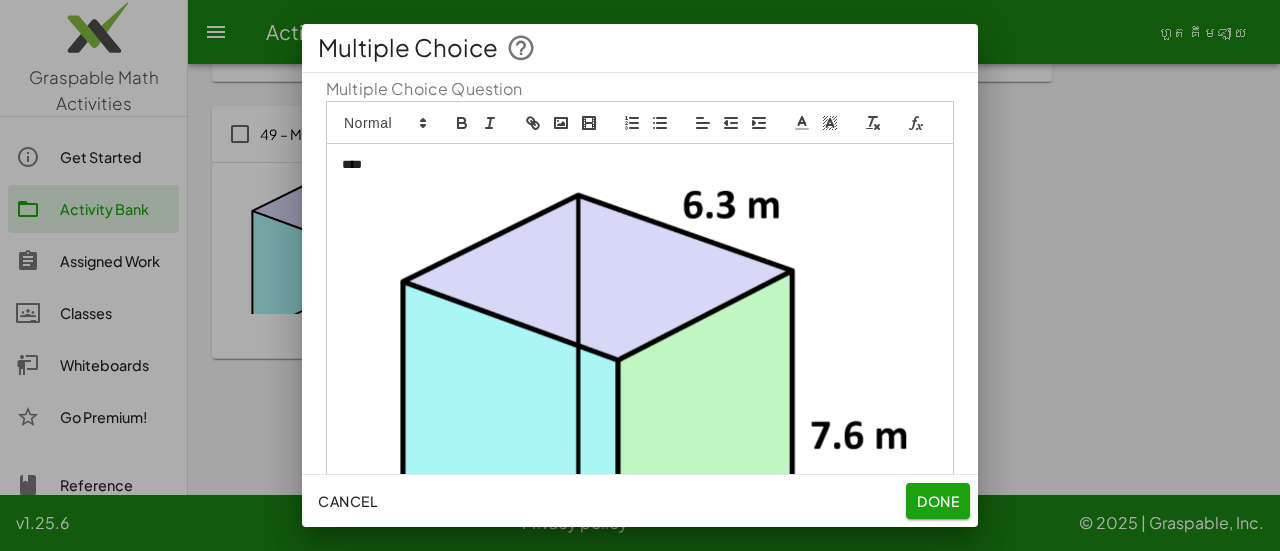 scroll, scrollTop: 0, scrollLeft: 0, axis: both 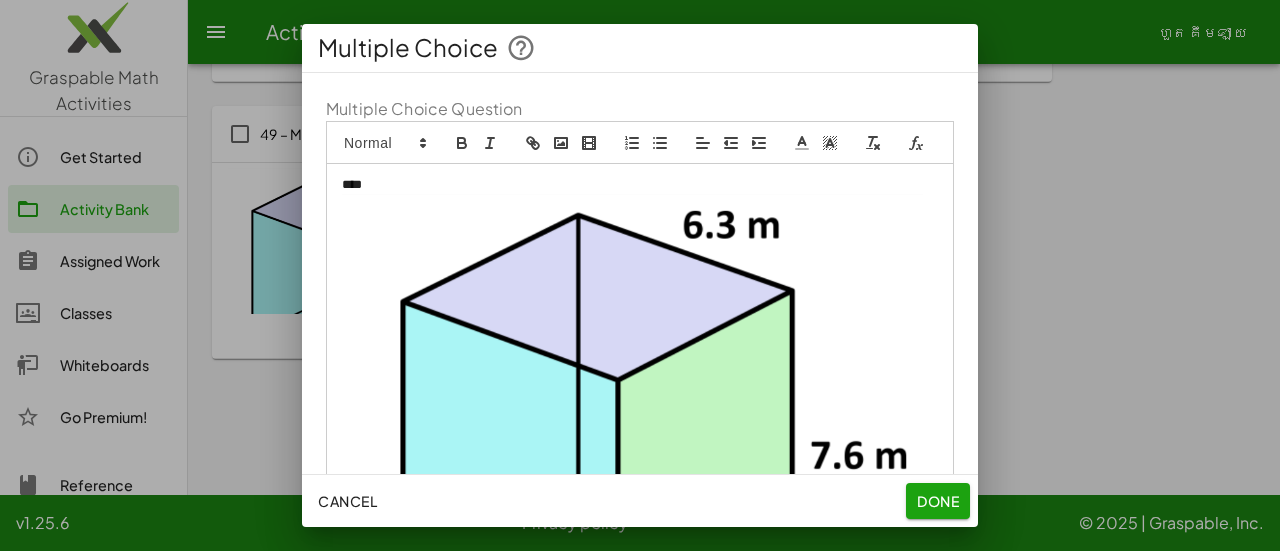click on "****" at bounding box center [640, 447] 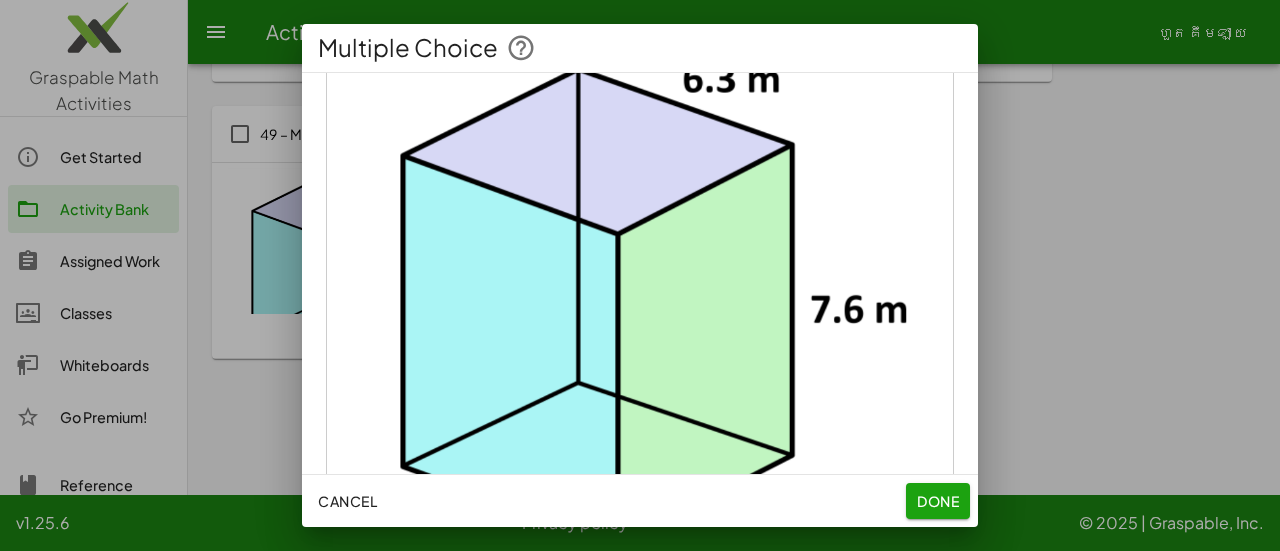 scroll, scrollTop: 0, scrollLeft: 0, axis: both 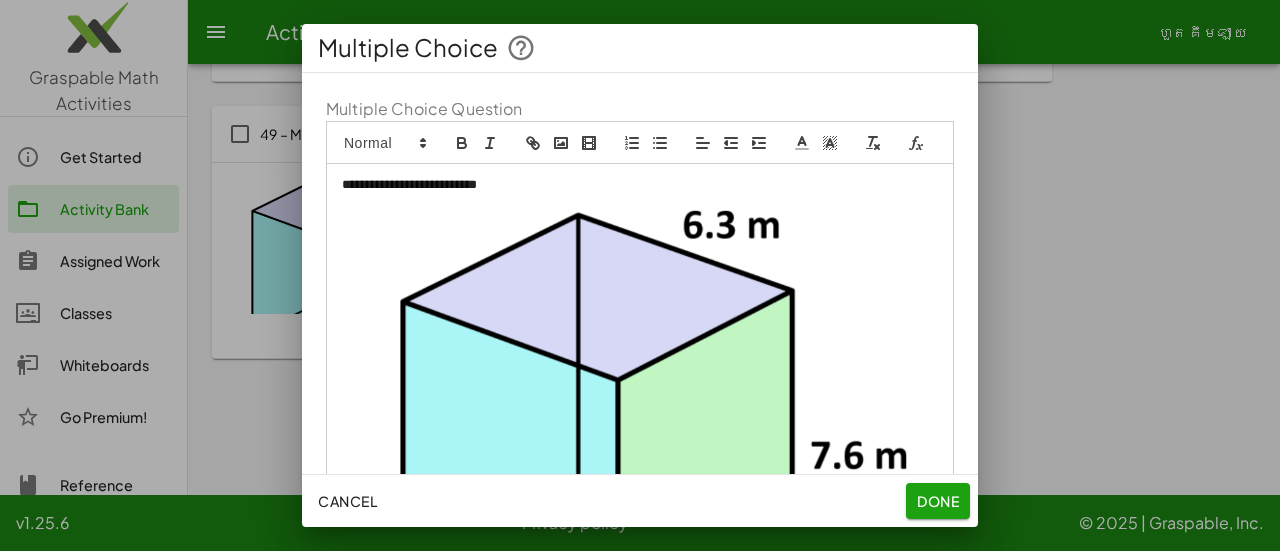 click on "**********" at bounding box center [632, 447] 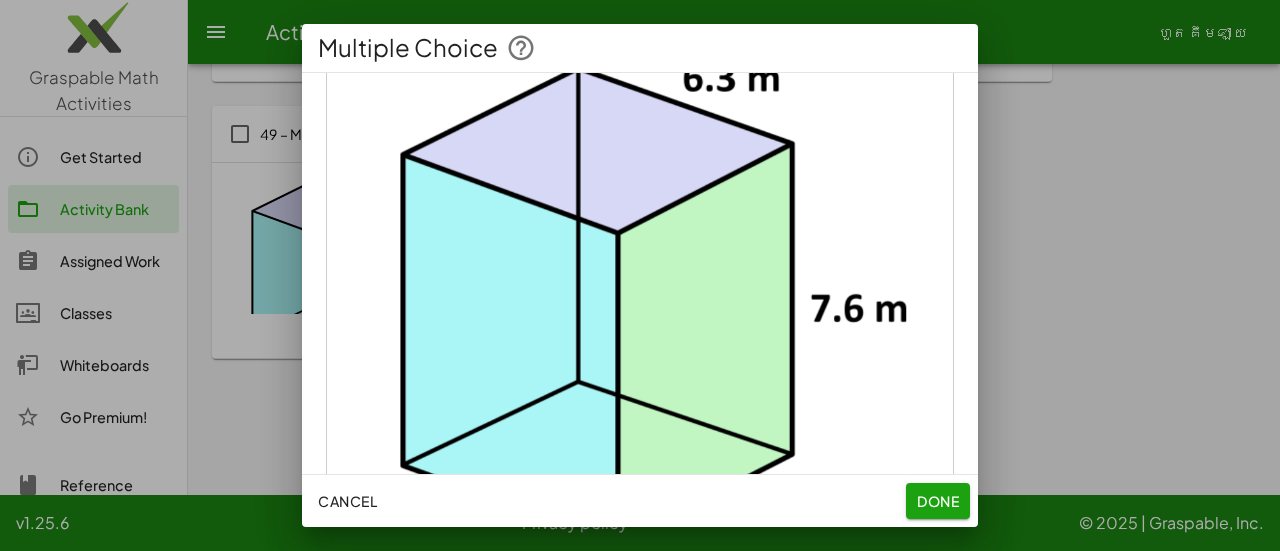 scroll, scrollTop: 162, scrollLeft: 0, axis: vertical 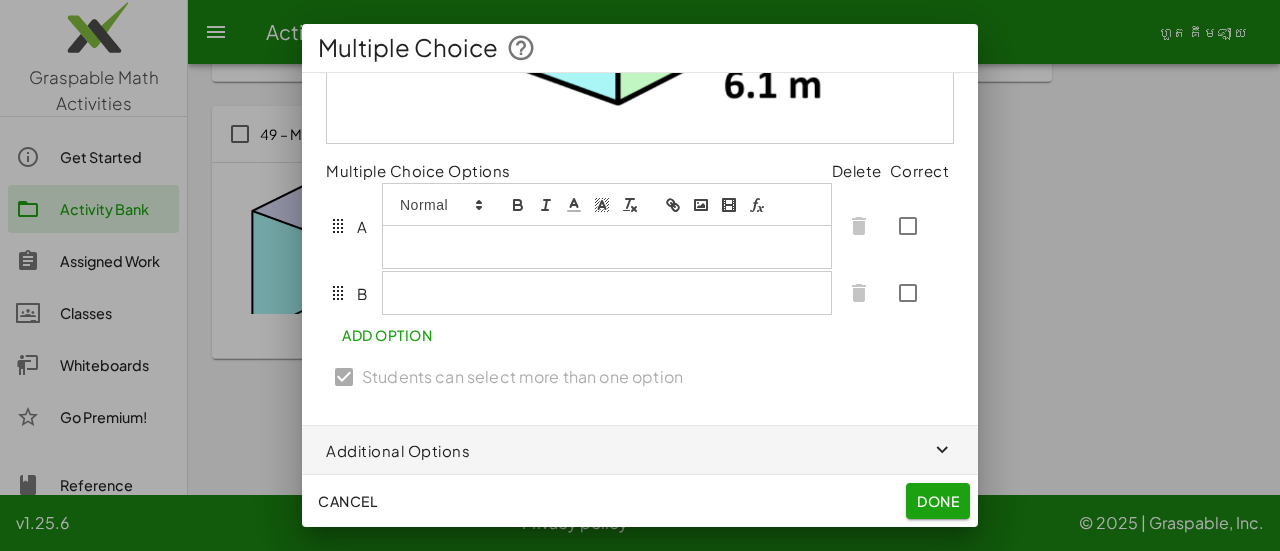 click at bounding box center (607, 247) 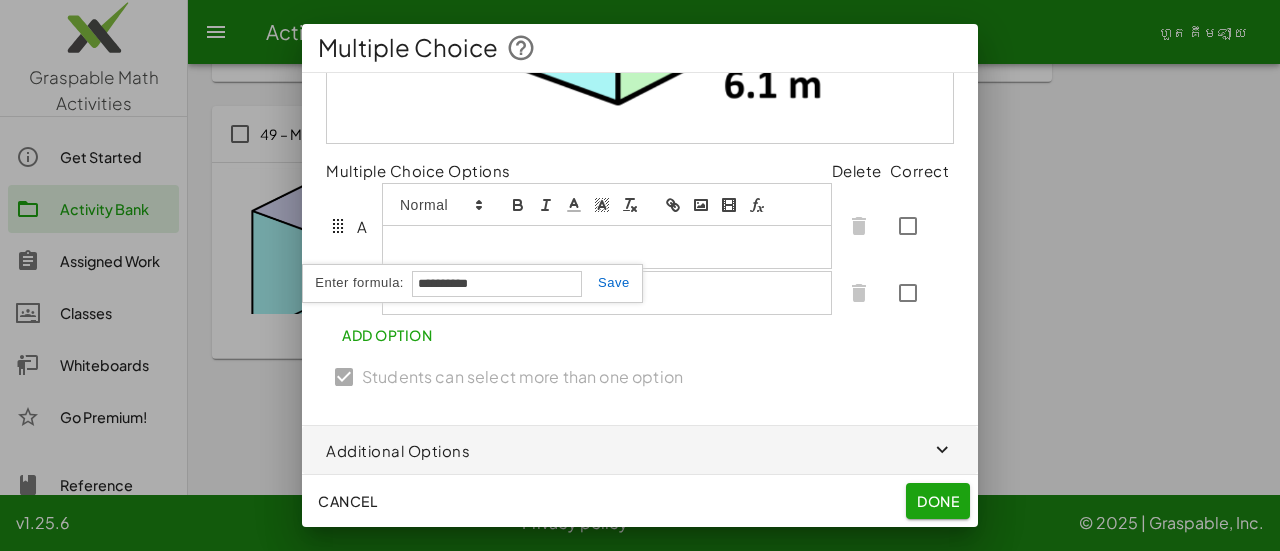 type on "**********" 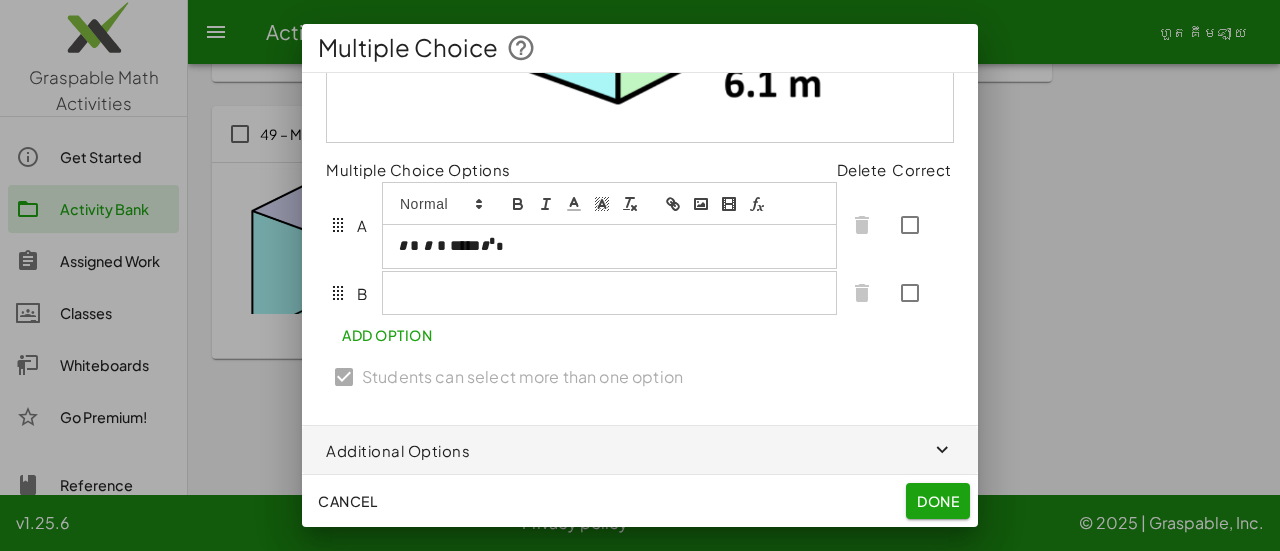click on "*" at bounding box center [427, 245] 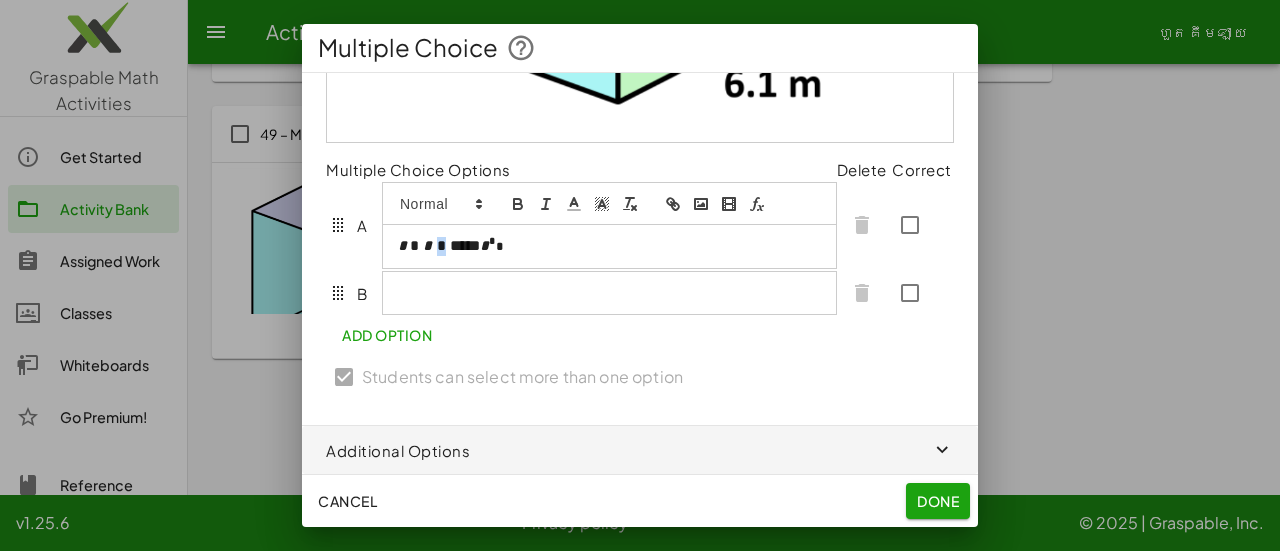 click on "*" at bounding box center (427, 245) 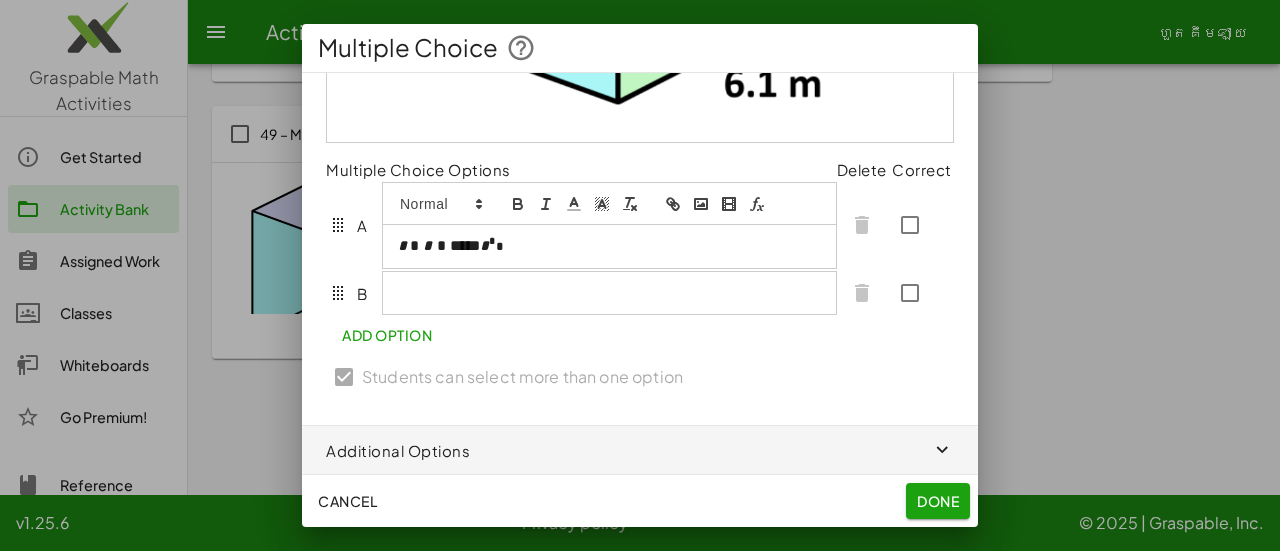 click on "*" at bounding box center [427, 245] 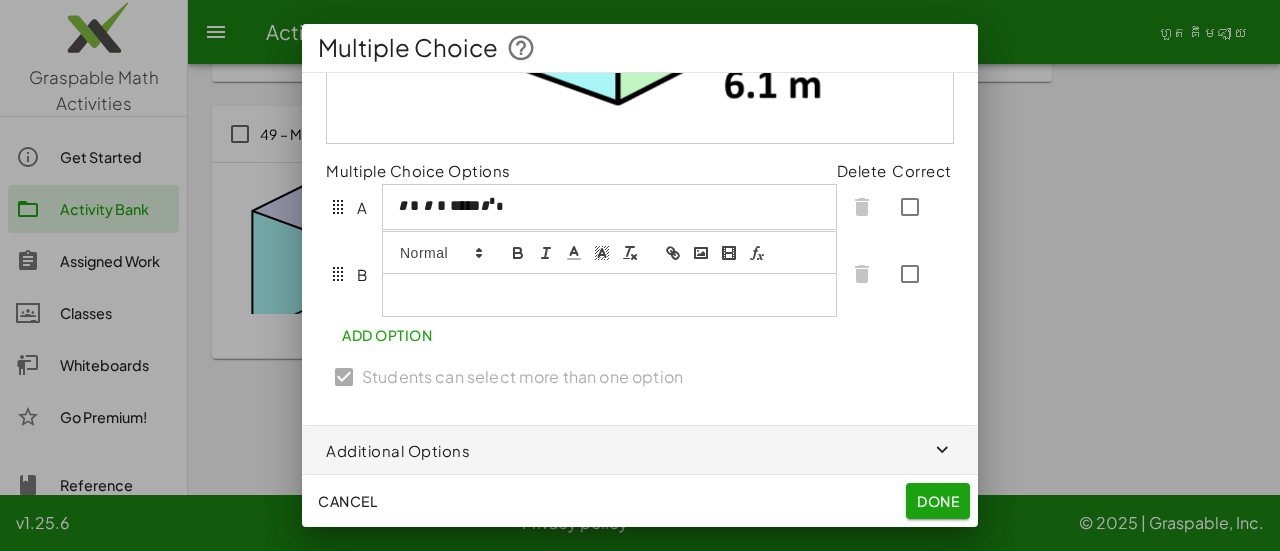 click at bounding box center [609, 295] 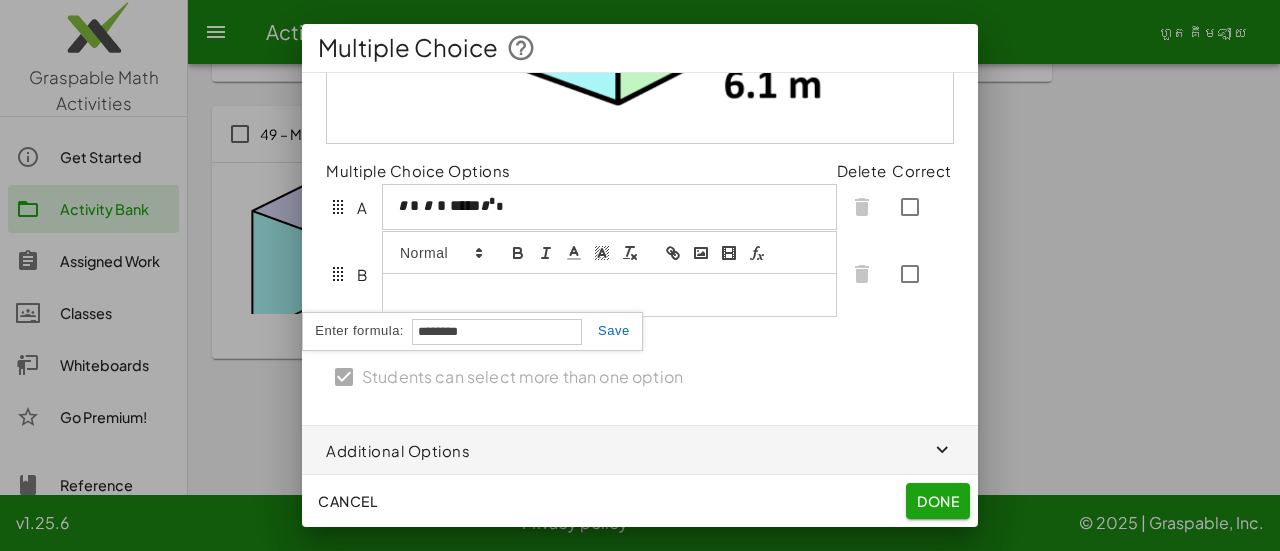 type on "**********" 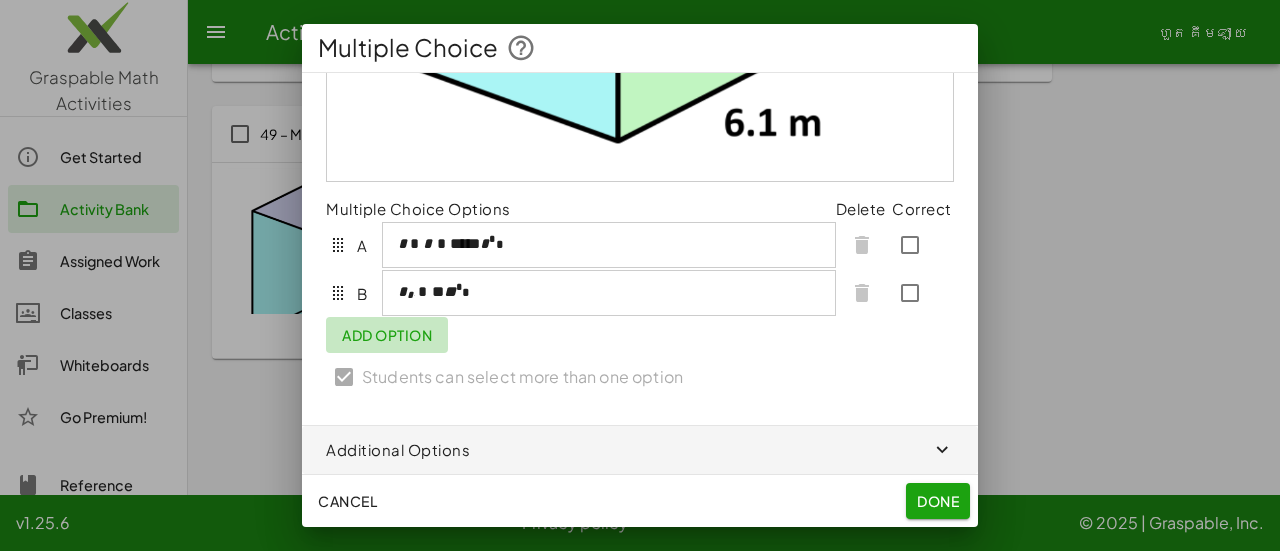 click on "Add Option" at bounding box center [387, 335] 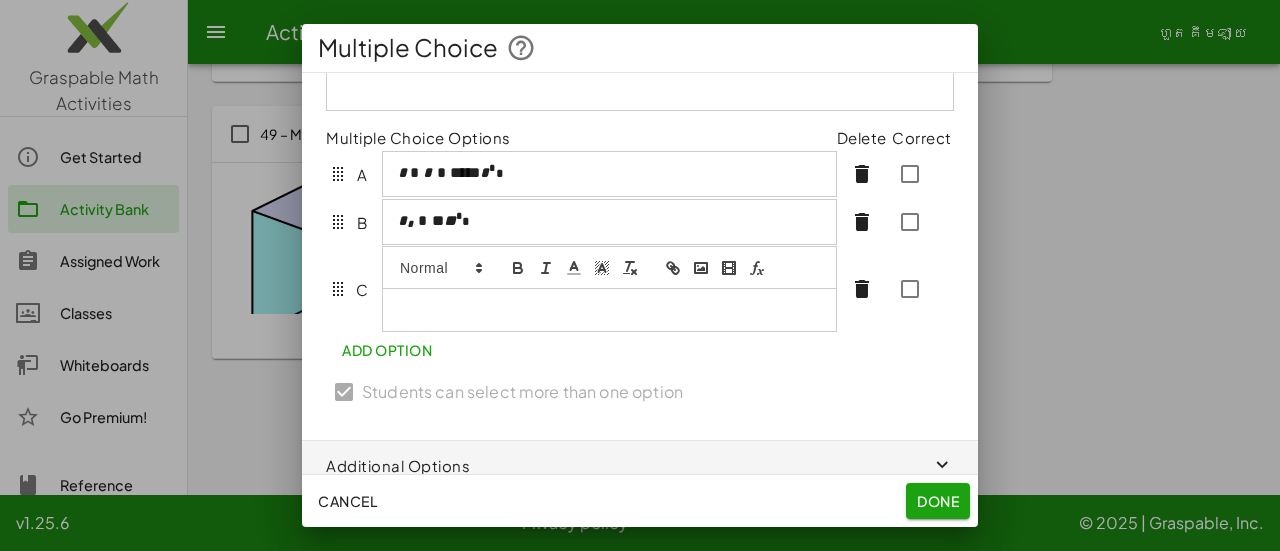 click 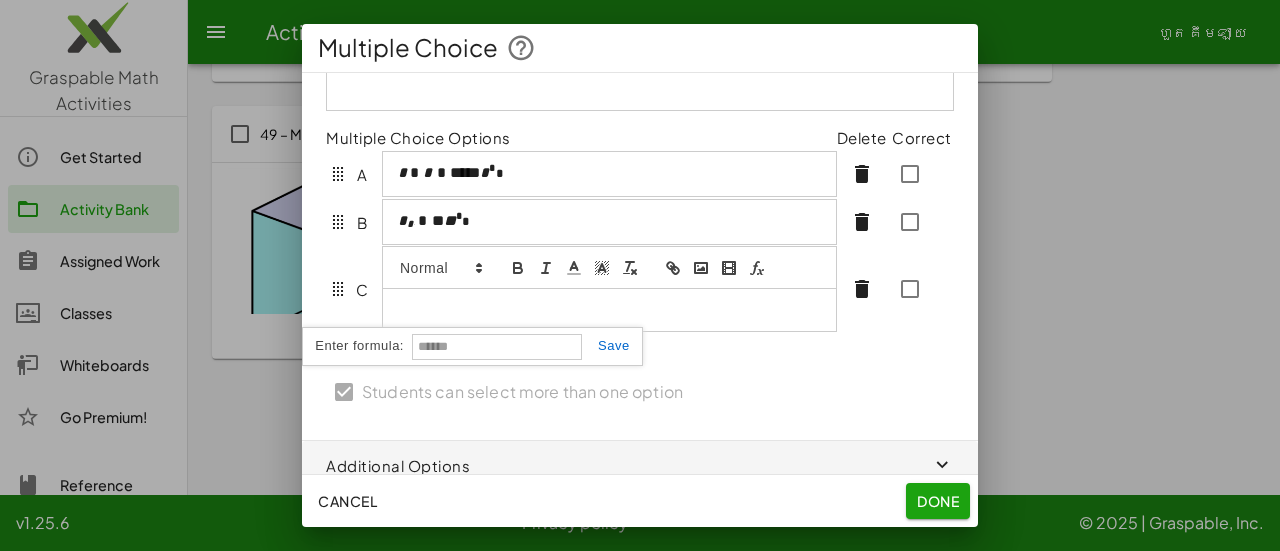 click 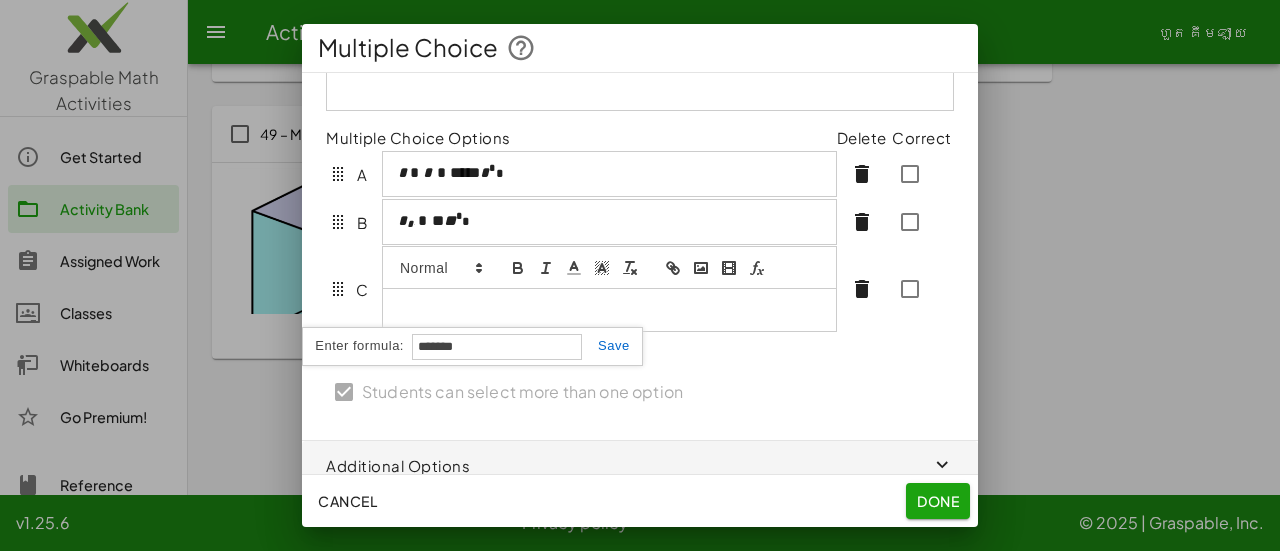type on "*********" 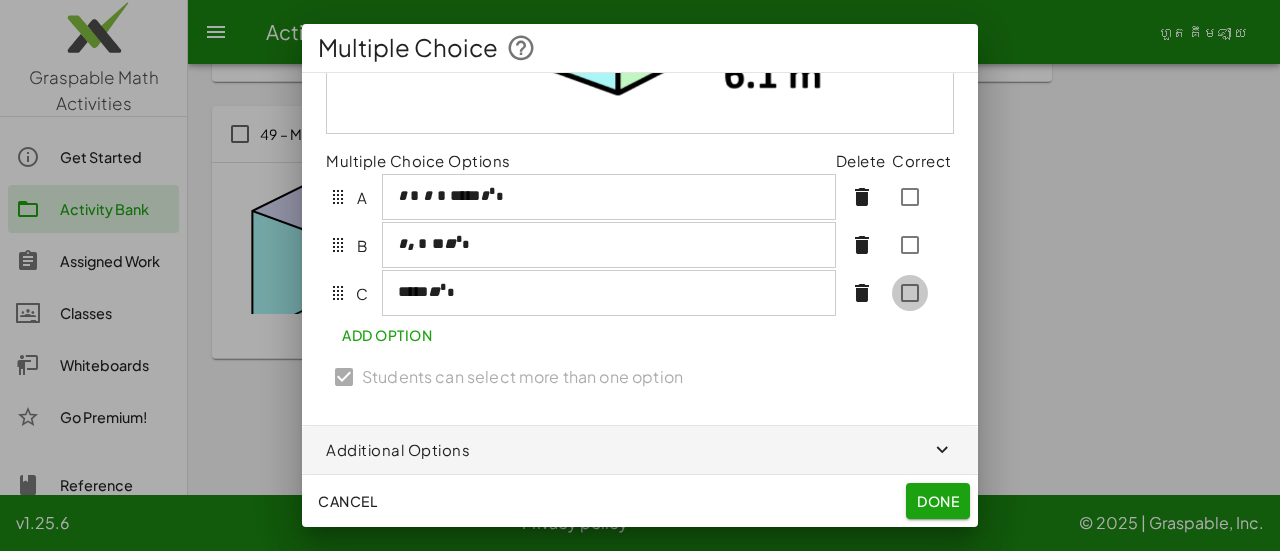 scroll, scrollTop: 603, scrollLeft: 0, axis: vertical 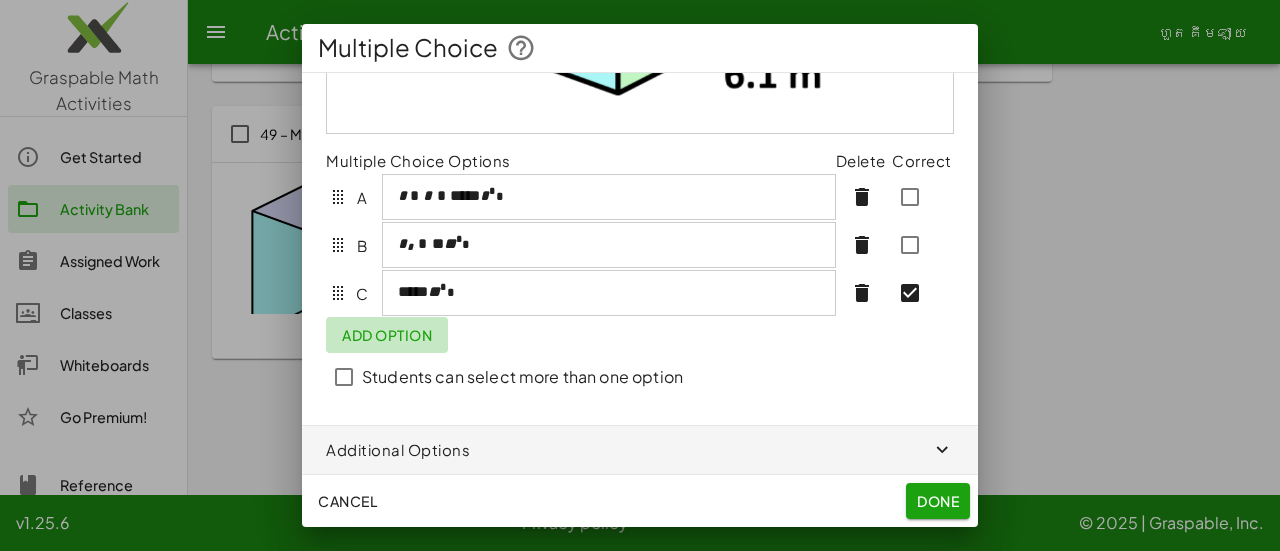 click on "Add Option" 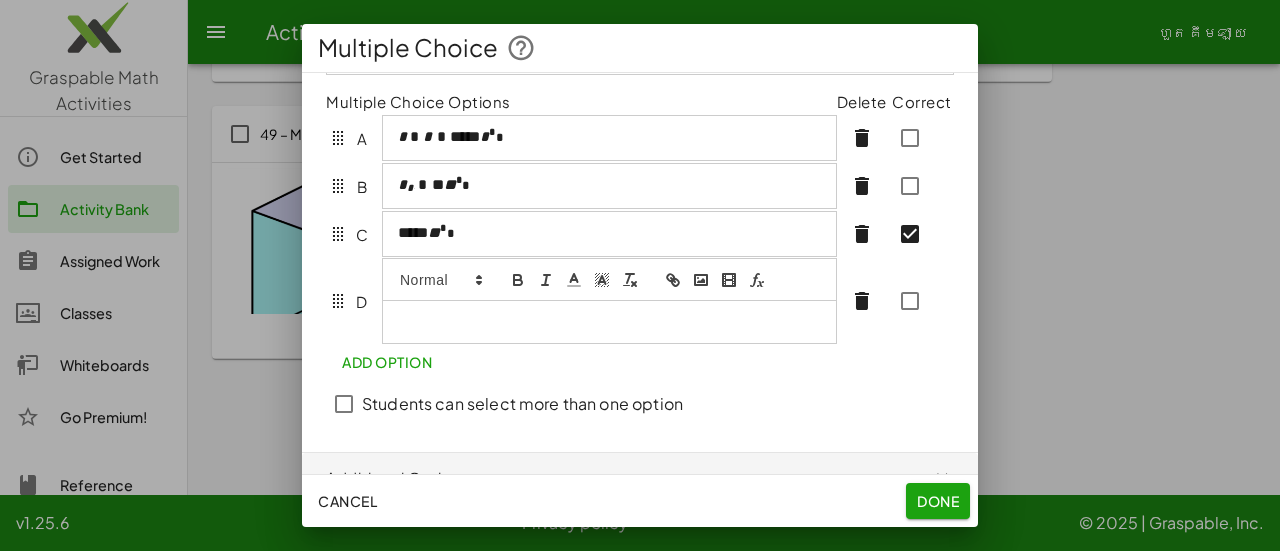 scroll, scrollTop: 660, scrollLeft: 0, axis: vertical 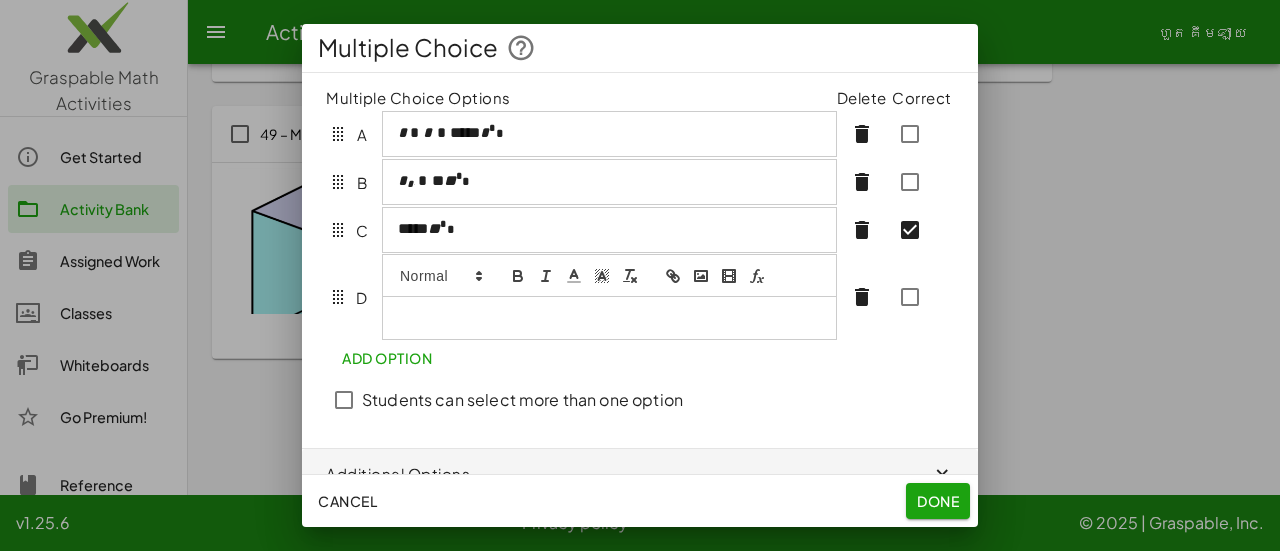 click 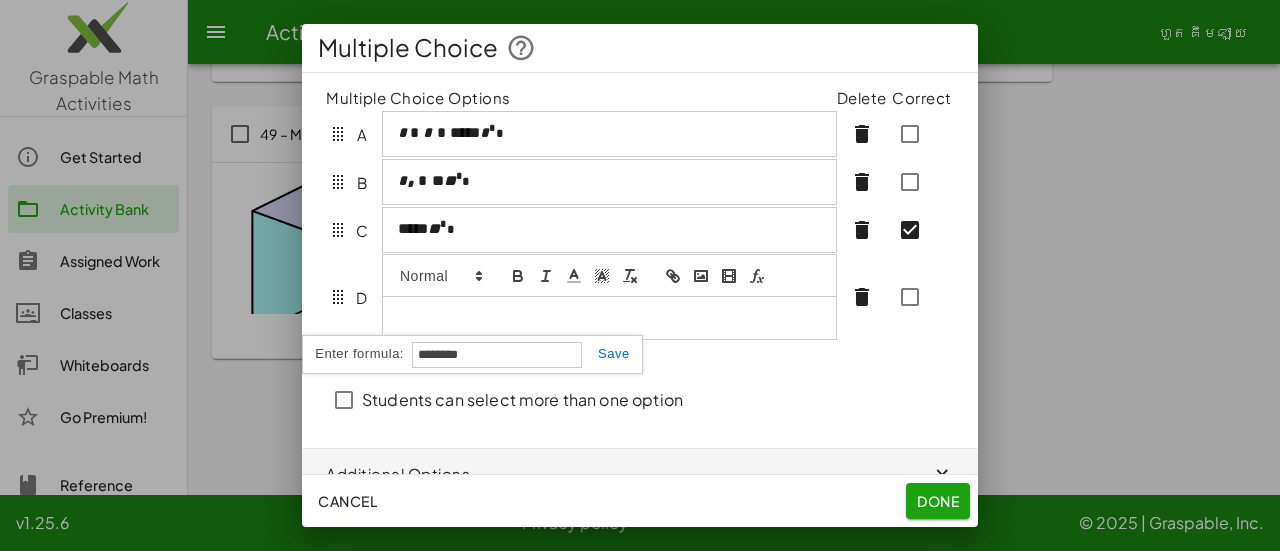 type on "**********" 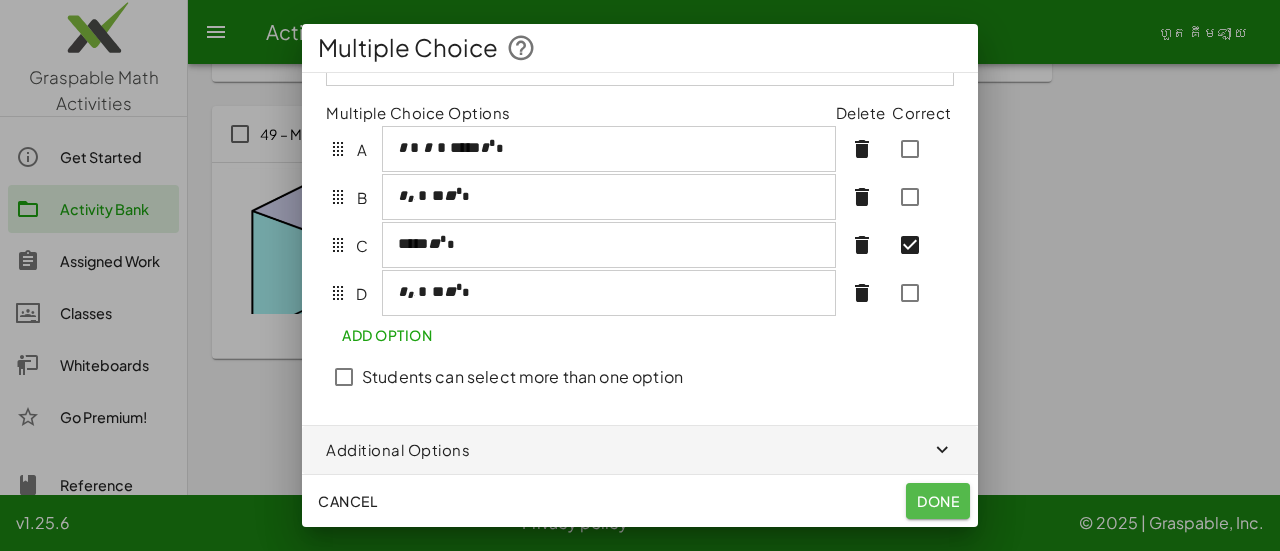 scroll, scrollTop: 643, scrollLeft: 0, axis: vertical 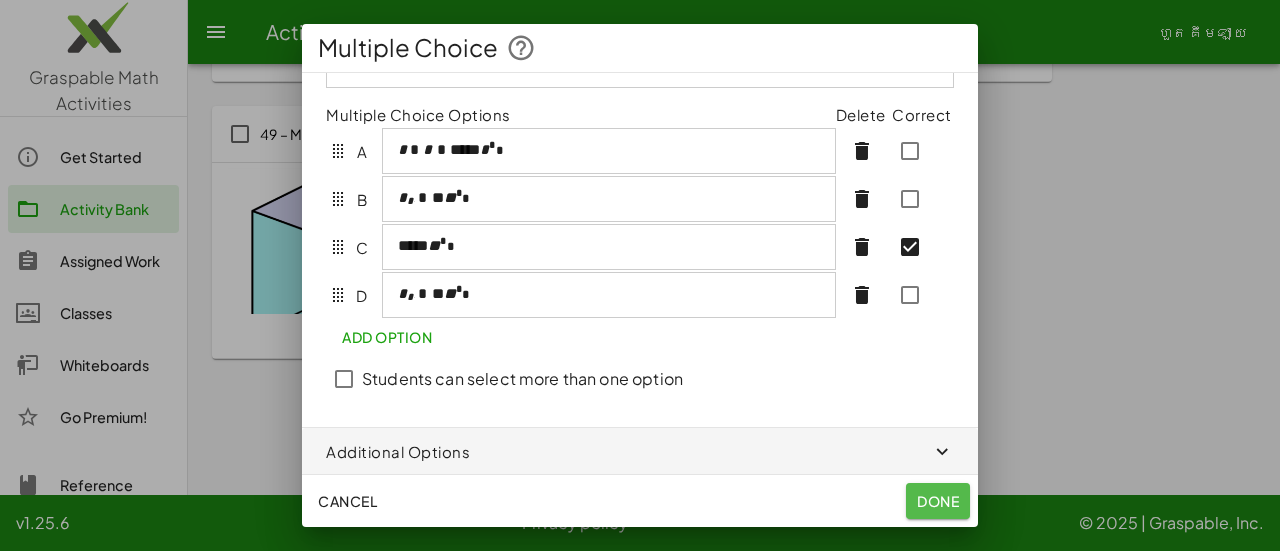 click on "Done" 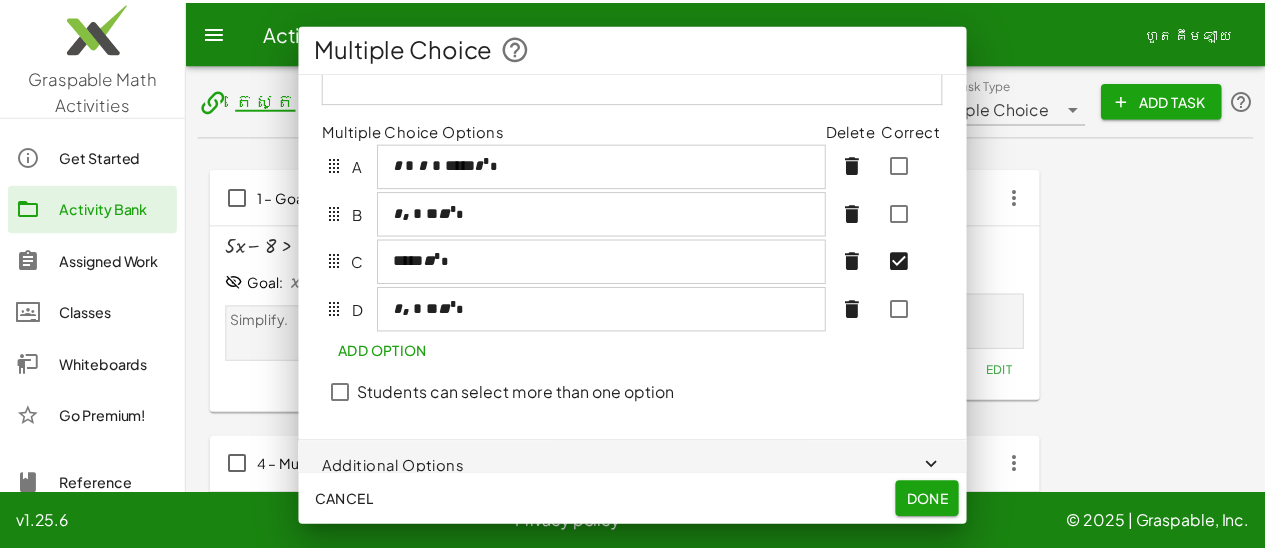 scroll, scrollTop: 4487, scrollLeft: 0, axis: vertical 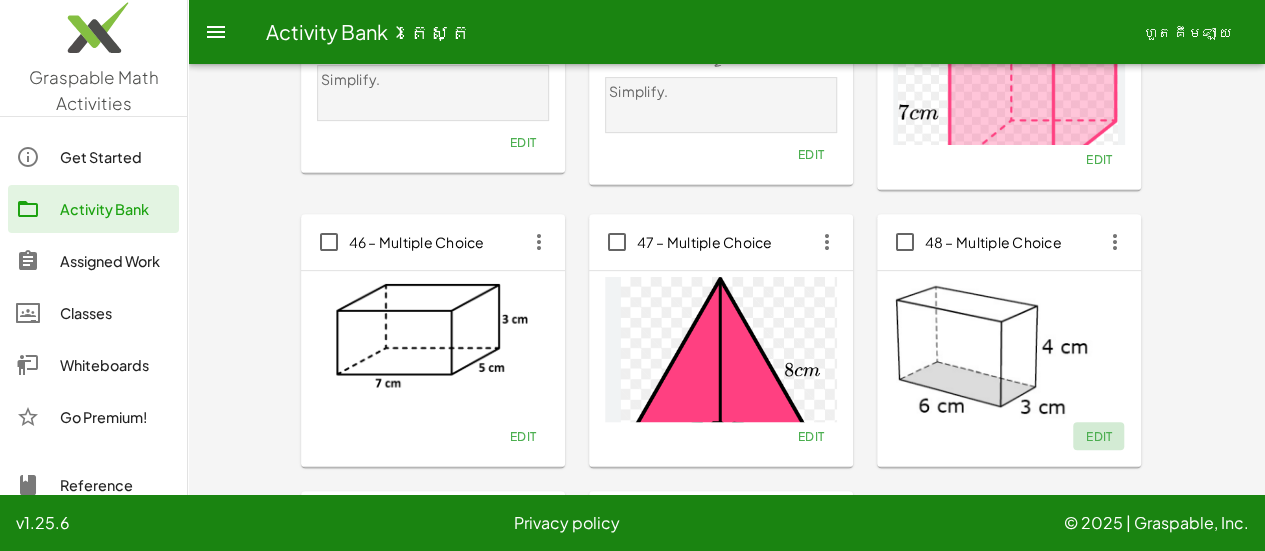 click on "Edit" 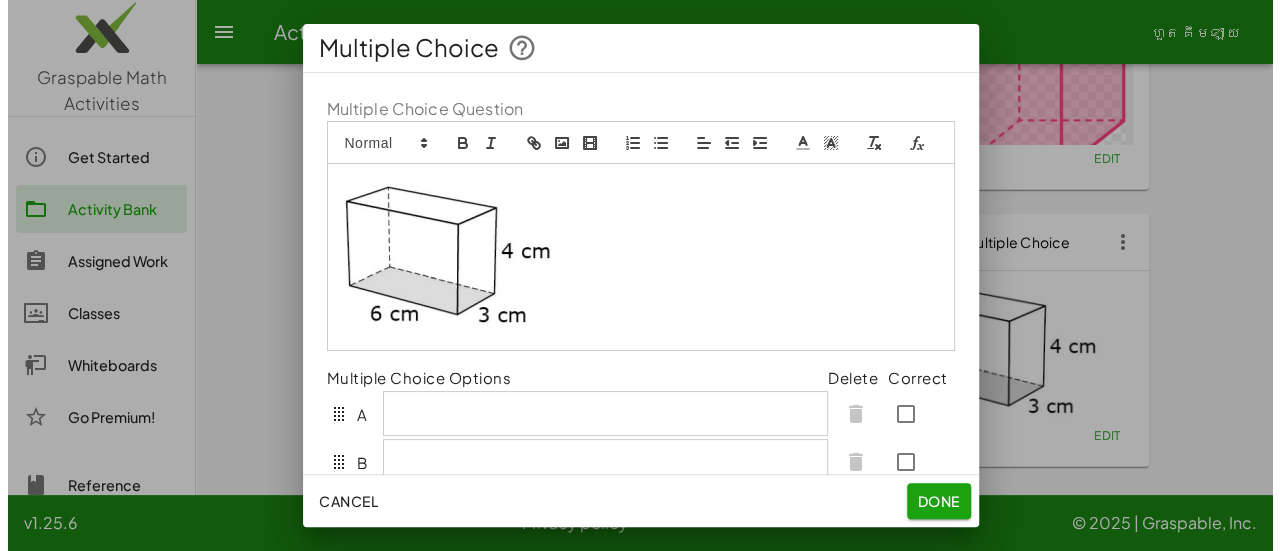 scroll, scrollTop: 0, scrollLeft: 0, axis: both 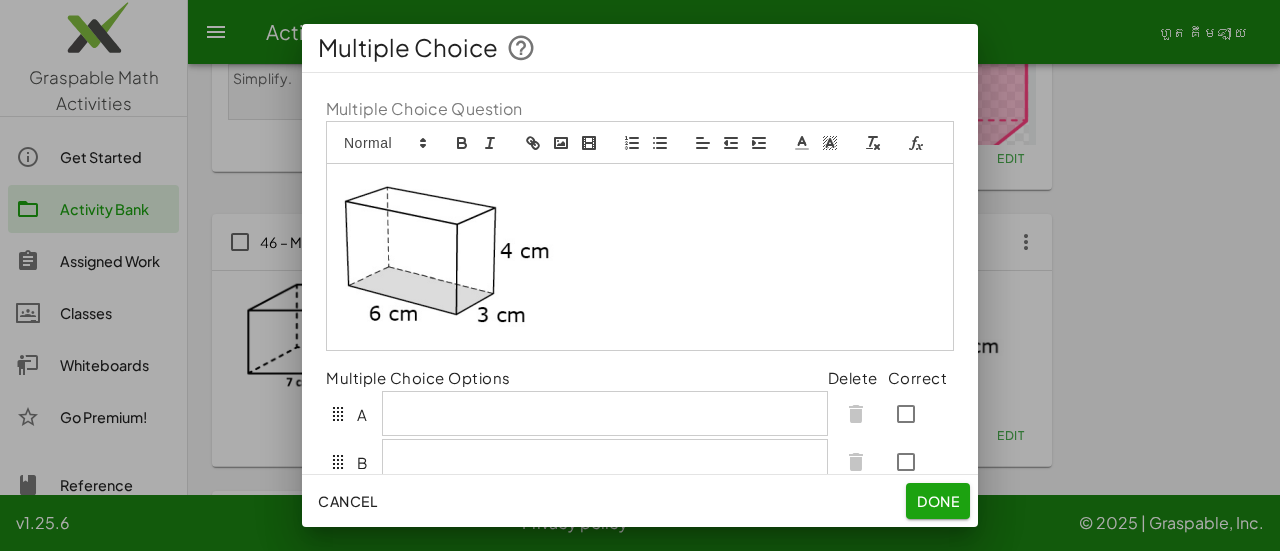 click at bounding box center [640, 257] 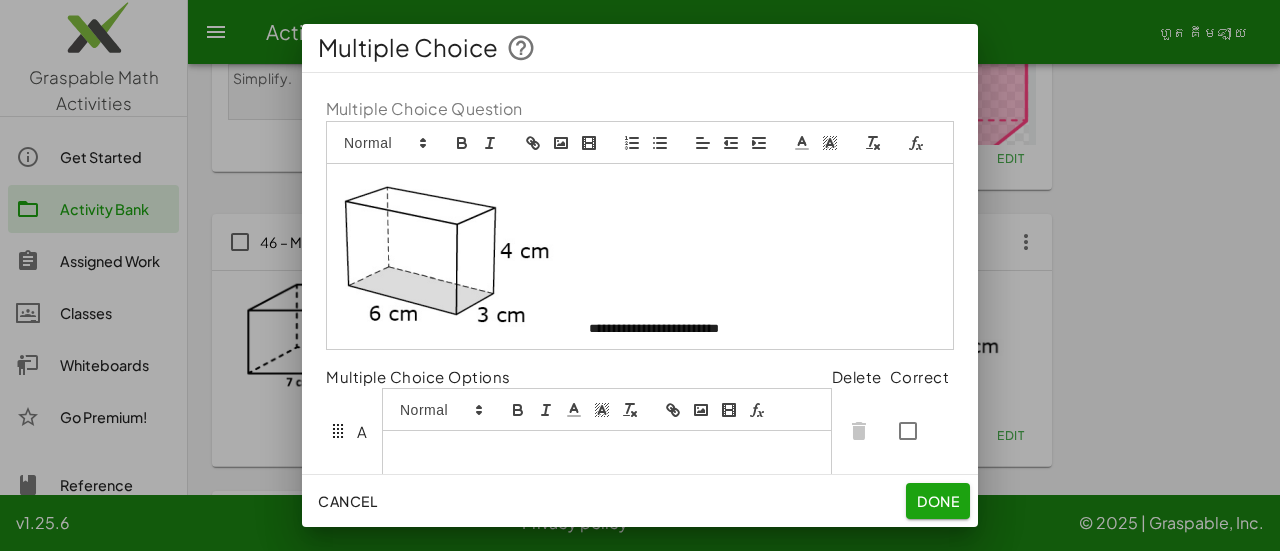 click at bounding box center [607, 431] 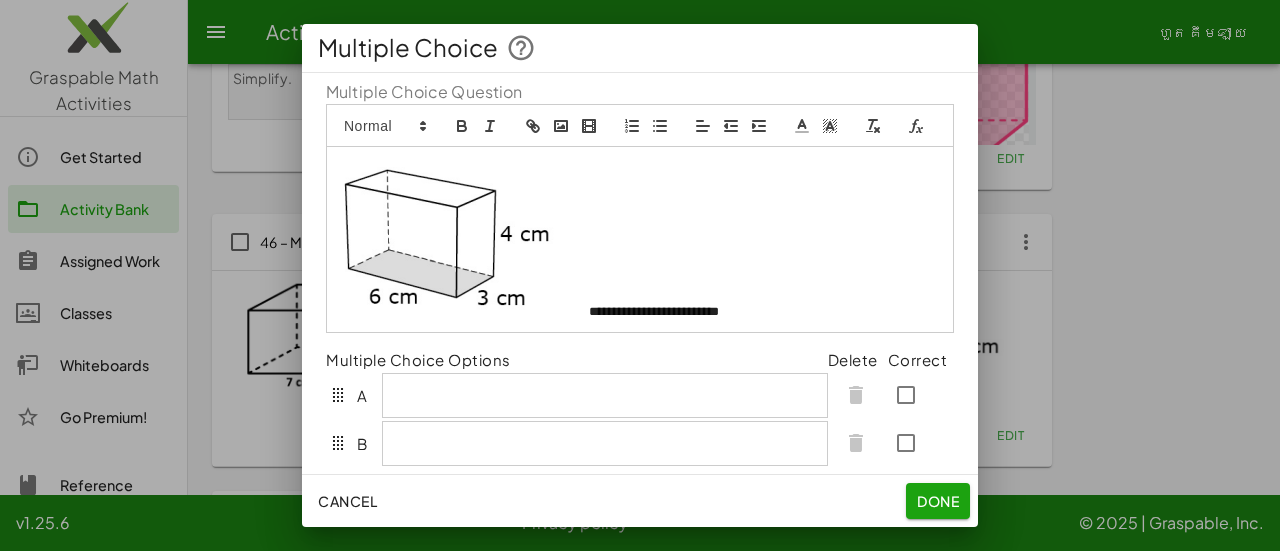 scroll, scrollTop: 16, scrollLeft: 0, axis: vertical 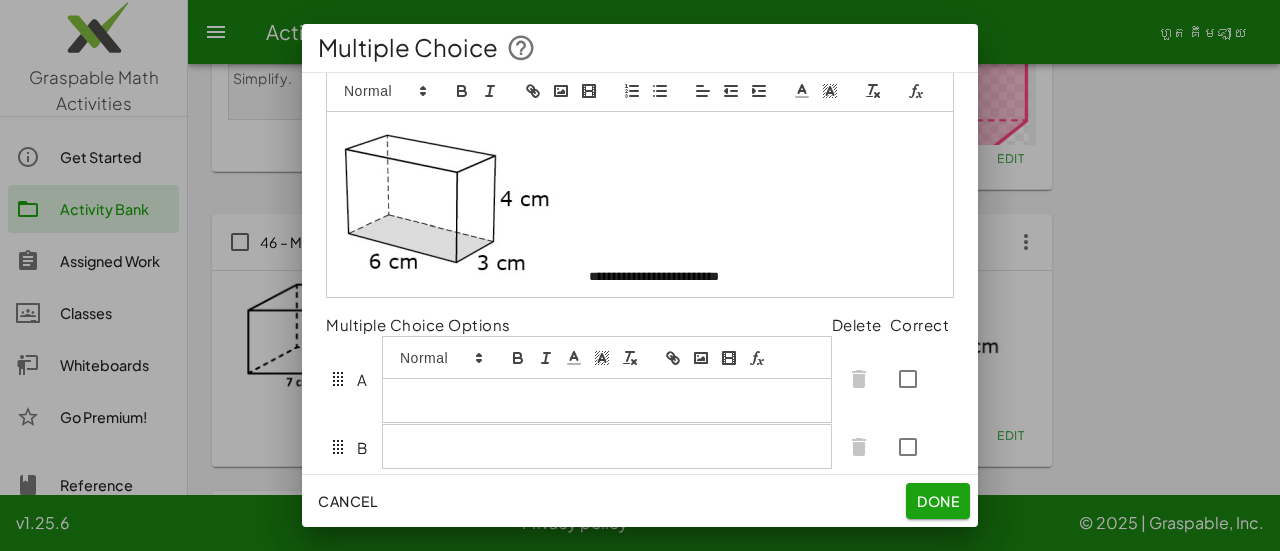 click at bounding box center [607, 400] 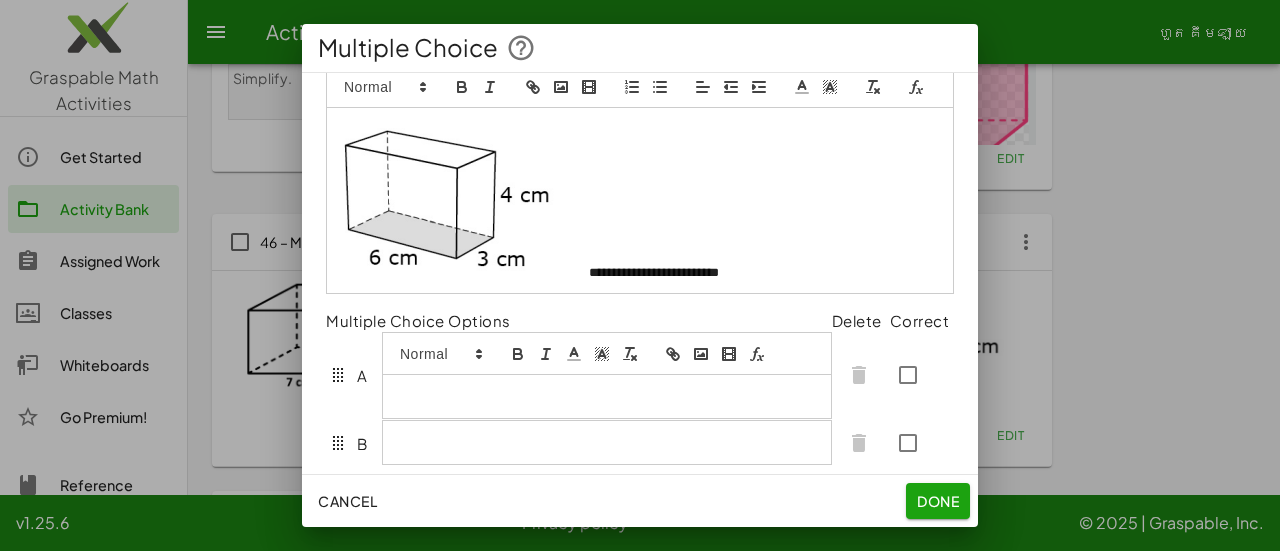 click 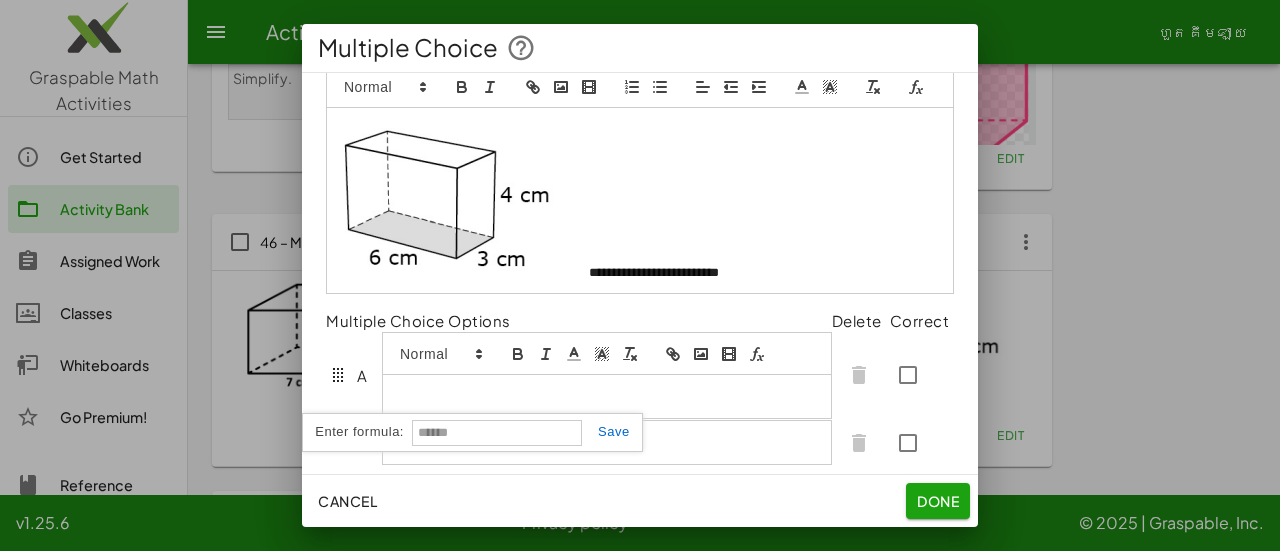 type on "*" 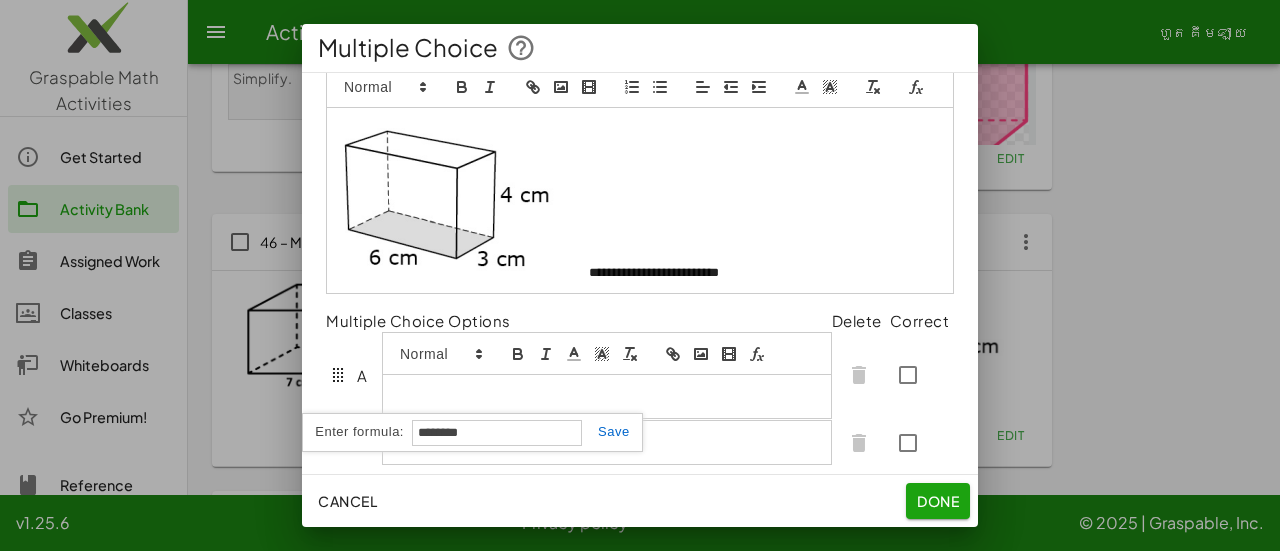 type on "**********" 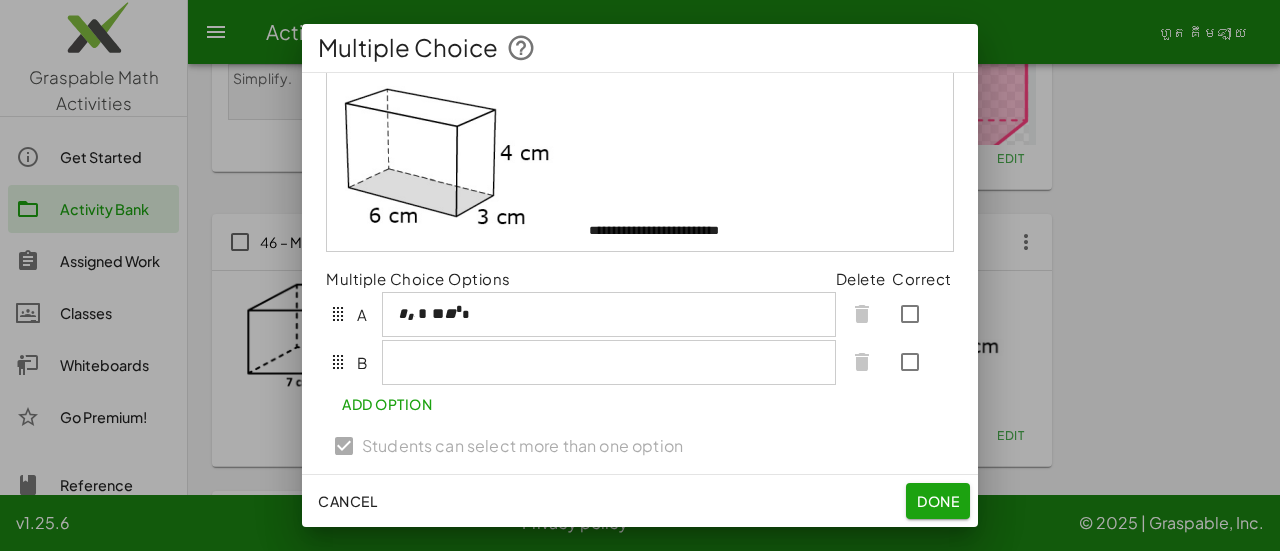 scroll, scrollTop: 110, scrollLeft: 0, axis: vertical 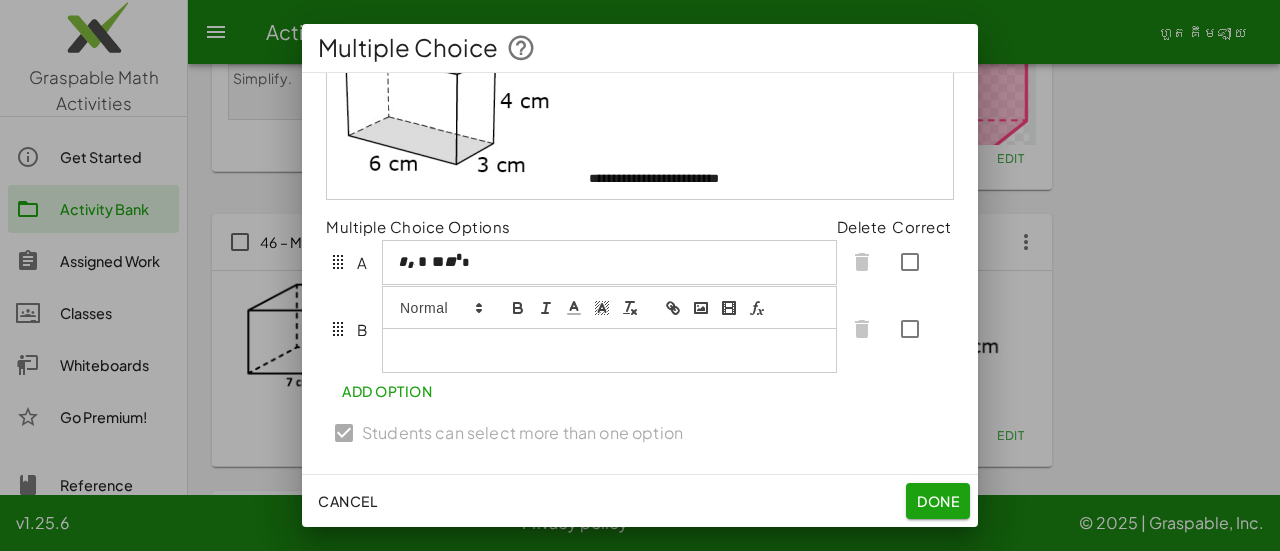 click at bounding box center [609, 350] 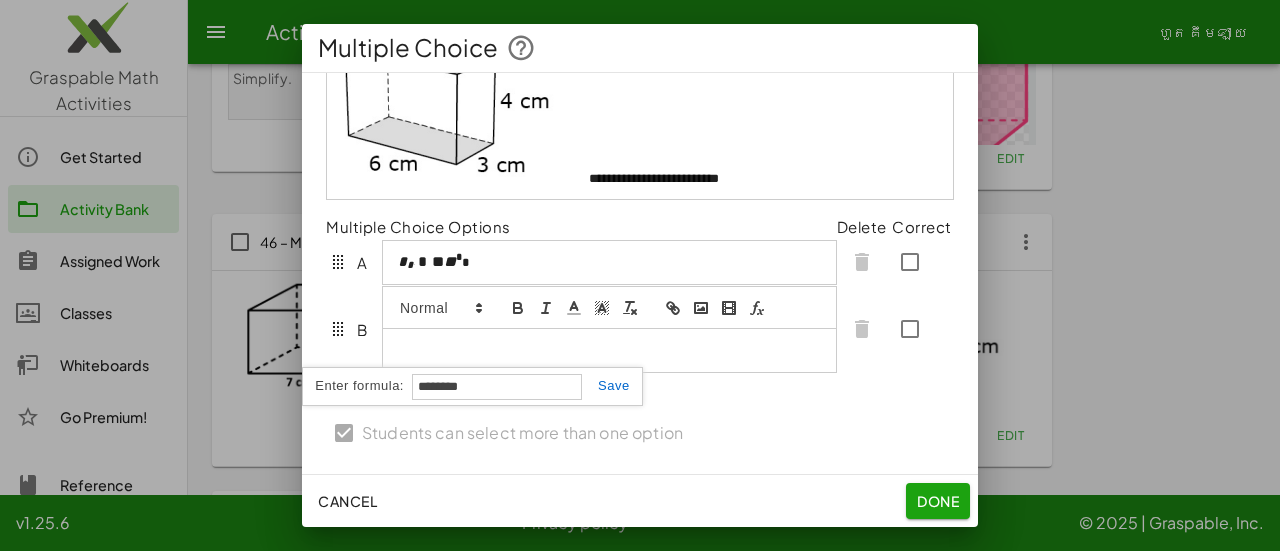 type on "**********" 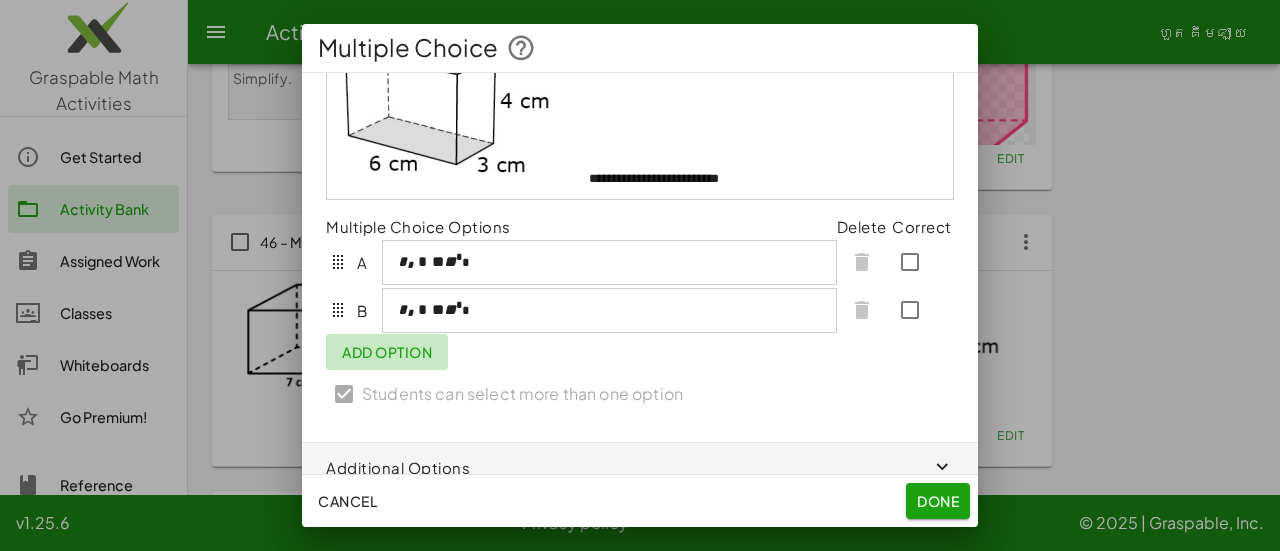 scroll, scrollTop: 133, scrollLeft: 0, axis: vertical 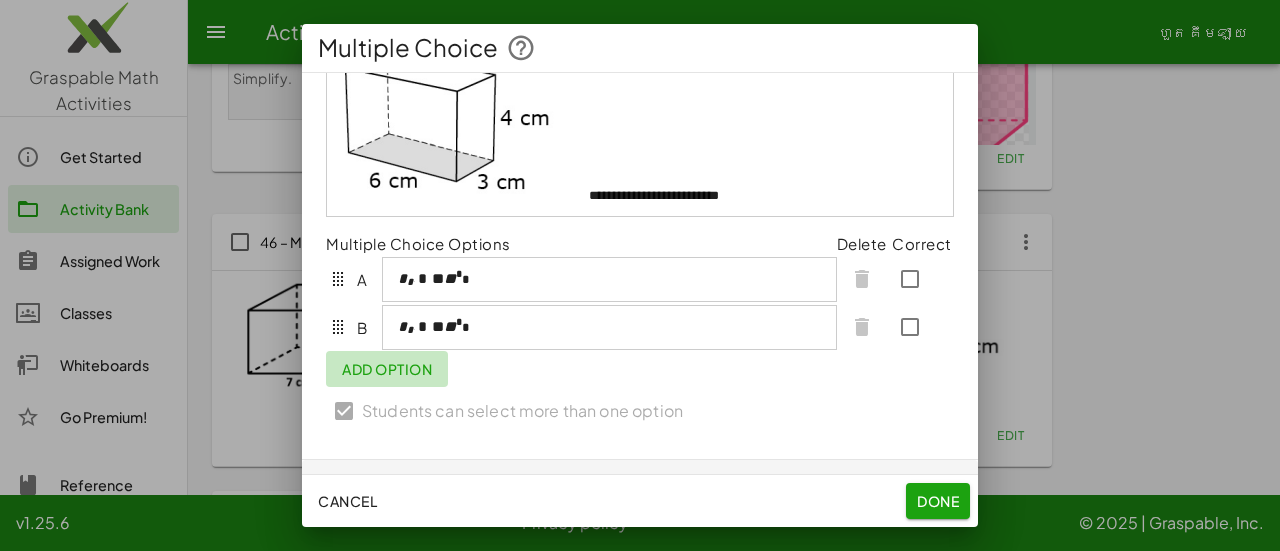 click on "**********" at bounding box center (640, 199) 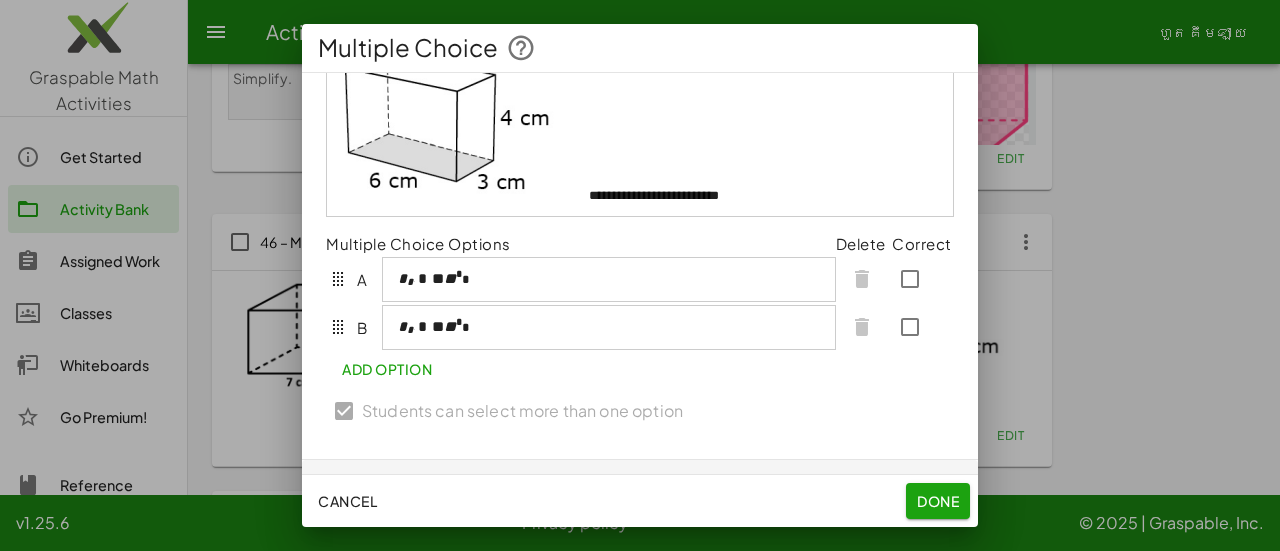 click on "Add Option" 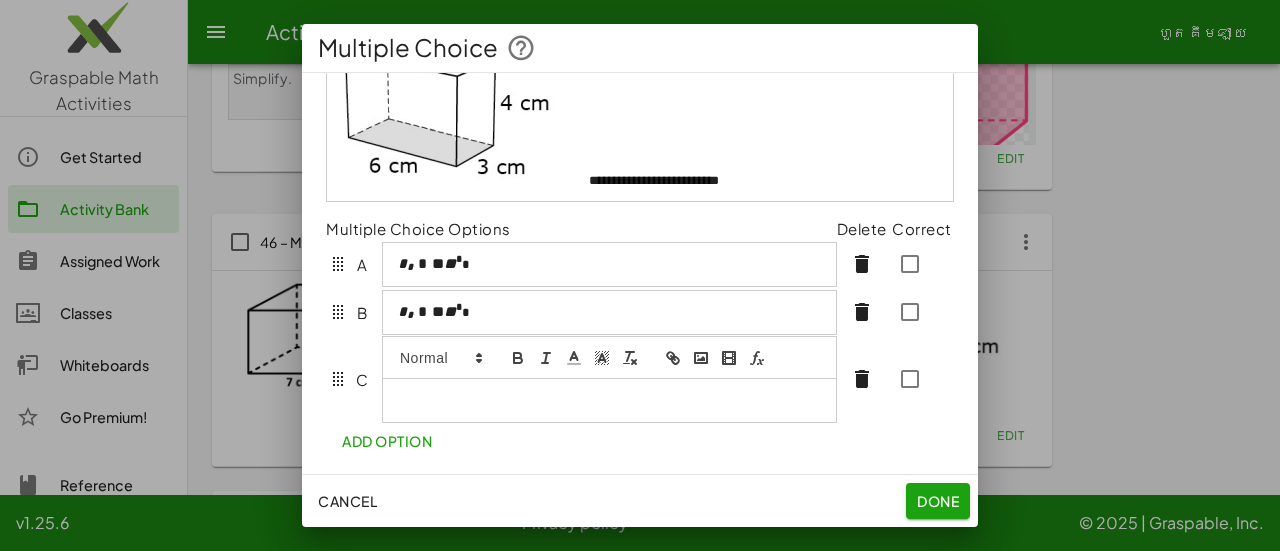 scroll, scrollTop: 173, scrollLeft: 0, axis: vertical 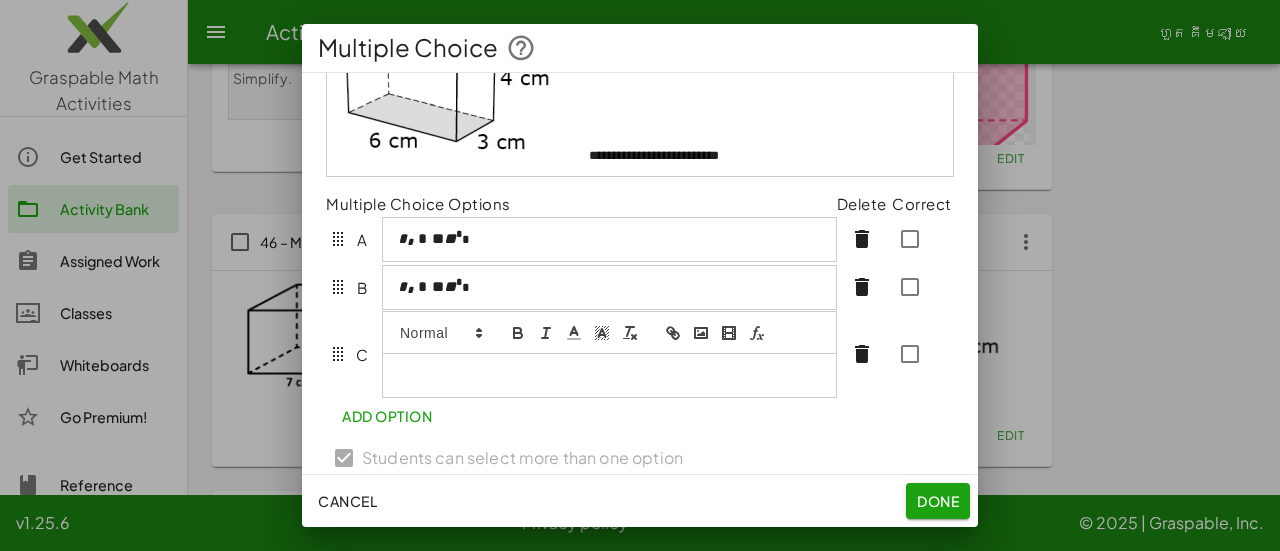 click 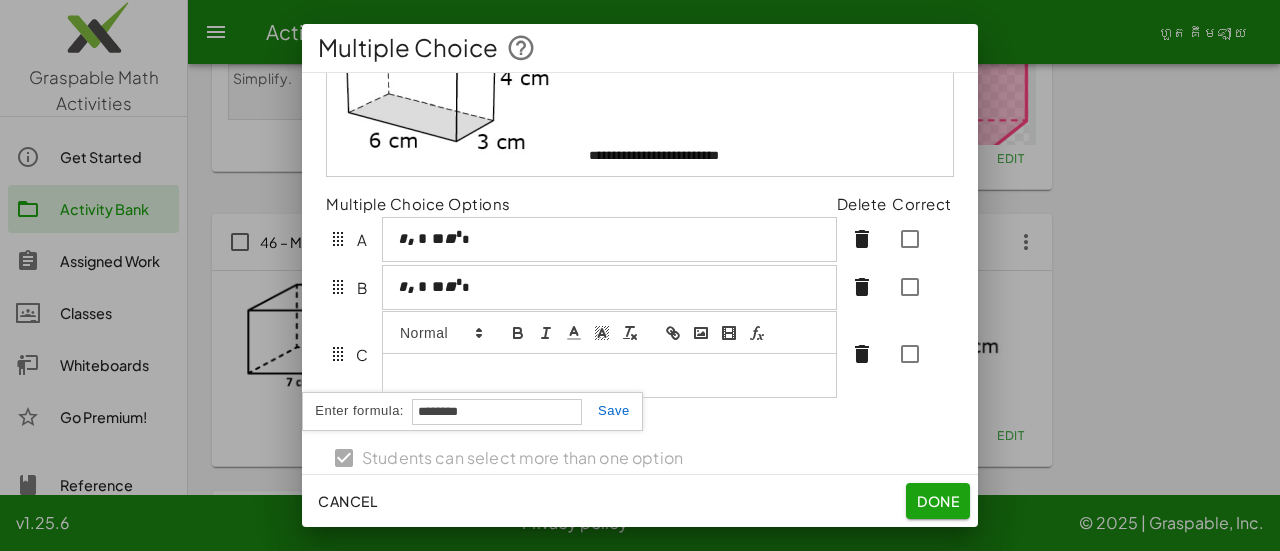 type on "**********" 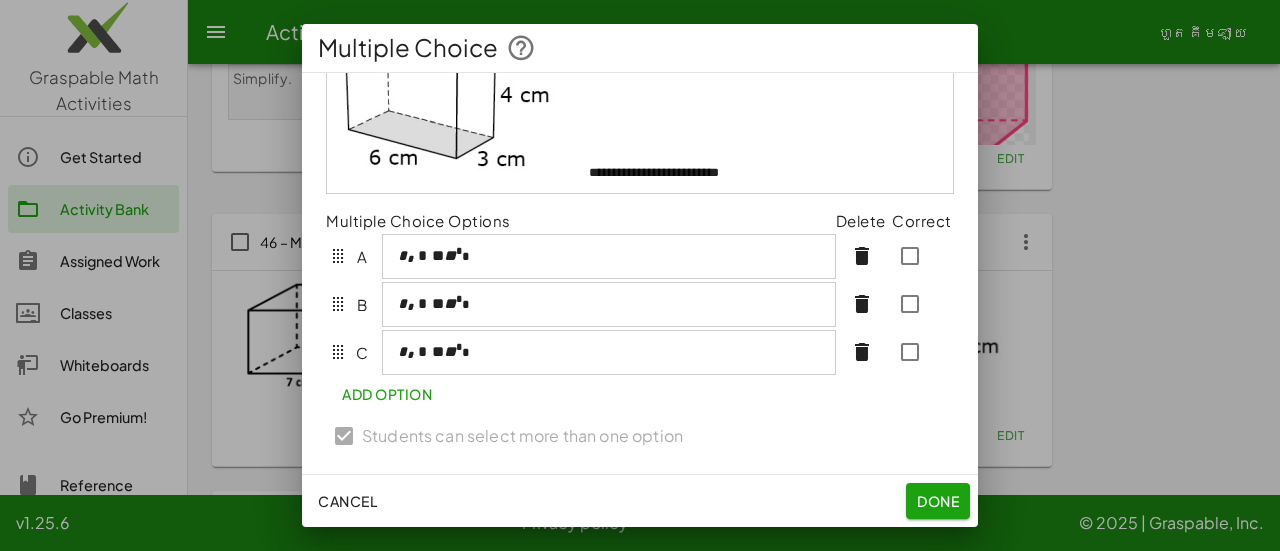 scroll, scrollTop: 164, scrollLeft: 0, axis: vertical 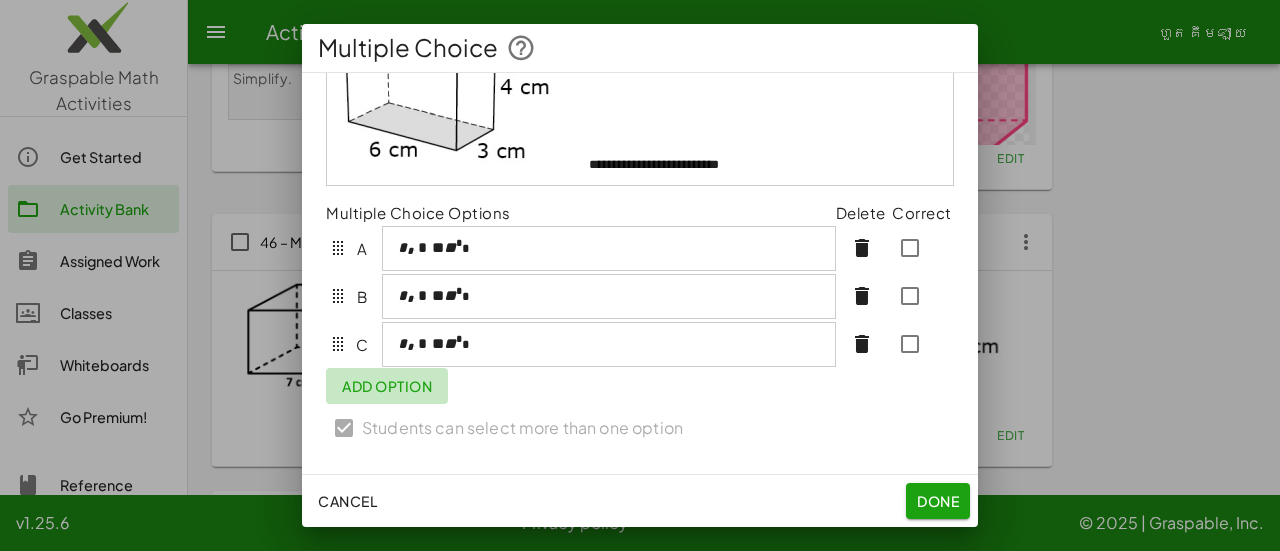 click on "Add Option" at bounding box center (387, 386) 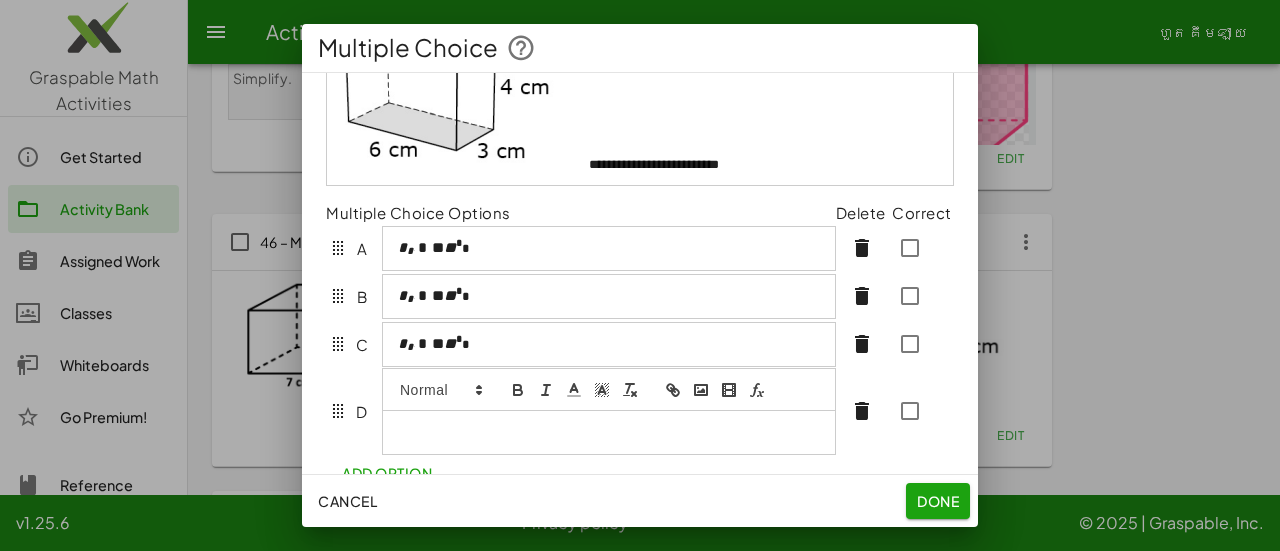scroll, scrollTop: 204, scrollLeft: 0, axis: vertical 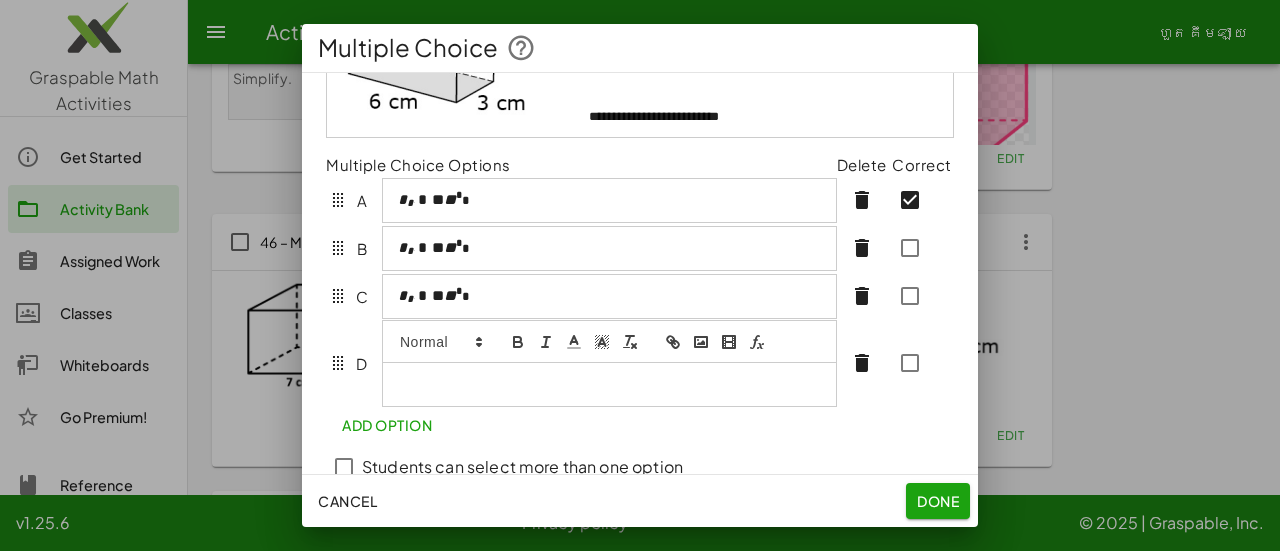 click at bounding box center (609, 363) 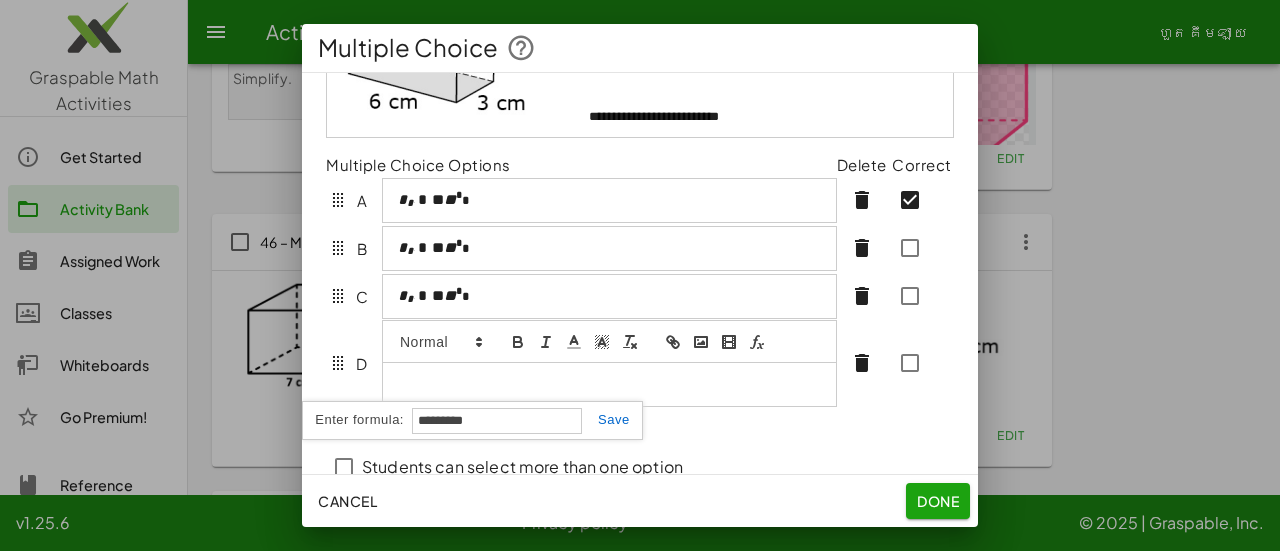 type on "**********" 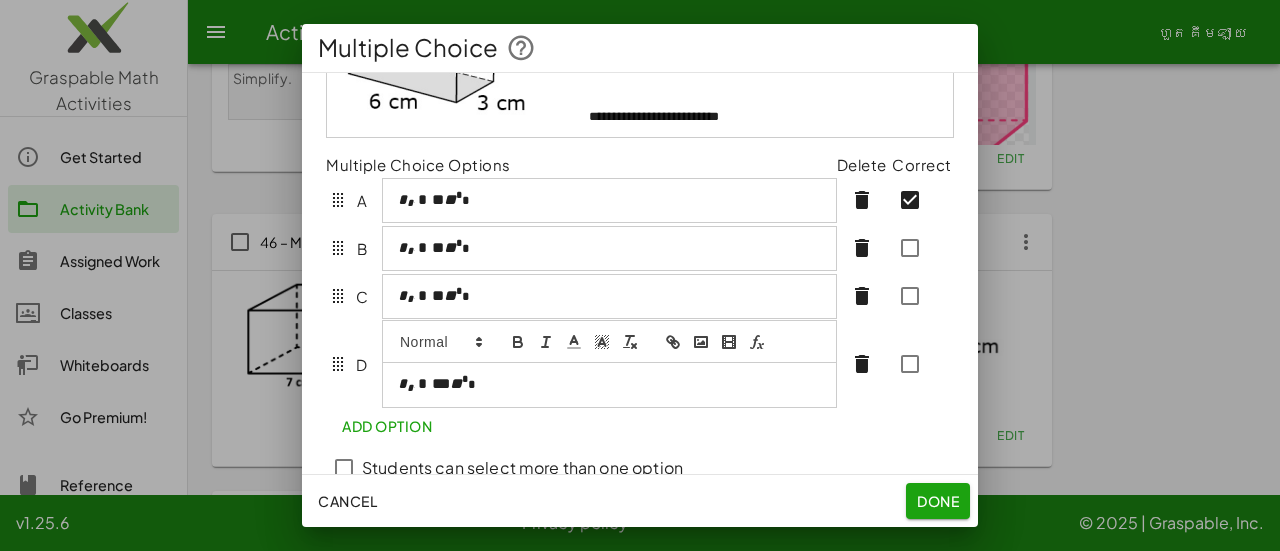 scroll, scrollTop: 196, scrollLeft: 0, axis: vertical 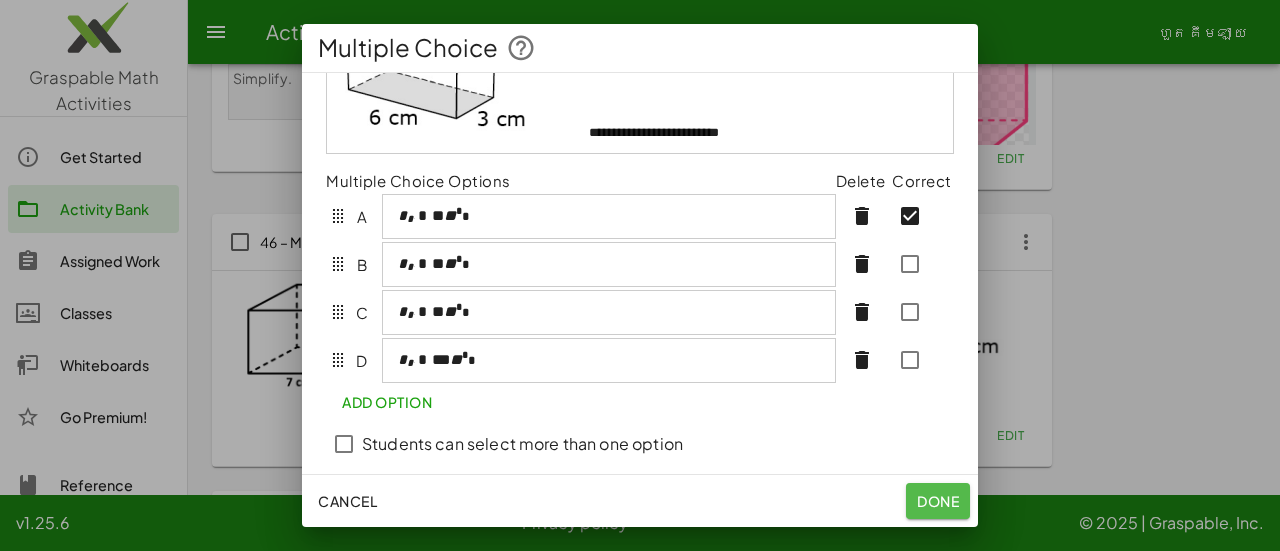 click on "Done" 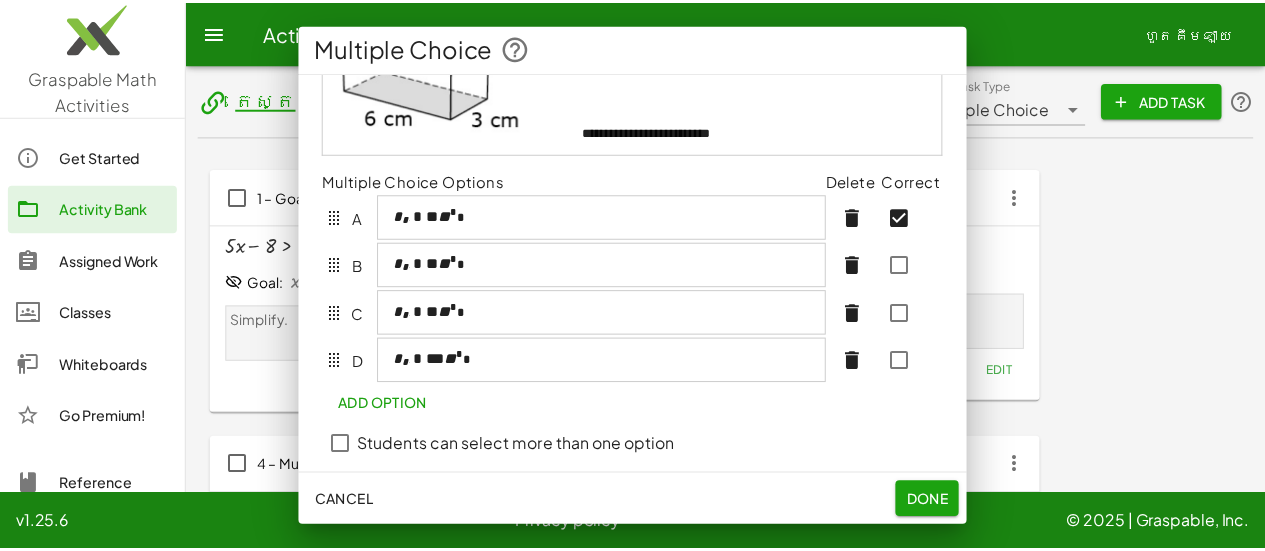 scroll, scrollTop: 4102, scrollLeft: 0, axis: vertical 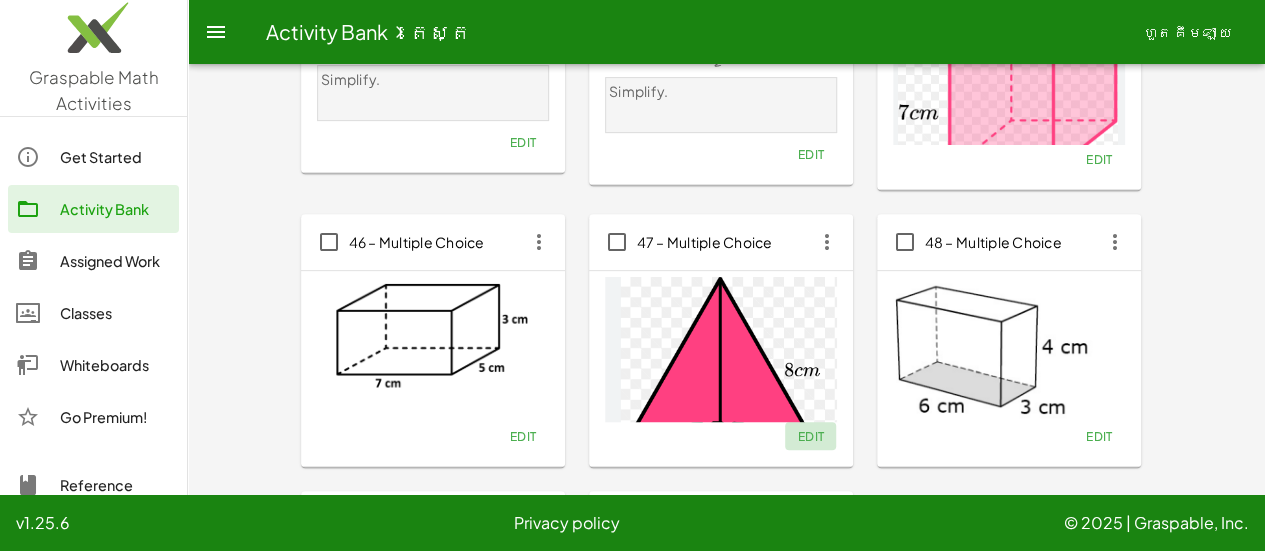 click on "Edit" 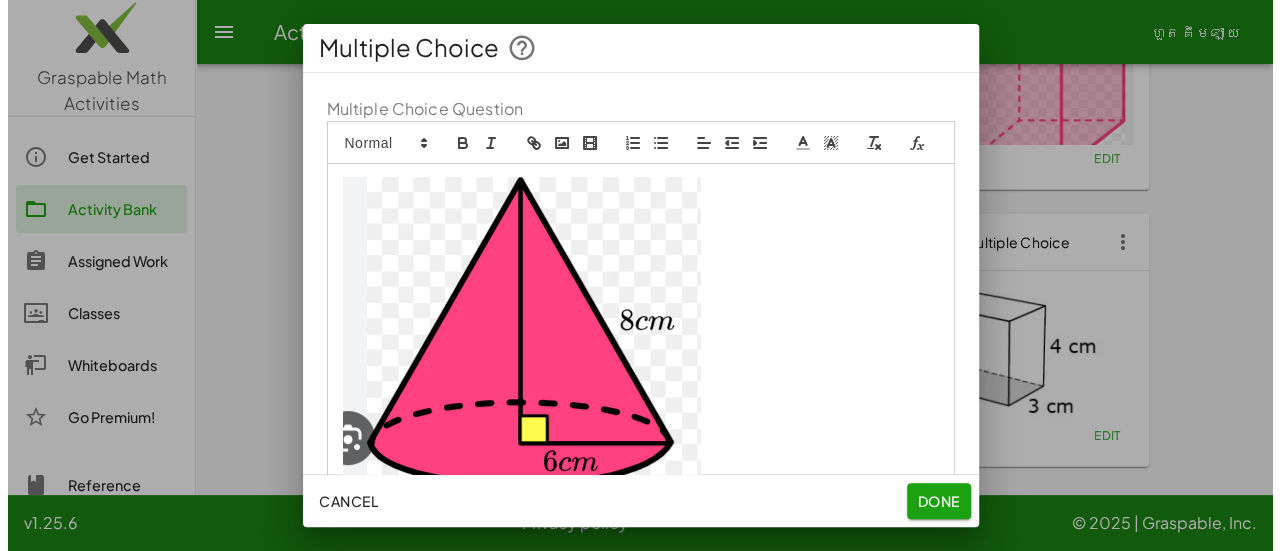 scroll, scrollTop: 0, scrollLeft: 0, axis: both 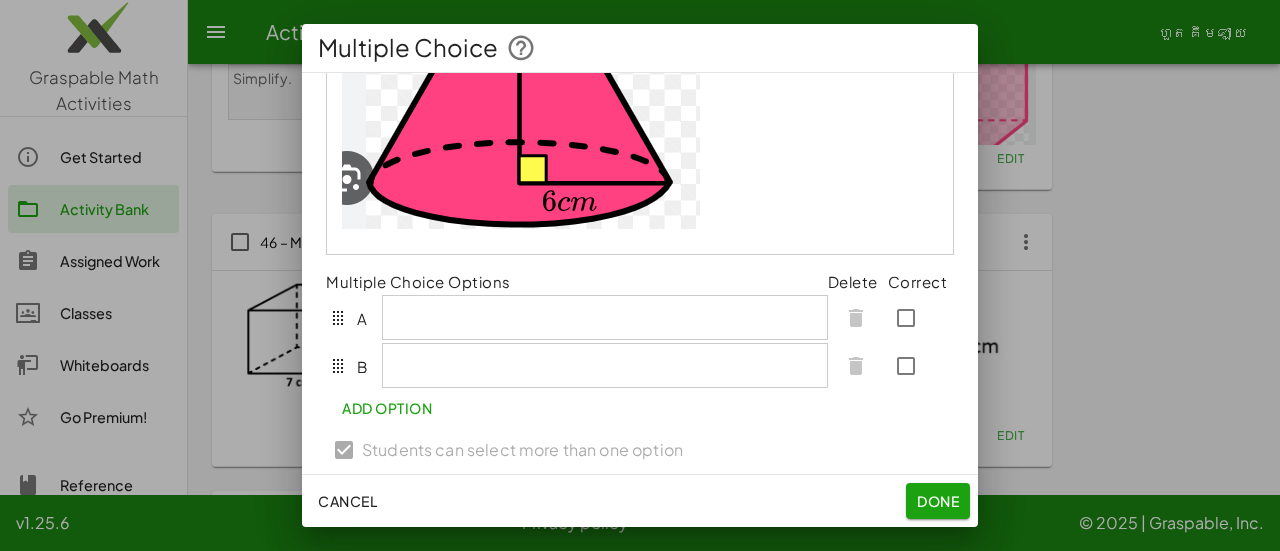 click at bounding box center (640, 79) 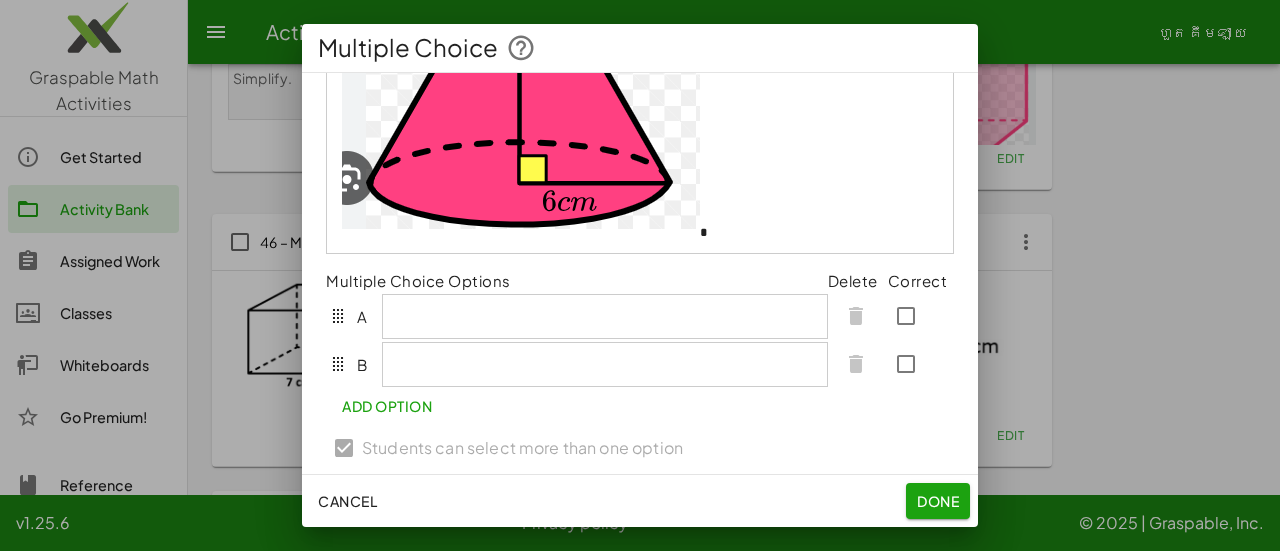scroll, scrollTop: 128, scrollLeft: 0, axis: vertical 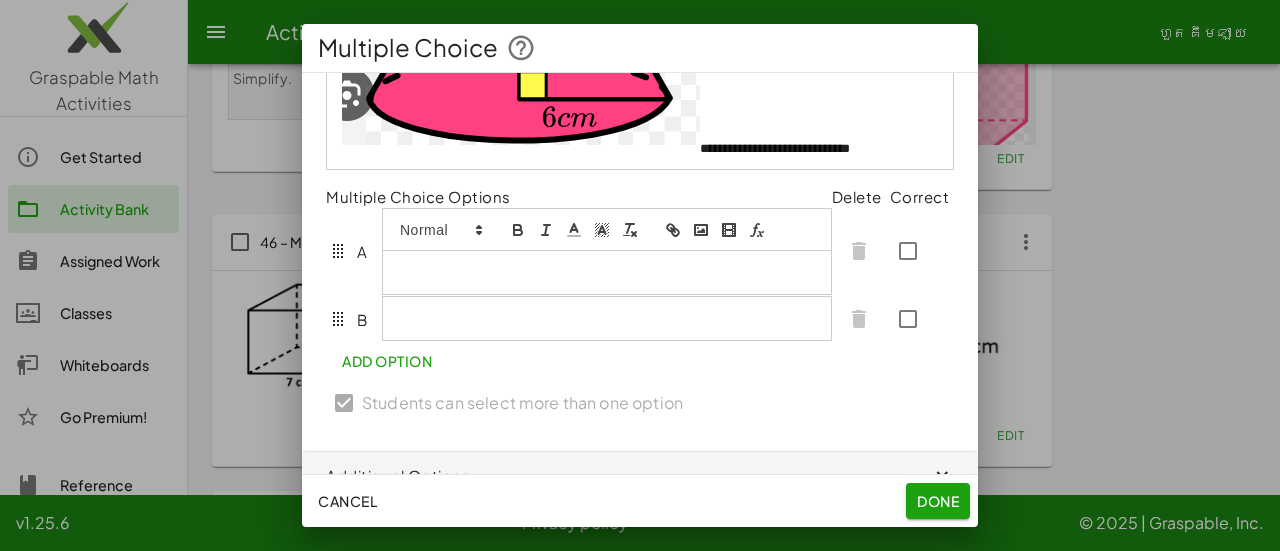 click at bounding box center (607, 272) 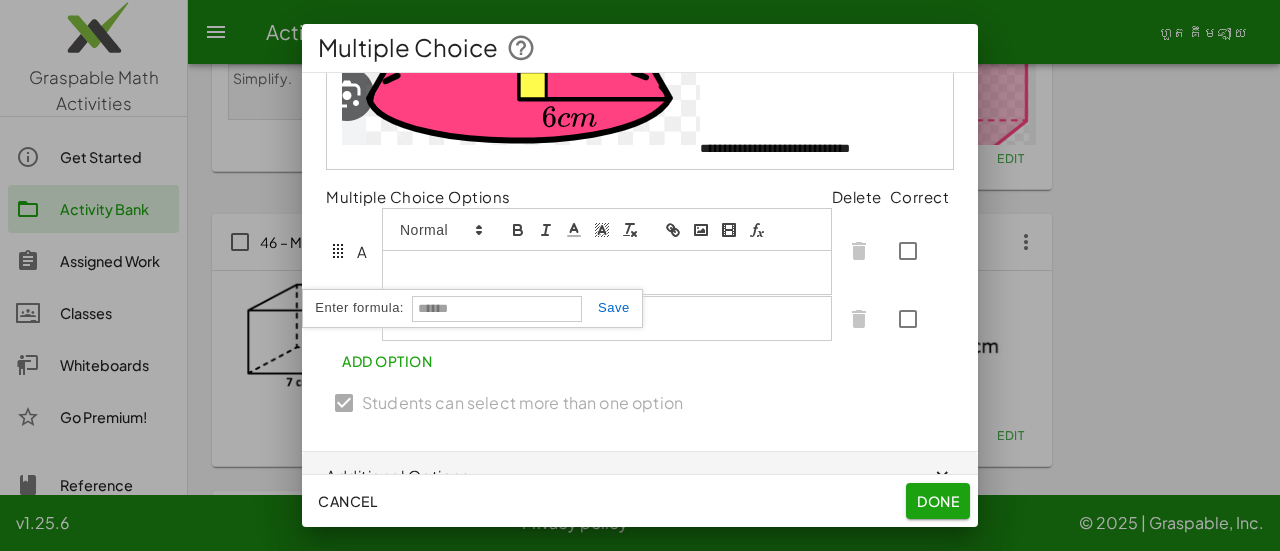 type on "*" 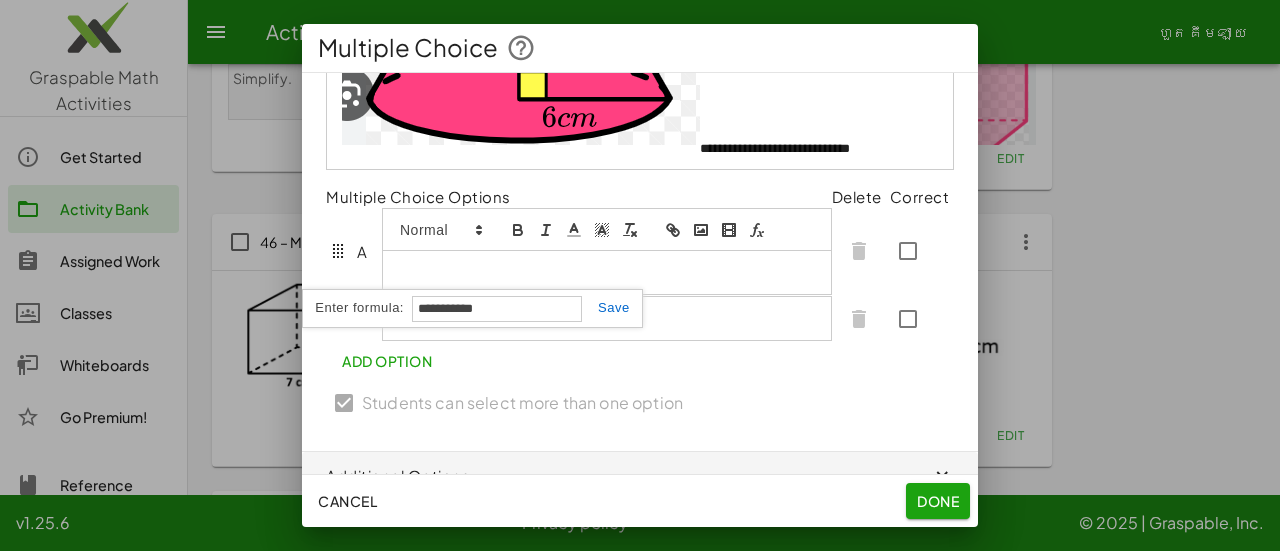 type on "**********" 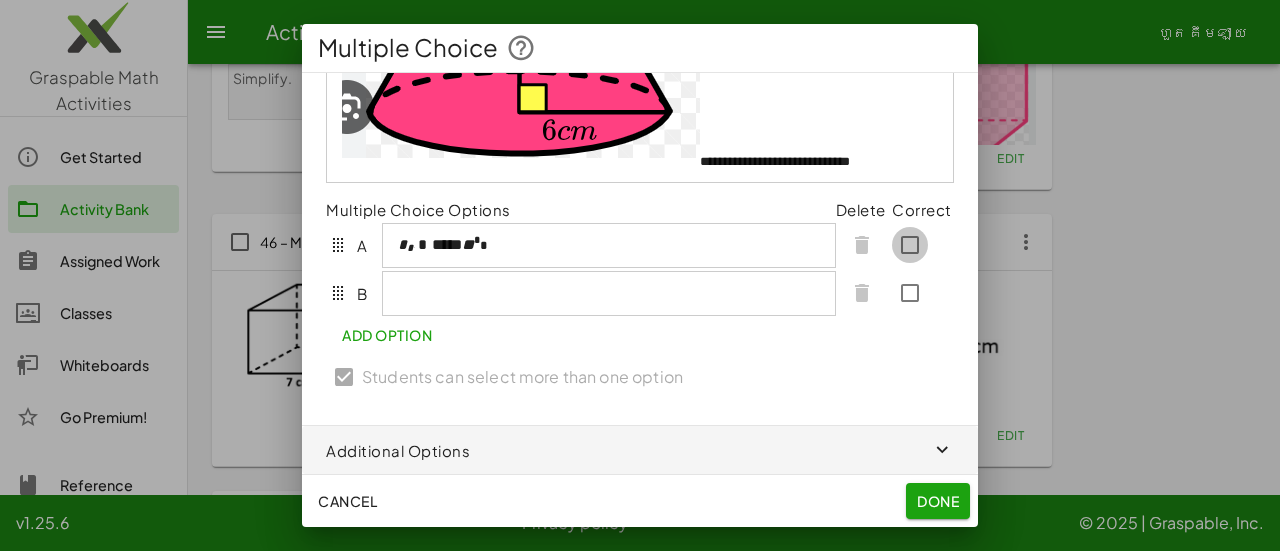 scroll, scrollTop: 327, scrollLeft: 0, axis: vertical 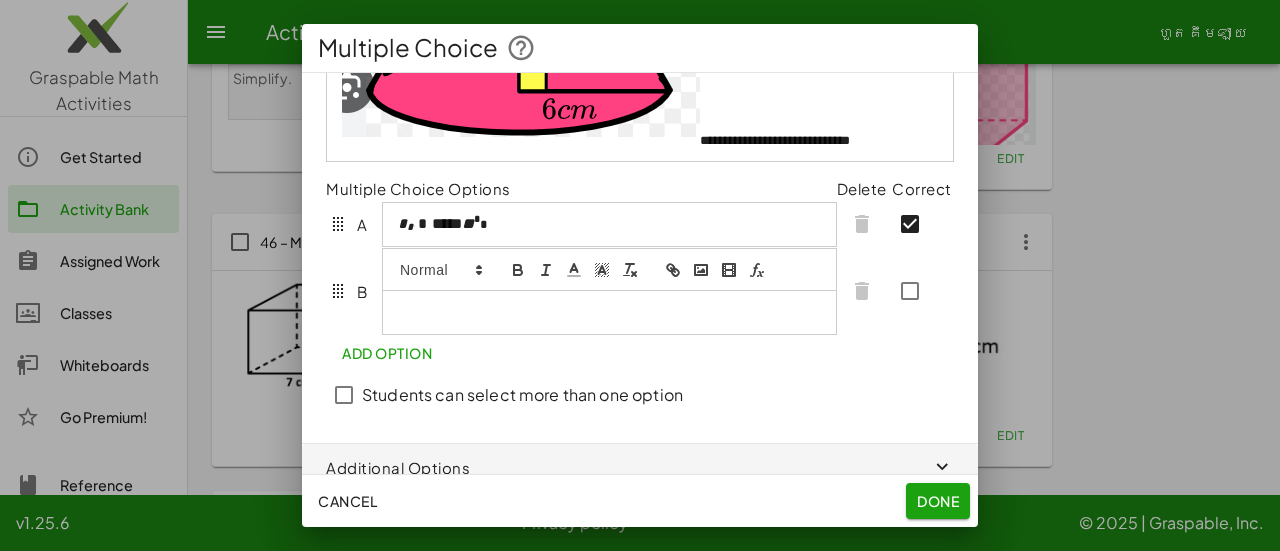 click at bounding box center (609, 312) 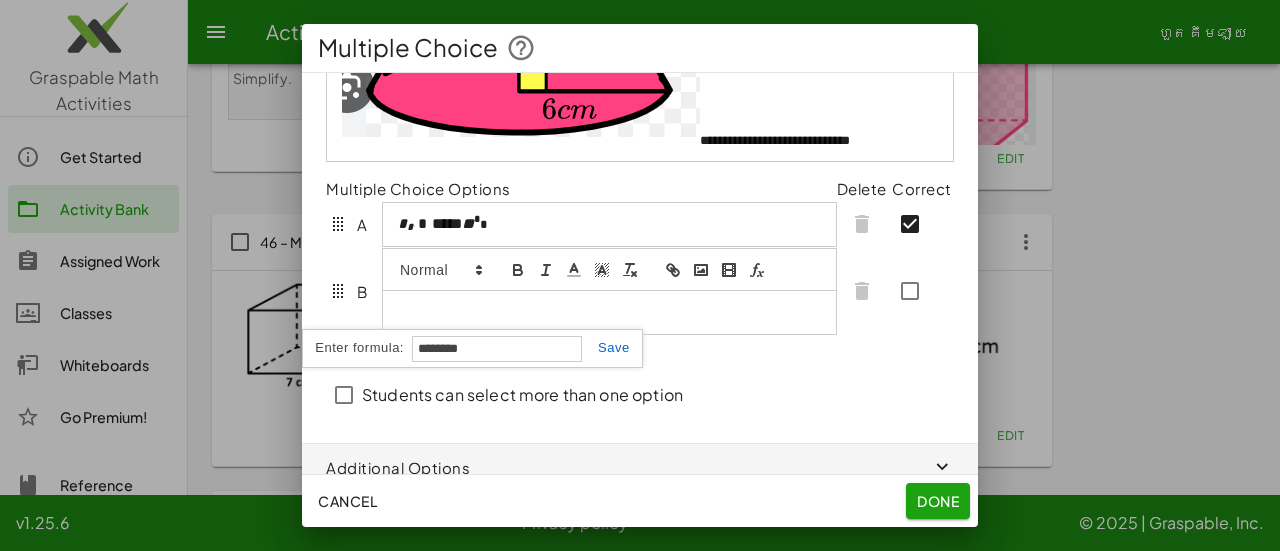 type on "**********" 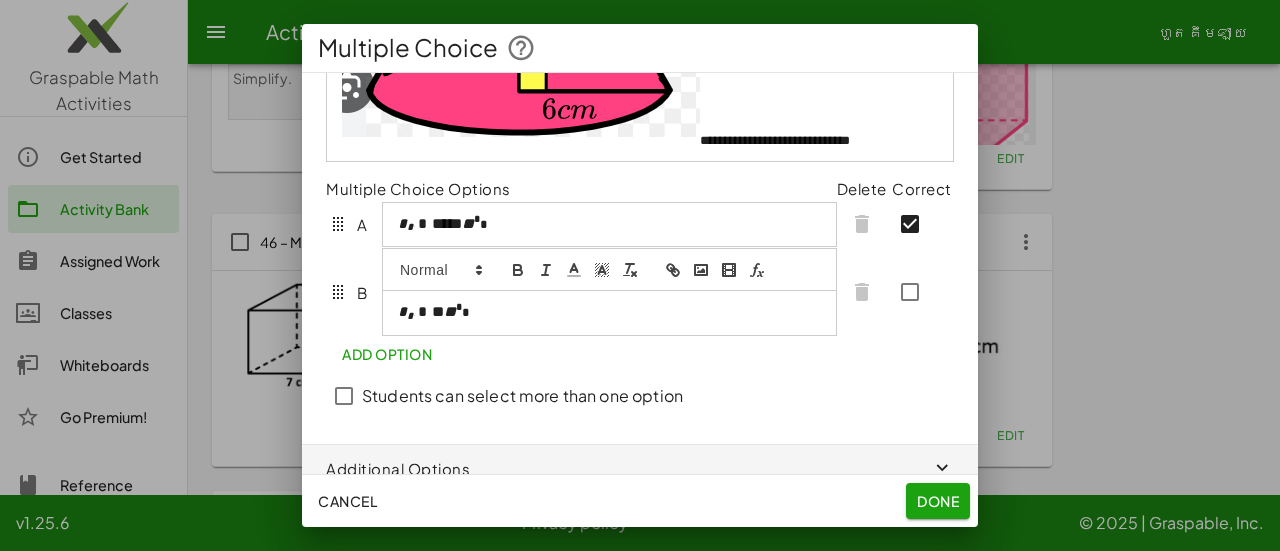 scroll, scrollTop: 336, scrollLeft: 0, axis: vertical 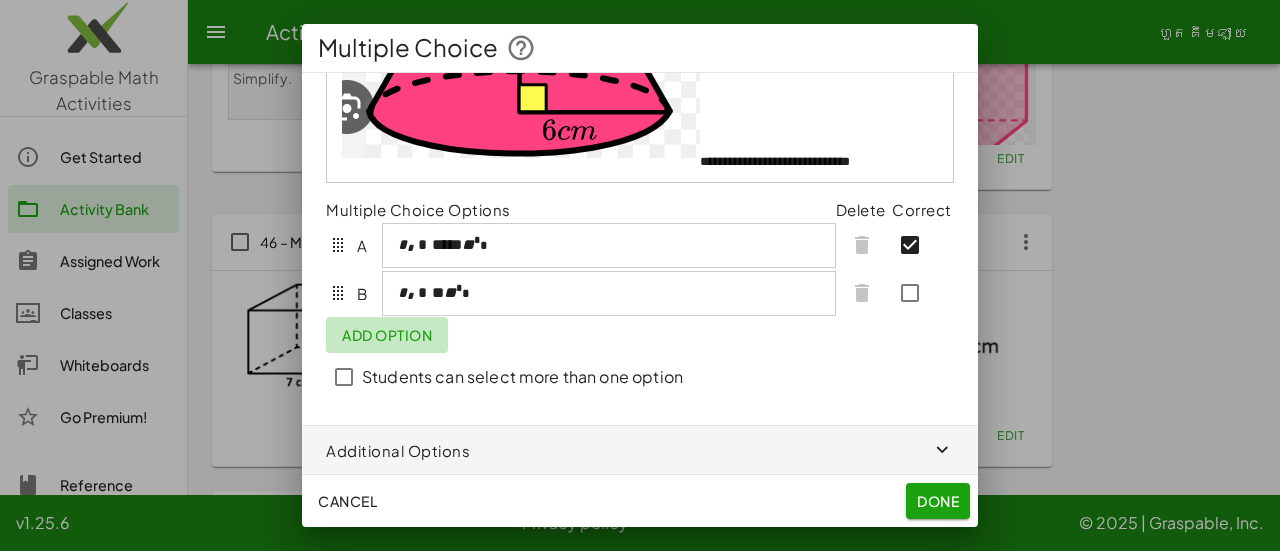 click on "**********" at bounding box center [640, 83] 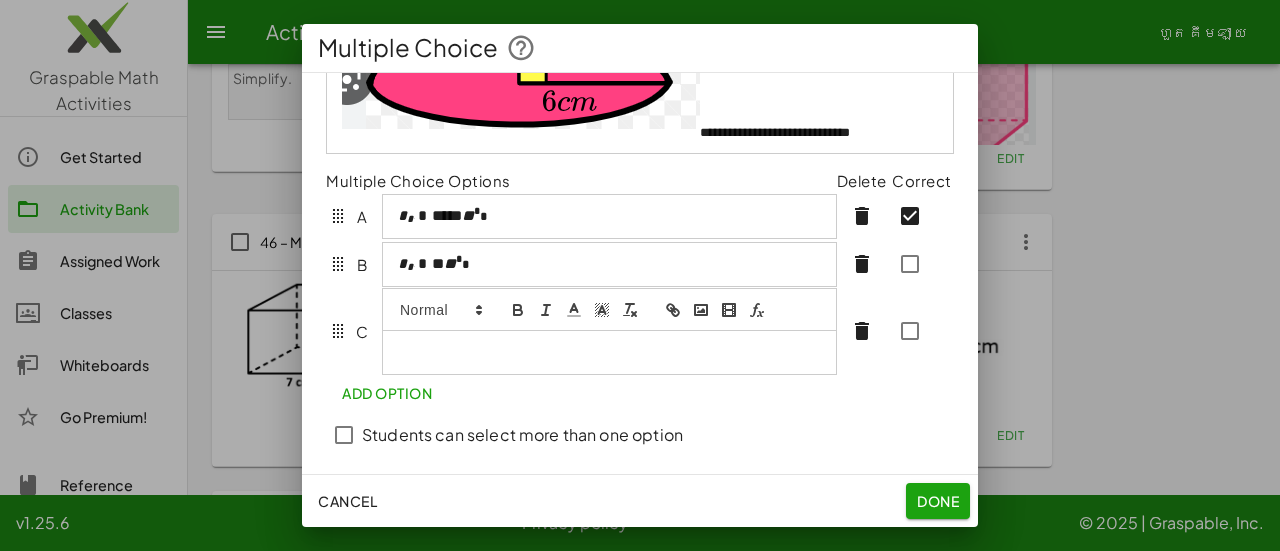 scroll, scrollTop: 376, scrollLeft: 0, axis: vertical 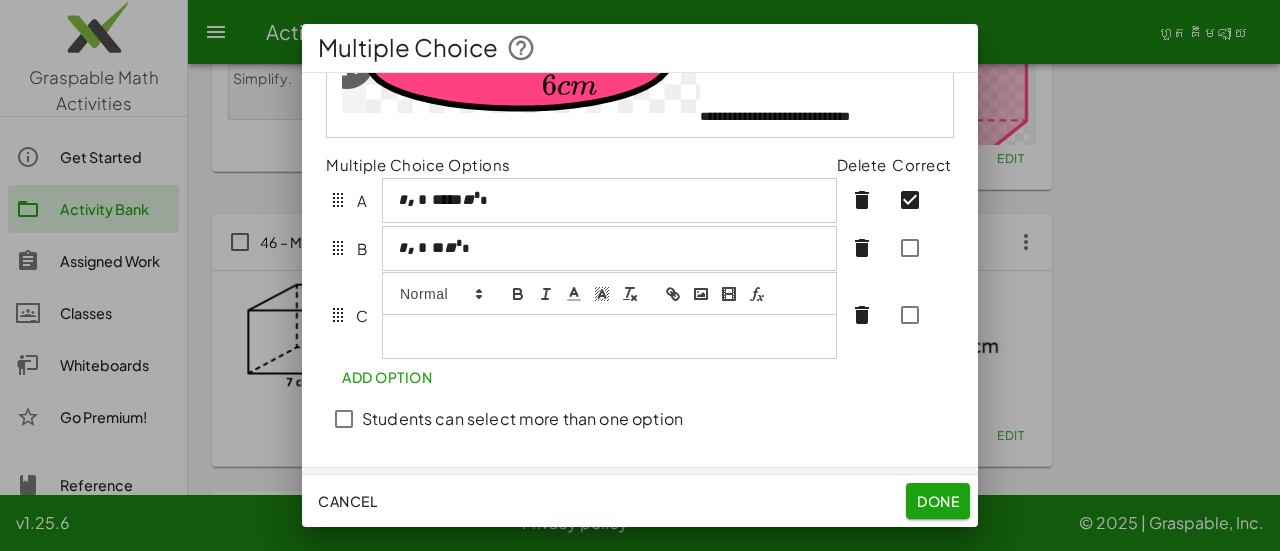 click 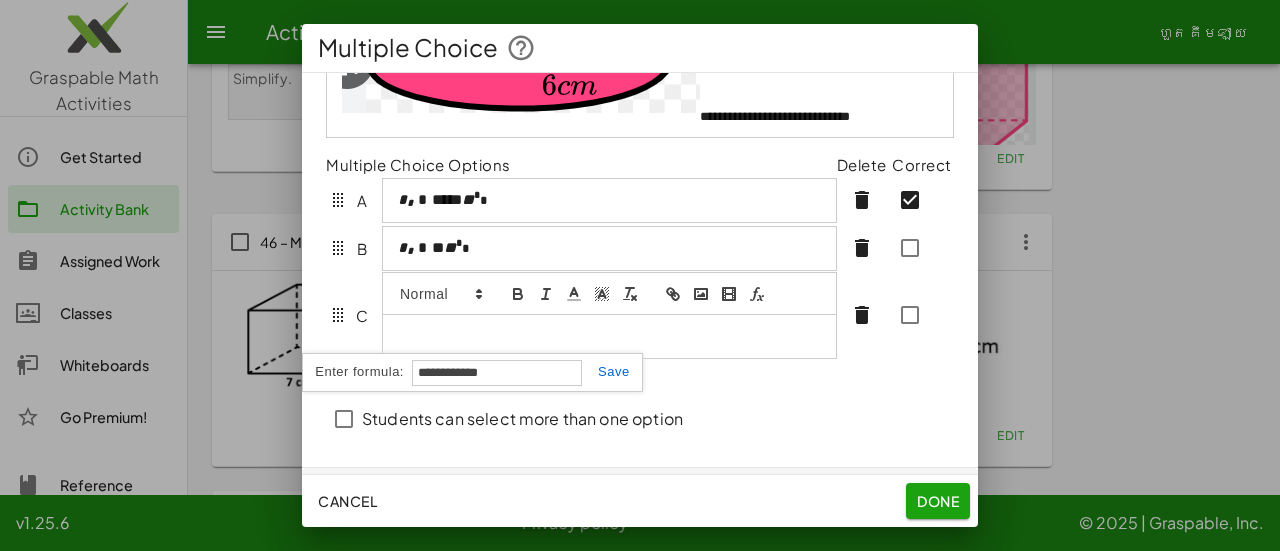 type on "**********" 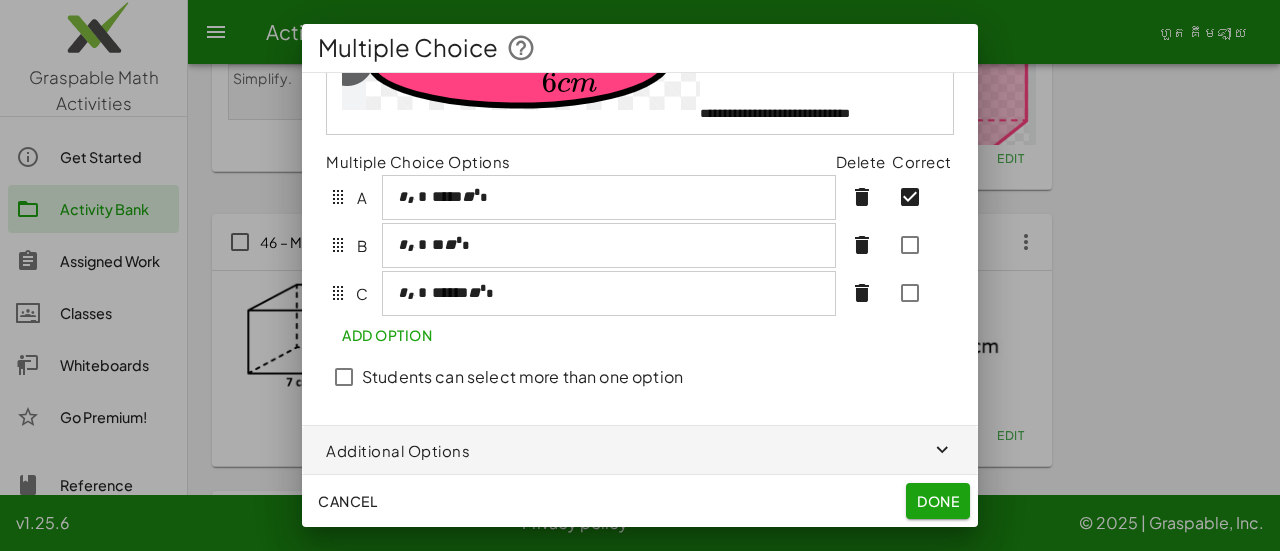 scroll, scrollTop: 402, scrollLeft: 0, axis: vertical 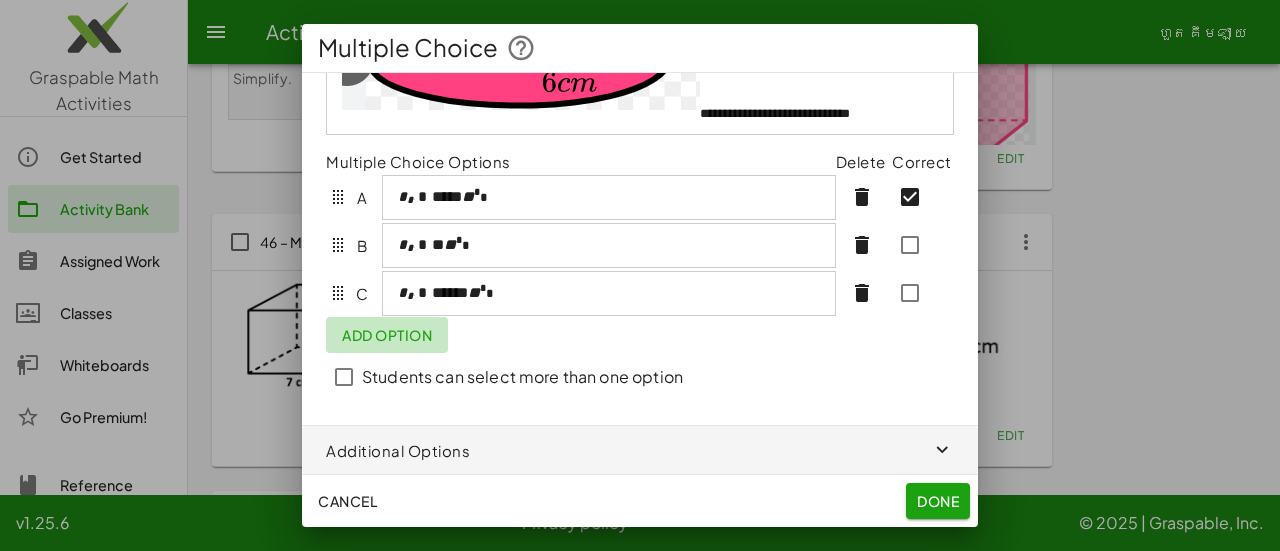 click on "Add Option" 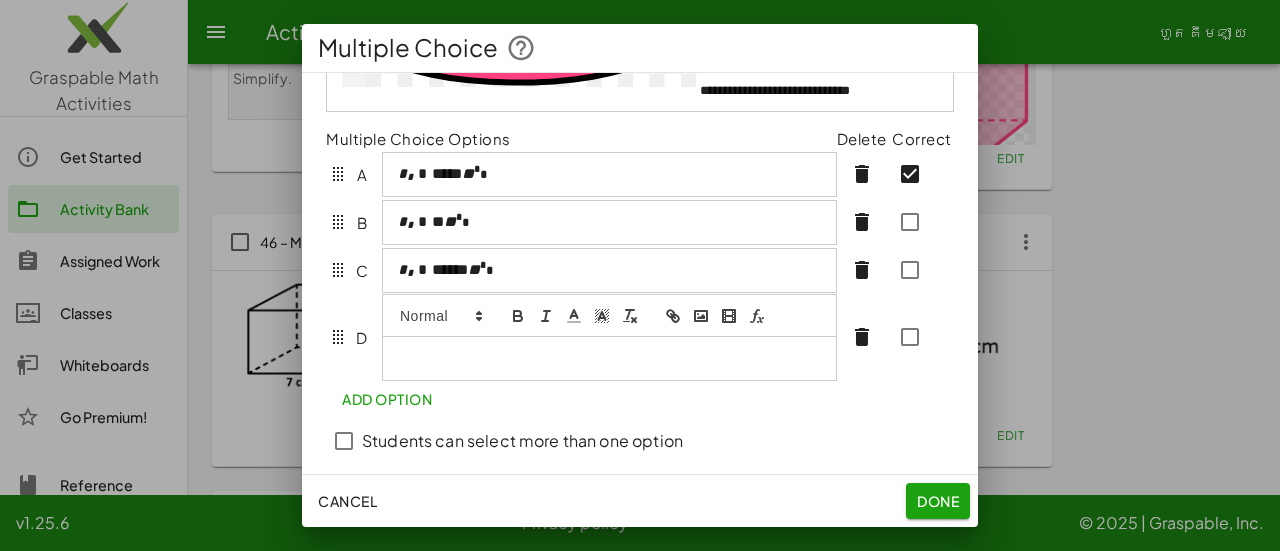 scroll, scrollTop: 442, scrollLeft: 0, axis: vertical 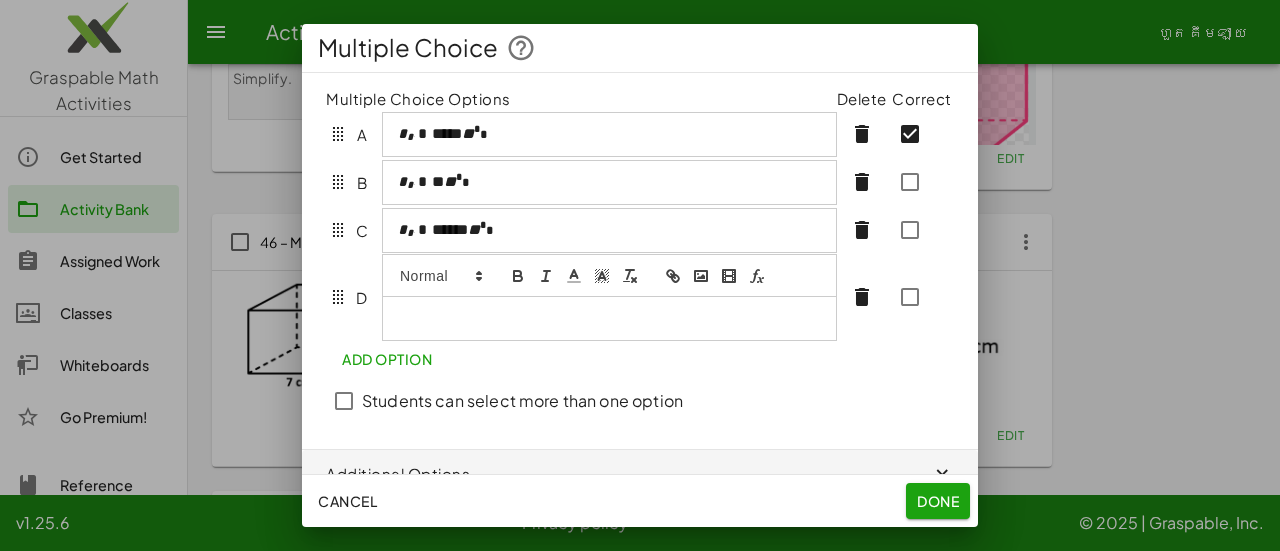 click 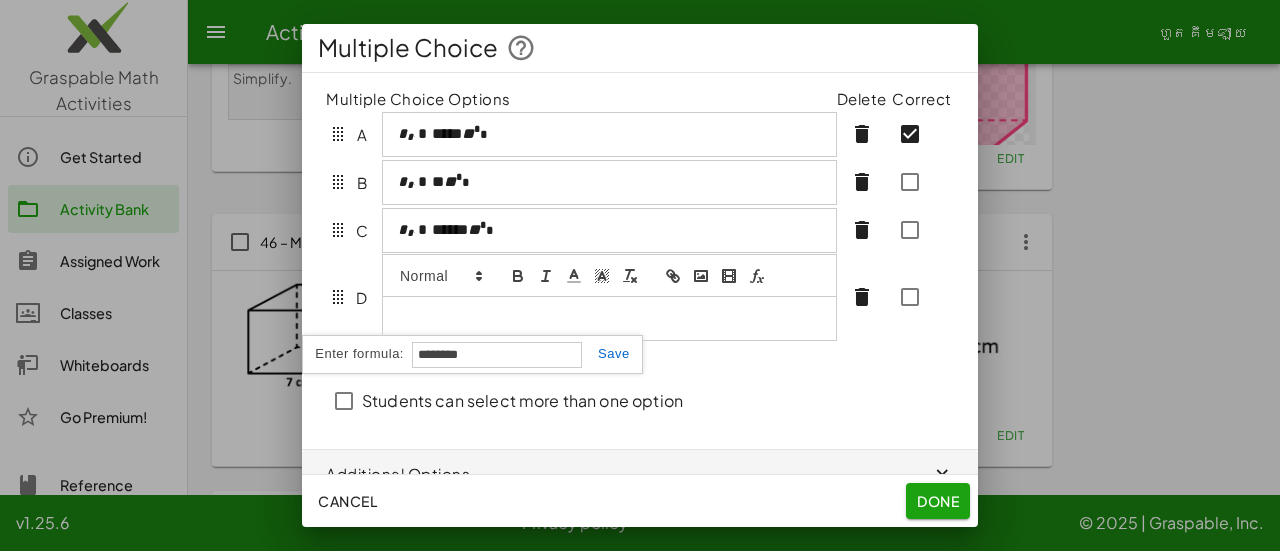 type on "**********" 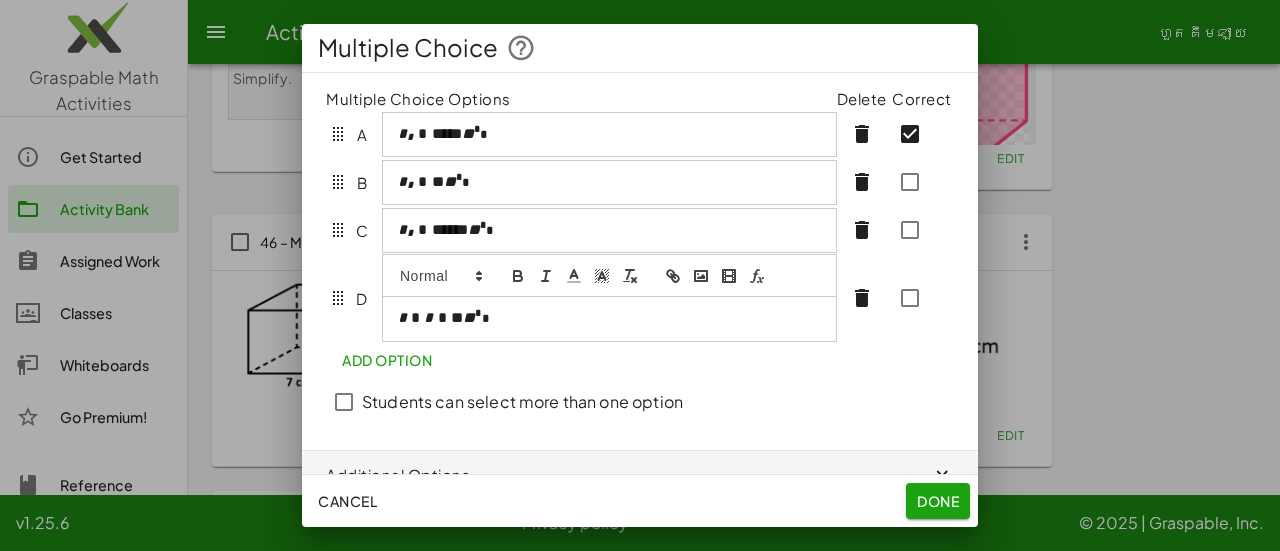 scroll, scrollTop: 426, scrollLeft: 0, axis: vertical 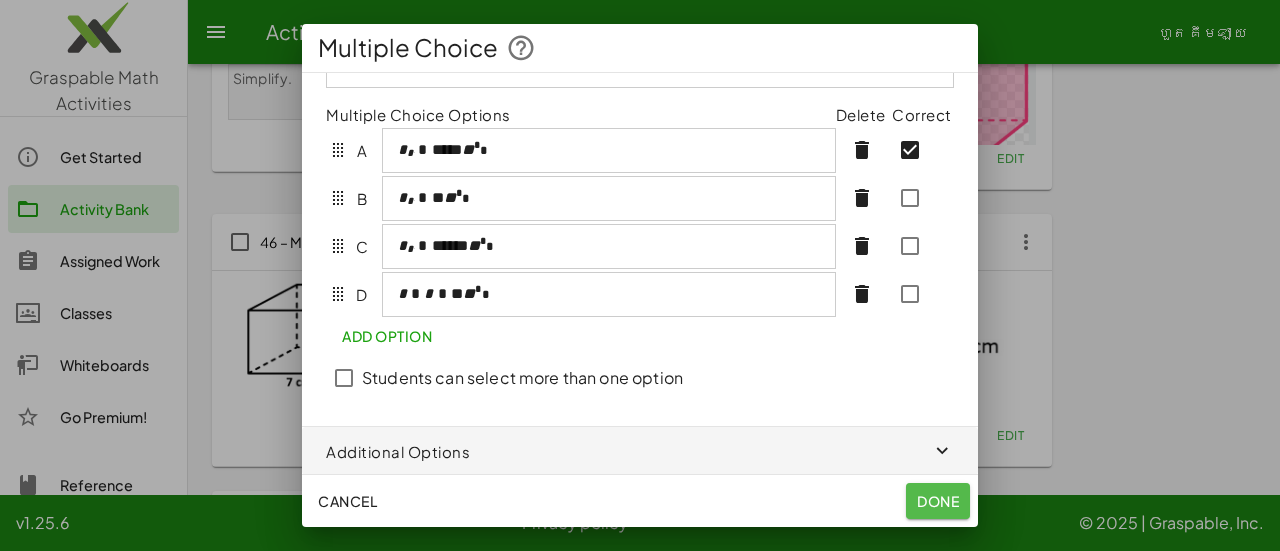 click on "Done" 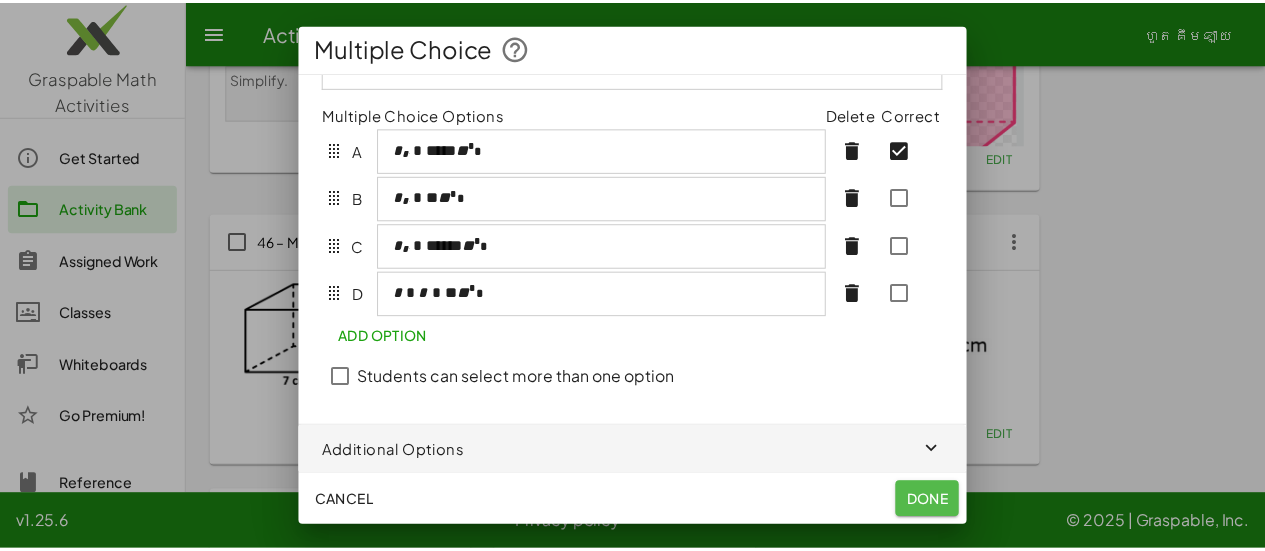 scroll, scrollTop: 4102, scrollLeft: 0, axis: vertical 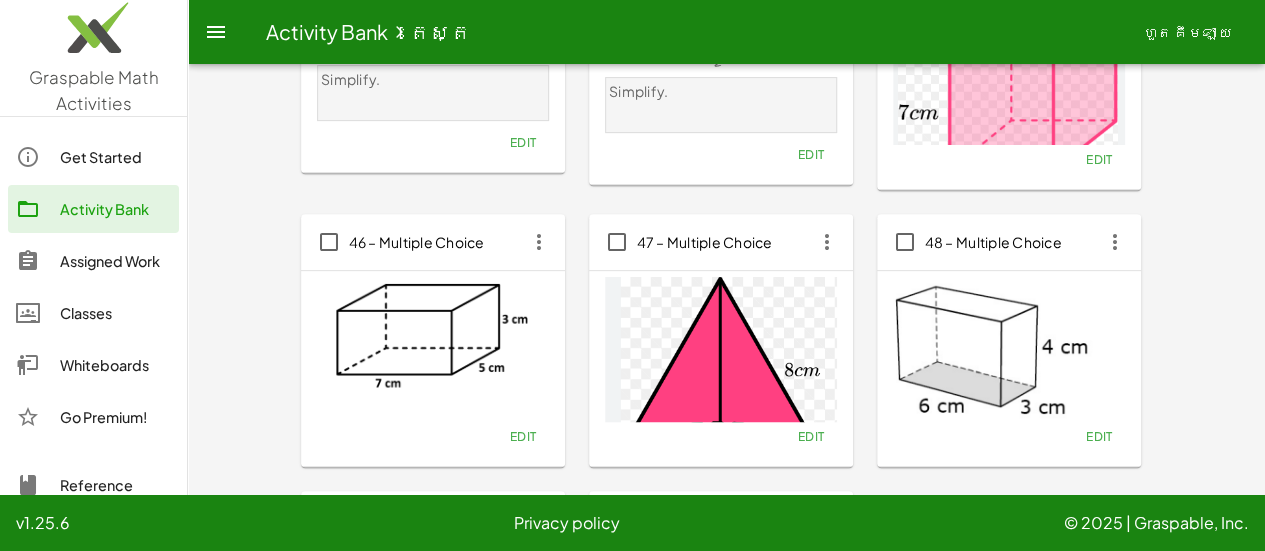 click on "v1.25.6 Privacy policy © 2025 | Graspable, Inc." 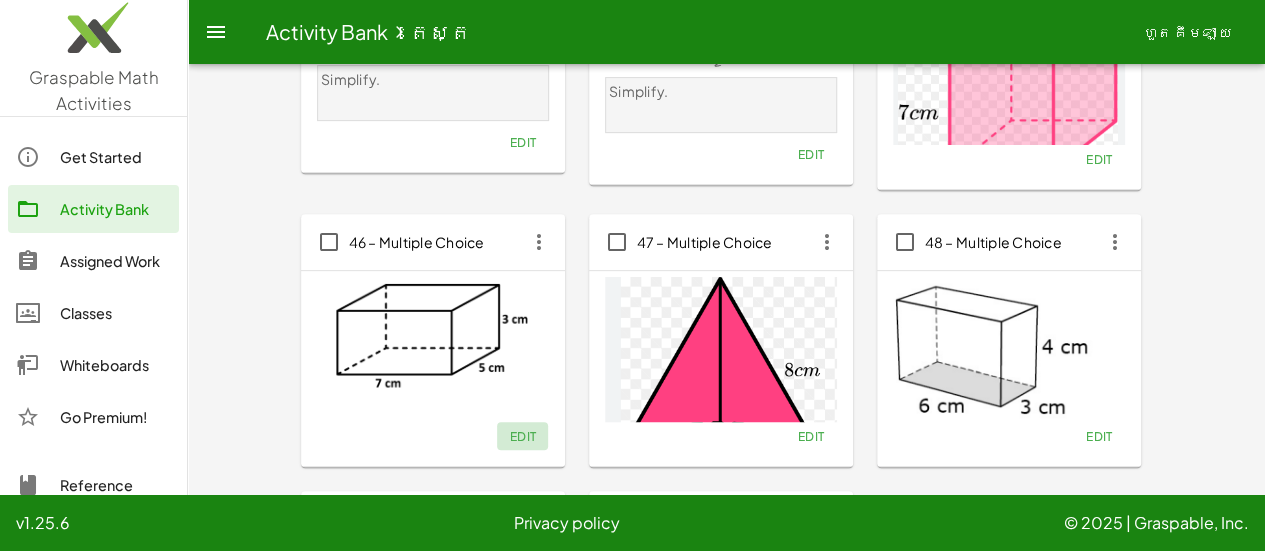 click on "Edit" 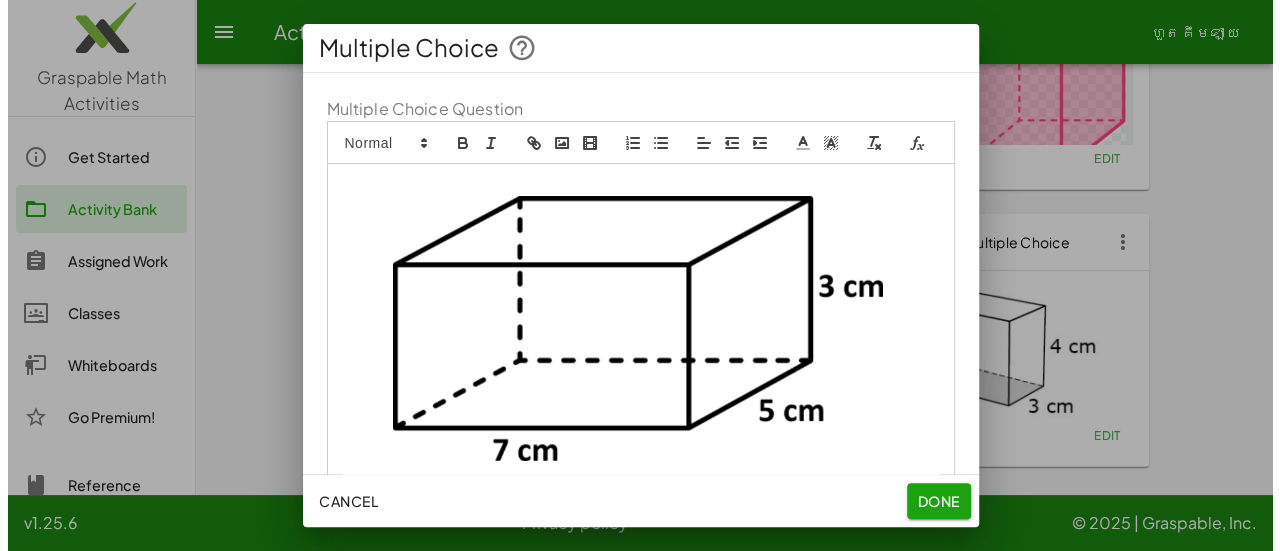 scroll, scrollTop: 0, scrollLeft: 0, axis: both 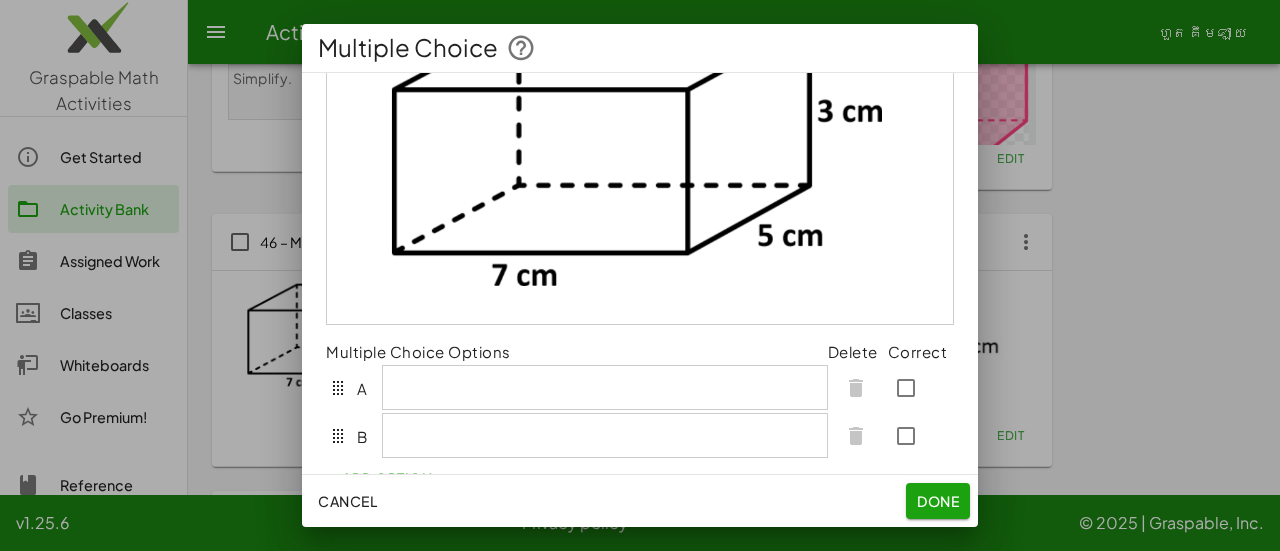 click at bounding box center (640, 153) 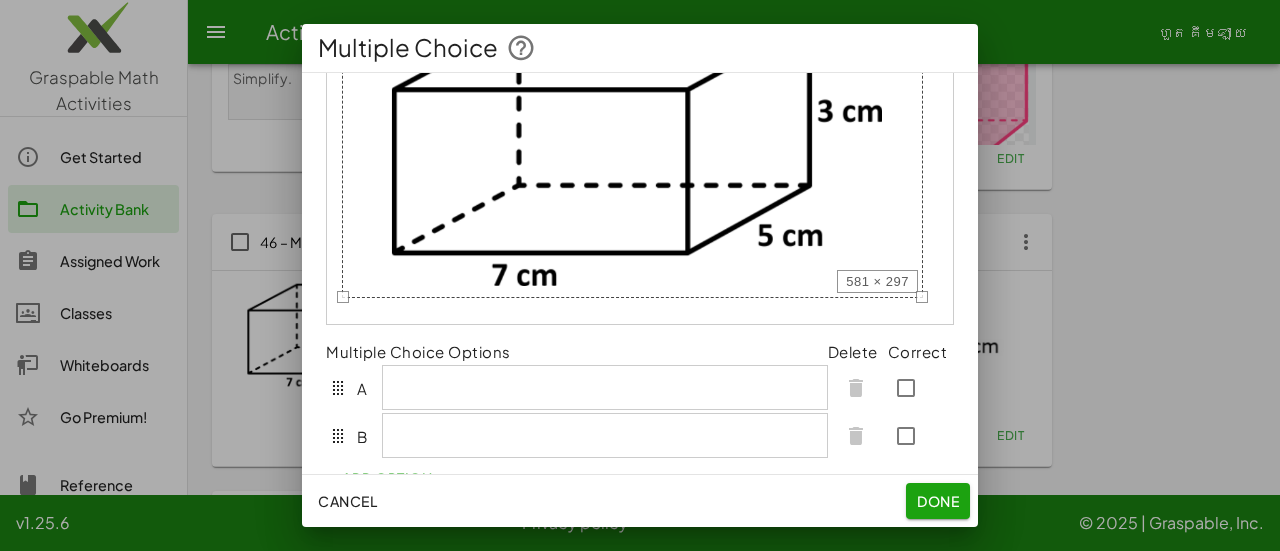 click at bounding box center [640, 153] 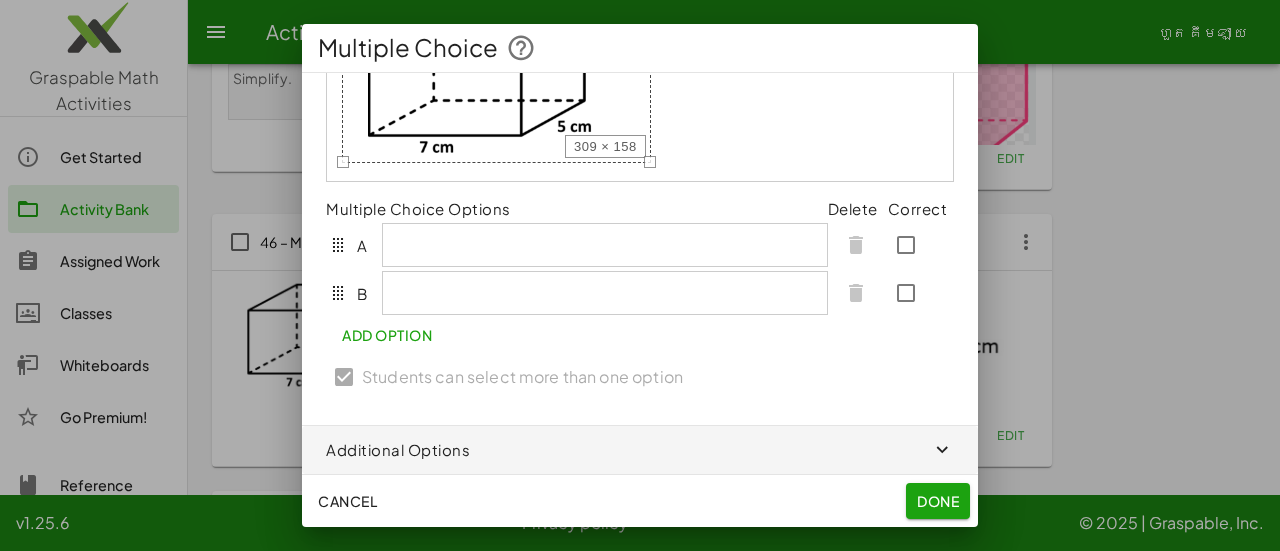drag, startPoint x: 918, startPoint y: 322, endPoint x: 646, endPoint y: 215, distance: 292.28925 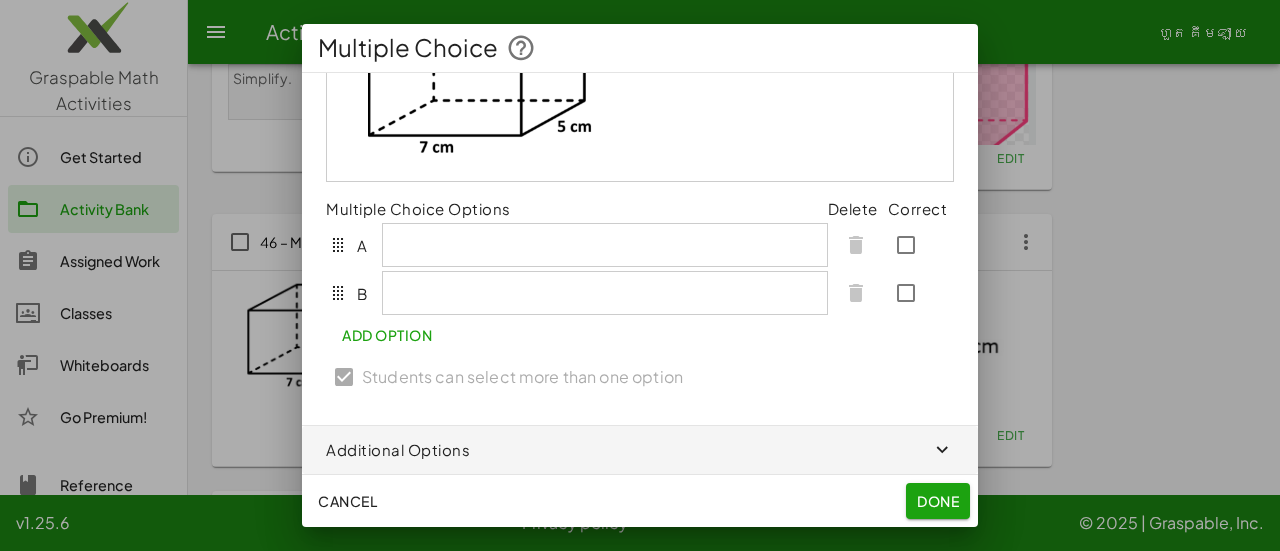 click at bounding box center (640, 87) 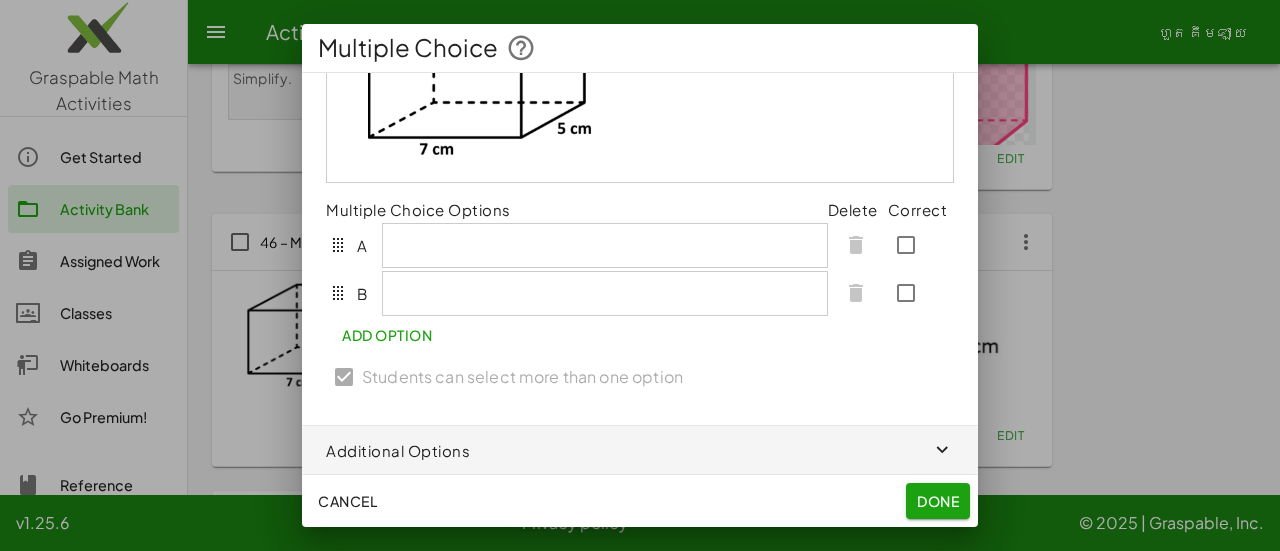 scroll, scrollTop: 128, scrollLeft: 0, axis: vertical 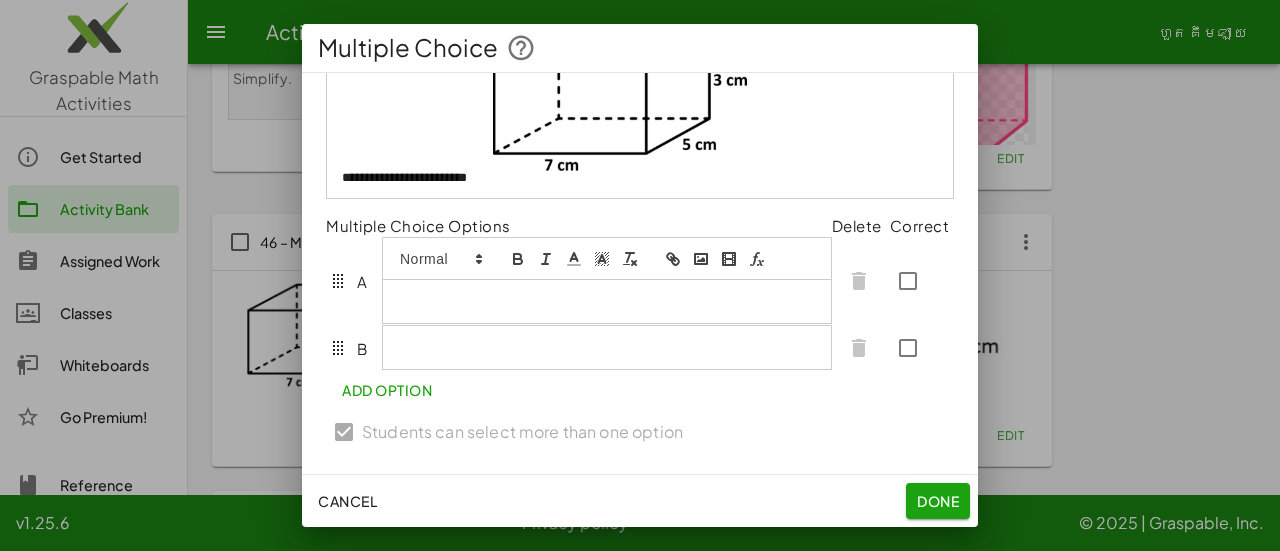click at bounding box center (607, 301) 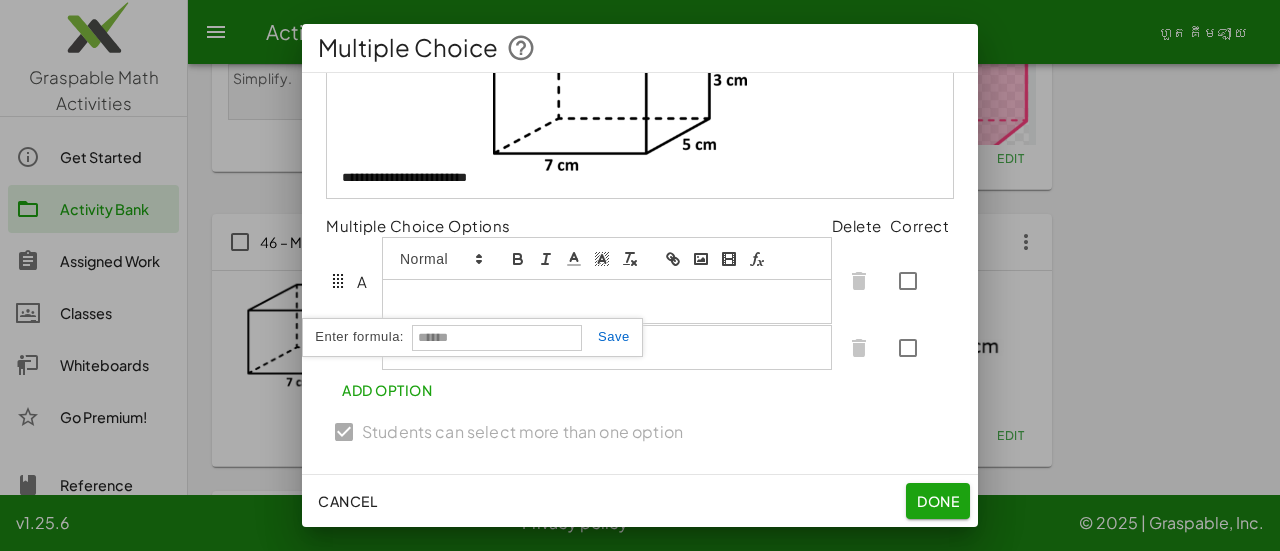 type on "*" 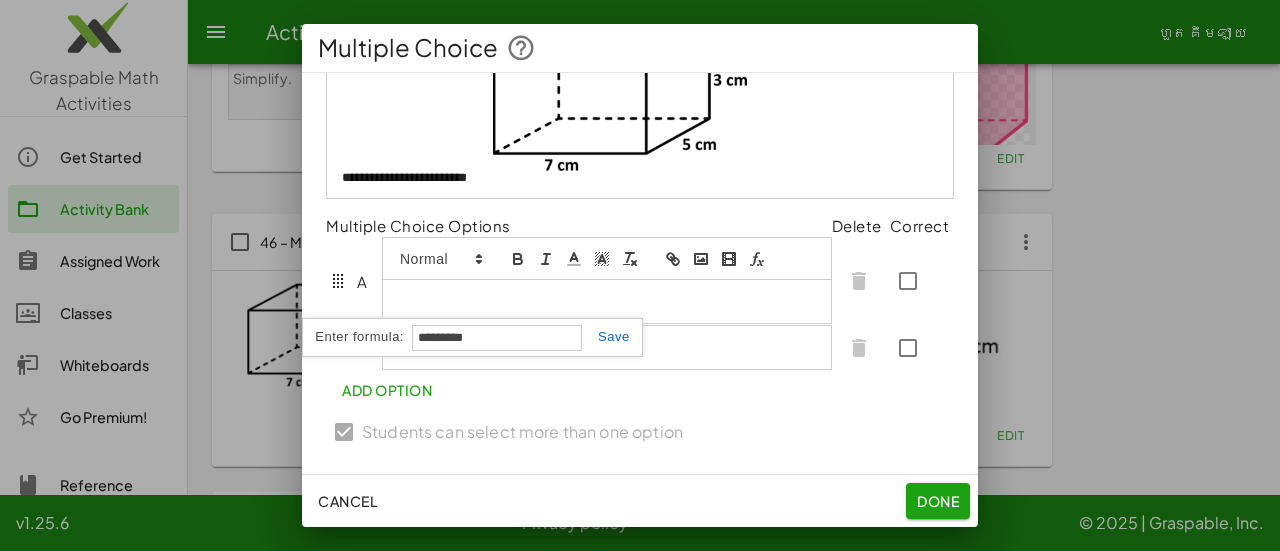 type on "*********" 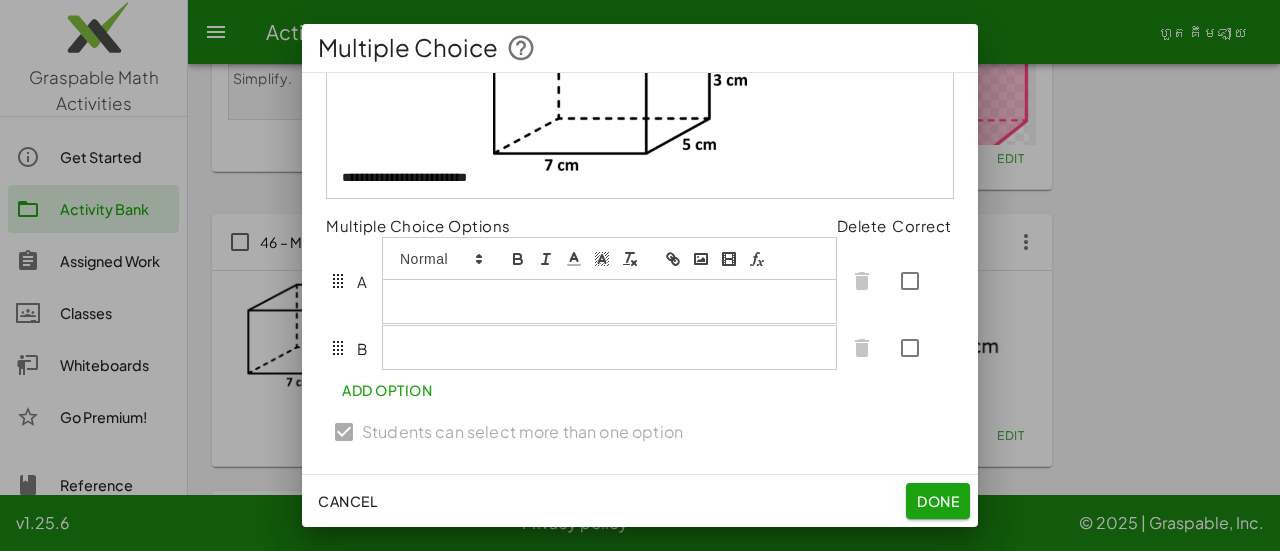 click at bounding box center [757, 259] 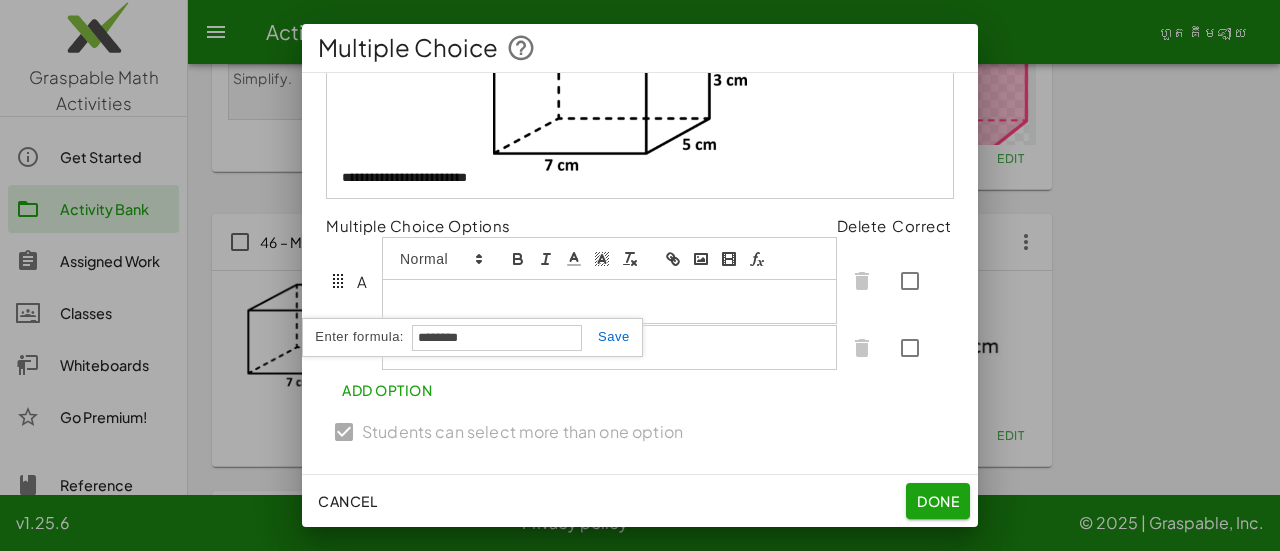 type on "**********" 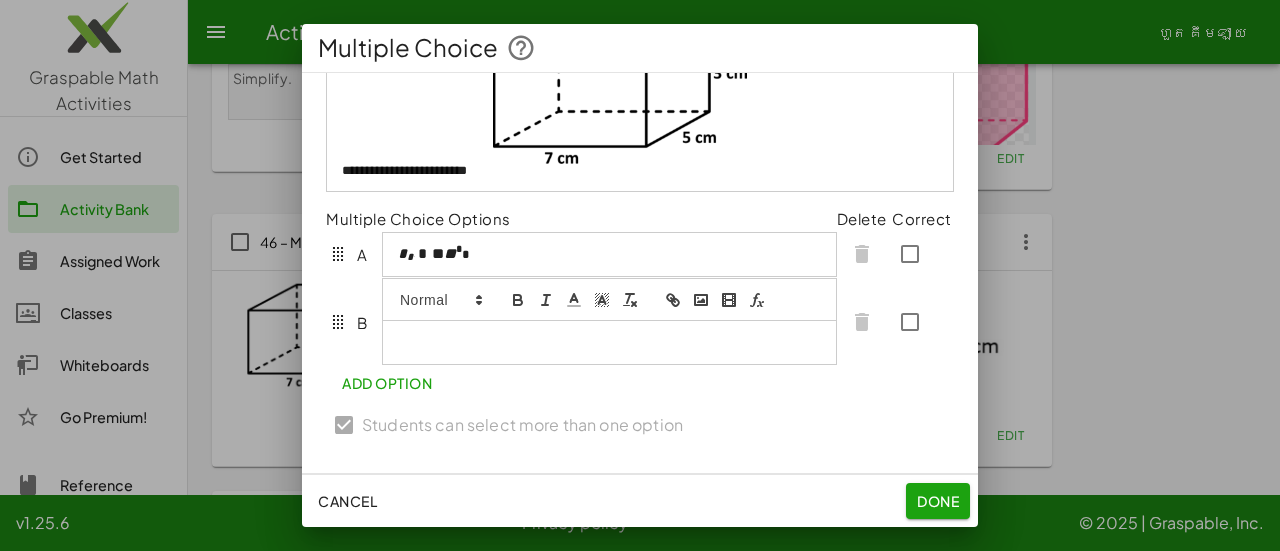 click at bounding box center [609, 342] 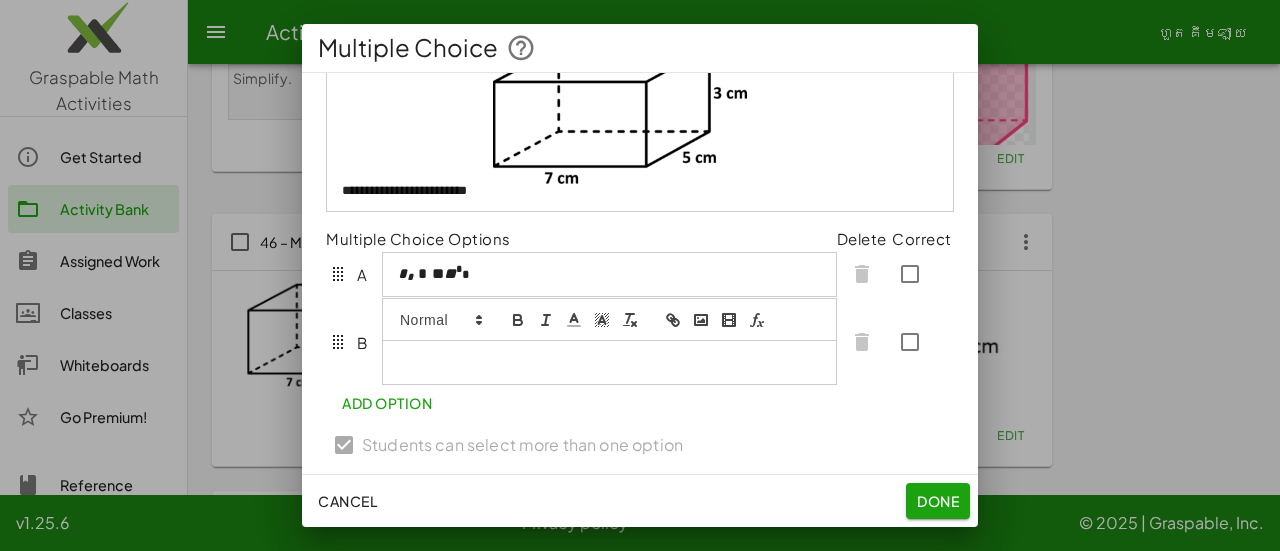 click 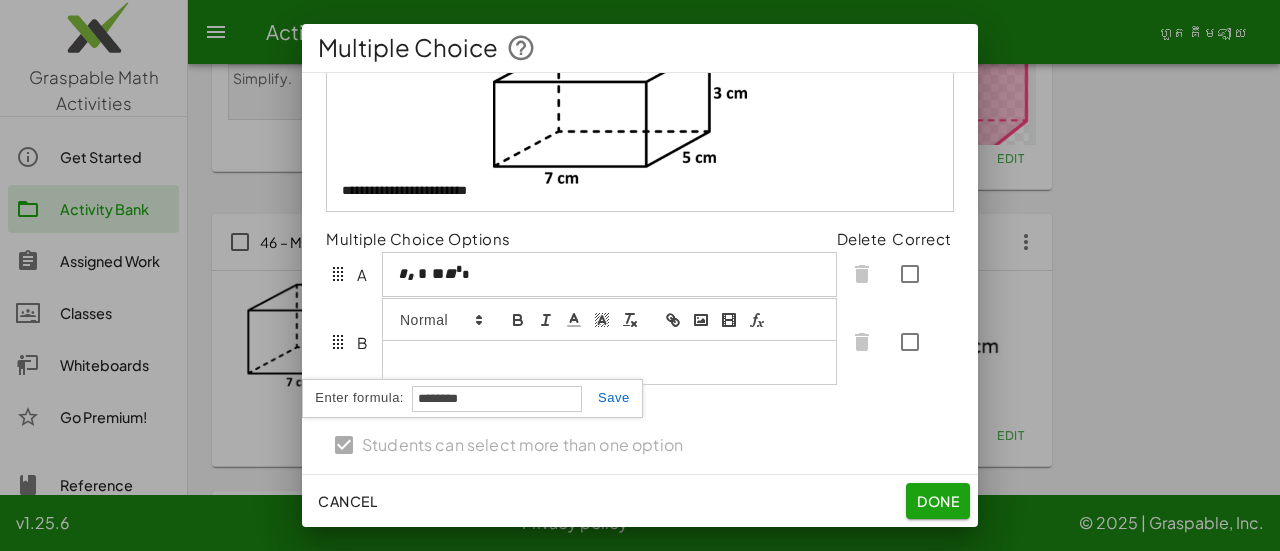 type on "**********" 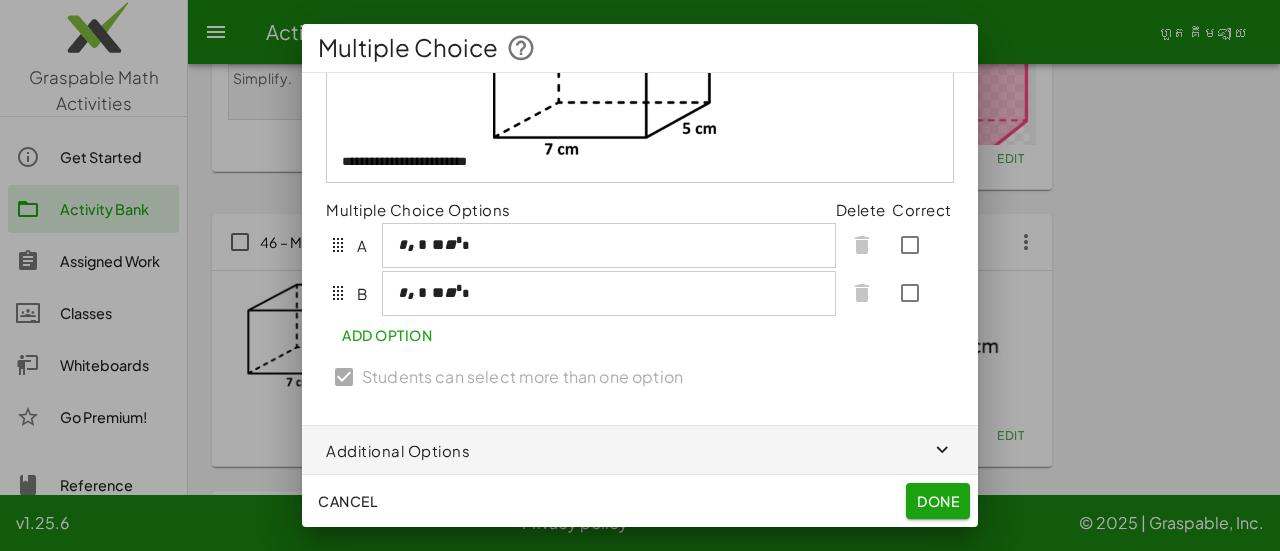 scroll, scrollTop: 192, scrollLeft: 0, axis: vertical 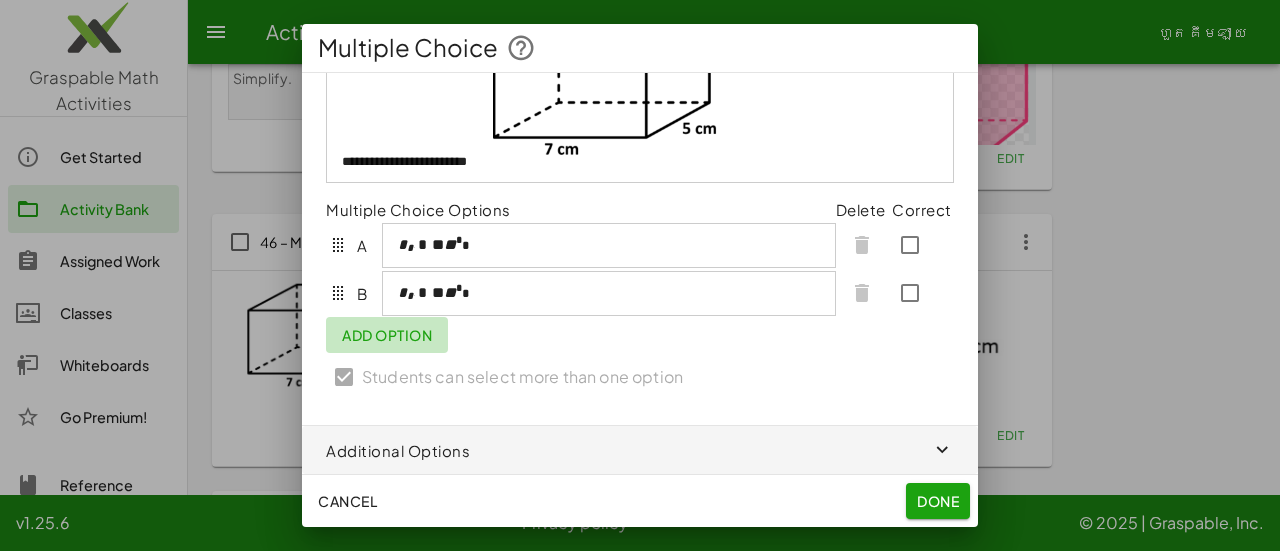 click on "Add Option" 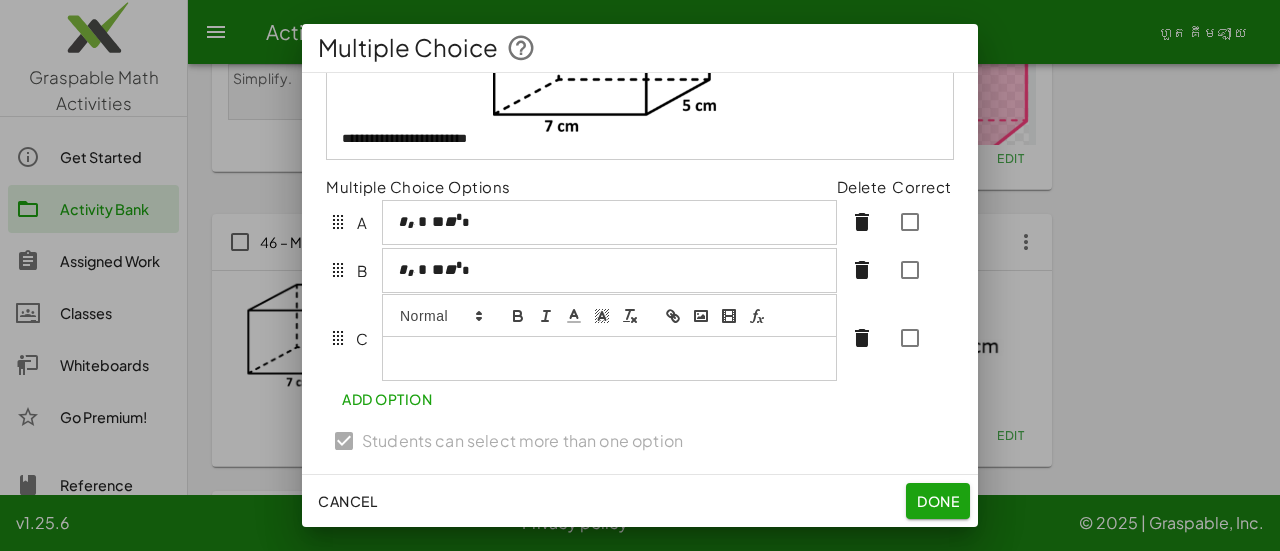scroll, scrollTop: 232, scrollLeft: 0, axis: vertical 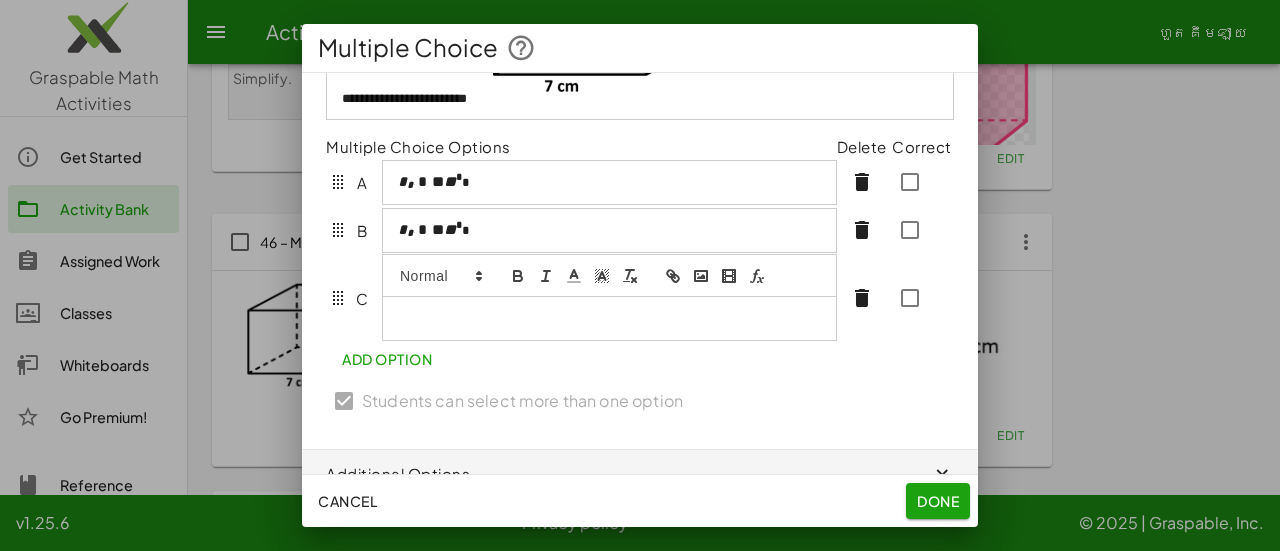 click 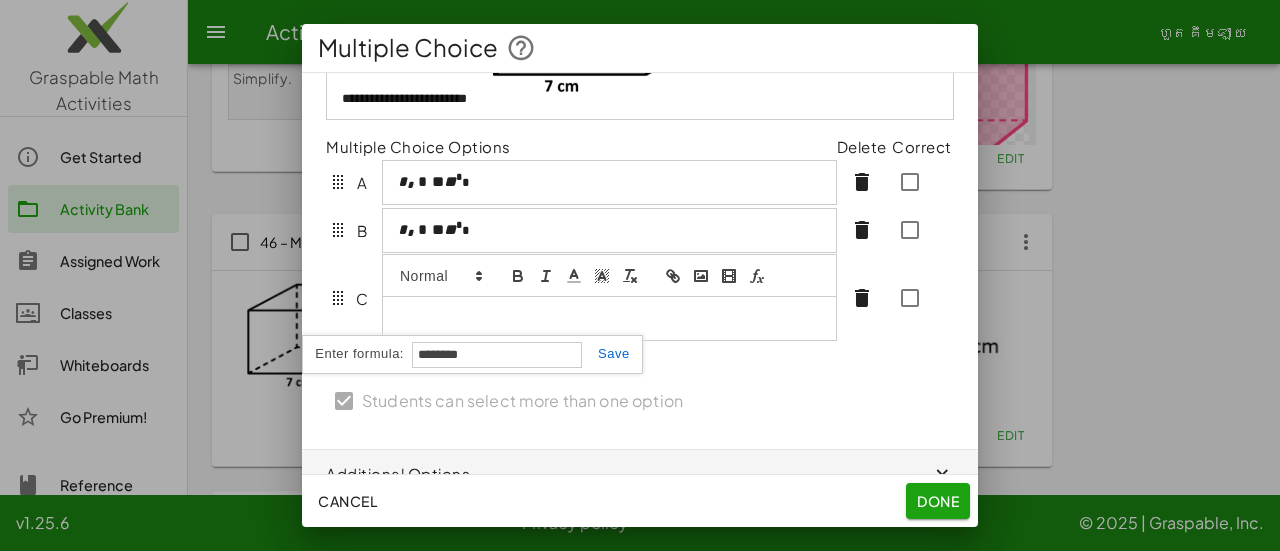 type on "**********" 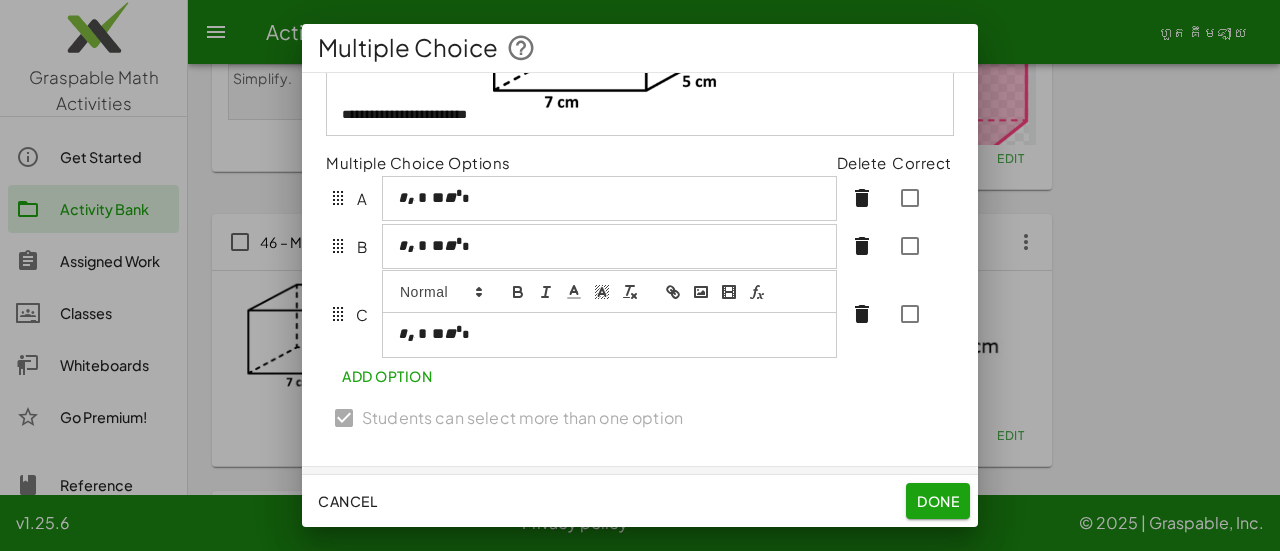 click on "Add Option" at bounding box center (387, 376) 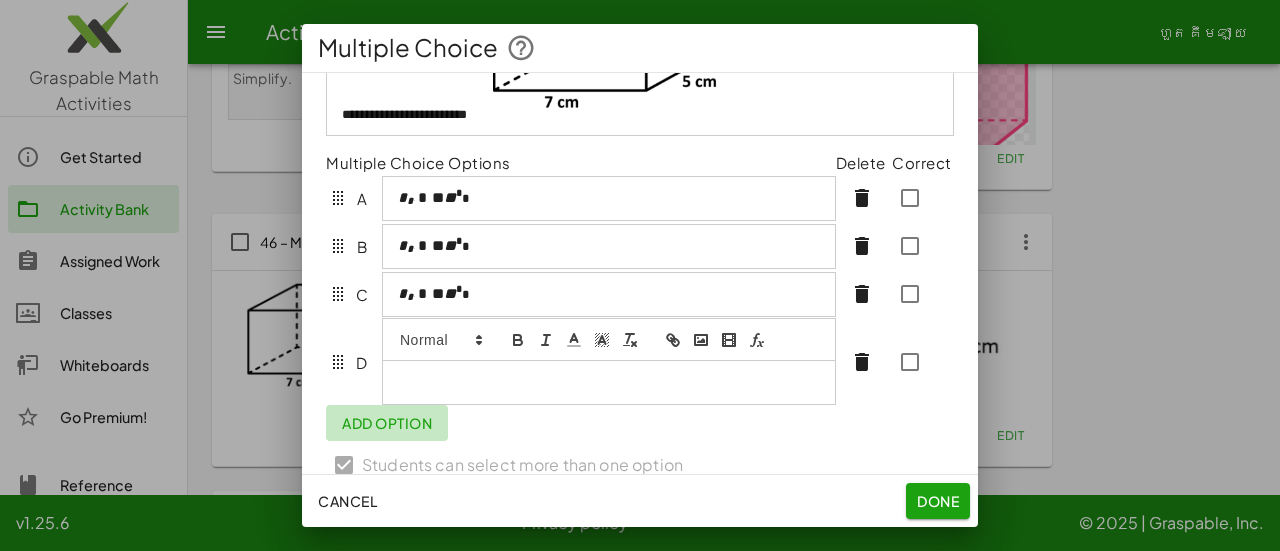 scroll, scrollTop: 254, scrollLeft: 0, axis: vertical 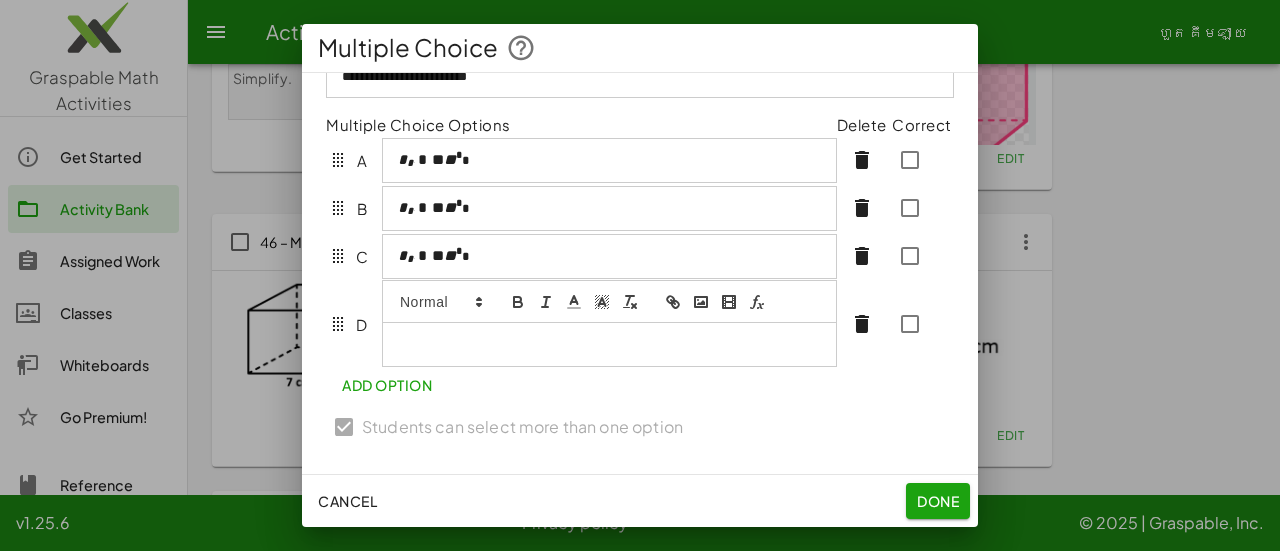 click 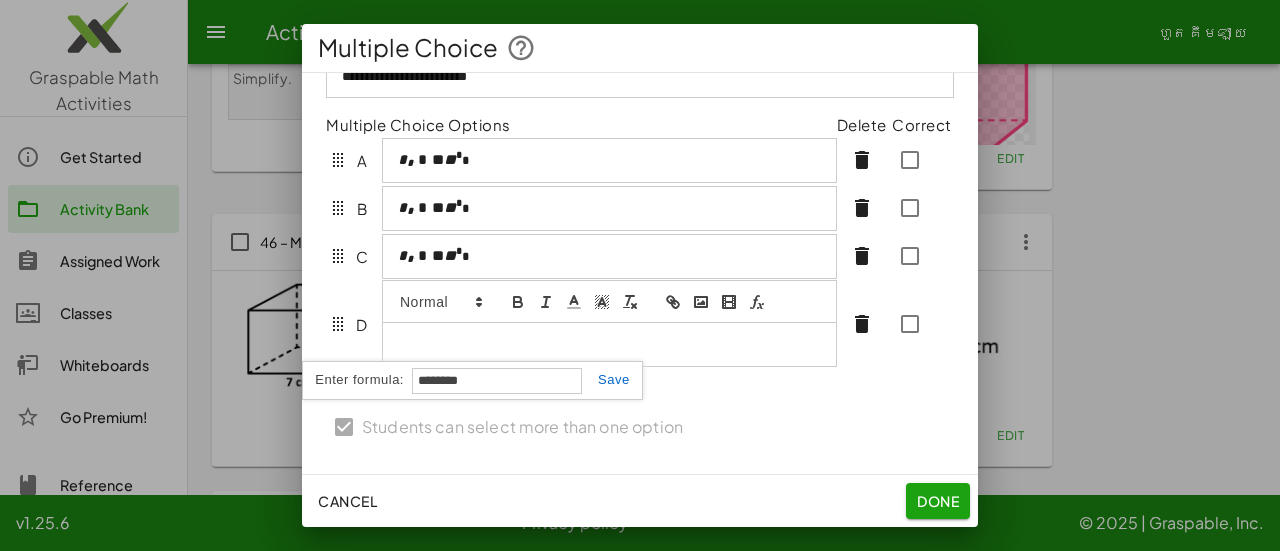 type on "**********" 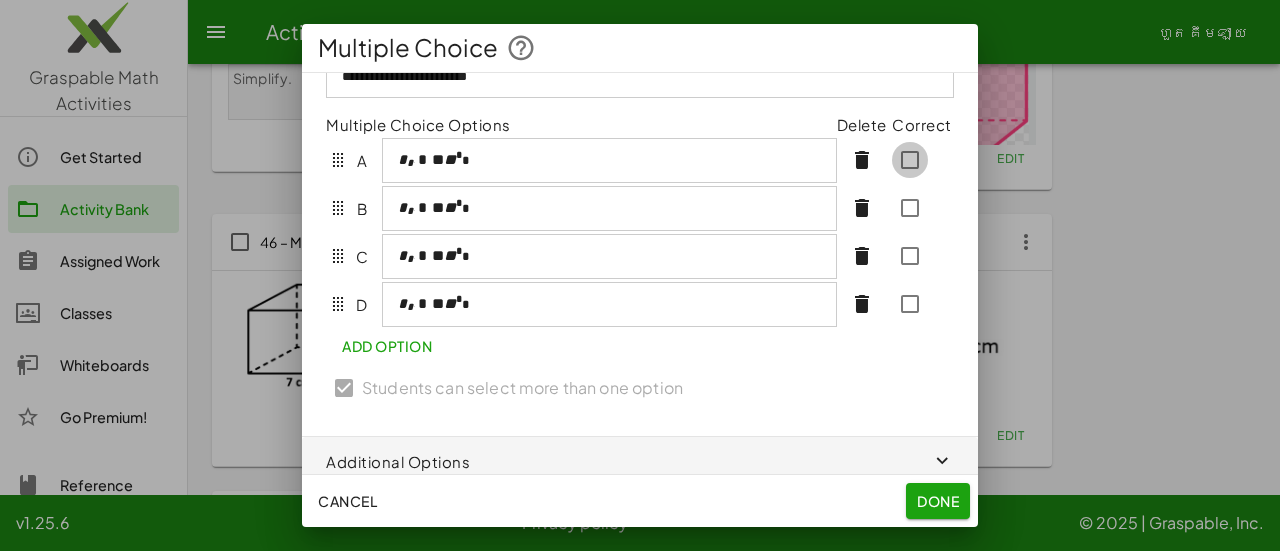 scroll, scrollTop: 238, scrollLeft: 0, axis: vertical 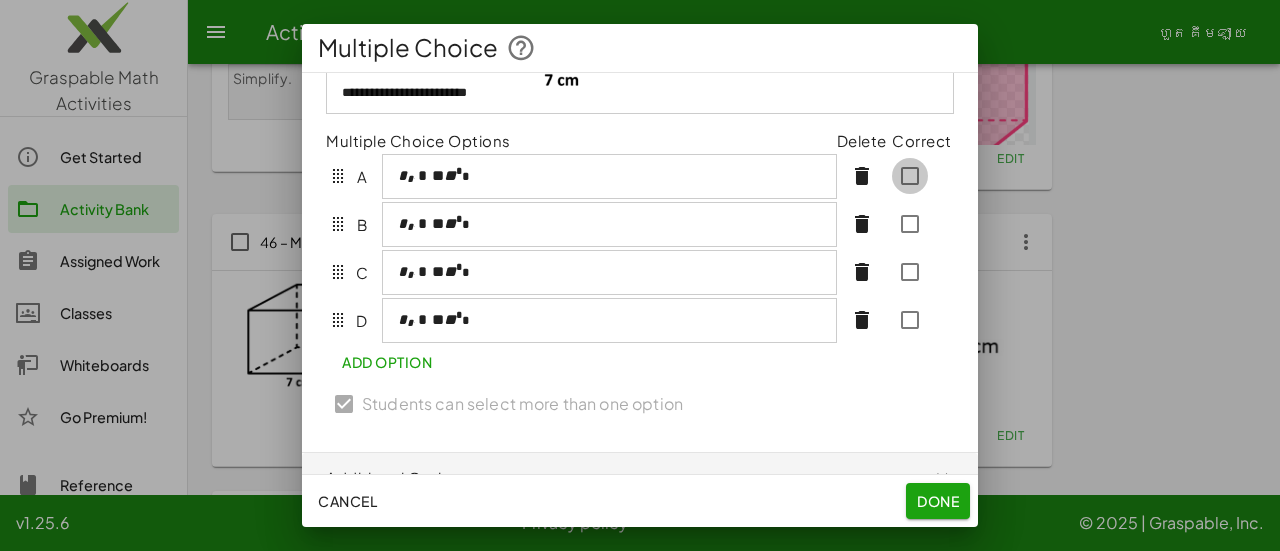 click 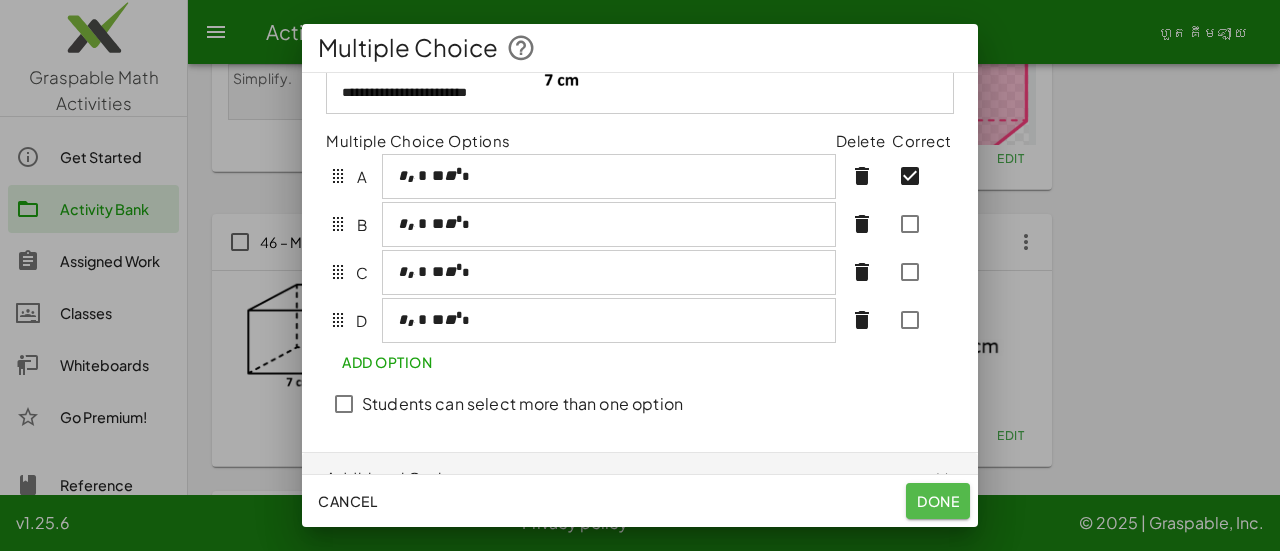 click on "Done" 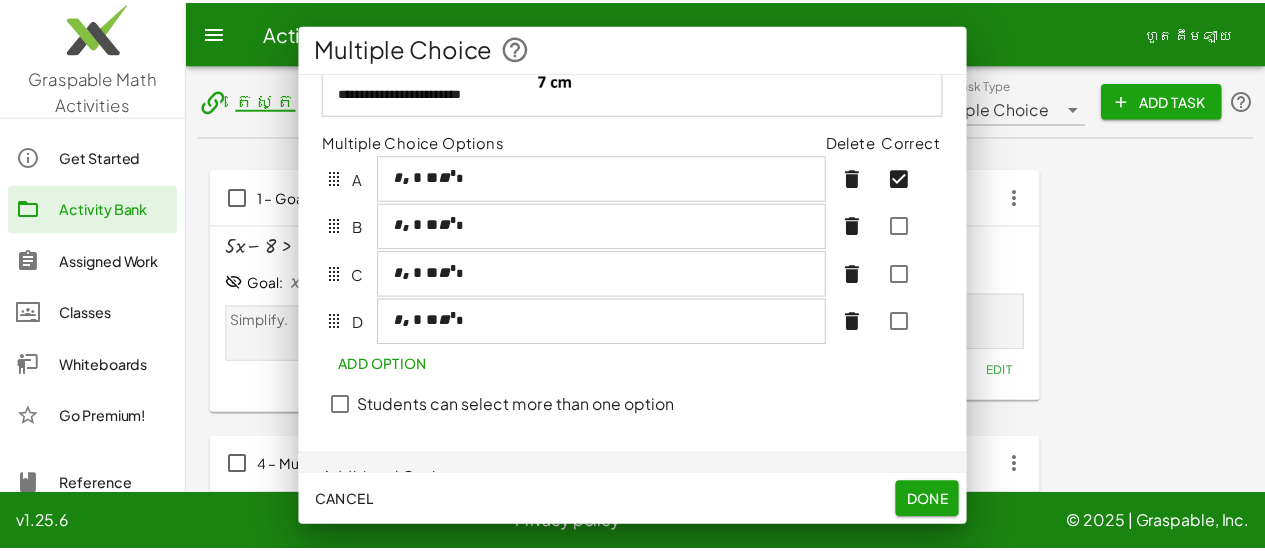 scroll, scrollTop: 4102, scrollLeft: 0, axis: vertical 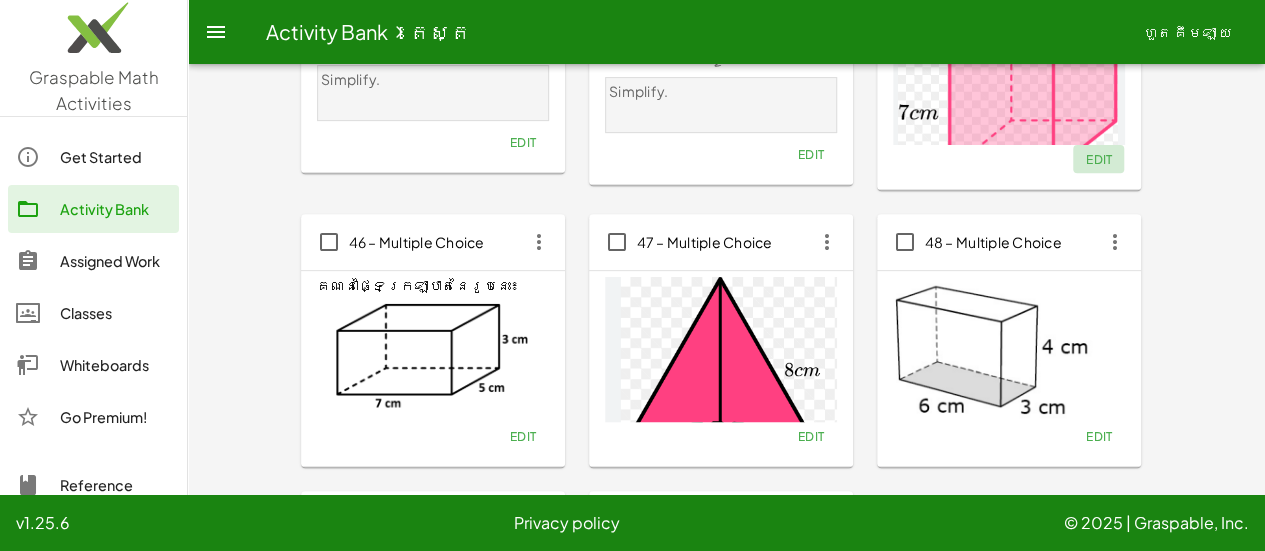 click on "Edit" 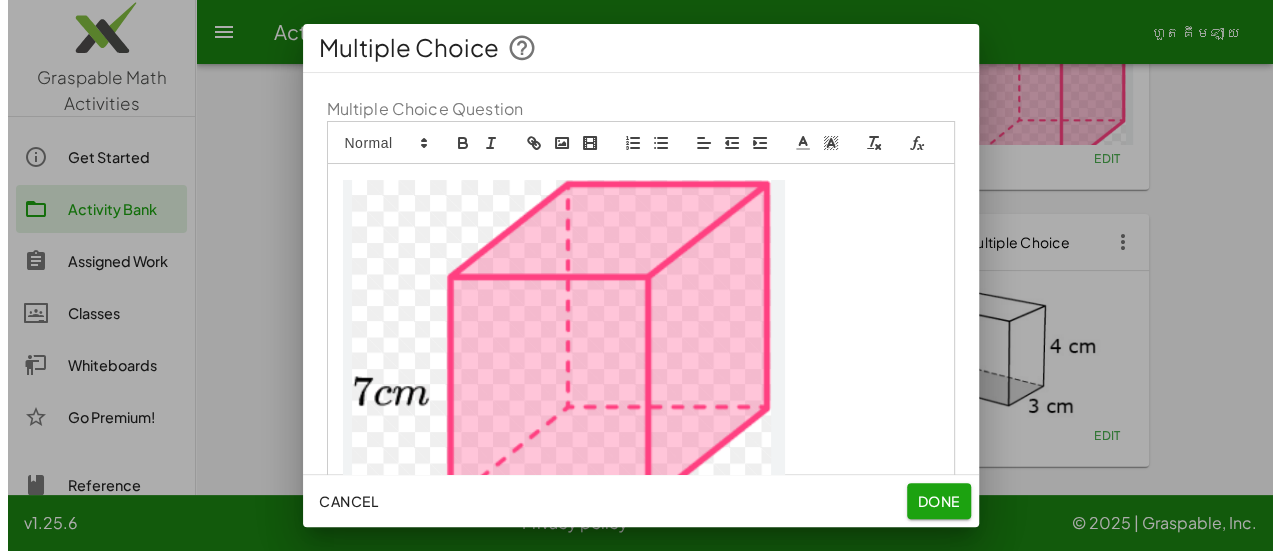 scroll, scrollTop: 0, scrollLeft: 0, axis: both 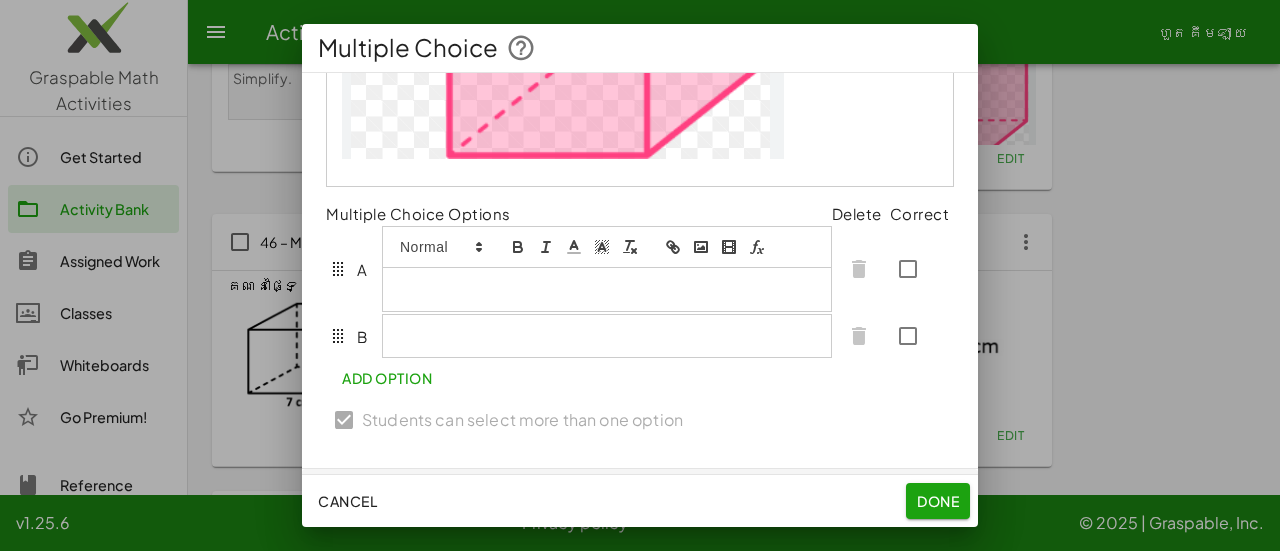 click at bounding box center (607, 289) 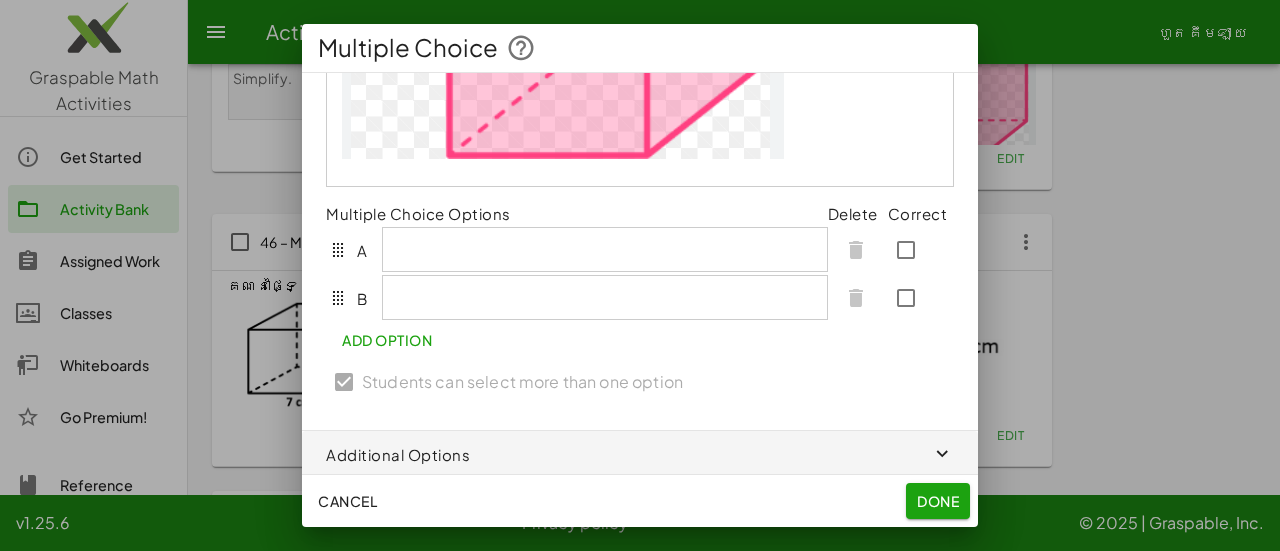 scroll, scrollTop: 330, scrollLeft: 0, axis: vertical 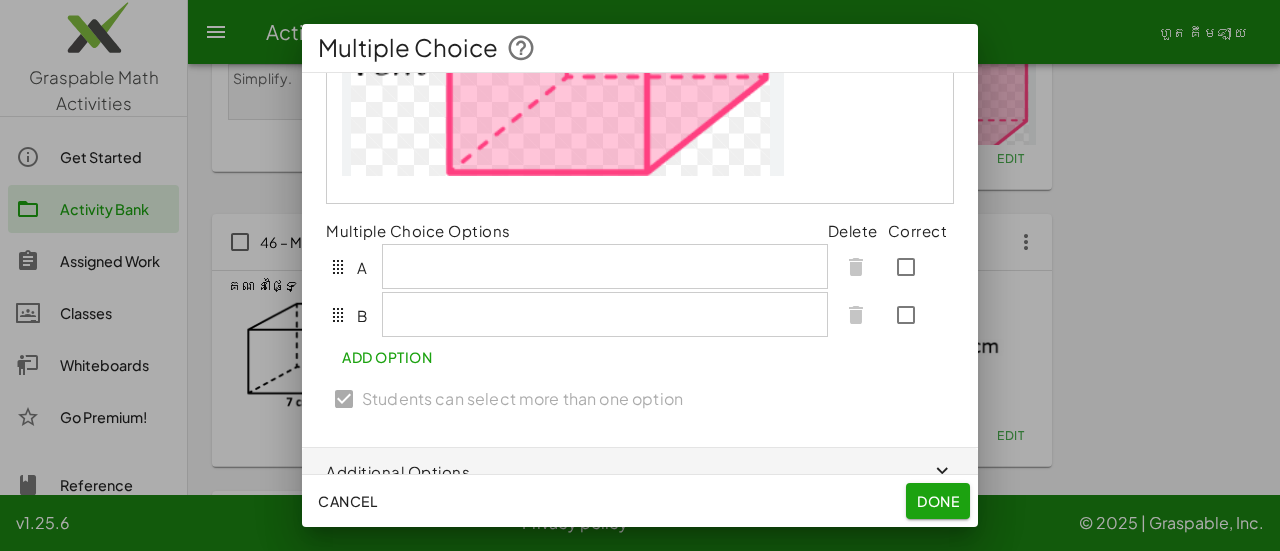 click at bounding box center [640, 18] 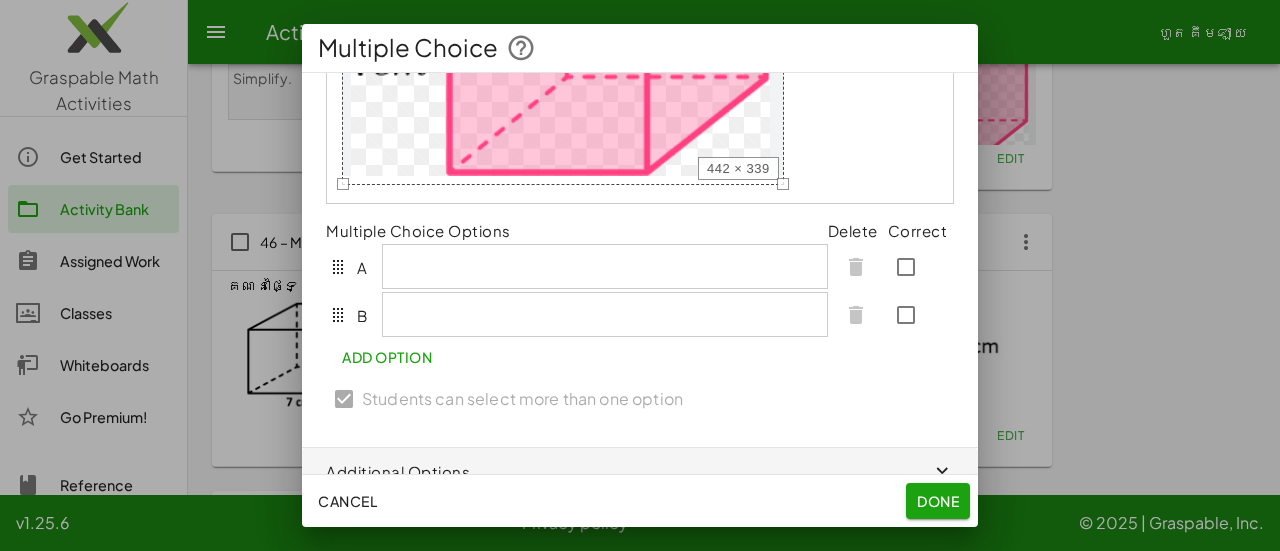 click at bounding box center (563, 15) 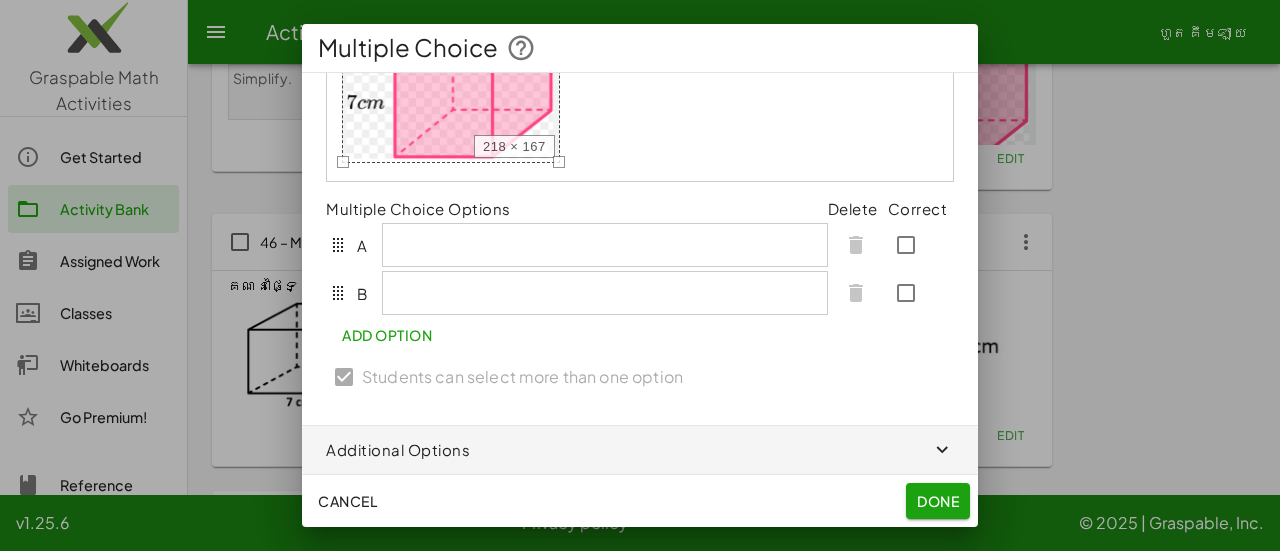 scroll, scrollTop: 194, scrollLeft: 0, axis: vertical 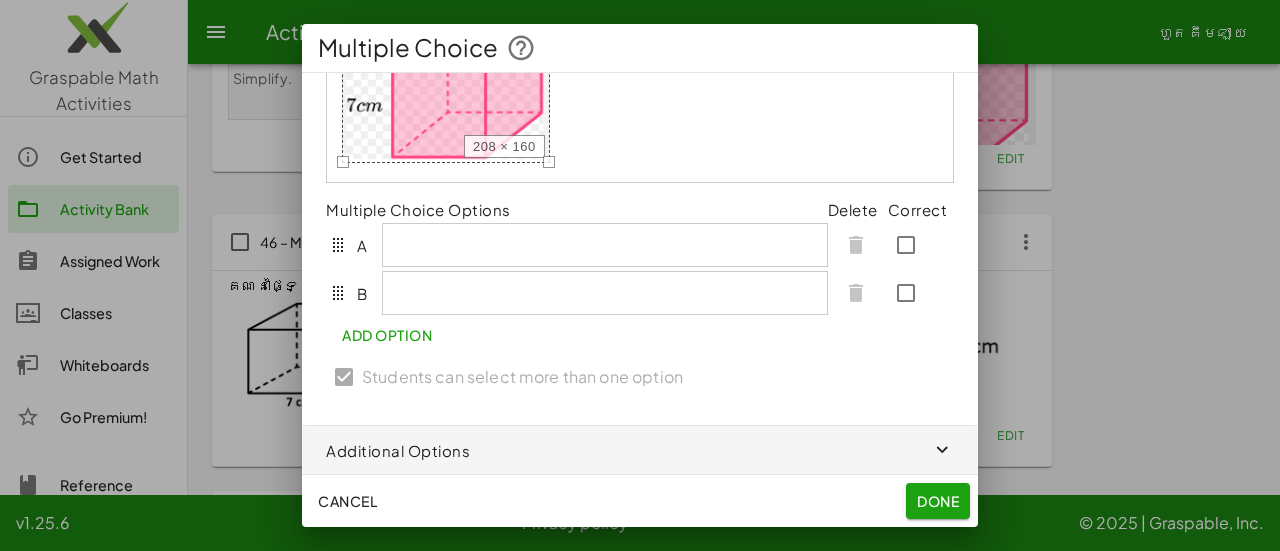 drag, startPoint x: 780, startPoint y: 208, endPoint x: 546, endPoint y: 137, distance: 244.53426 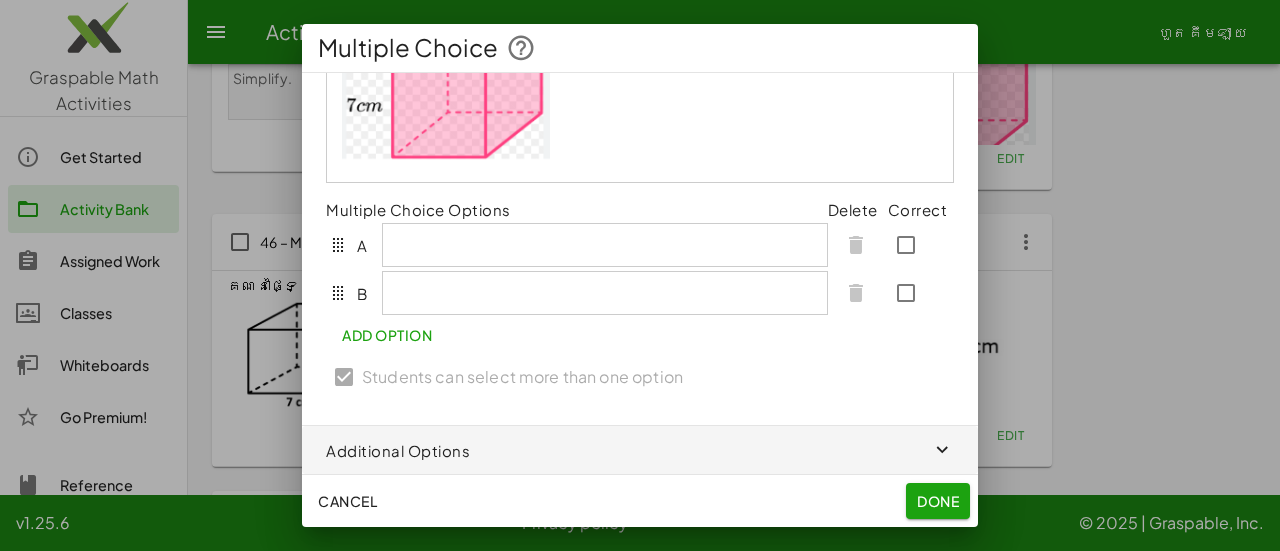 click at bounding box center [640, 87] 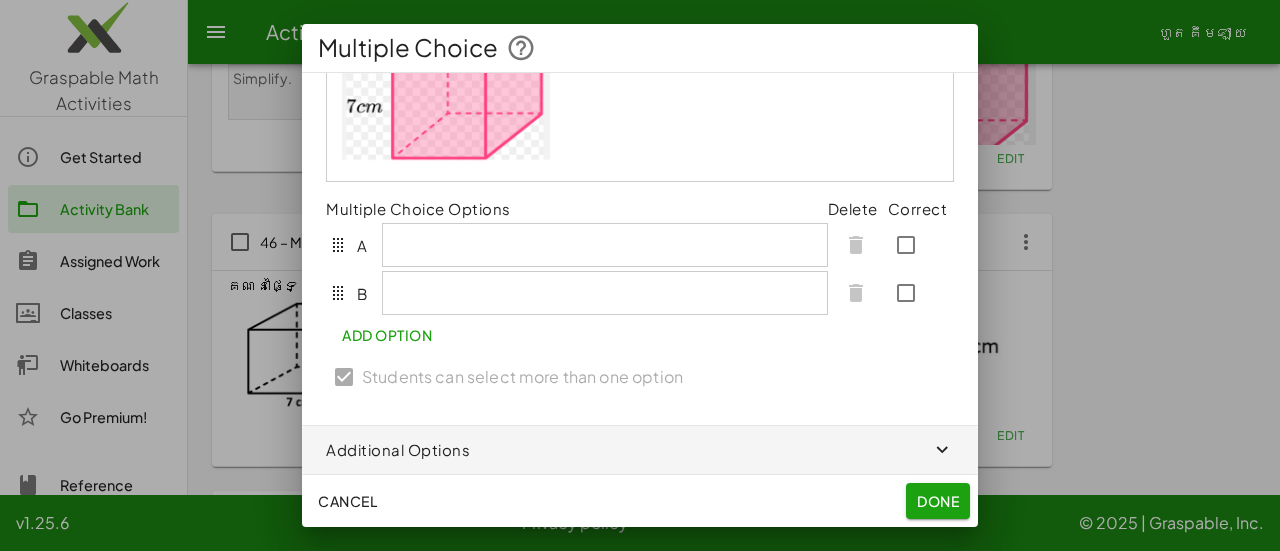 scroll, scrollTop: 128, scrollLeft: 0, axis: vertical 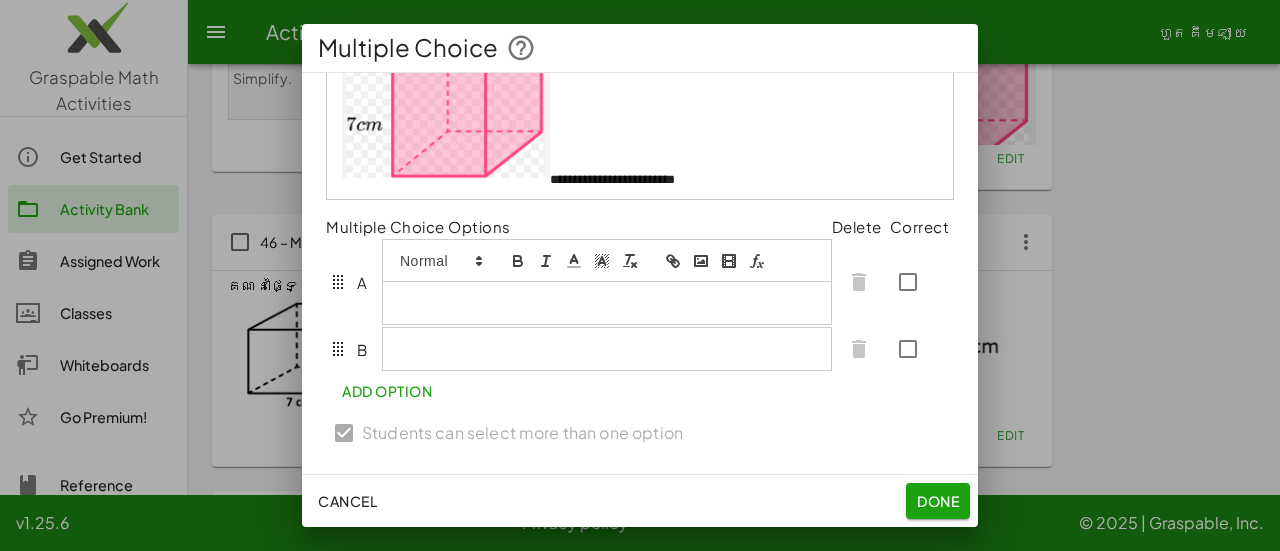 click at bounding box center (607, 303) 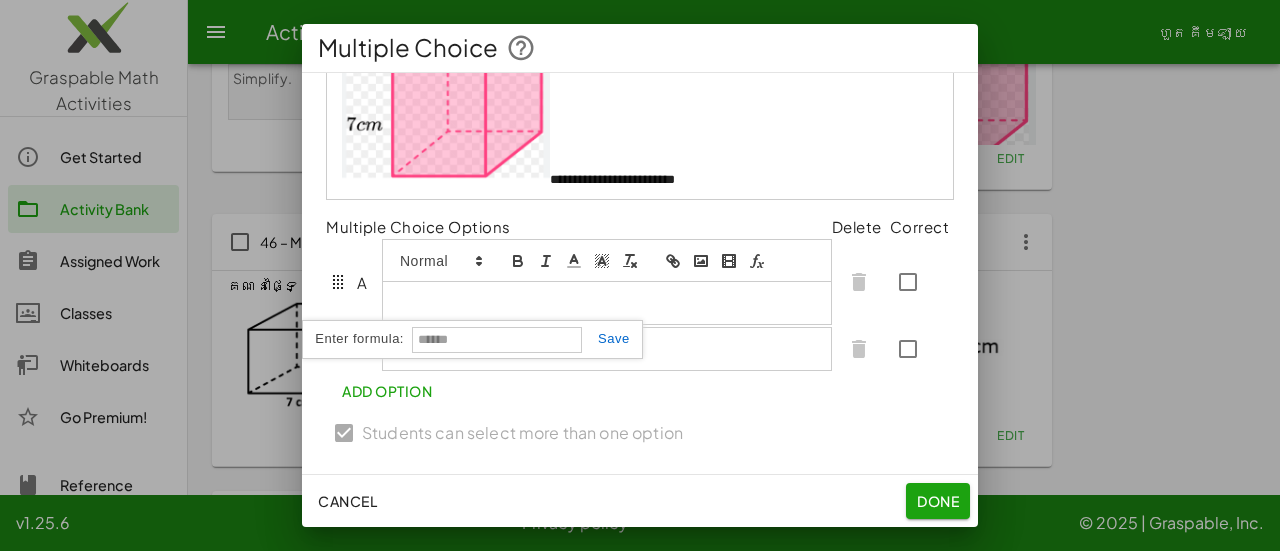 type on "*" 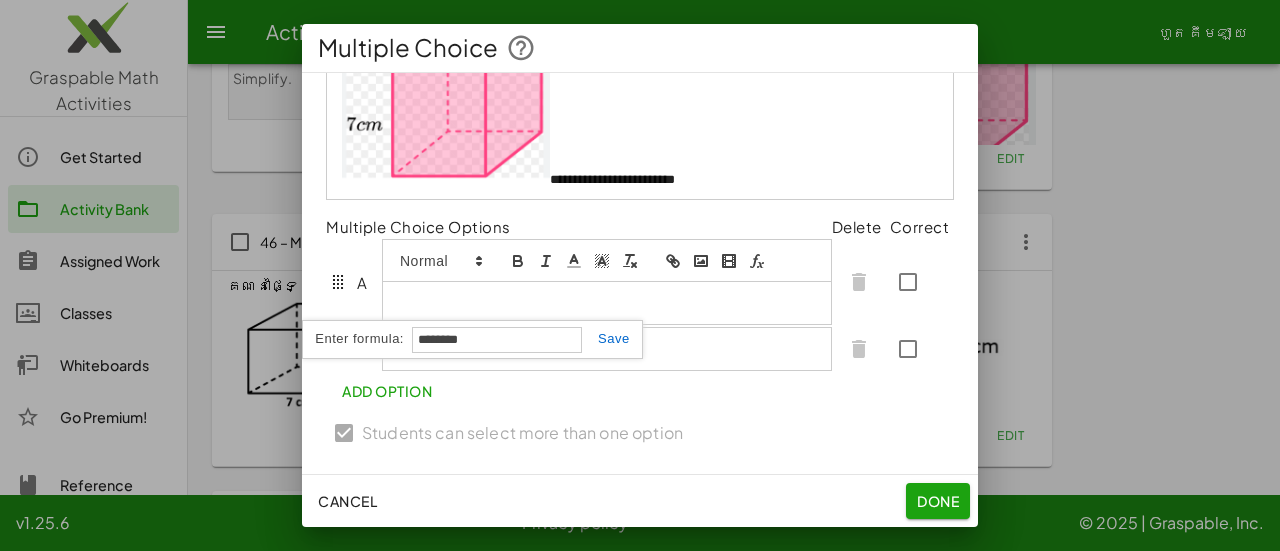 type on "**********" 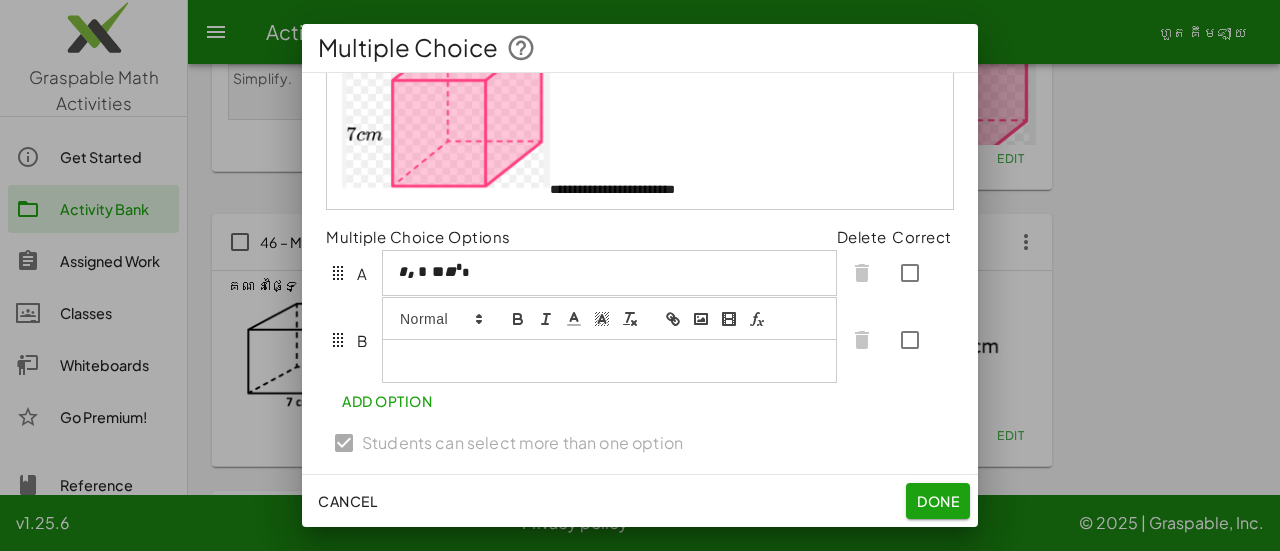click at bounding box center (609, 361) 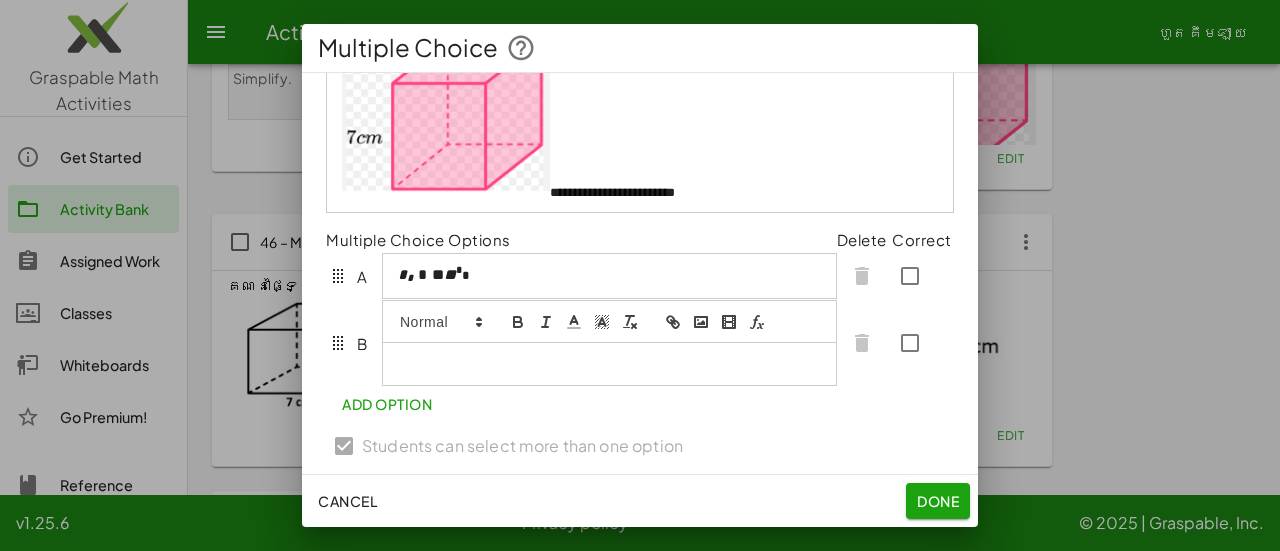 scroll, scrollTop: 140, scrollLeft: 0, axis: vertical 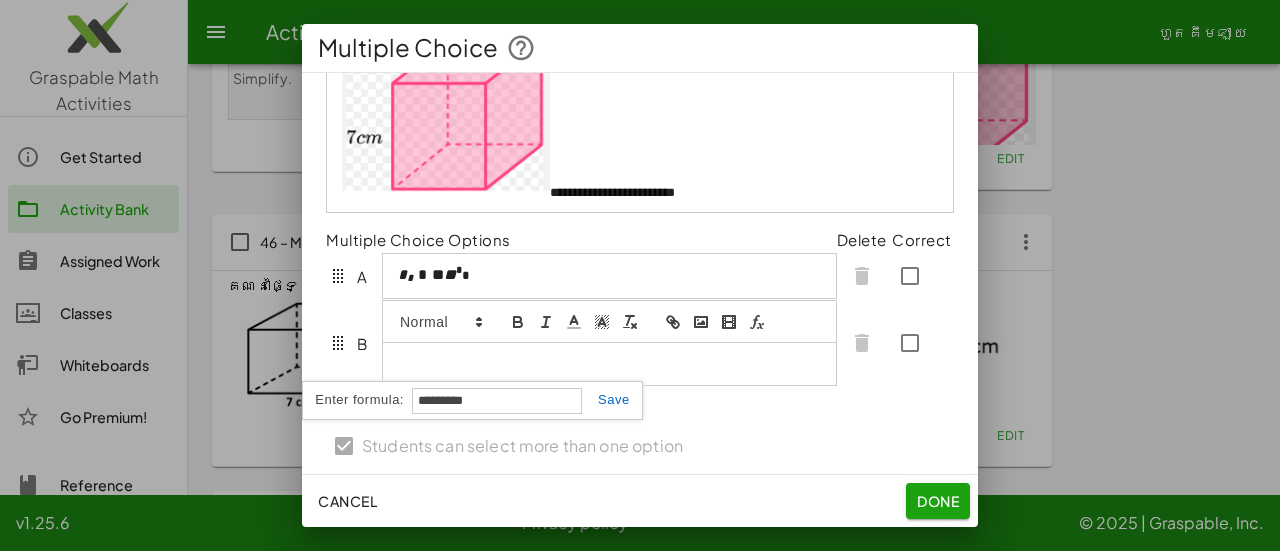 type on "**********" 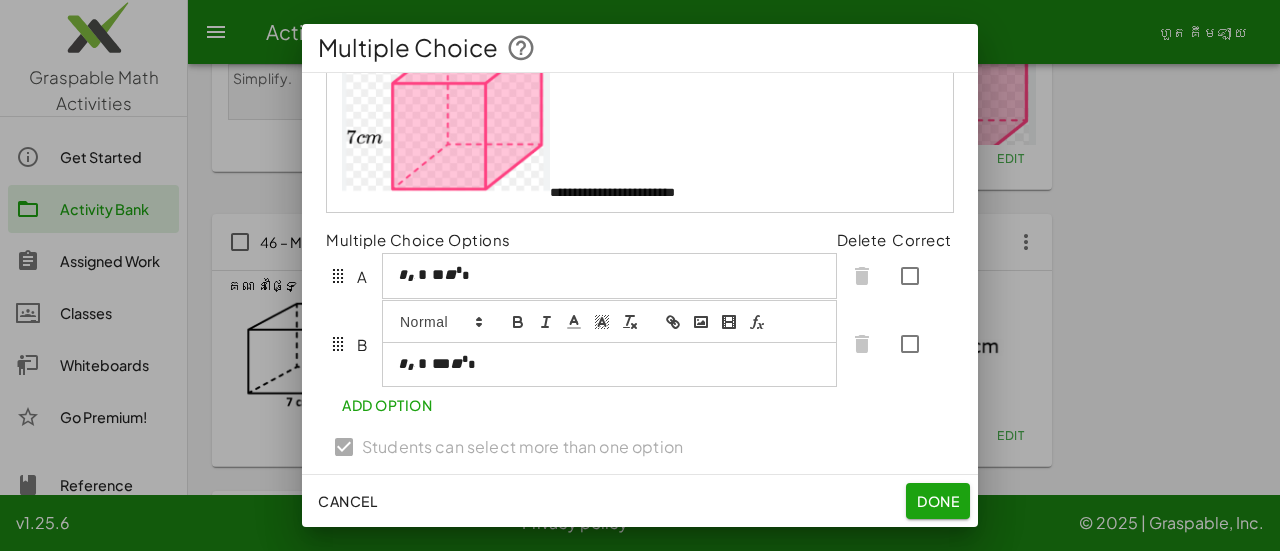scroll, scrollTop: 123, scrollLeft: 0, axis: vertical 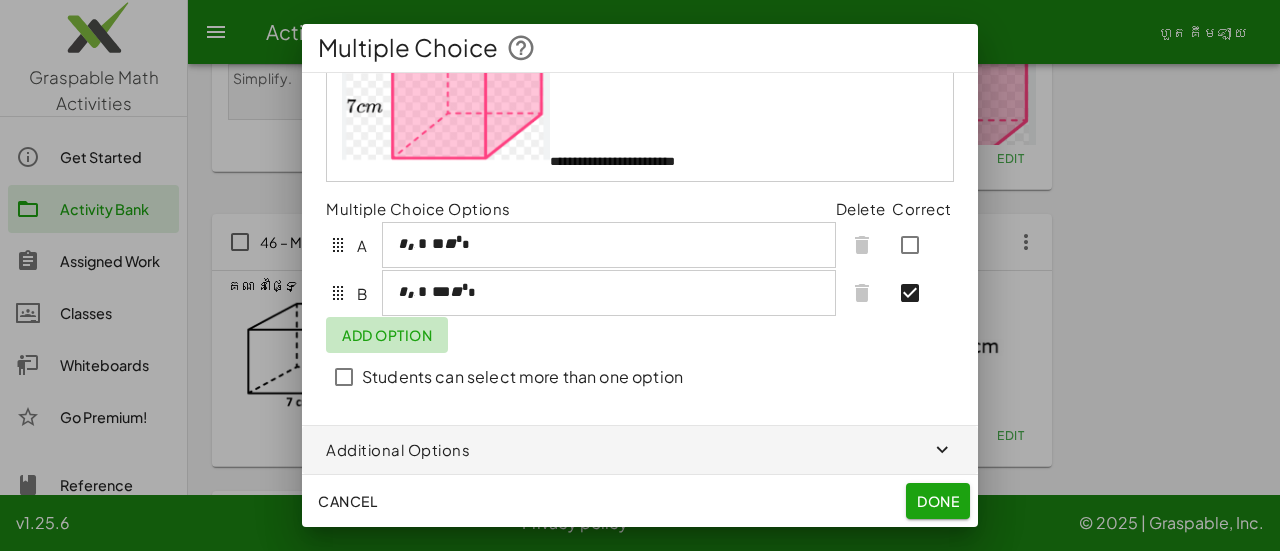 click on "Add Option" 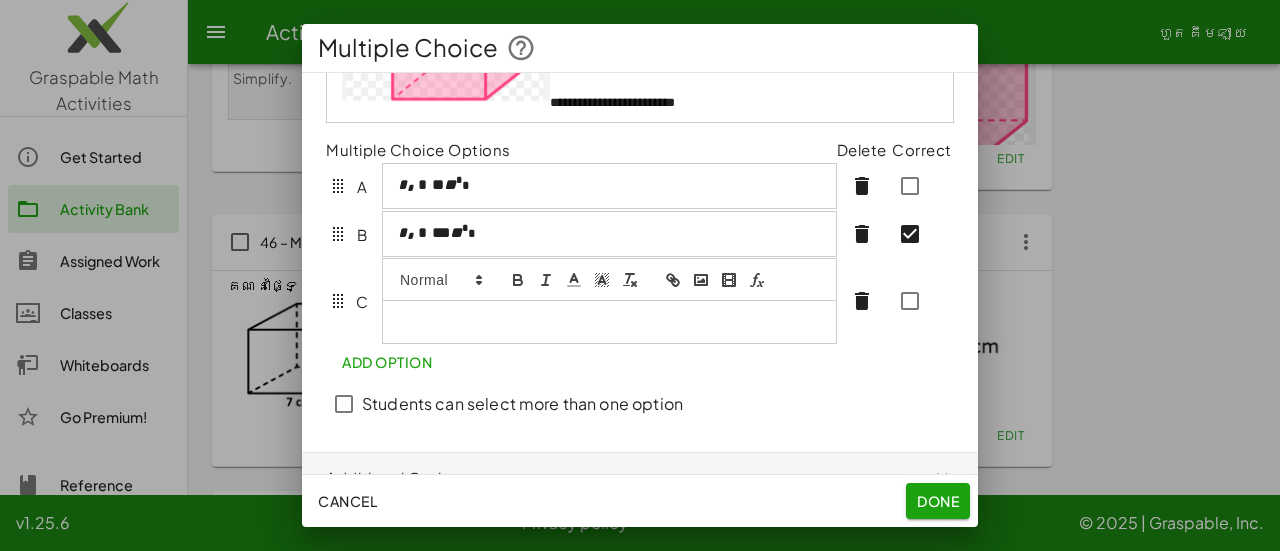 scroll, scrollTop: 234, scrollLeft: 0, axis: vertical 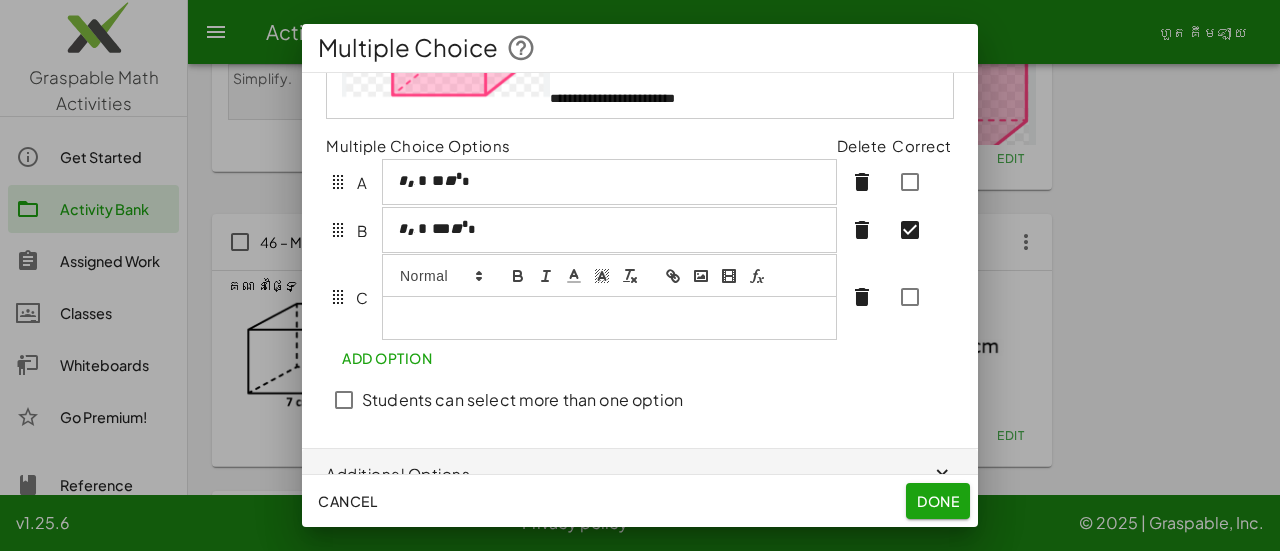 click 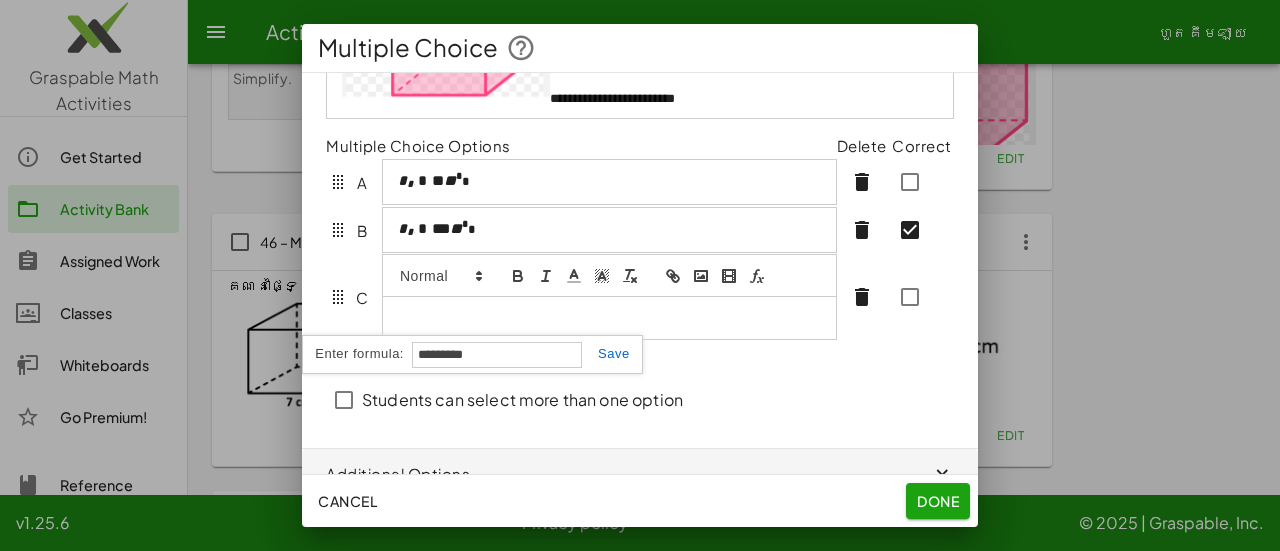 type on "**********" 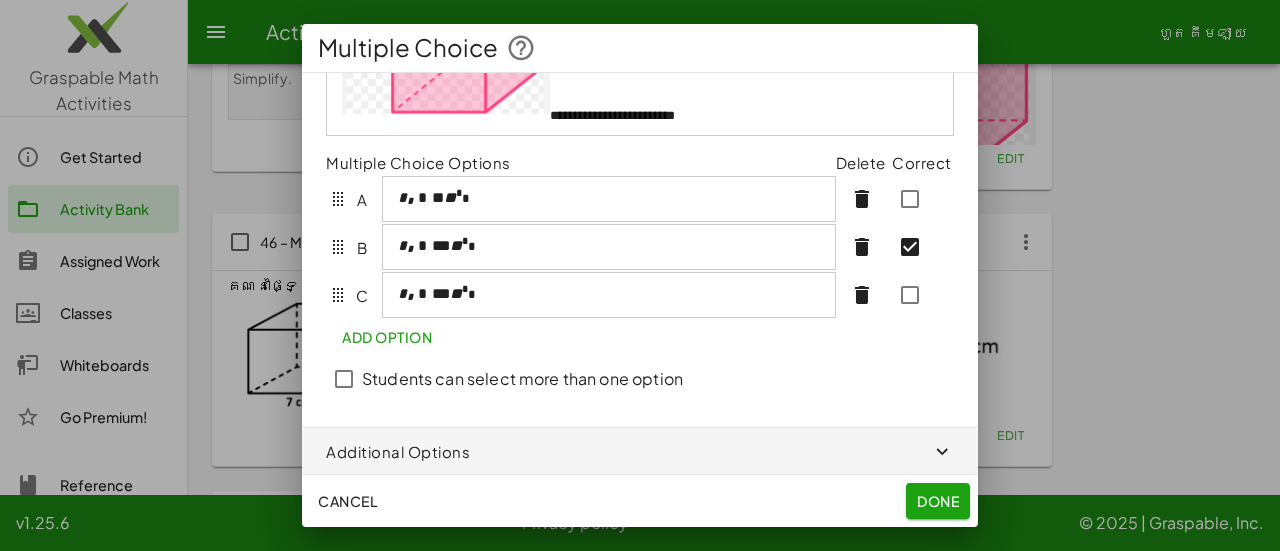 scroll, scrollTop: 242, scrollLeft: 0, axis: vertical 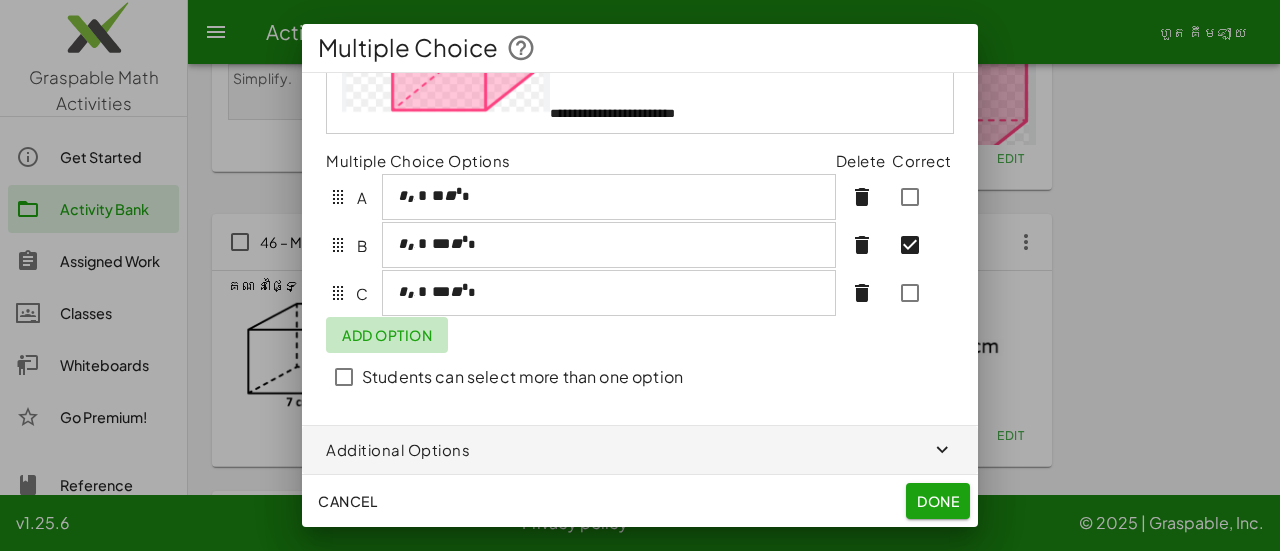 click on "Add Option" 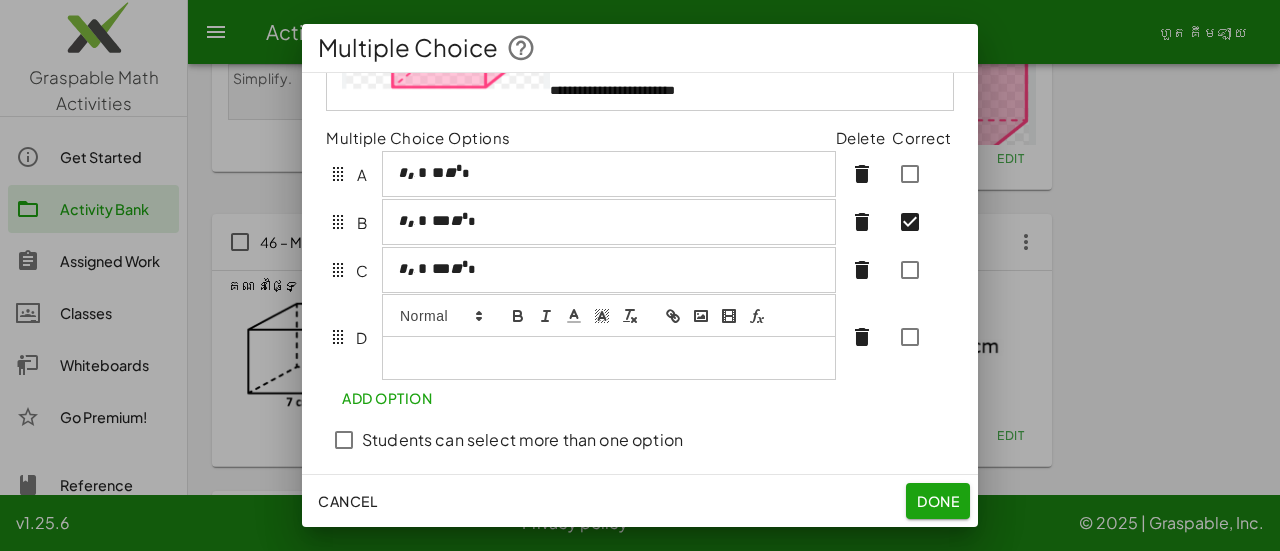 scroll, scrollTop: 282, scrollLeft: 0, axis: vertical 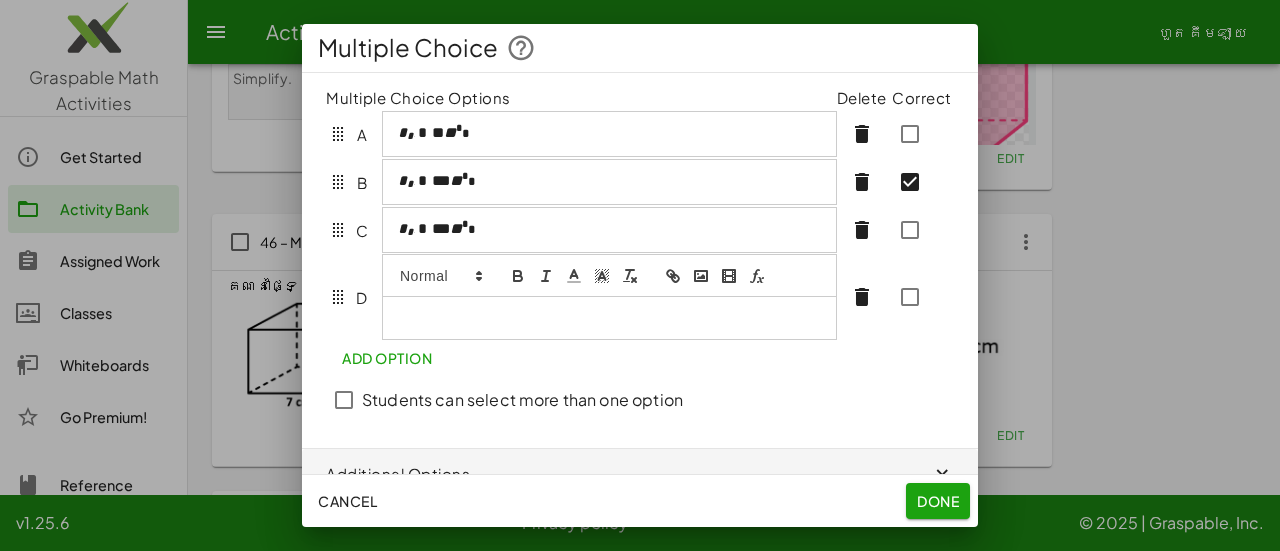 click 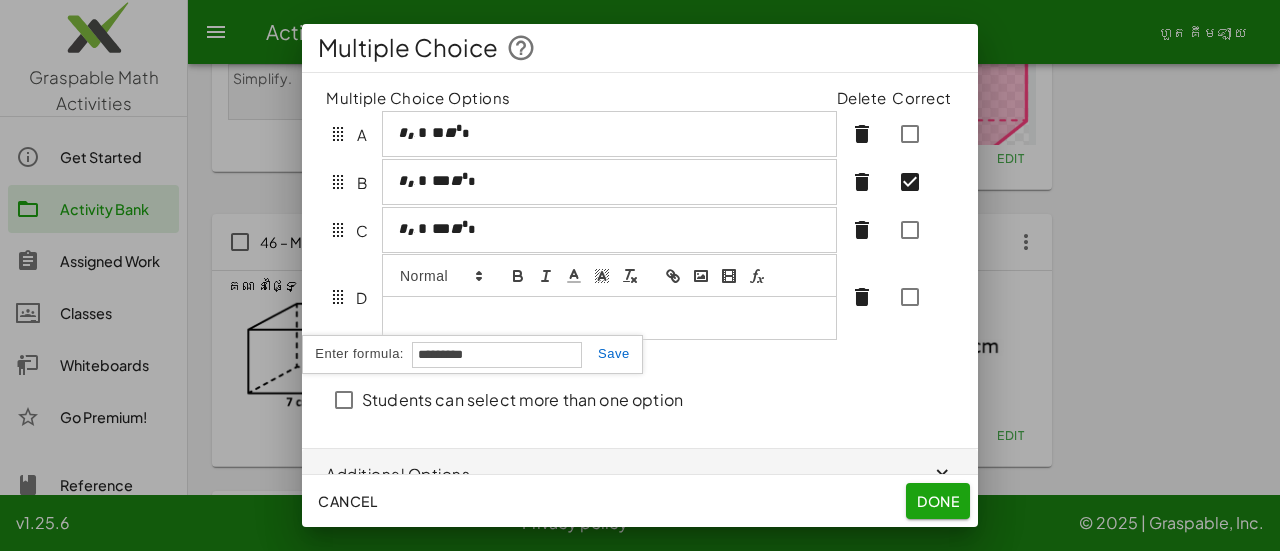 type on "**********" 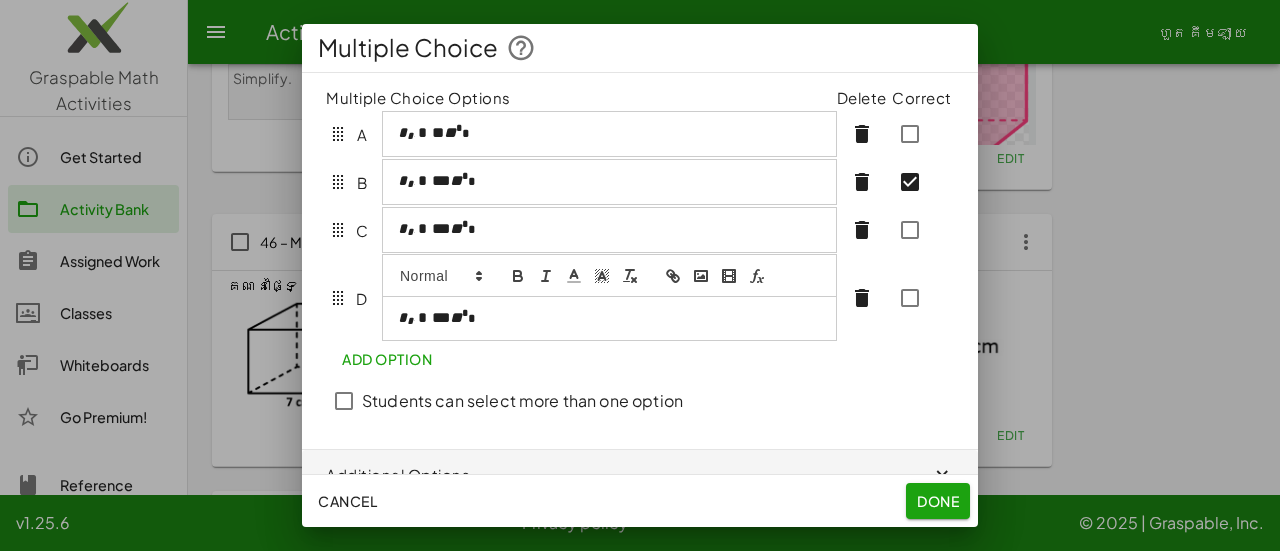 scroll, scrollTop: 265, scrollLeft: 0, axis: vertical 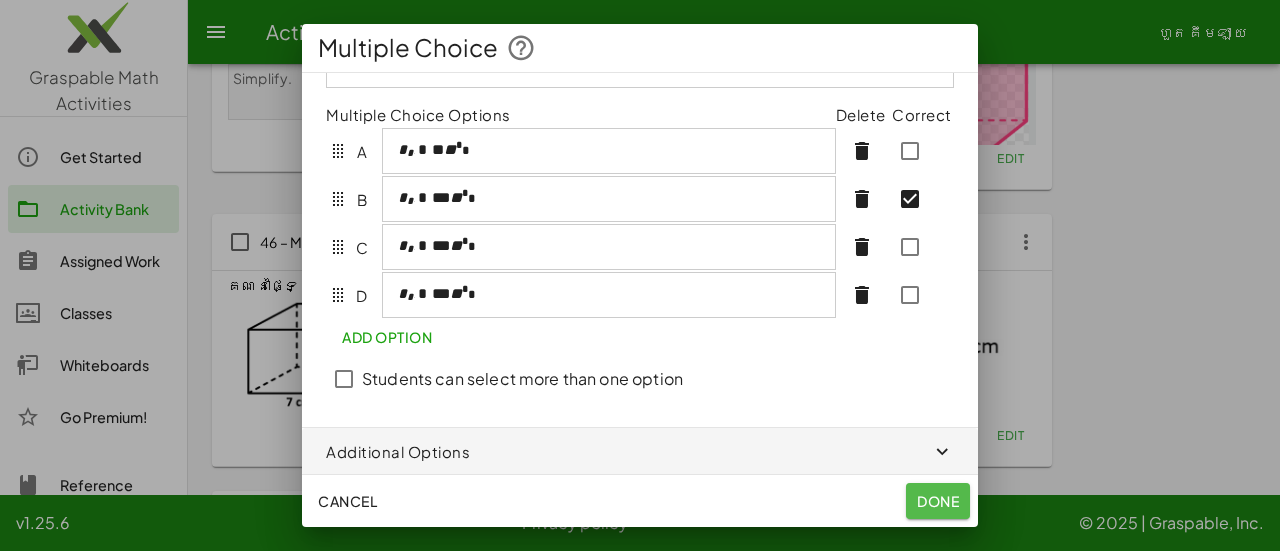 click on "Done" 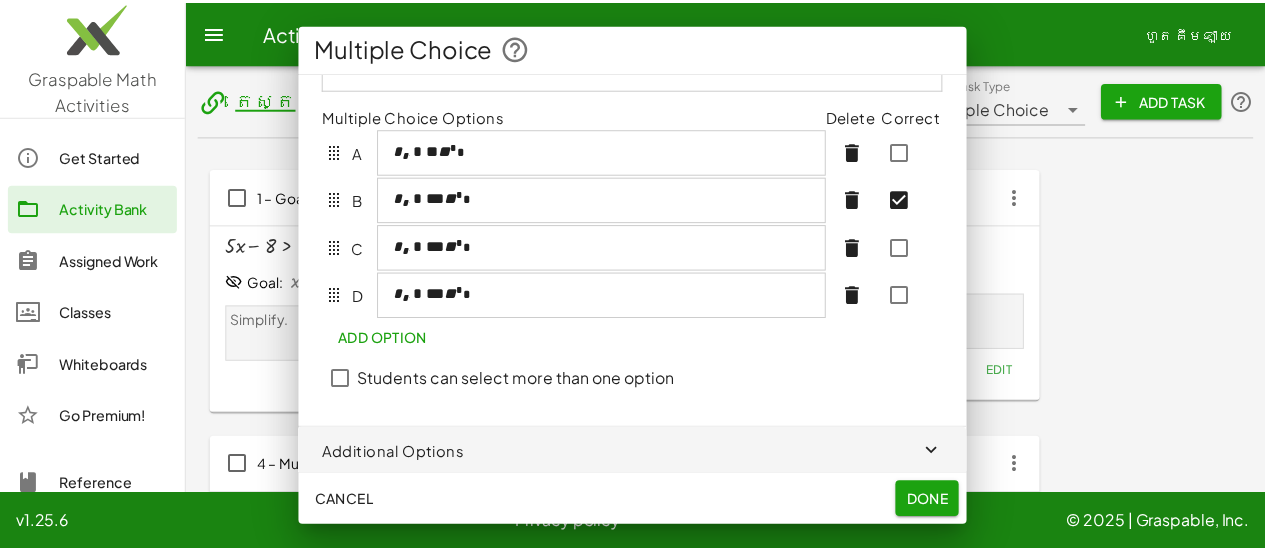 scroll, scrollTop: 4102, scrollLeft: 0, axis: vertical 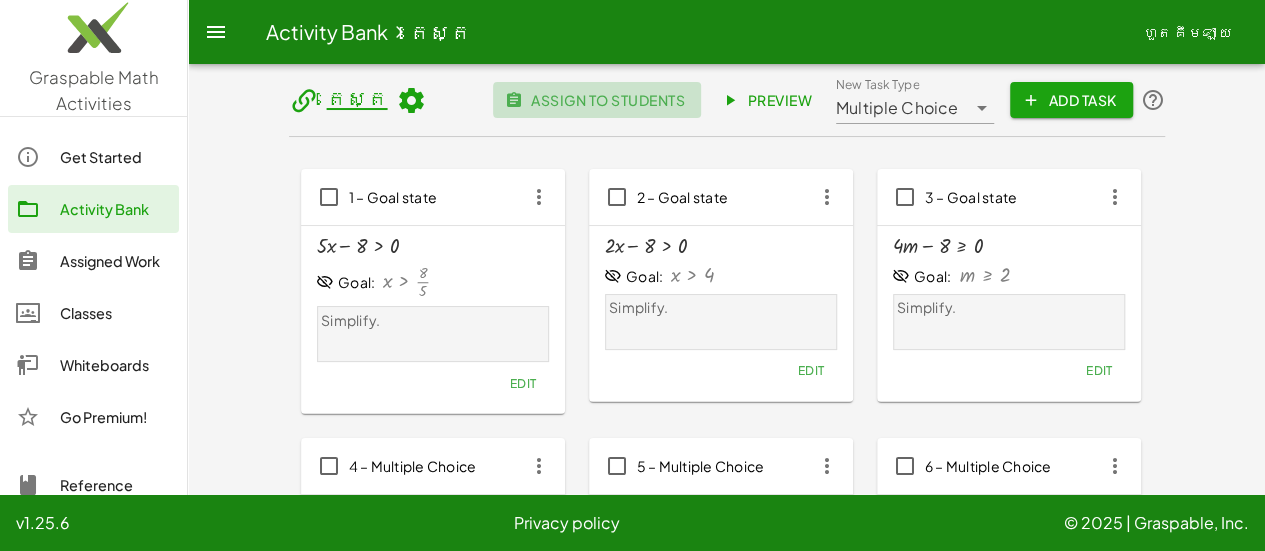 click on "assign to students" 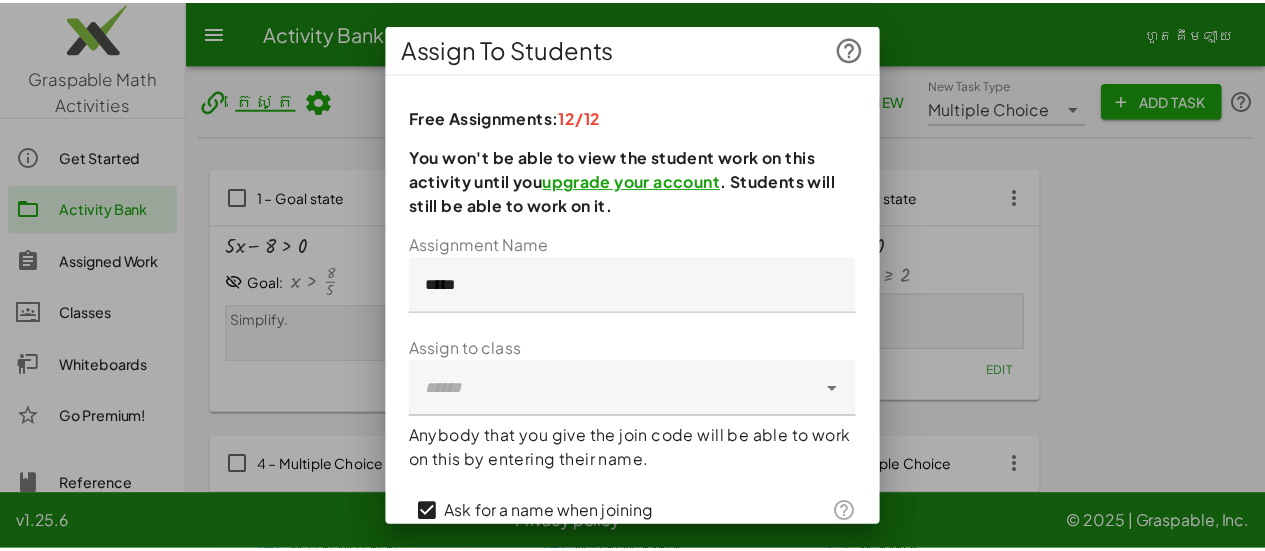 scroll, scrollTop: 181, scrollLeft: 0, axis: vertical 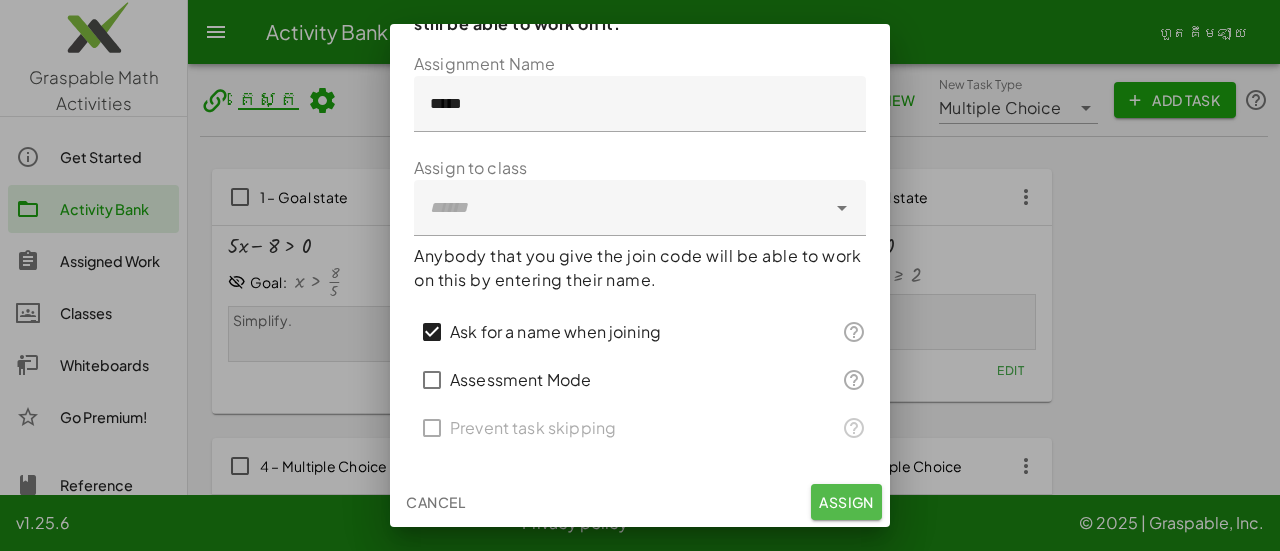 click on "Assign" 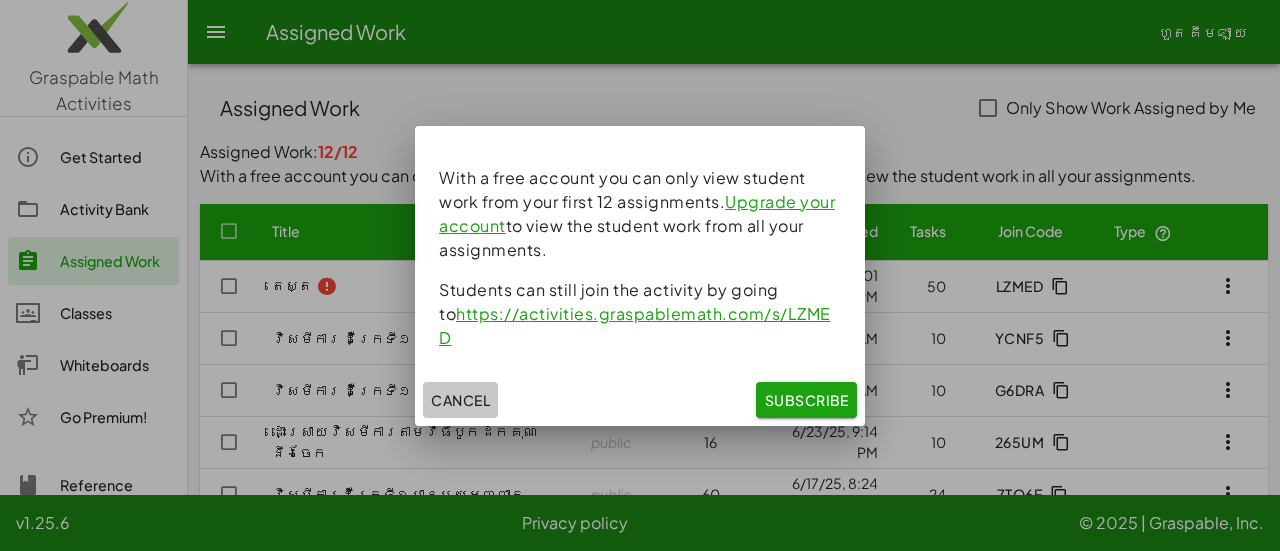 click on "Cancel" 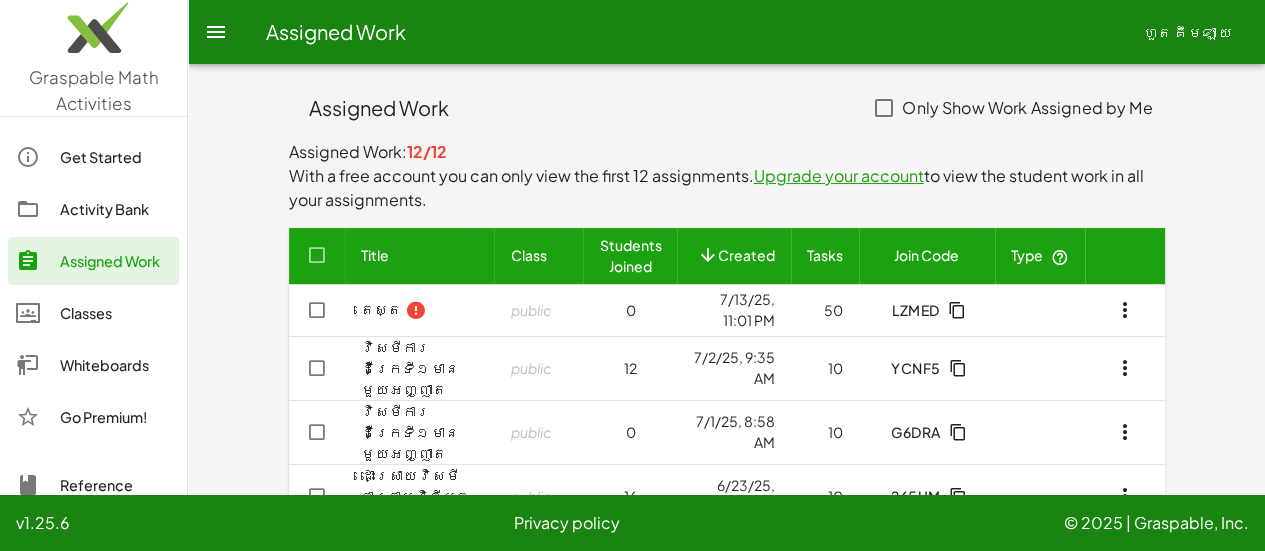 scroll, scrollTop: 98, scrollLeft: 0, axis: vertical 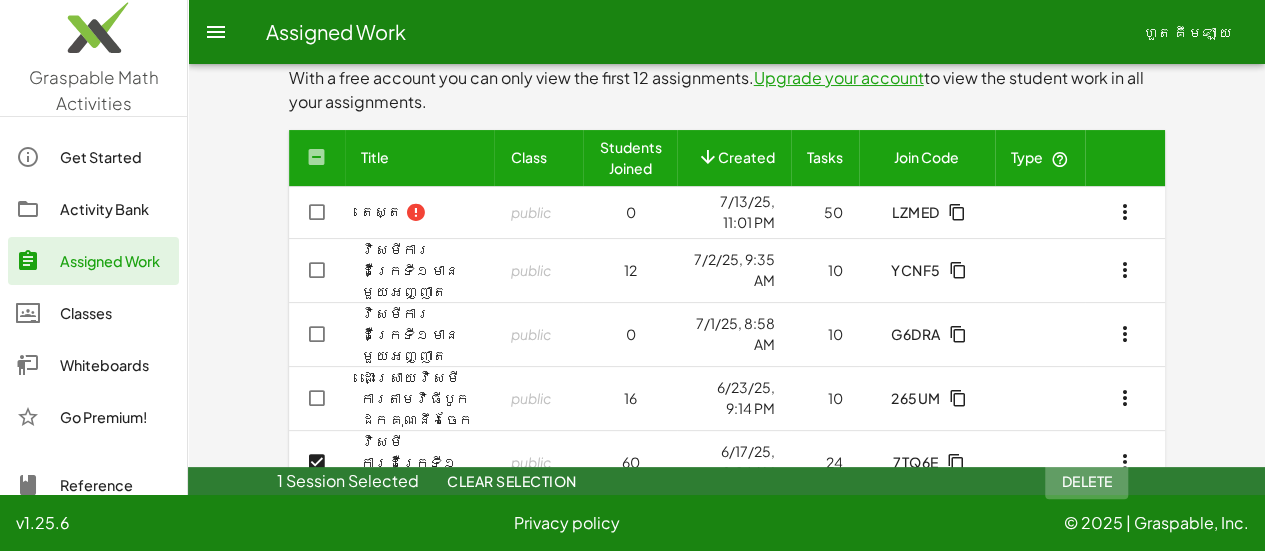 click on "Delete" 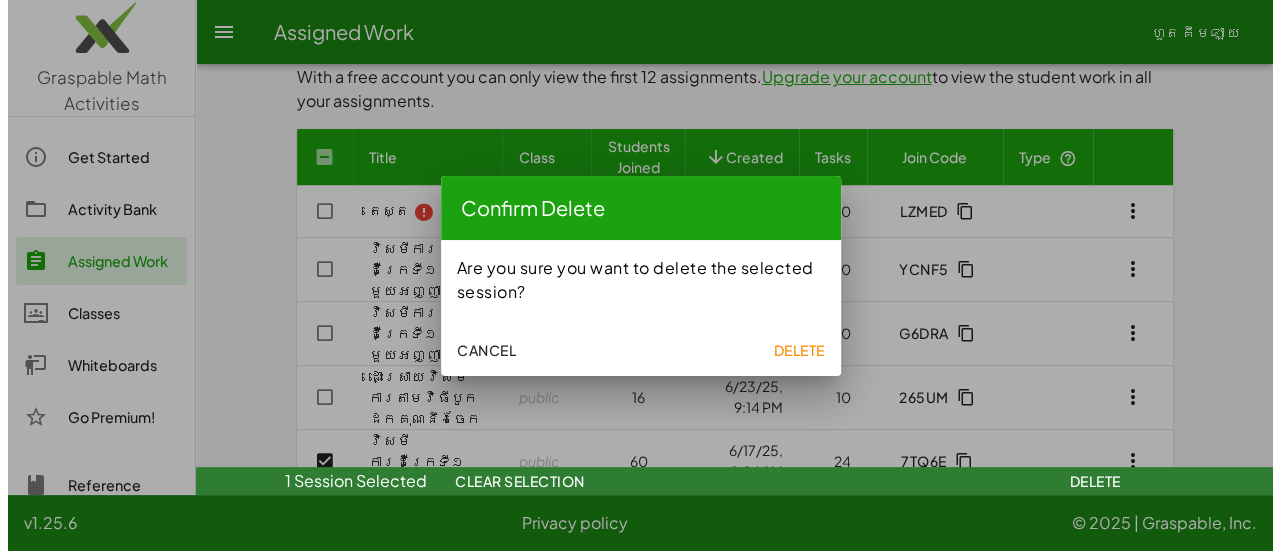 scroll, scrollTop: 0, scrollLeft: 0, axis: both 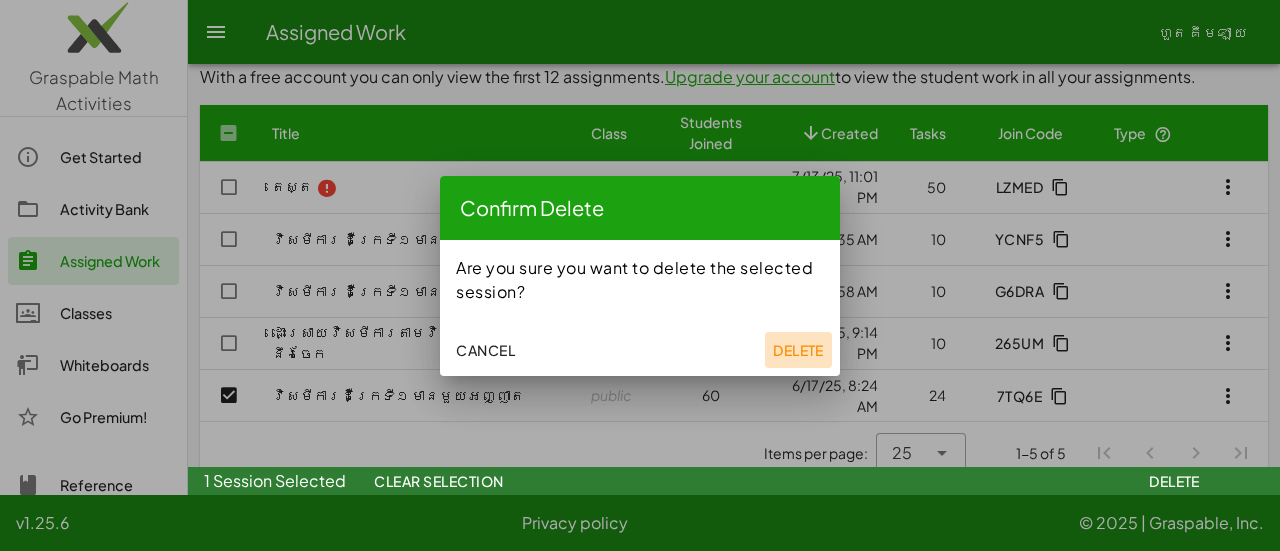 click on "Delete" 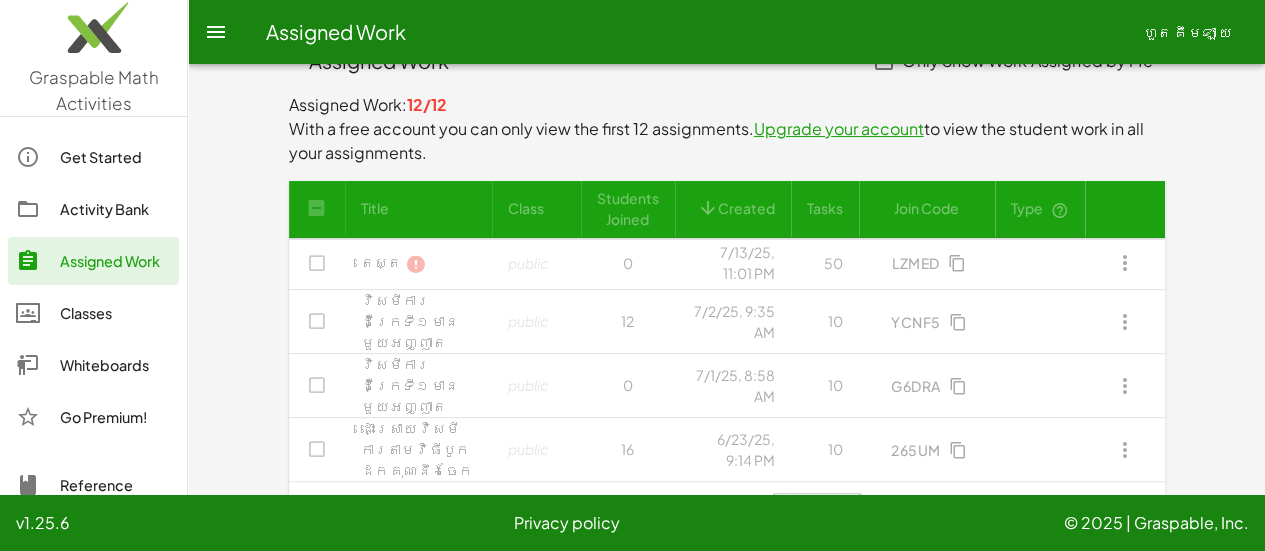 scroll, scrollTop: 46, scrollLeft: 0, axis: vertical 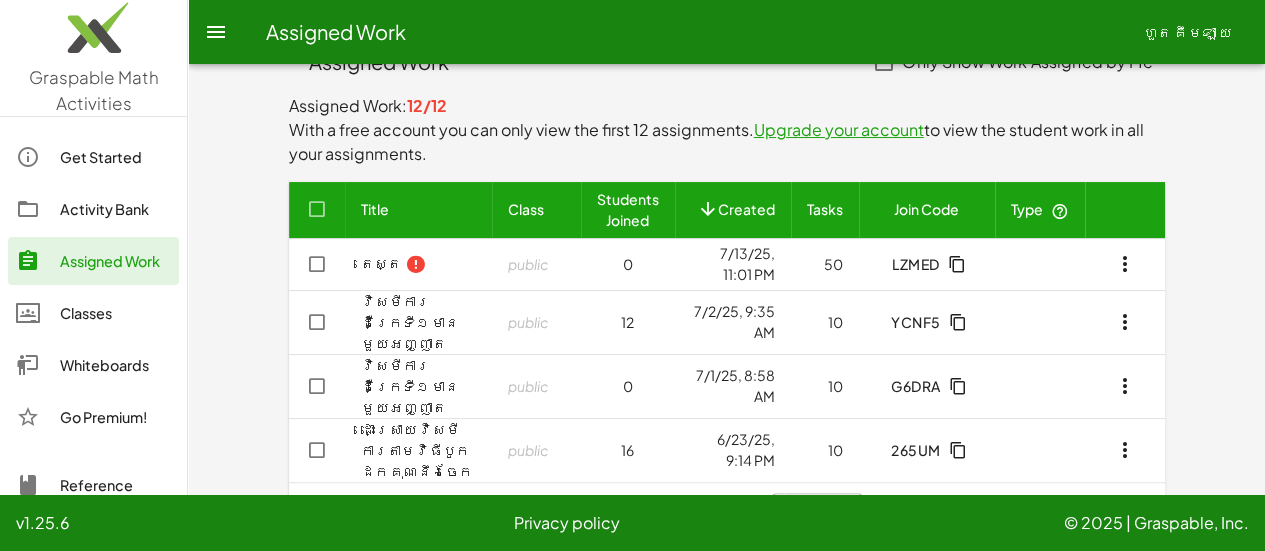 click on "12/12" at bounding box center (427, 105) 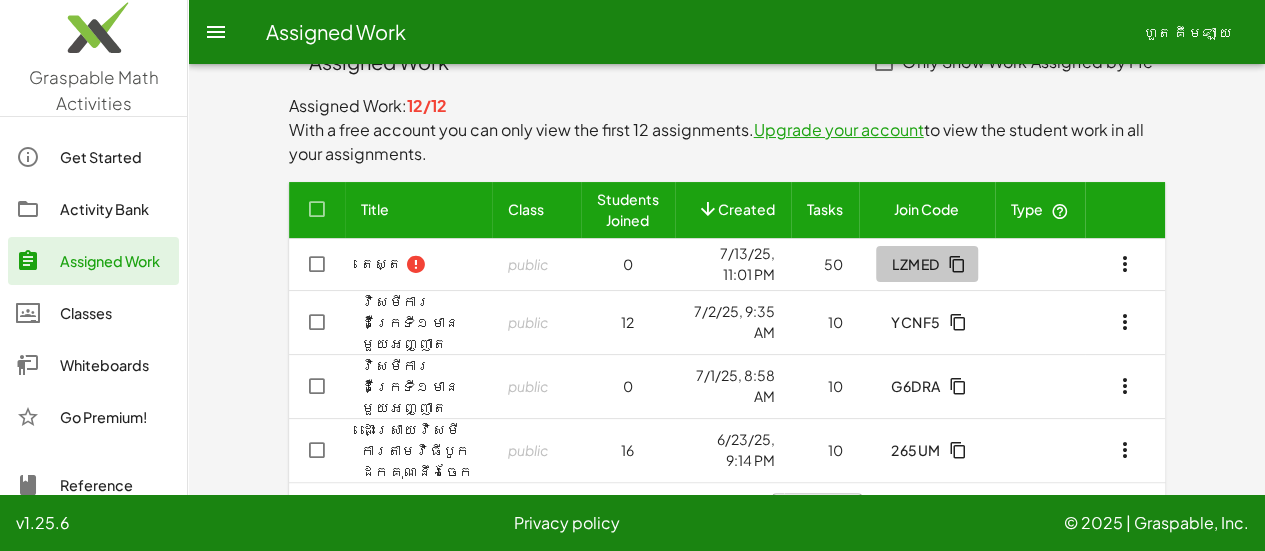 click on "LZMED" 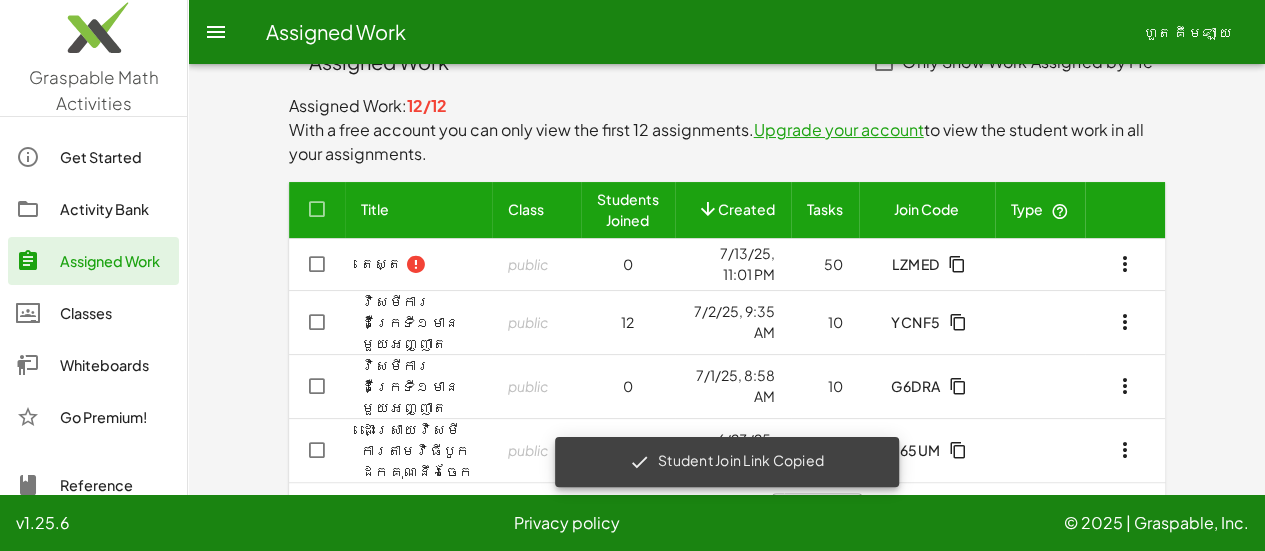 click 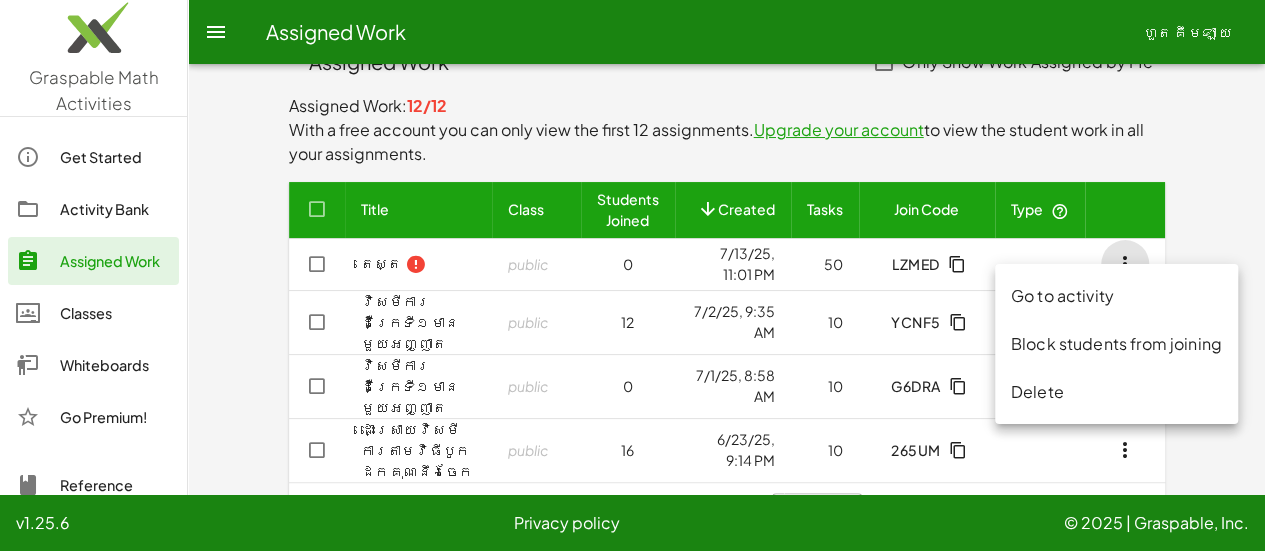 click 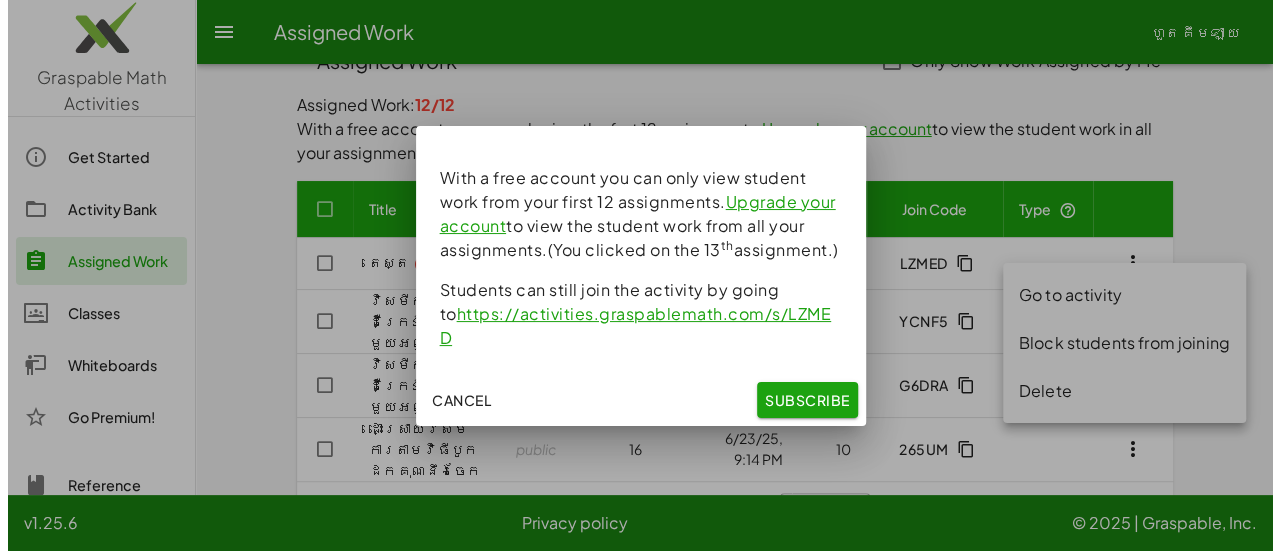 scroll, scrollTop: 0, scrollLeft: 0, axis: both 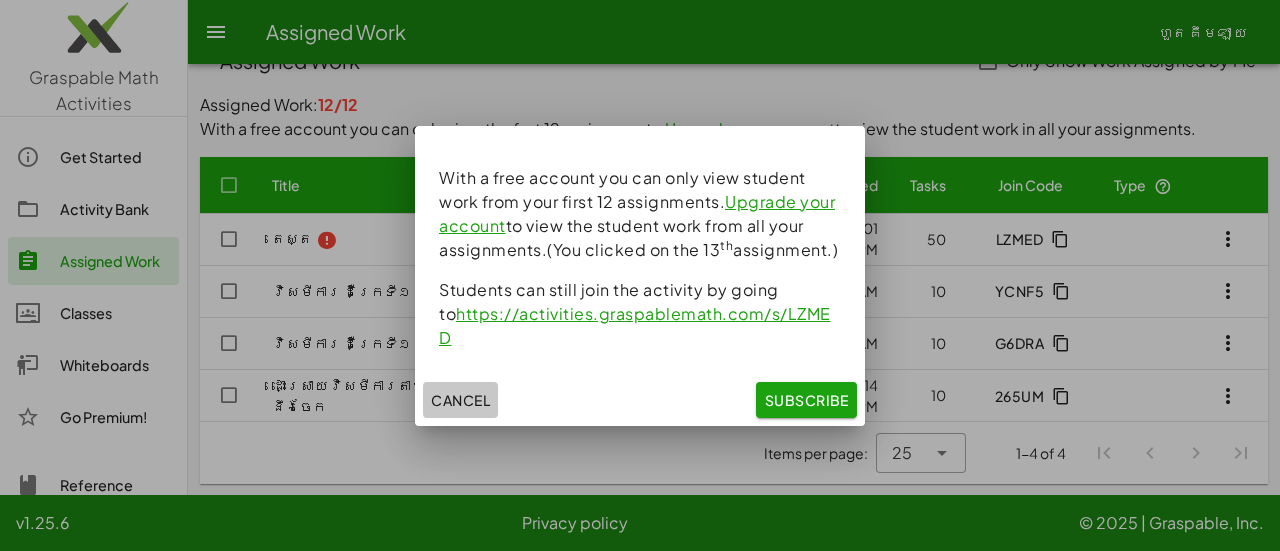 click on "Cancel" 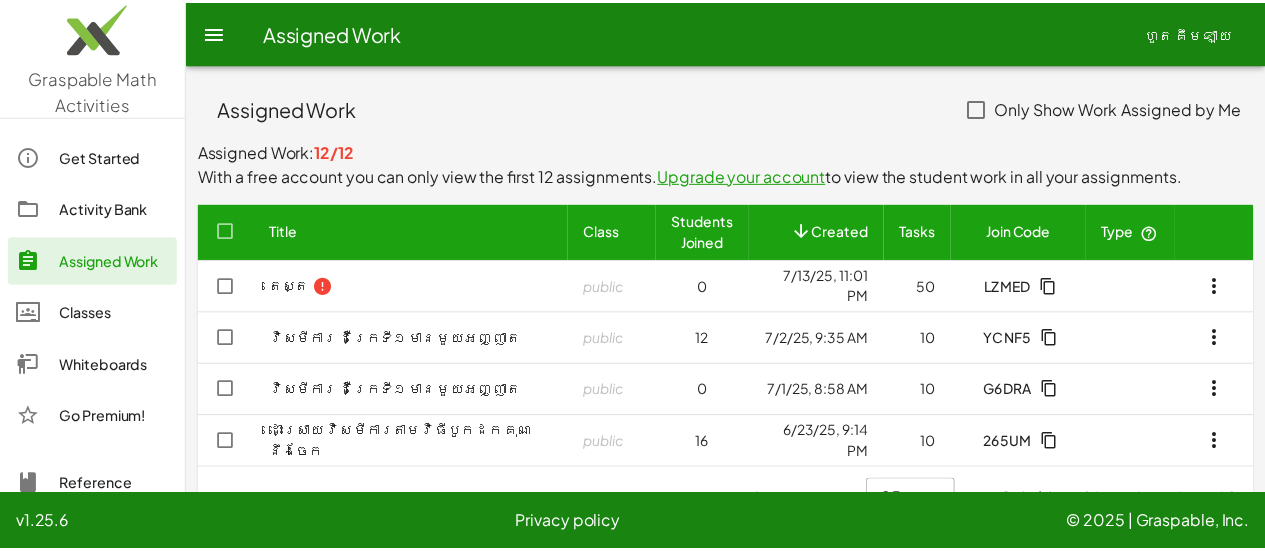 scroll, scrollTop: 46, scrollLeft: 0, axis: vertical 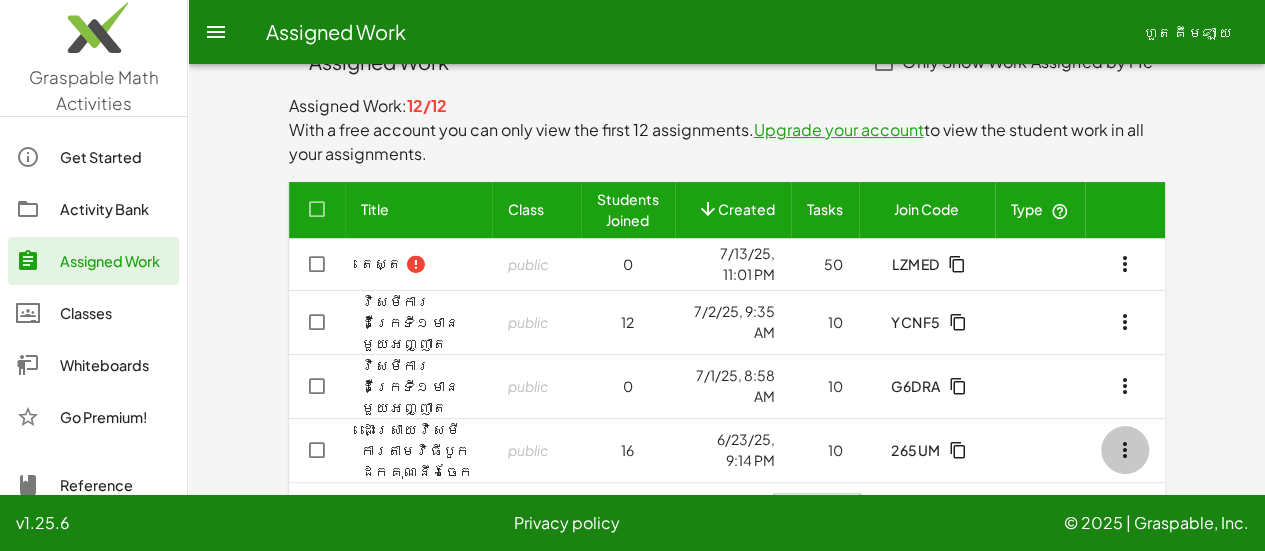 click 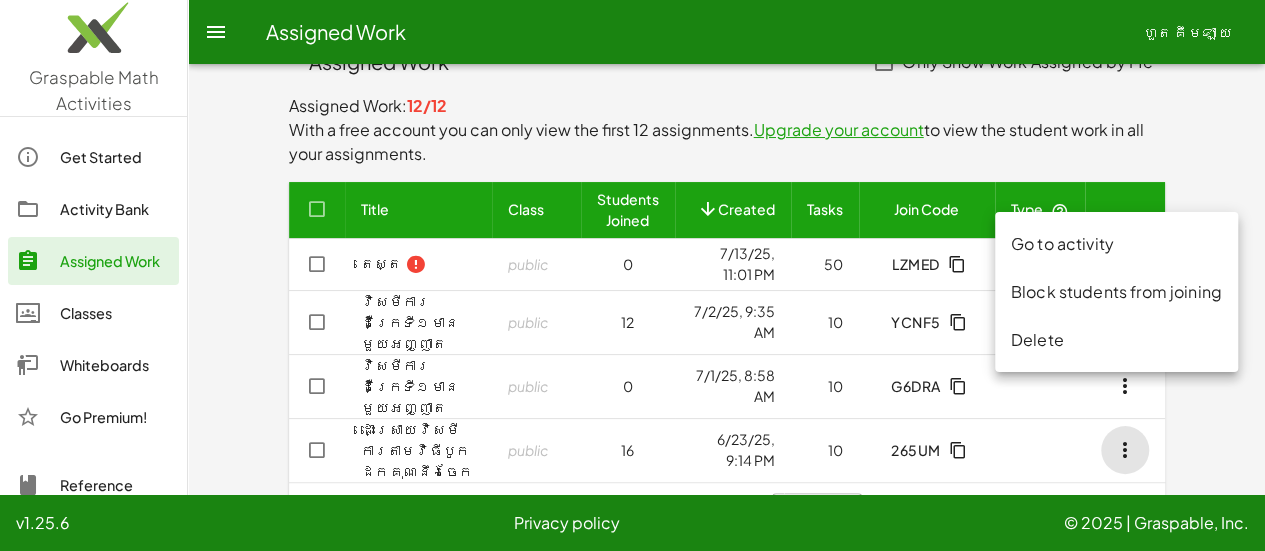 click on "Items per page: 25 ** 1-4 of 4" 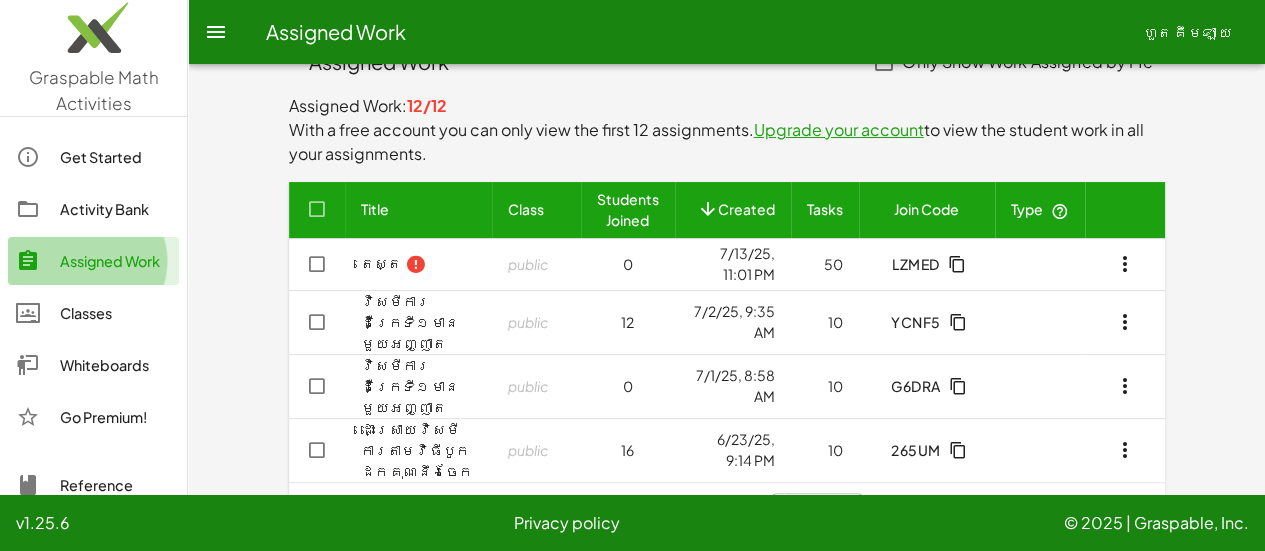click on "Assigned Work" 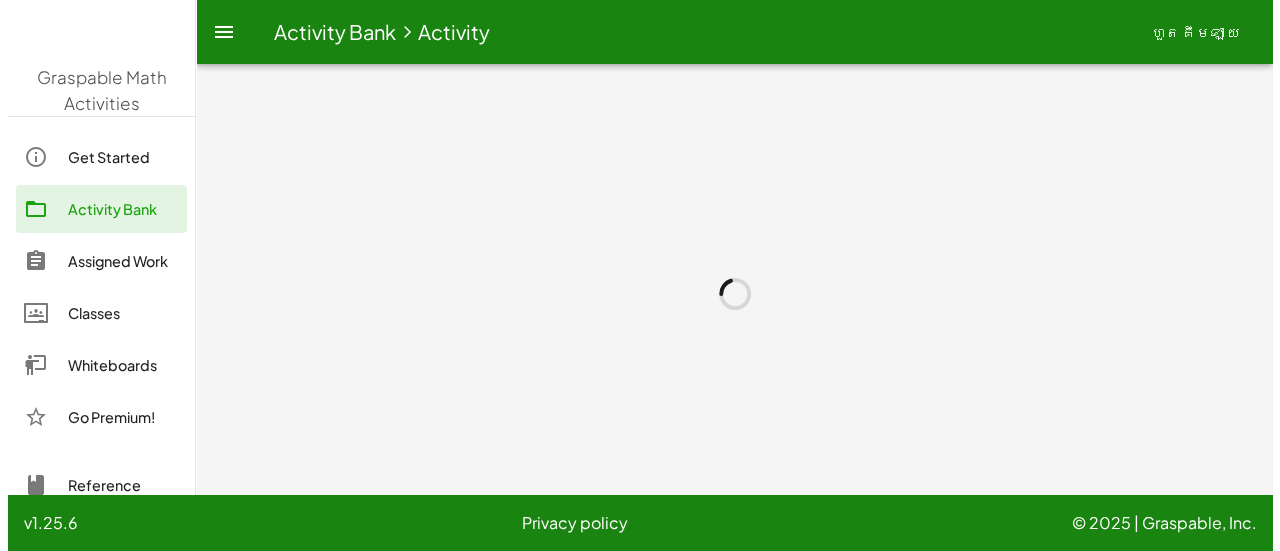scroll, scrollTop: 0, scrollLeft: 0, axis: both 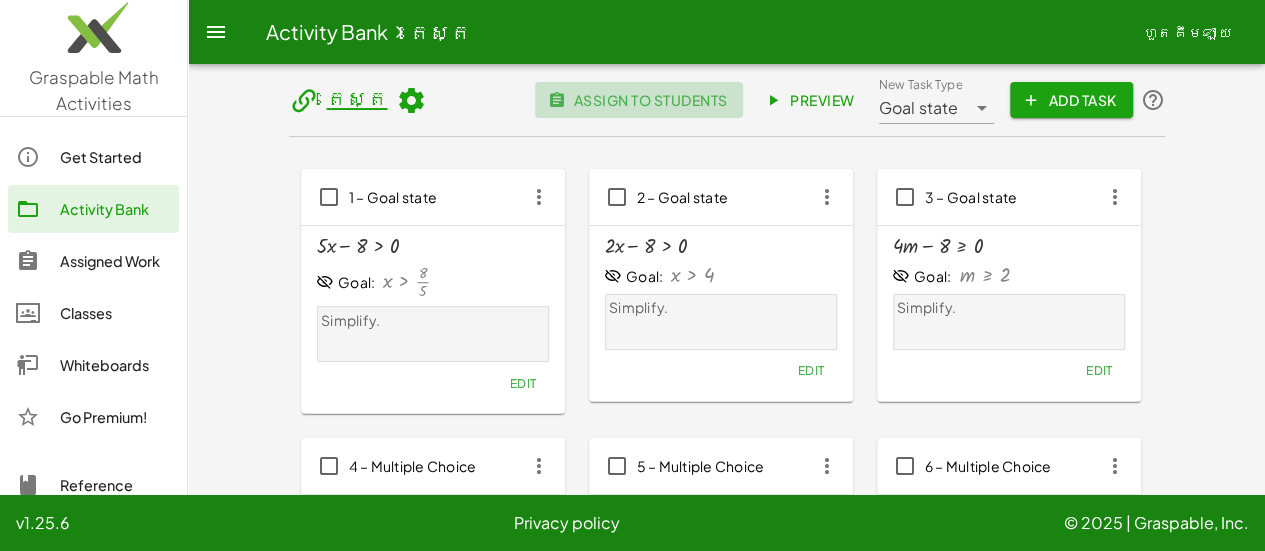 click on "assign to students" 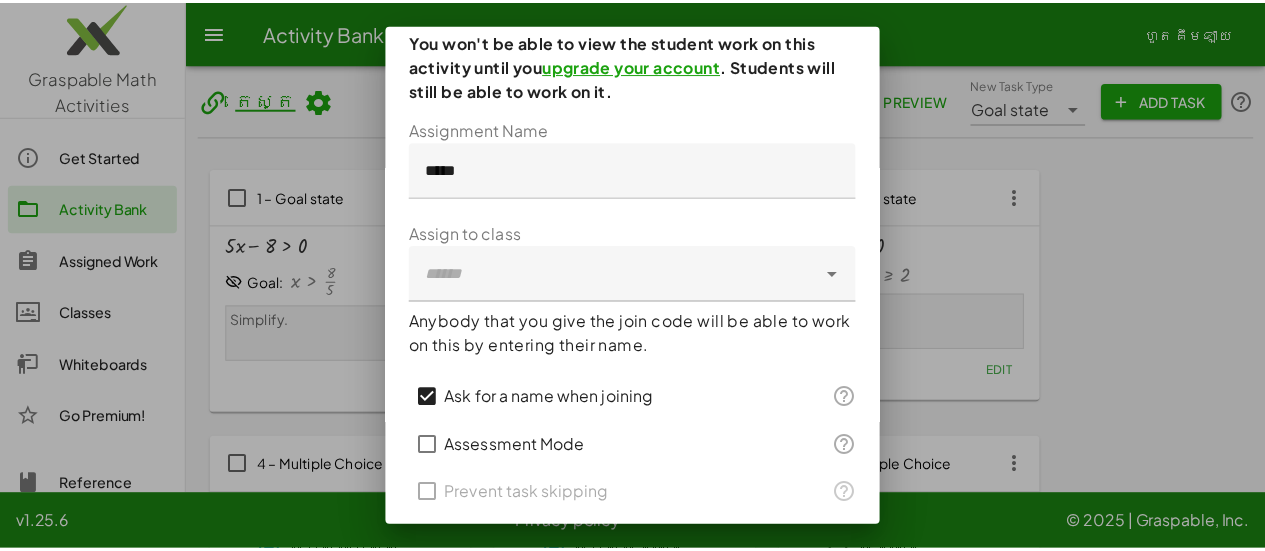 scroll, scrollTop: 181, scrollLeft: 0, axis: vertical 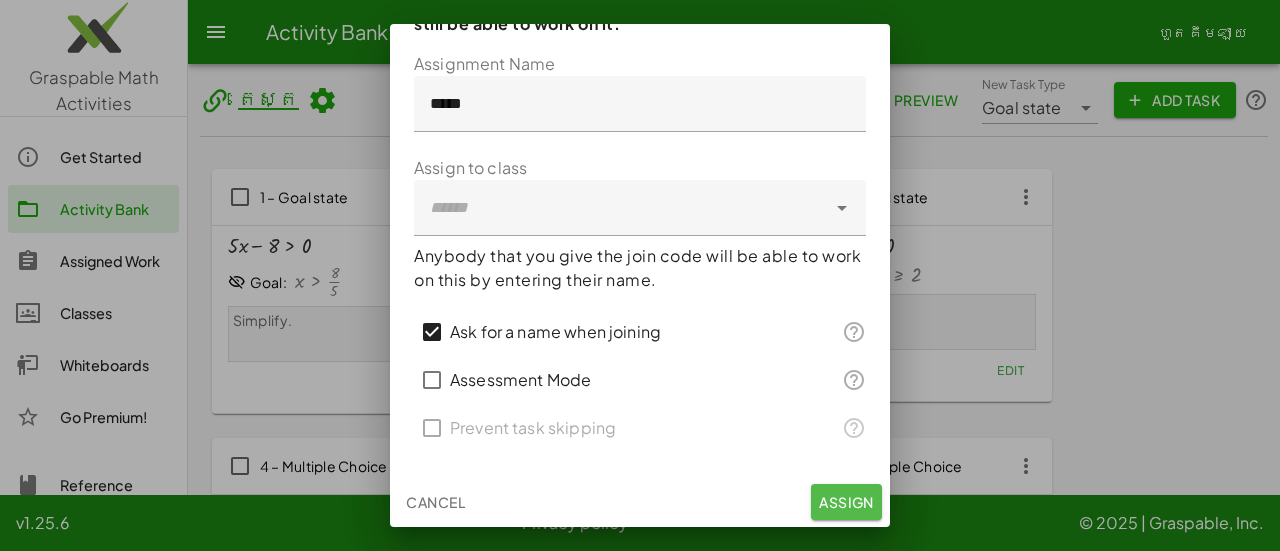 click on "Assign" 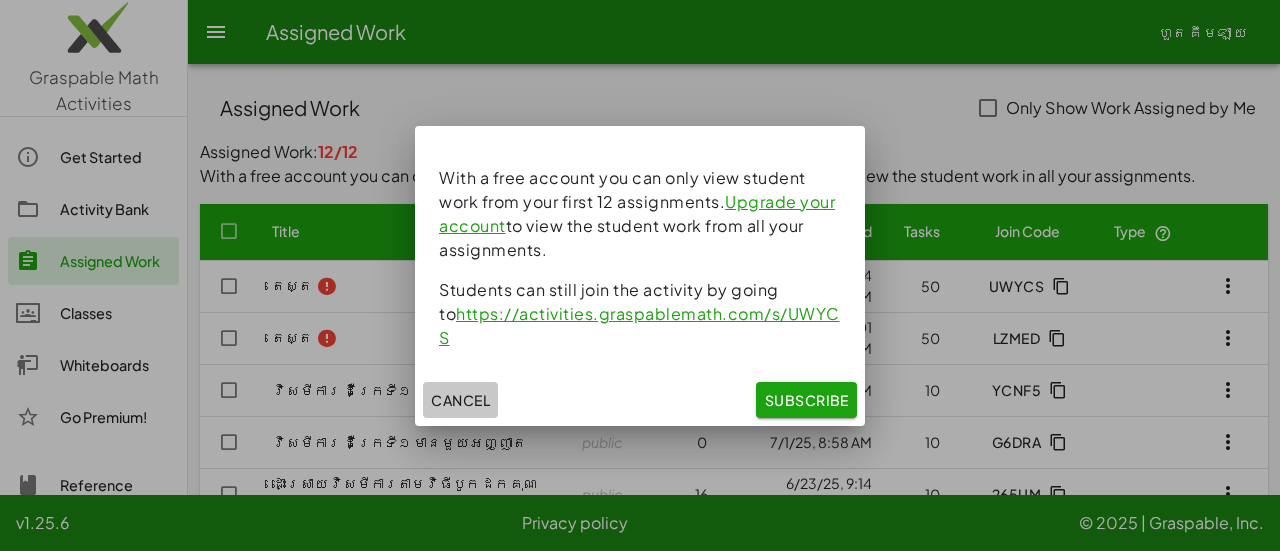 click on "Cancel" 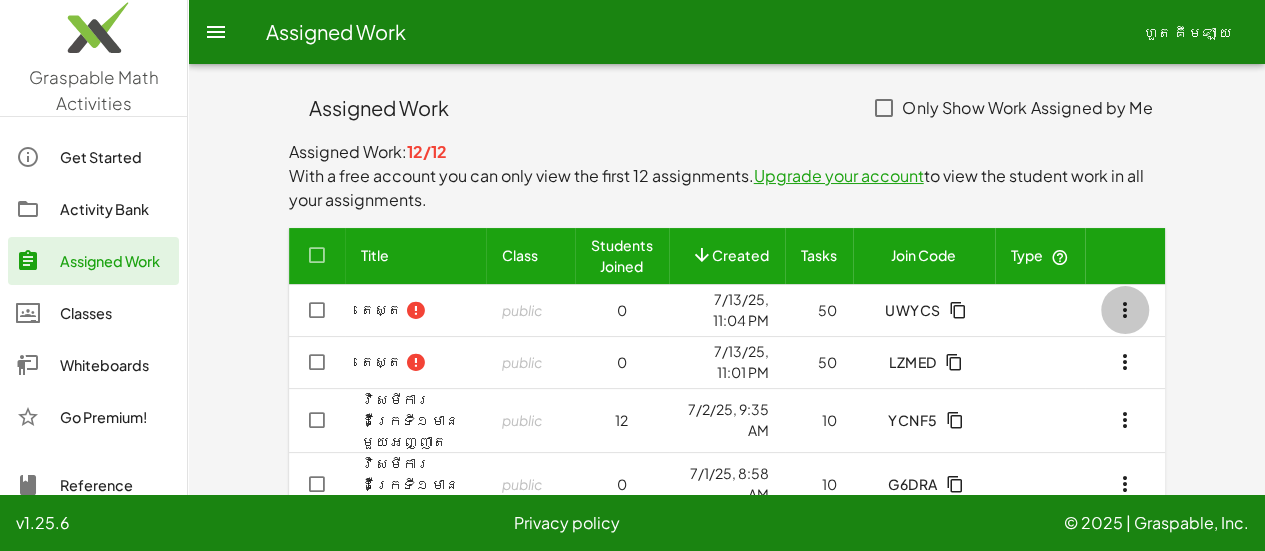 click 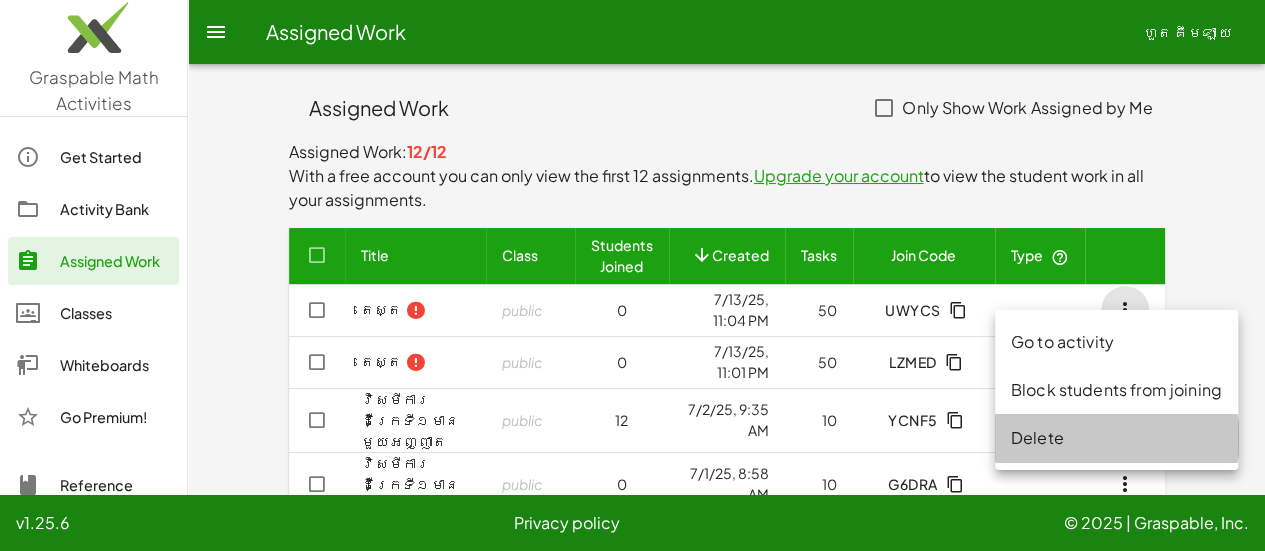 click on "Delete" 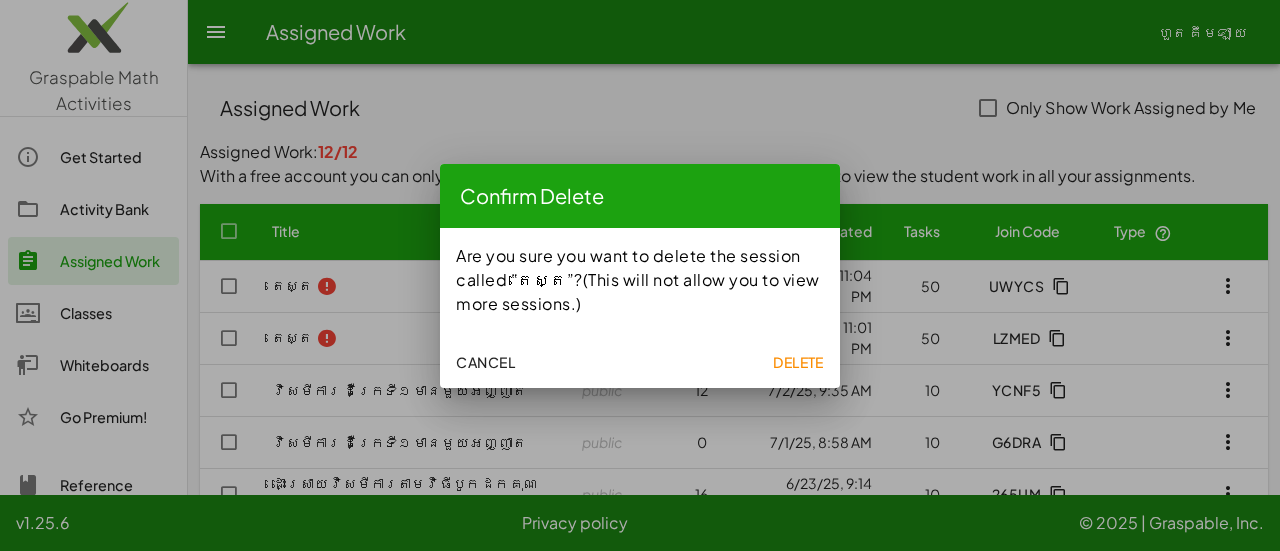 click on "Delete" 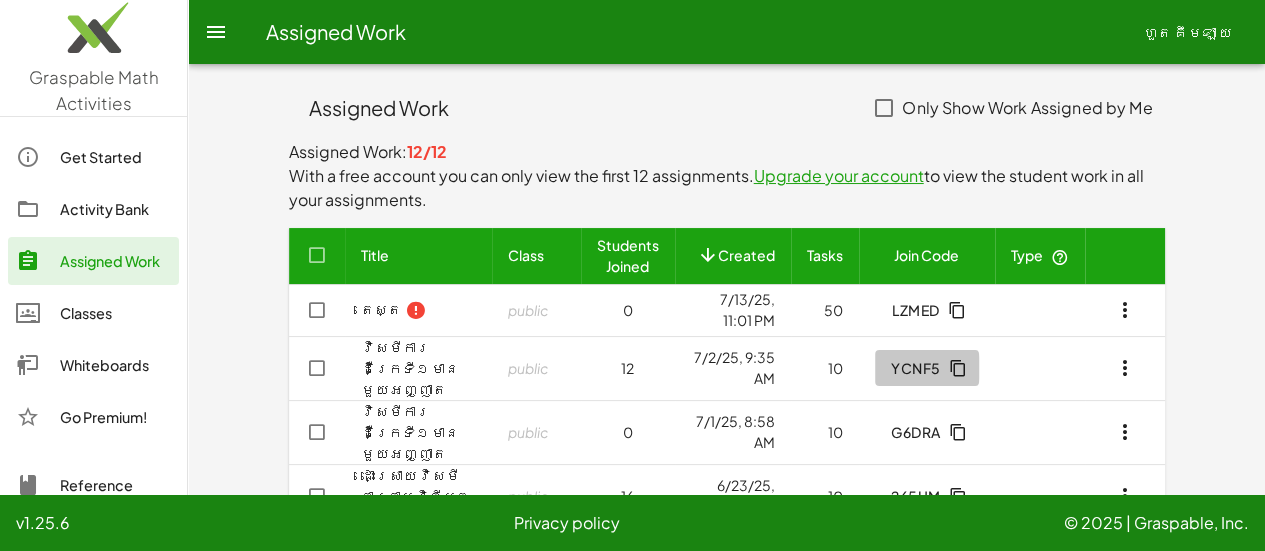 click on "YCNF5" 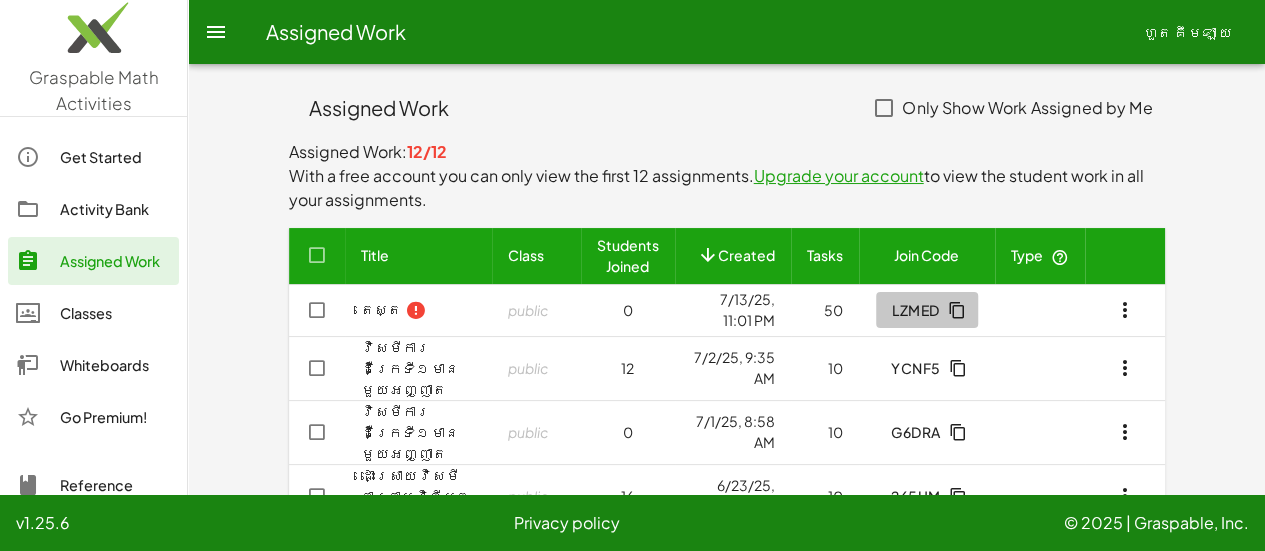 click on "LZMED" 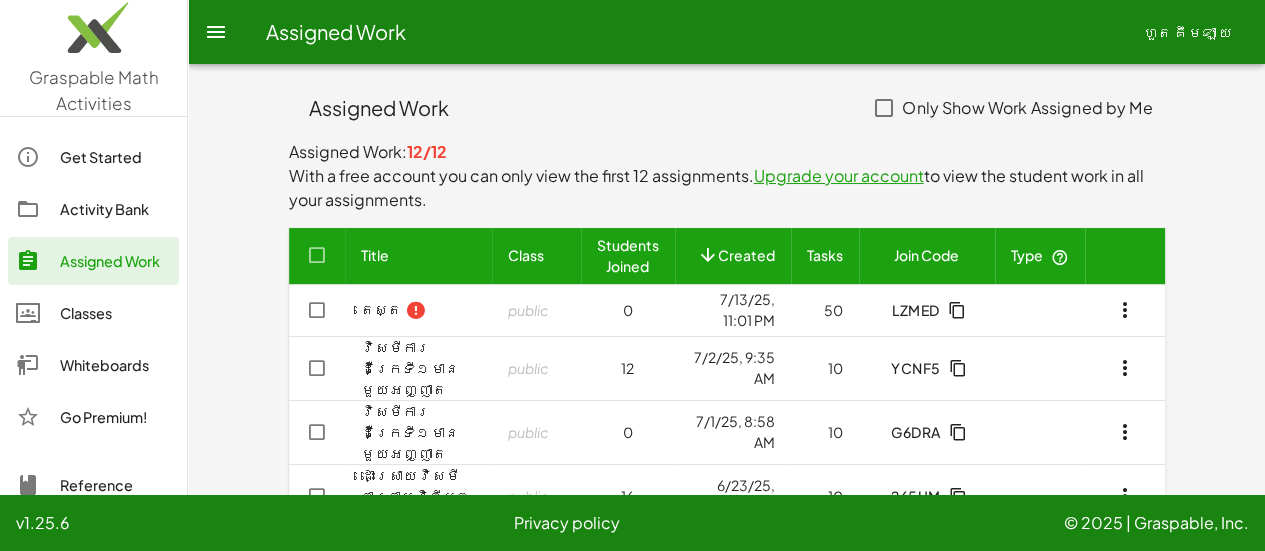 drag, startPoint x: 1033, startPoint y: 281, endPoint x: 1124, endPoint y: 287, distance: 91.197586 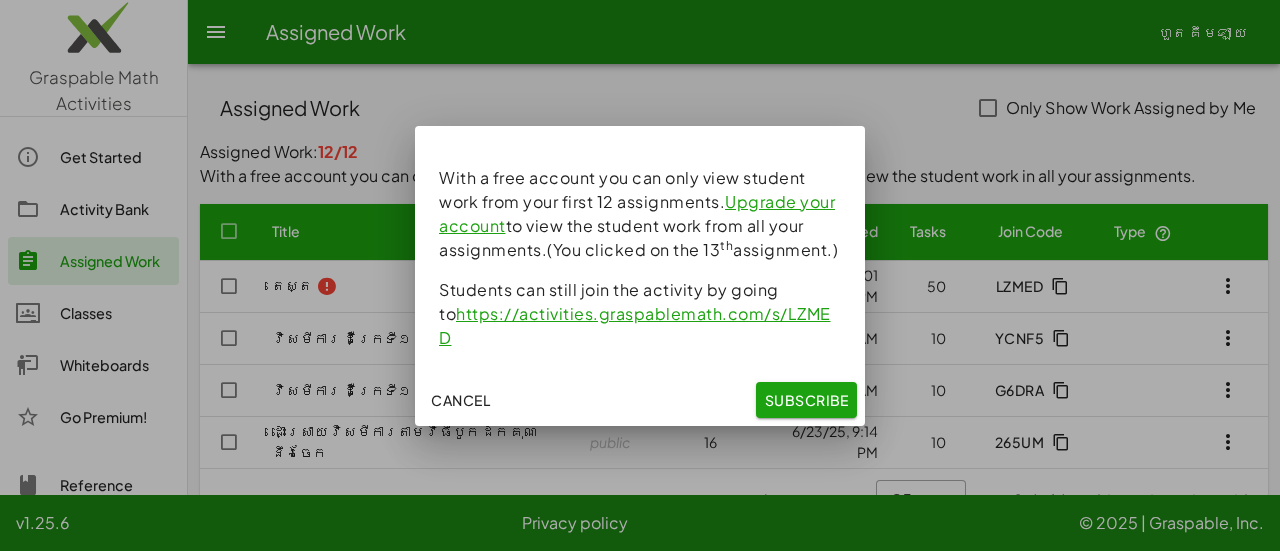 click on "Cancel" 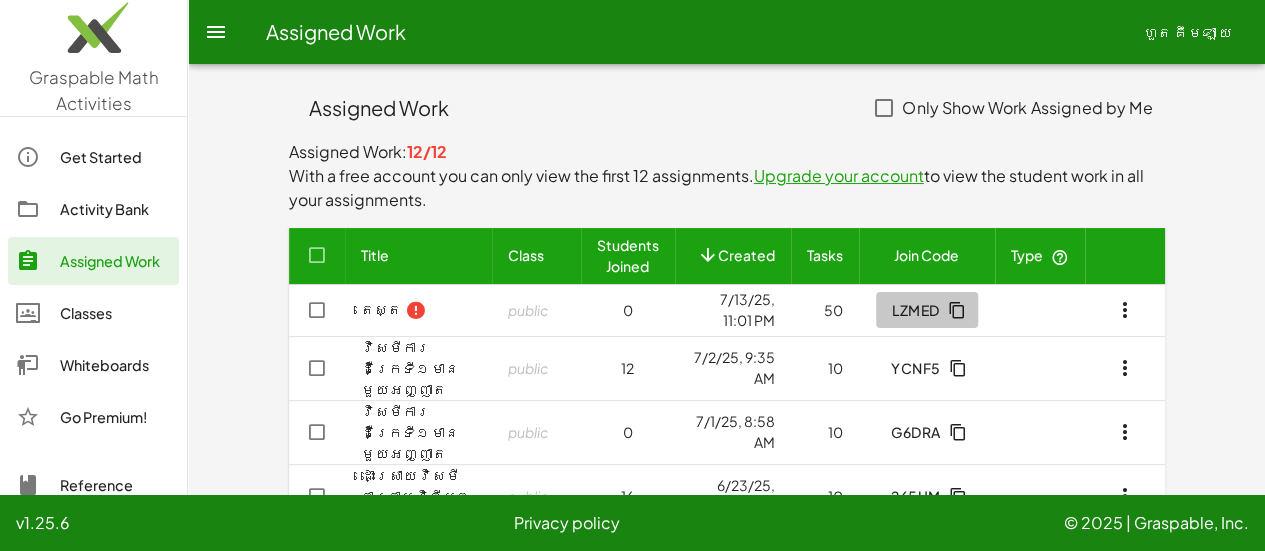 click on "LZMED" 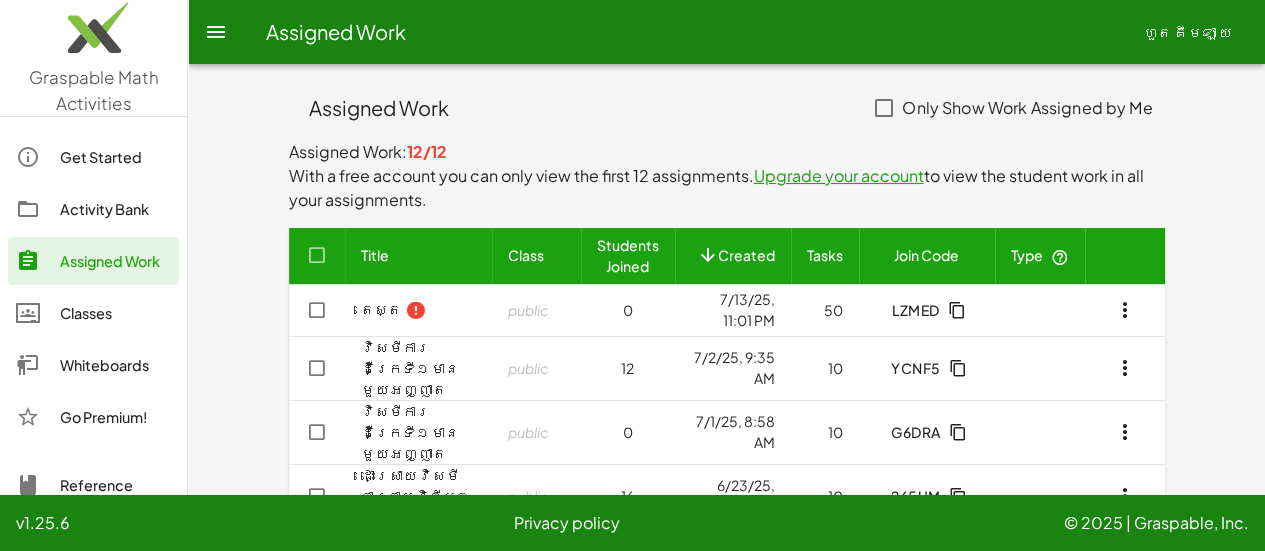 click on "Assigned Work" 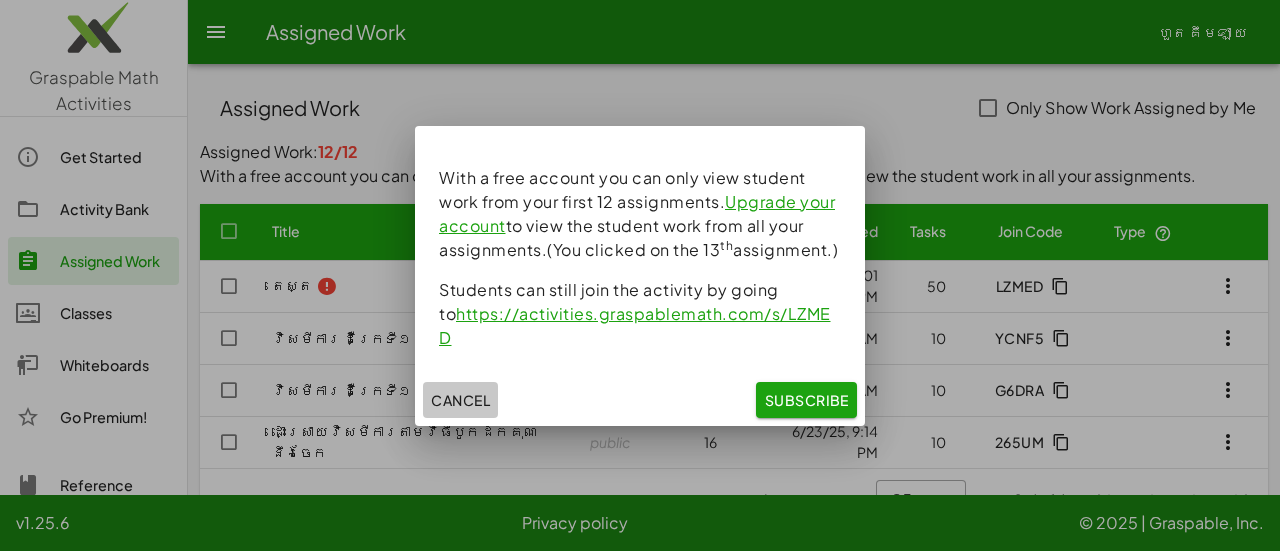 click on "Cancel" 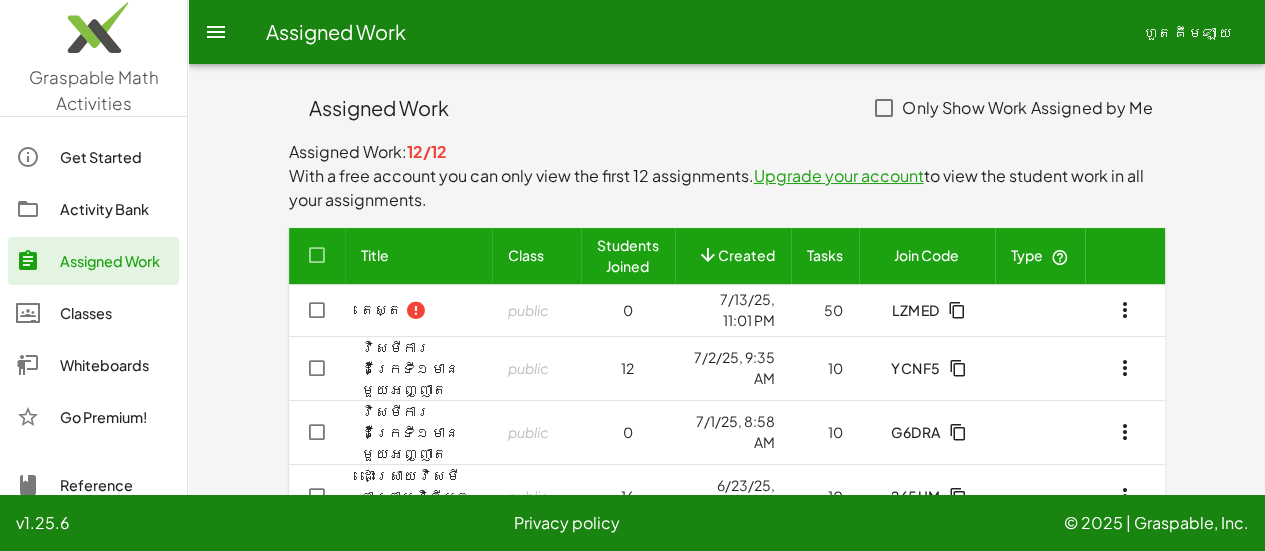 click on "public" 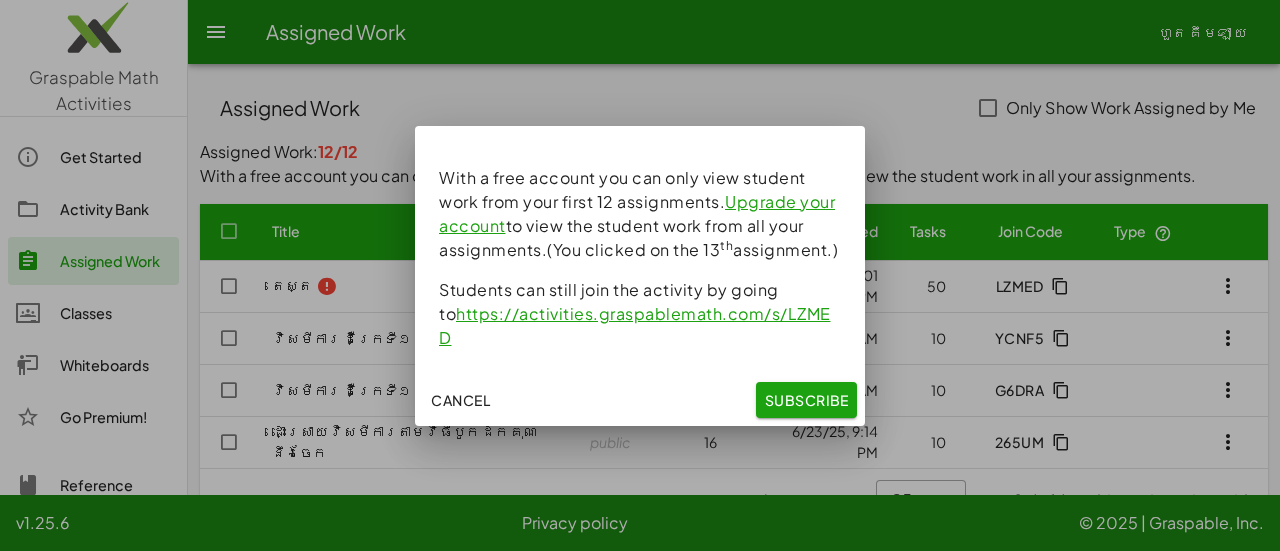 click at bounding box center (640, 275) 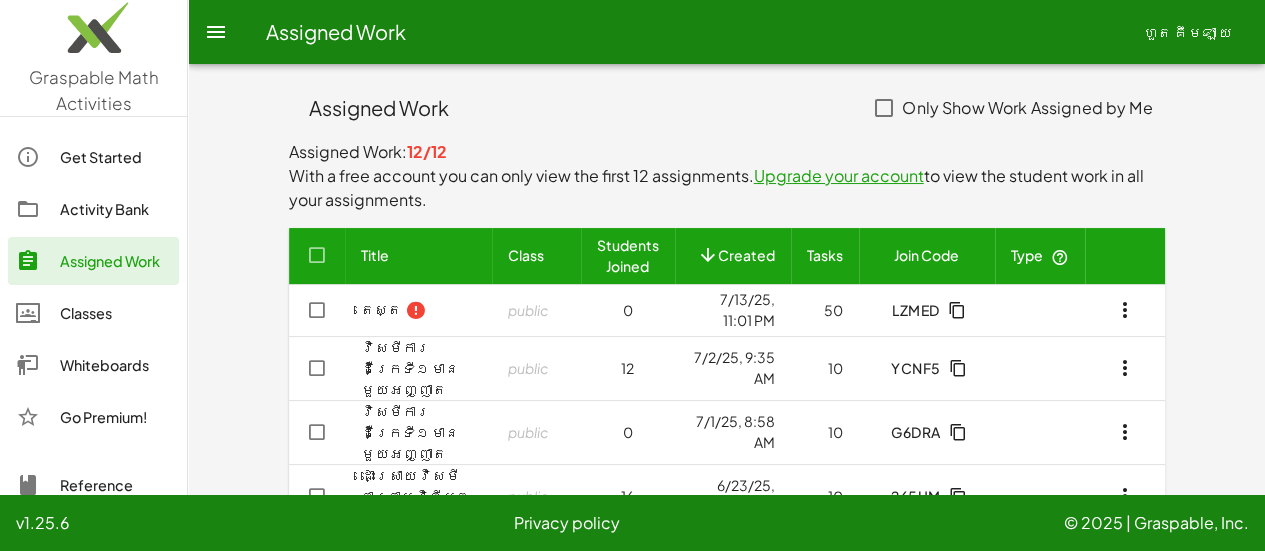 click on "តេស្ត" at bounding box center (381, 309) 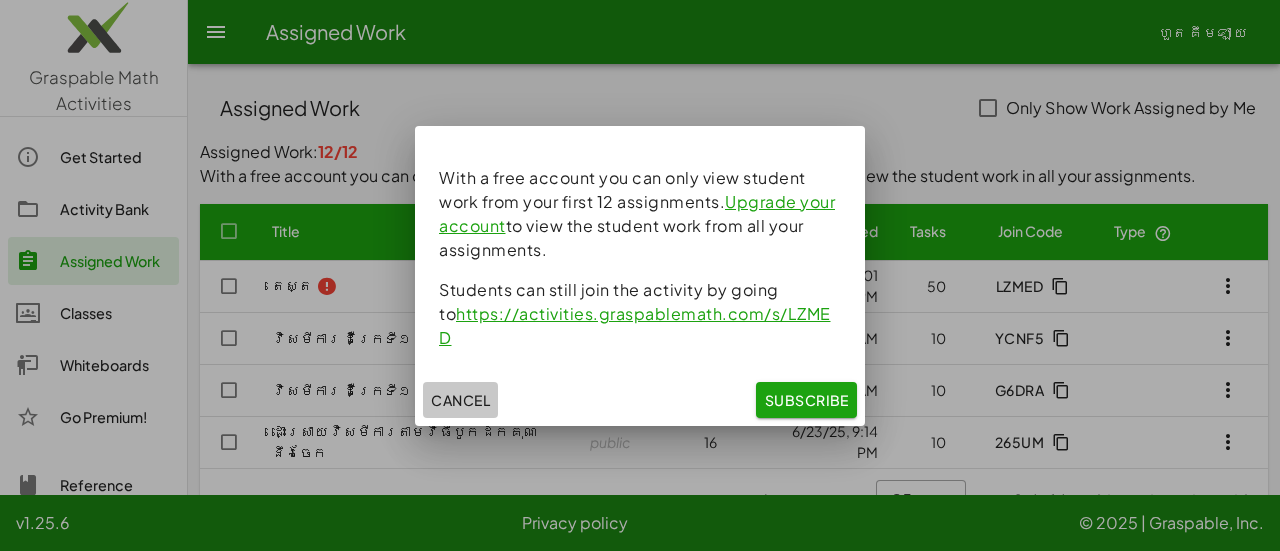 click on "Cancel" 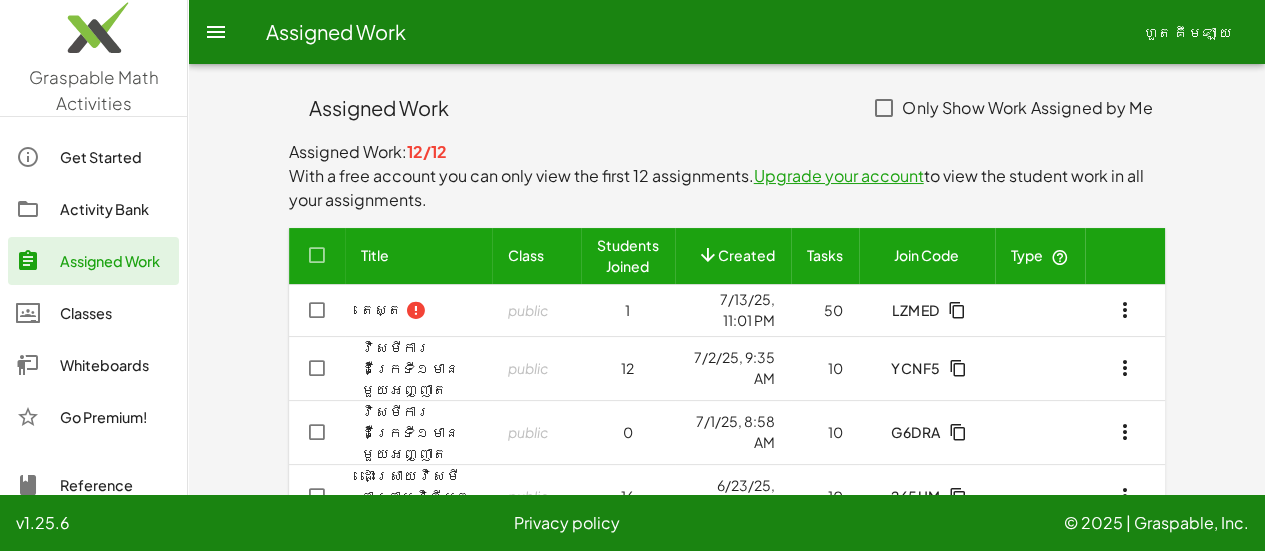 click on "1" 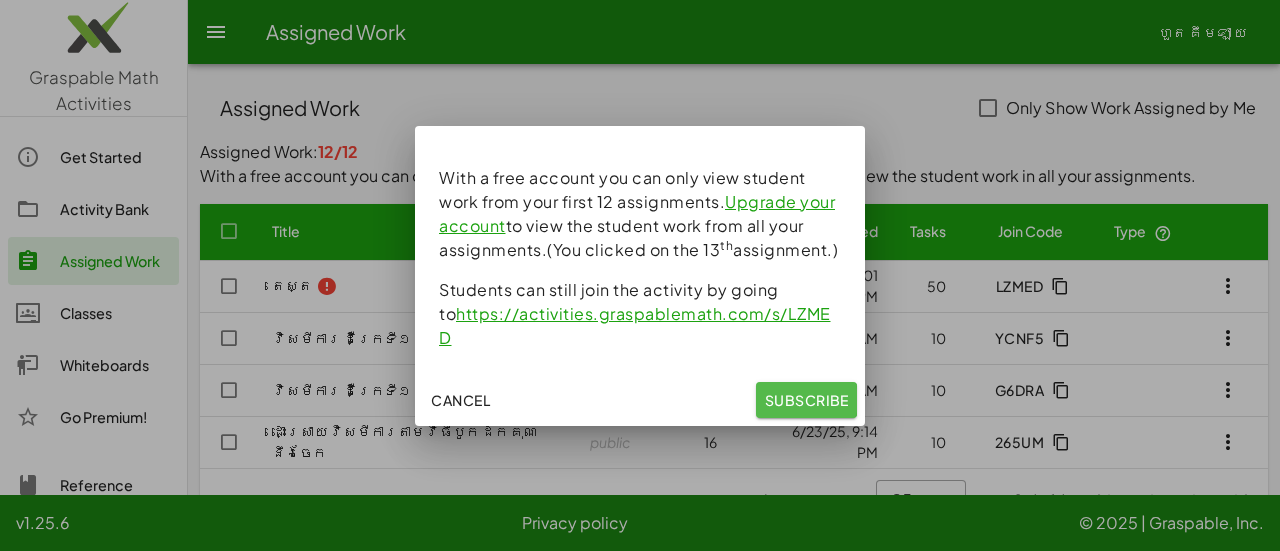 click on "Subscribe" 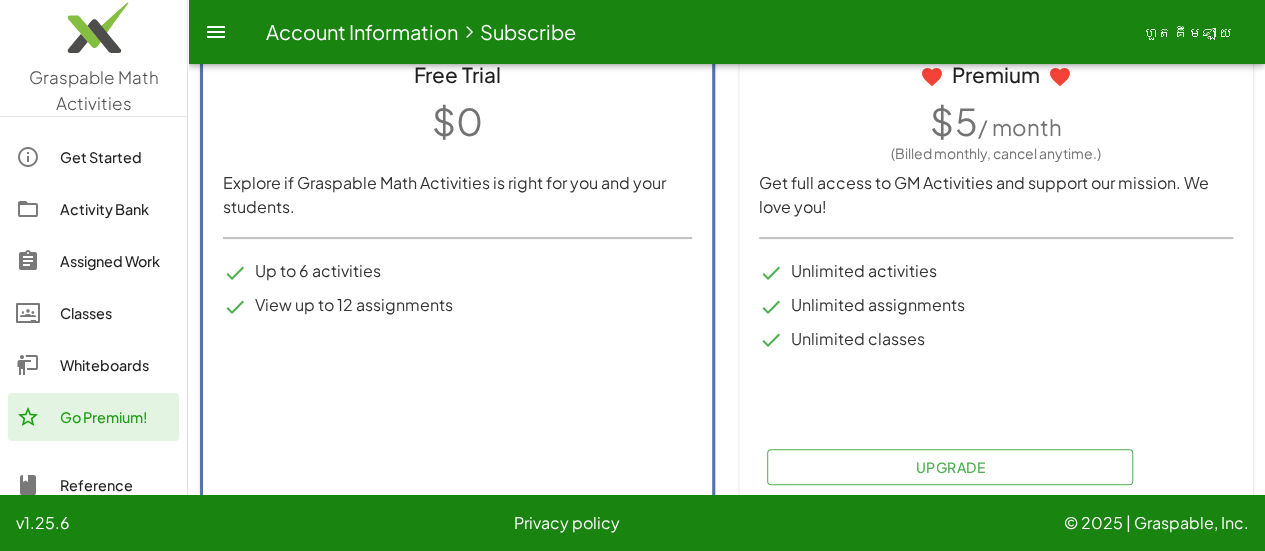 scroll, scrollTop: 182, scrollLeft: 0, axis: vertical 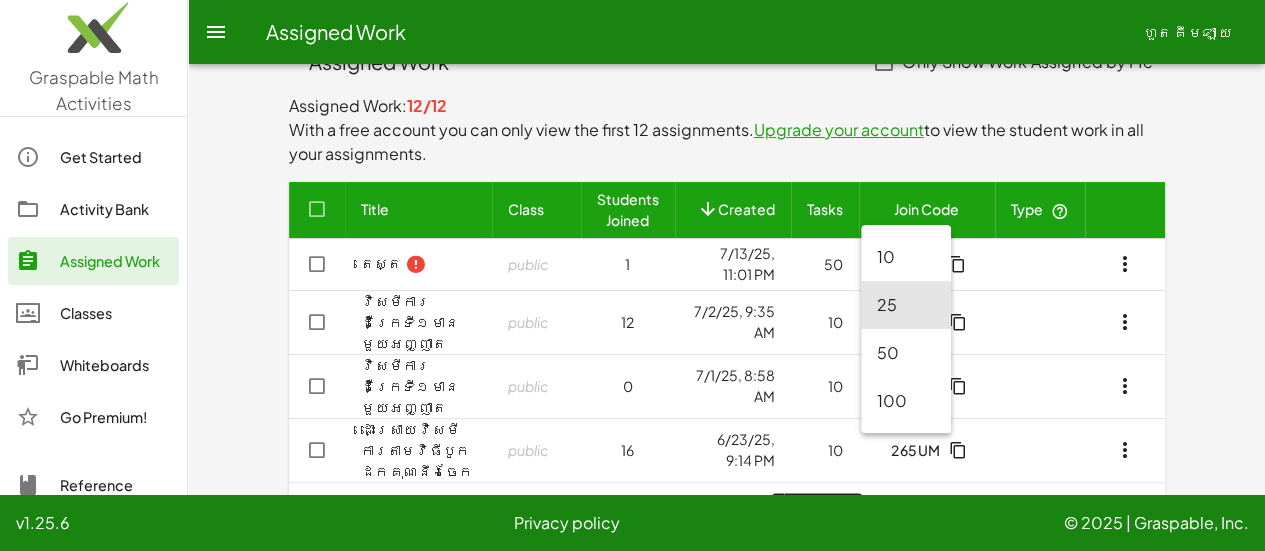 click 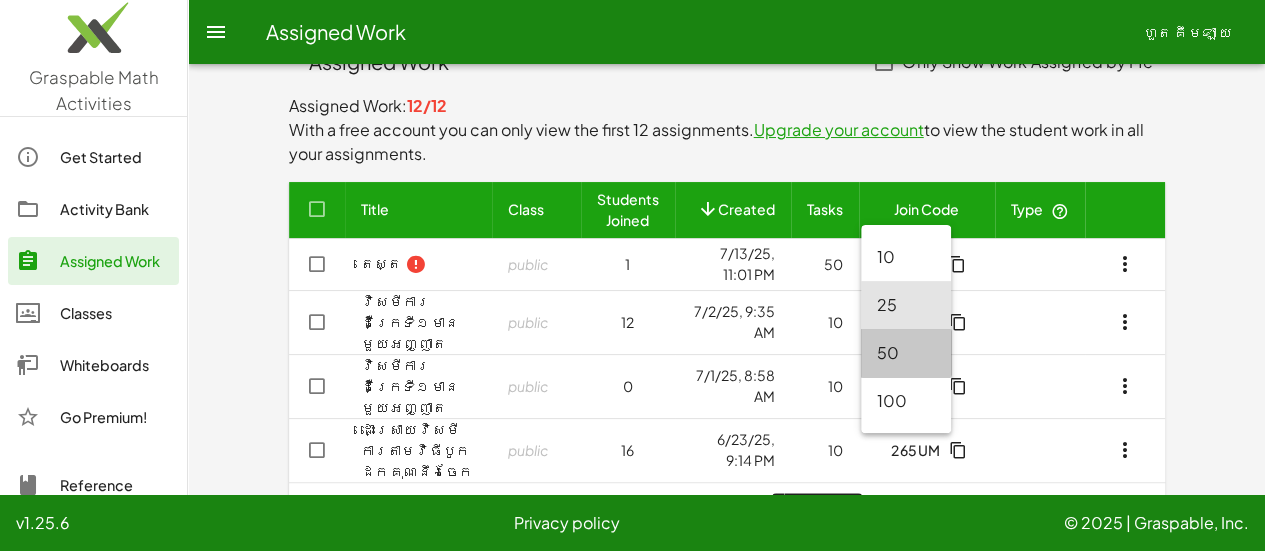 click on "50" at bounding box center (906, 353) 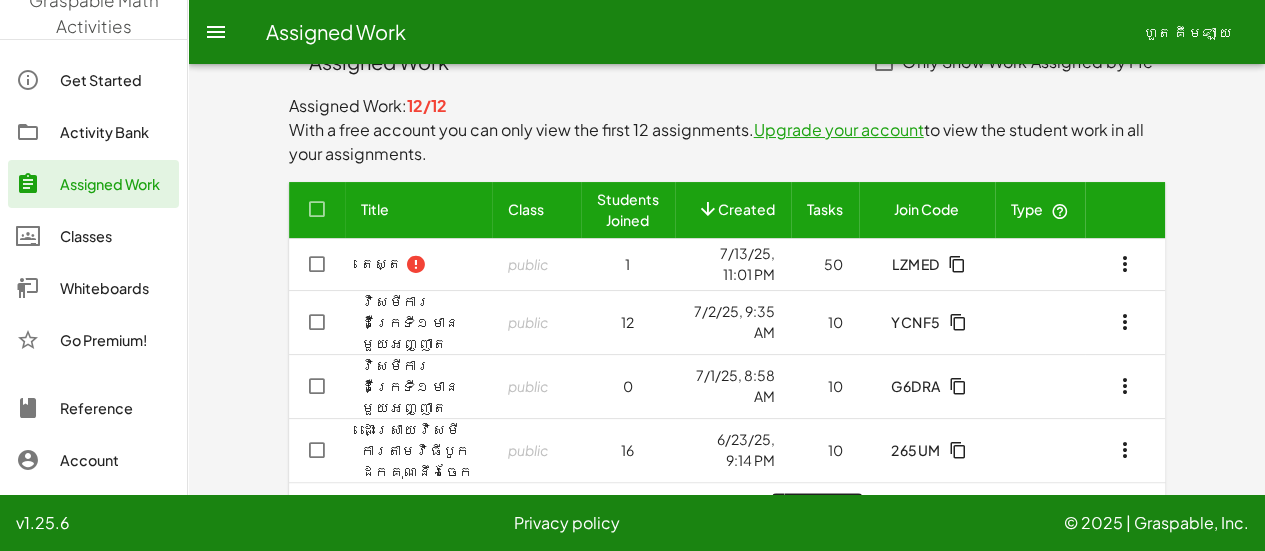 scroll, scrollTop: 0, scrollLeft: 0, axis: both 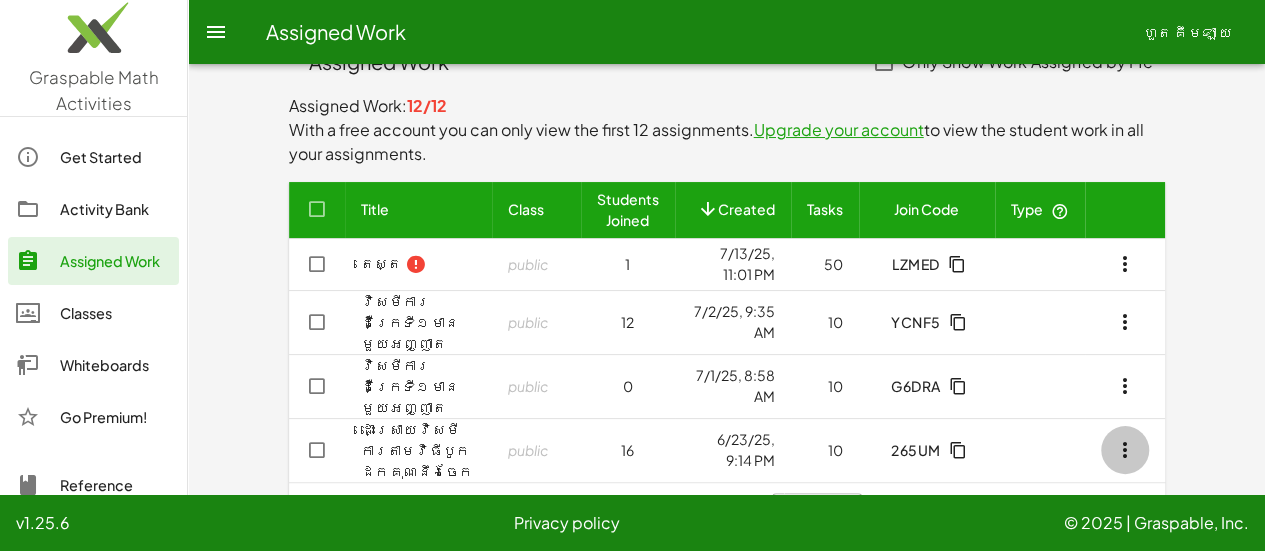 click 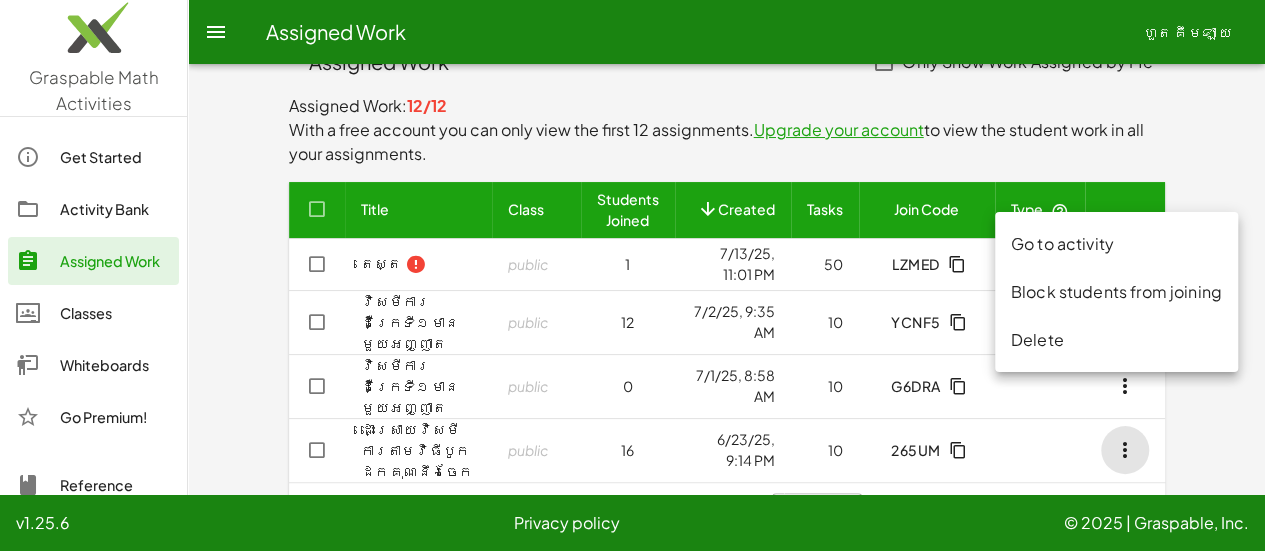 click on "Items per page: 50 ** 1-4 of 4" 